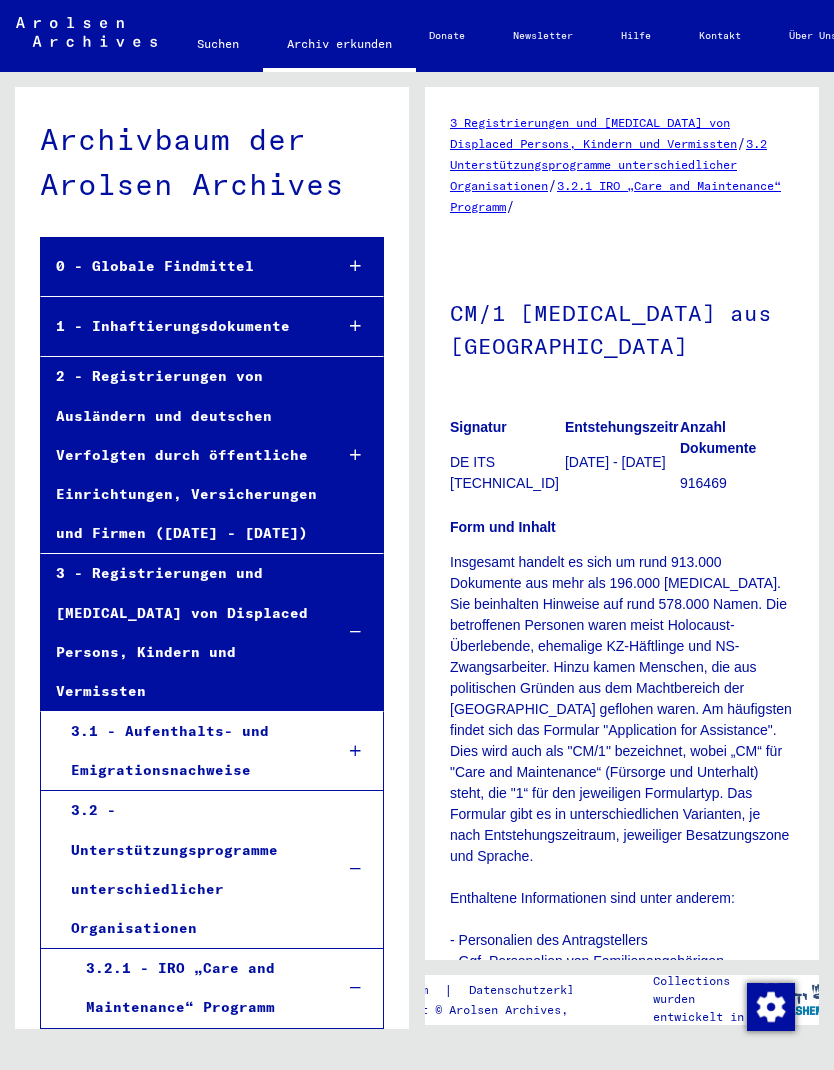 scroll, scrollTop: 0, scrollLeft: 0, axis: both 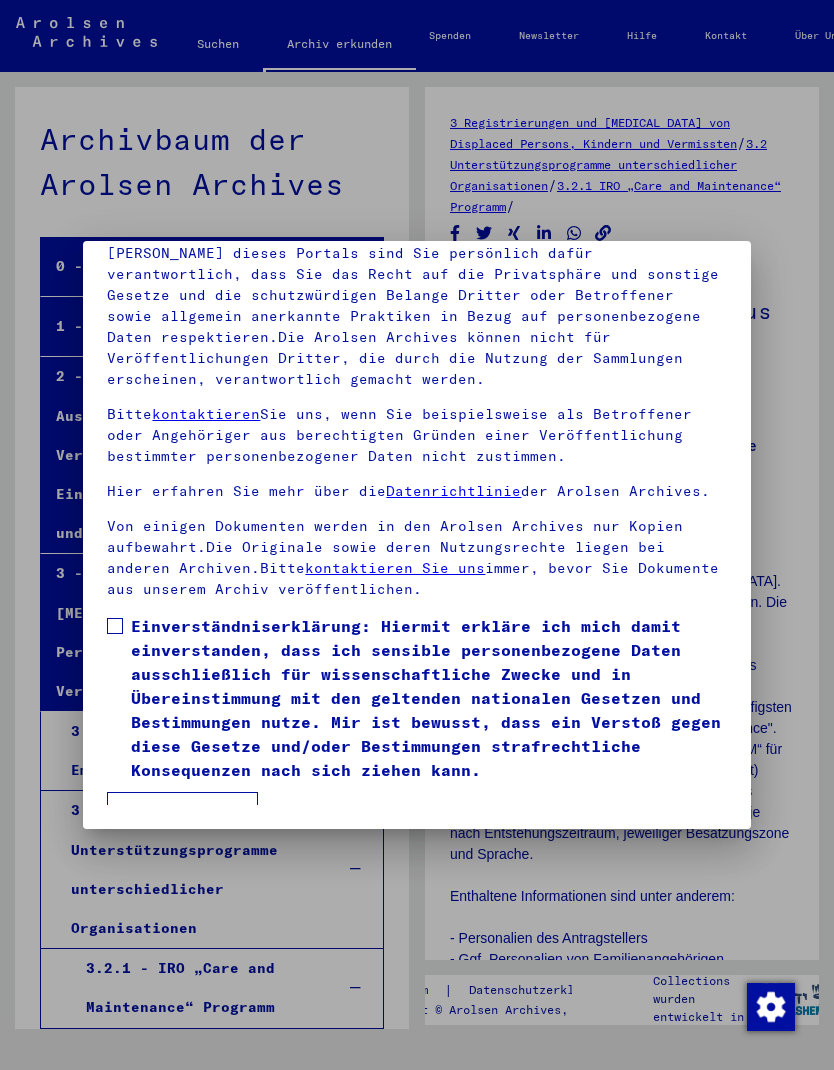 click at bounding box center (115, 626) 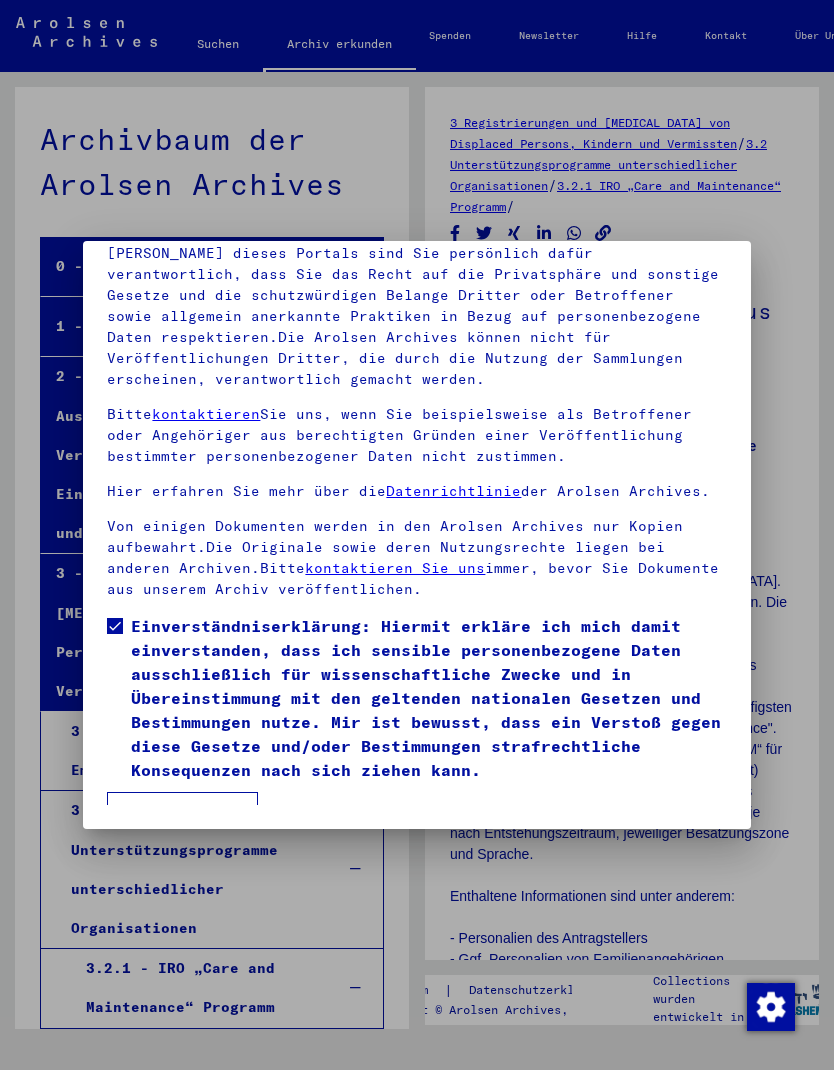 click on "Ich stimme zu" at bounding box center (182, 811) 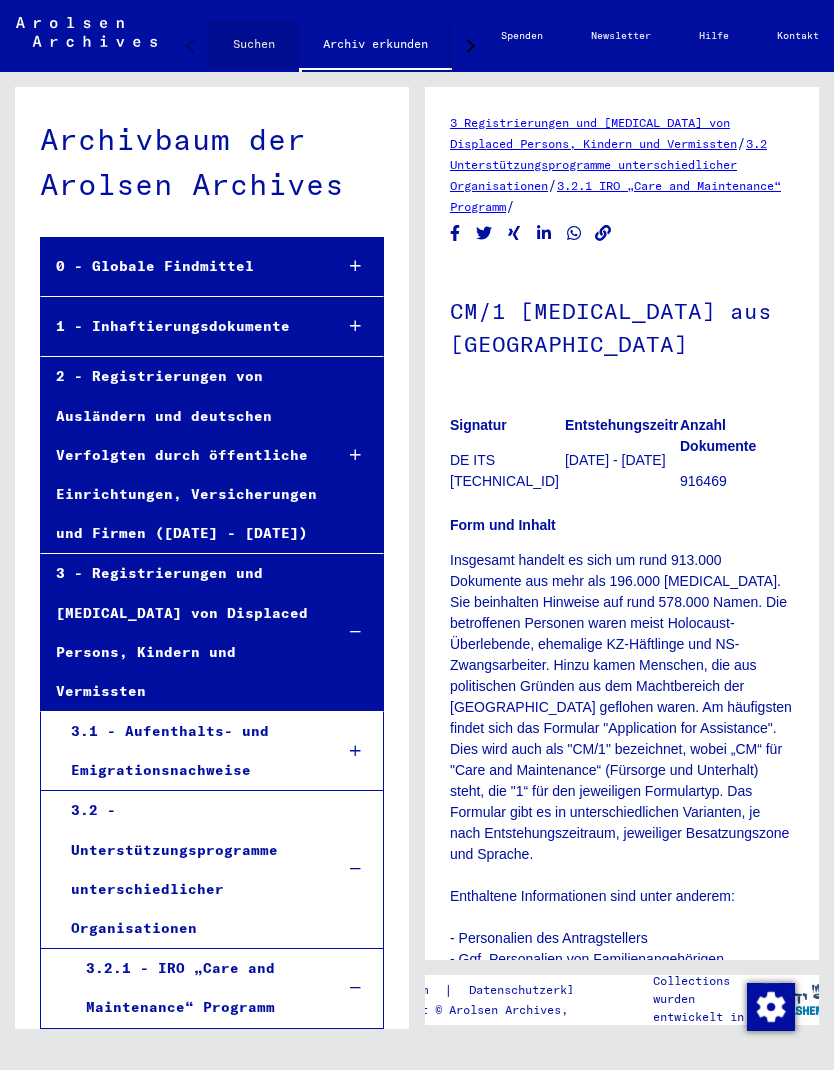 click on "Suchen" 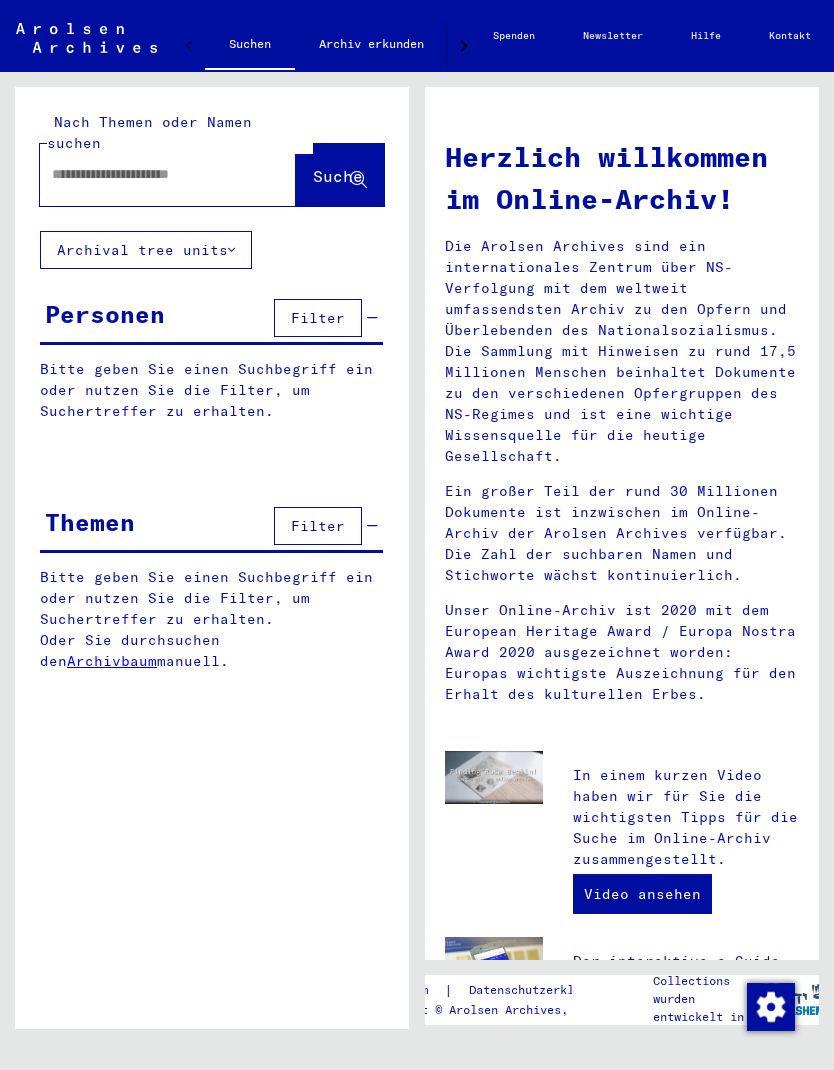 scroll, scrollTop: 0, scrollLeft: 0, axis: both 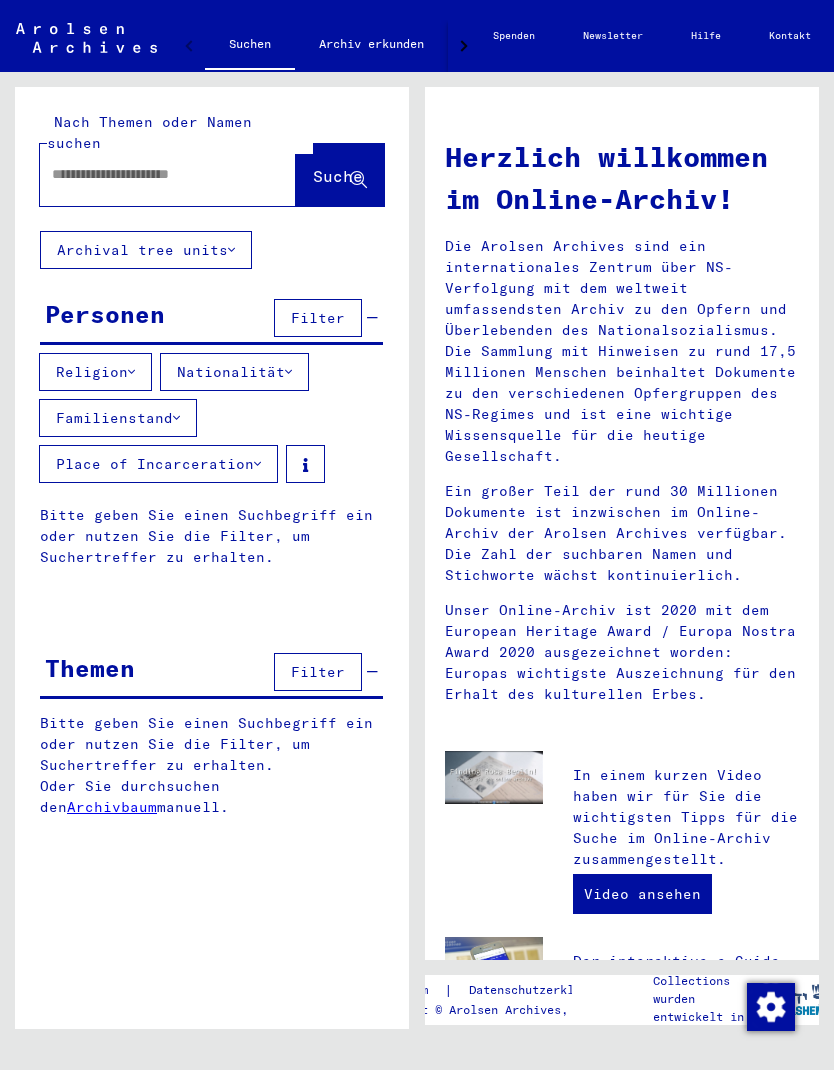 click on "Familienstand" at bounding box center [118, 418] 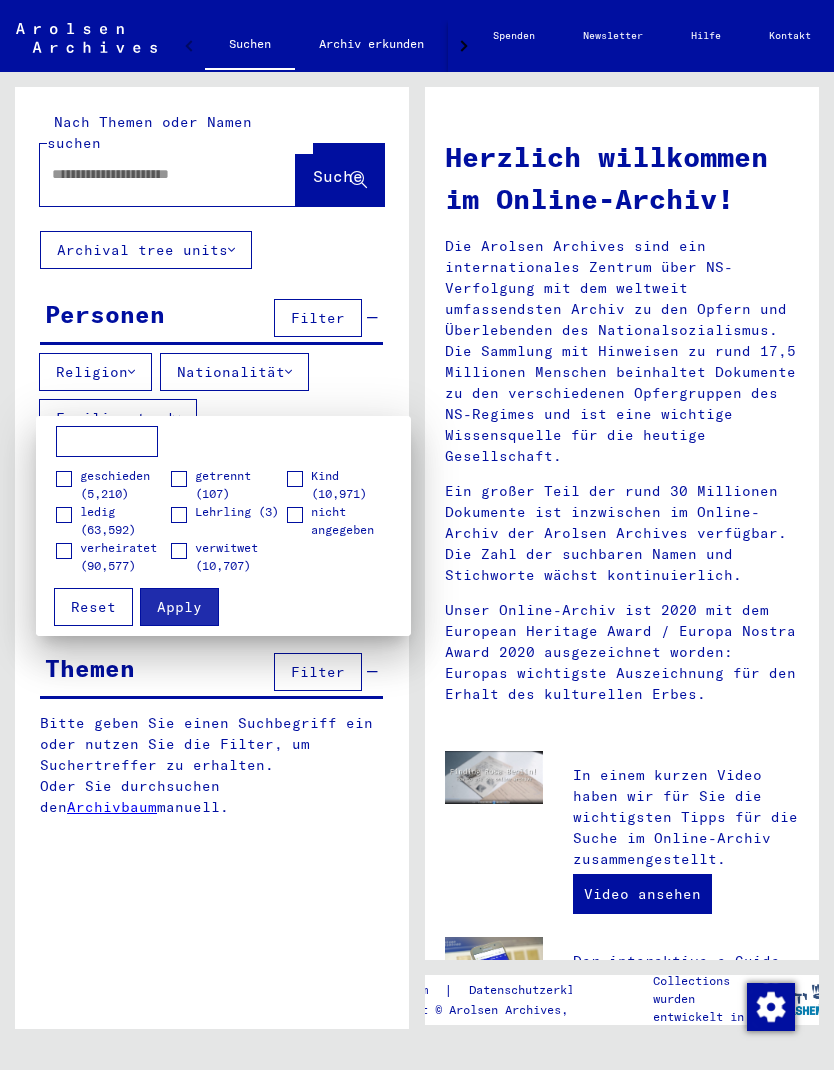click on "Kind (10,971)" at bounding box center (344, 485) 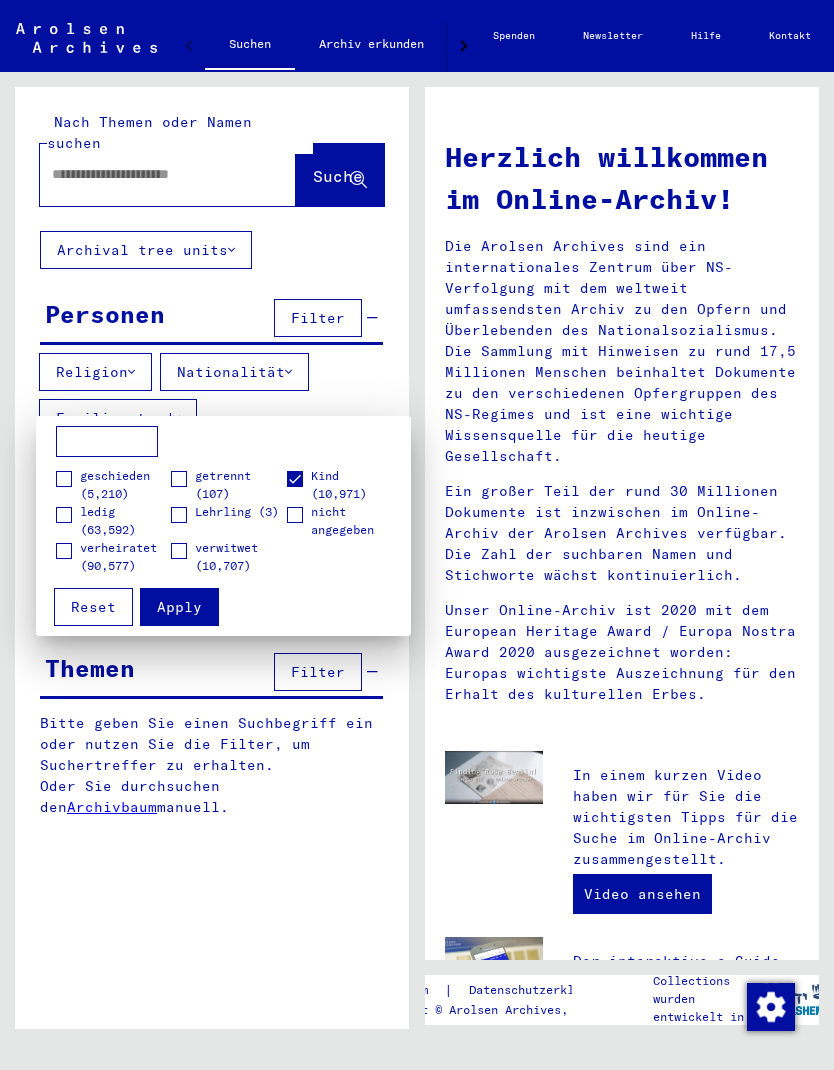 click at bounding box center (417, 535) 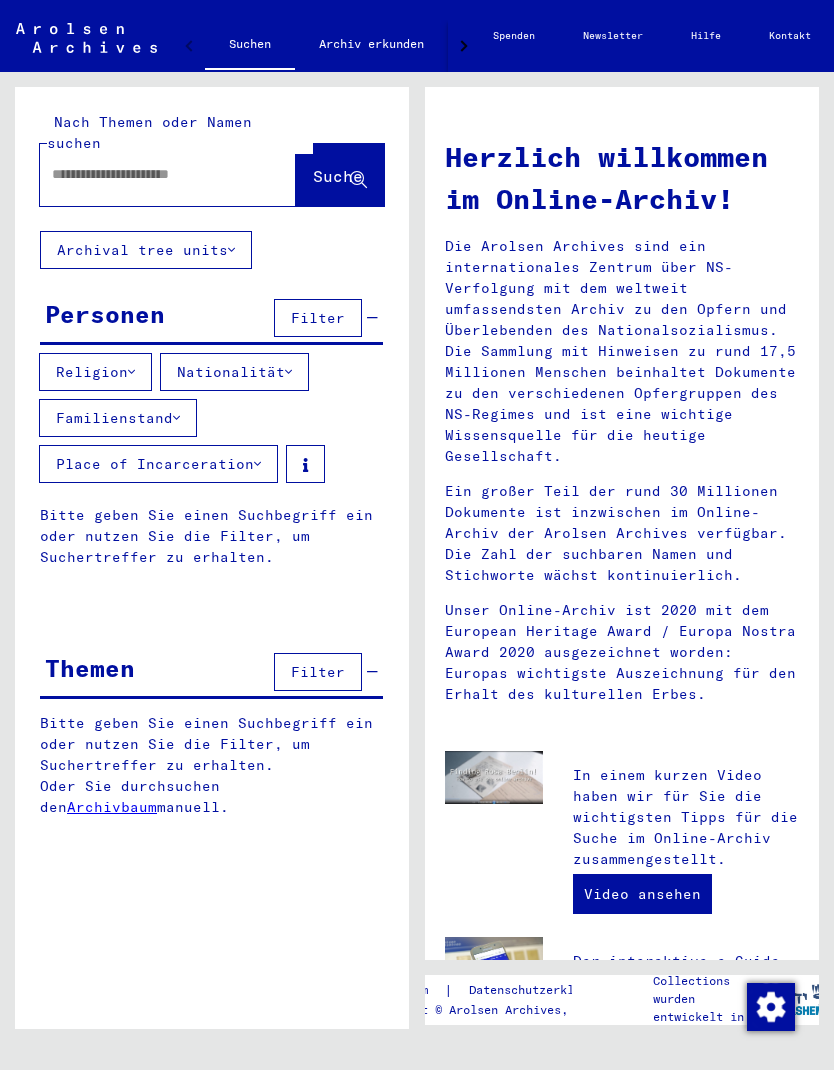 click on "Nationalität" at bounding box center [234, 372] 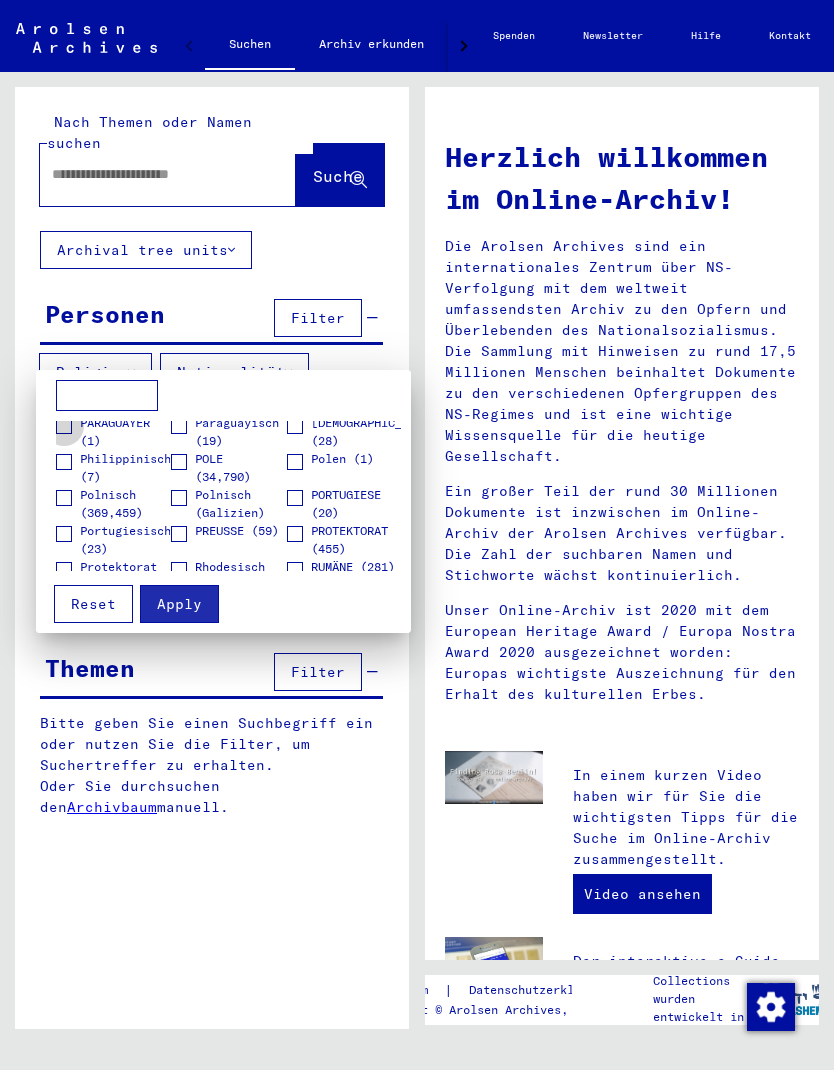 scroll, scrollTop: 1952, scrollLeft: 0, axis: vertical 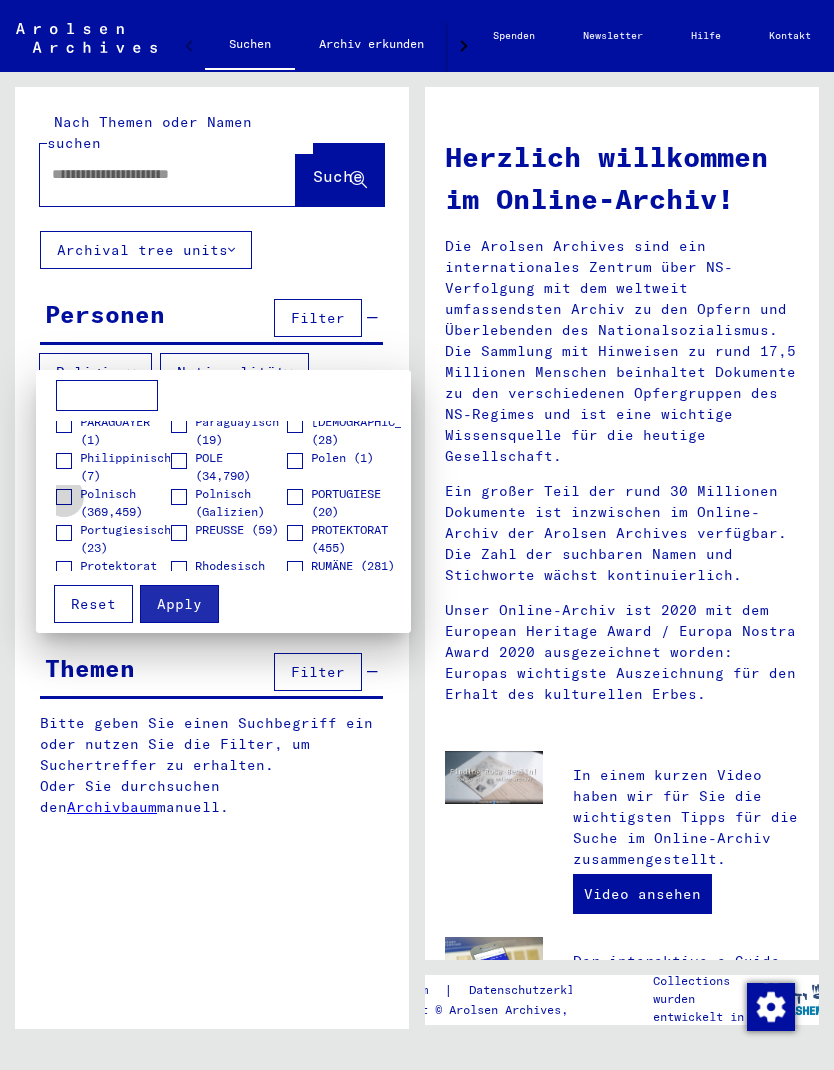 click at bounding box center (64, 497) 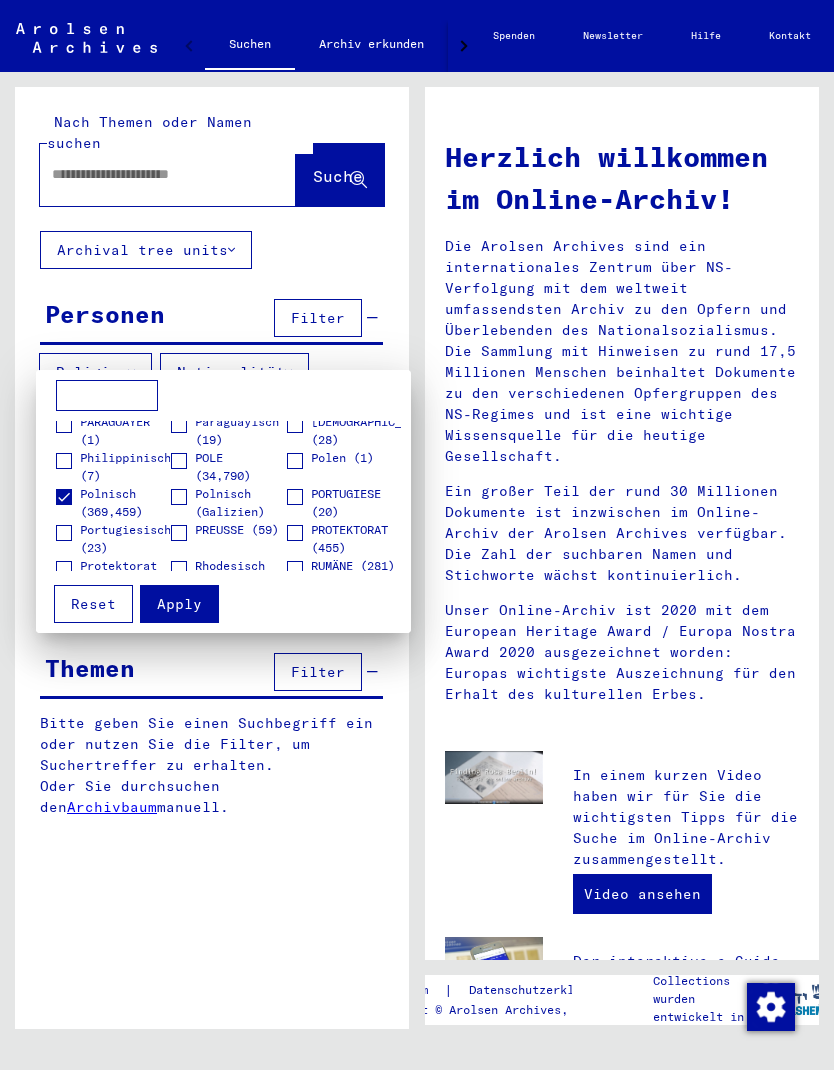 click on "Apply" at bounding box center [179, 604] 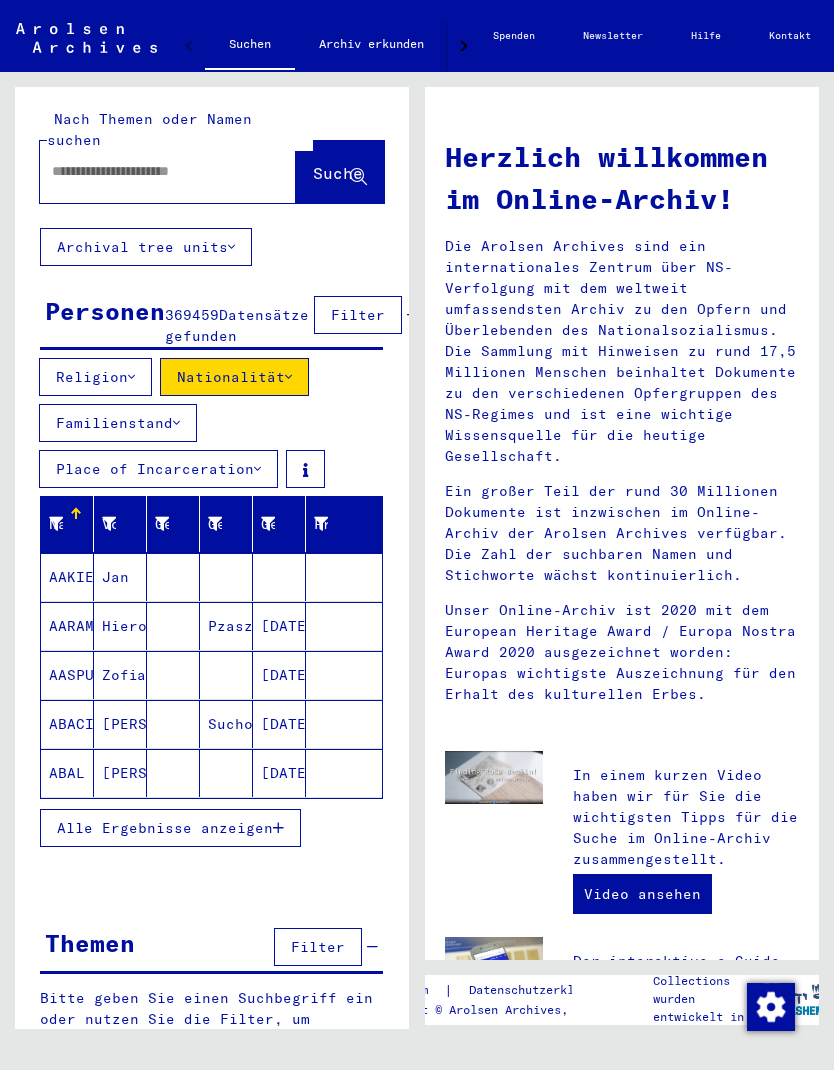 scroll, scrollTop: 2, scrollLeft: 0, axis: vertical 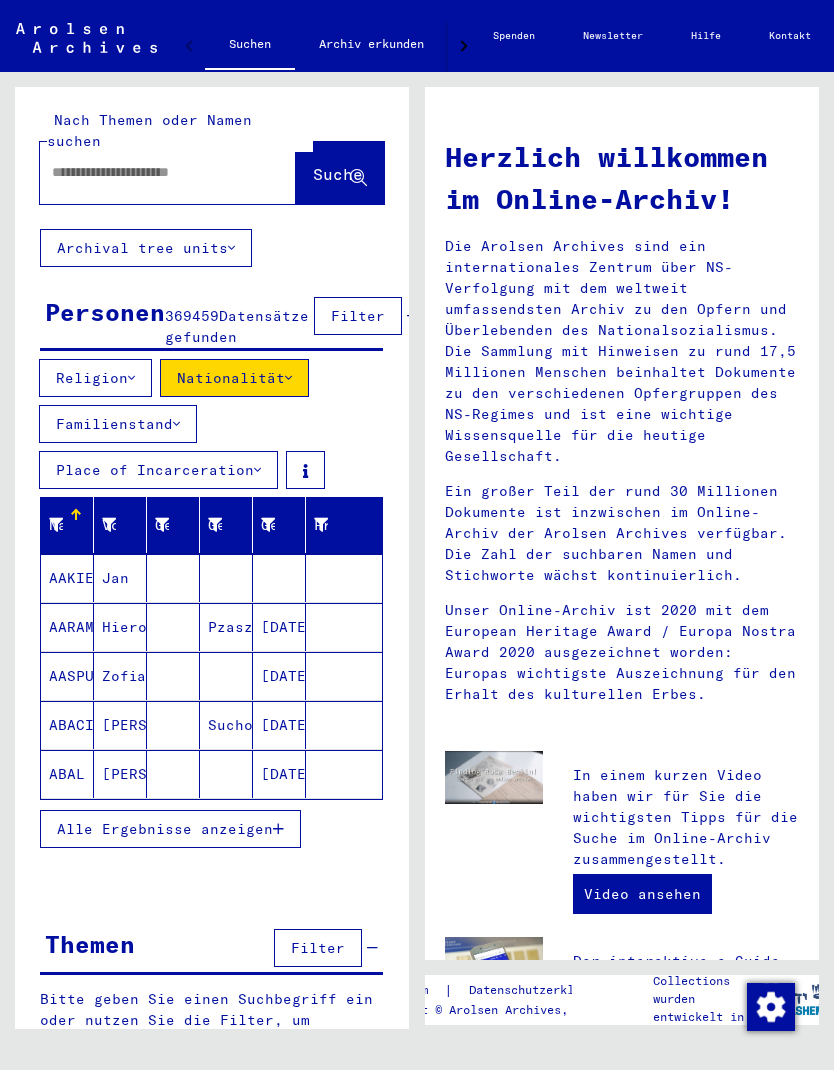 click on "Alle Ergebnisse anzeigen" at bounding box center (165, 829) 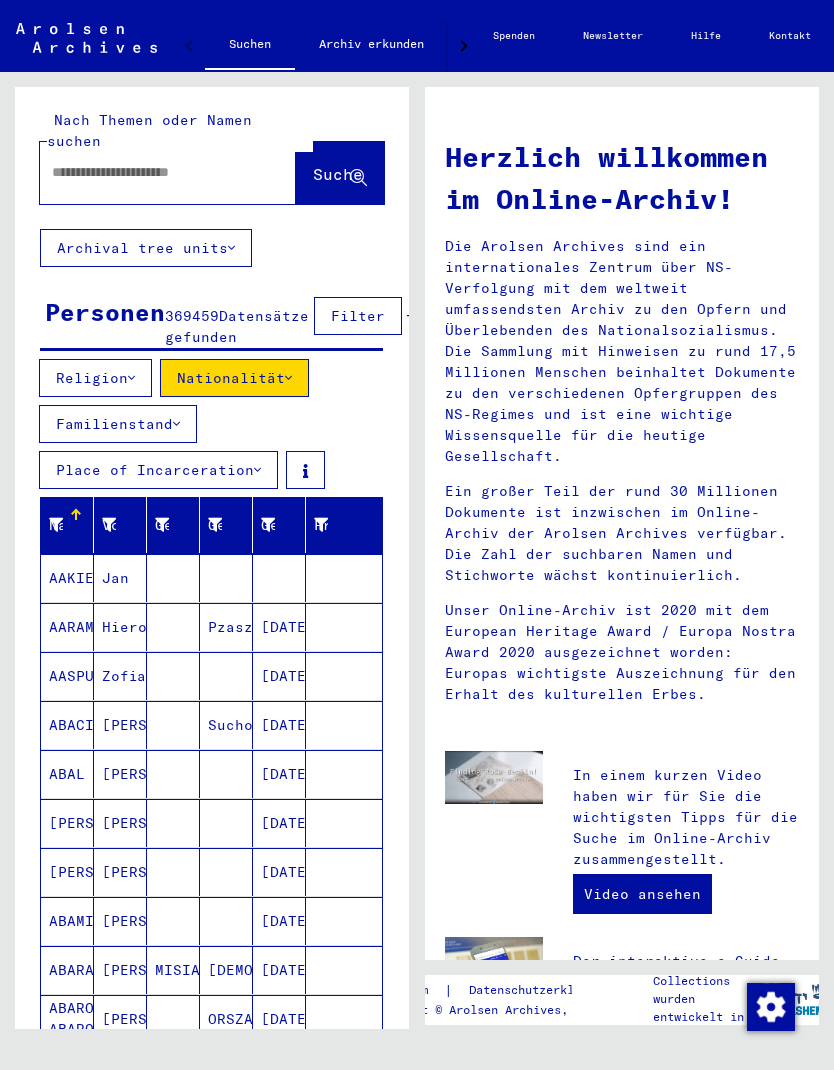 click on "AASPUIK" at bounding box center [67, 725] 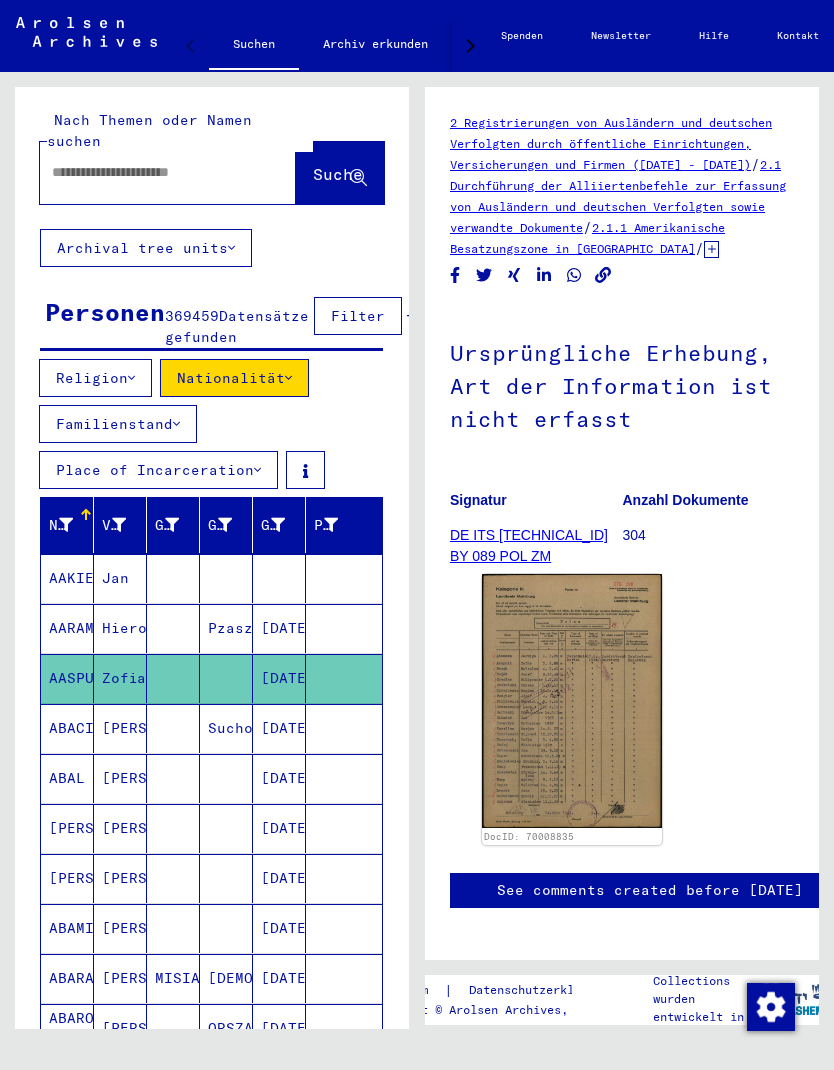 click on "[PERSON_NAME]" at bounding box center [120, 778] 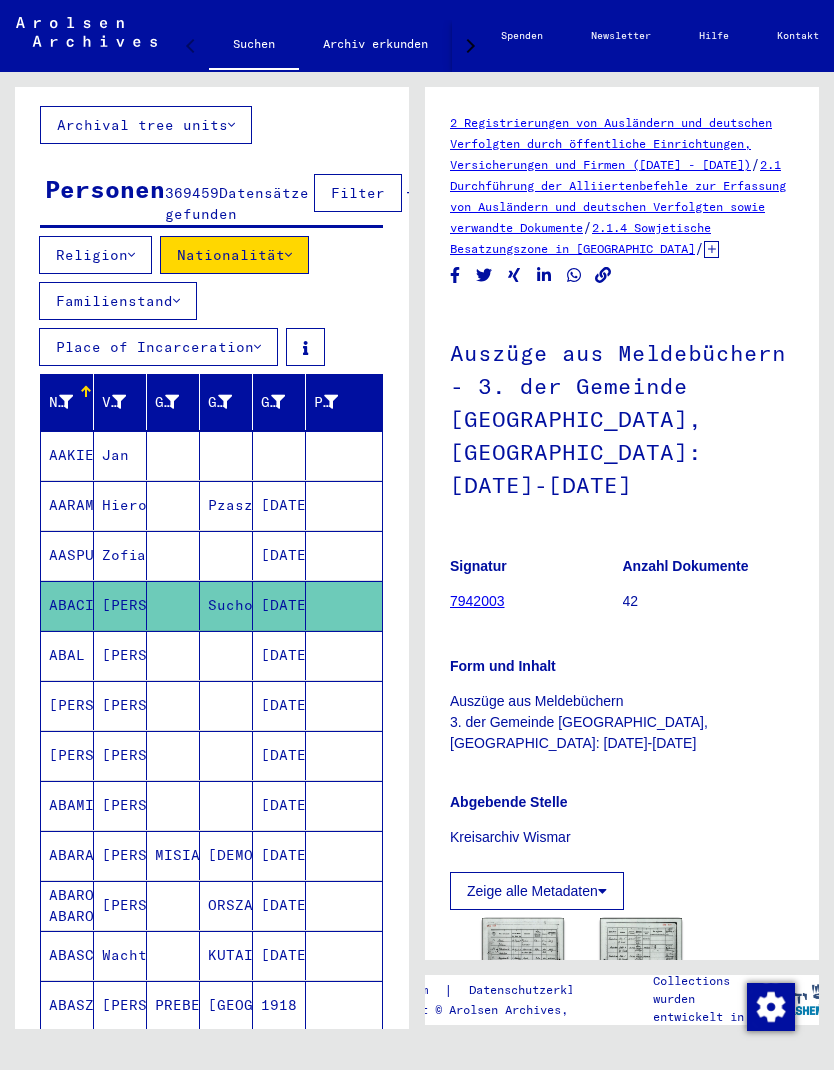 scroll, scrollTop: 124, scrollLeft: 0, axis: vertical 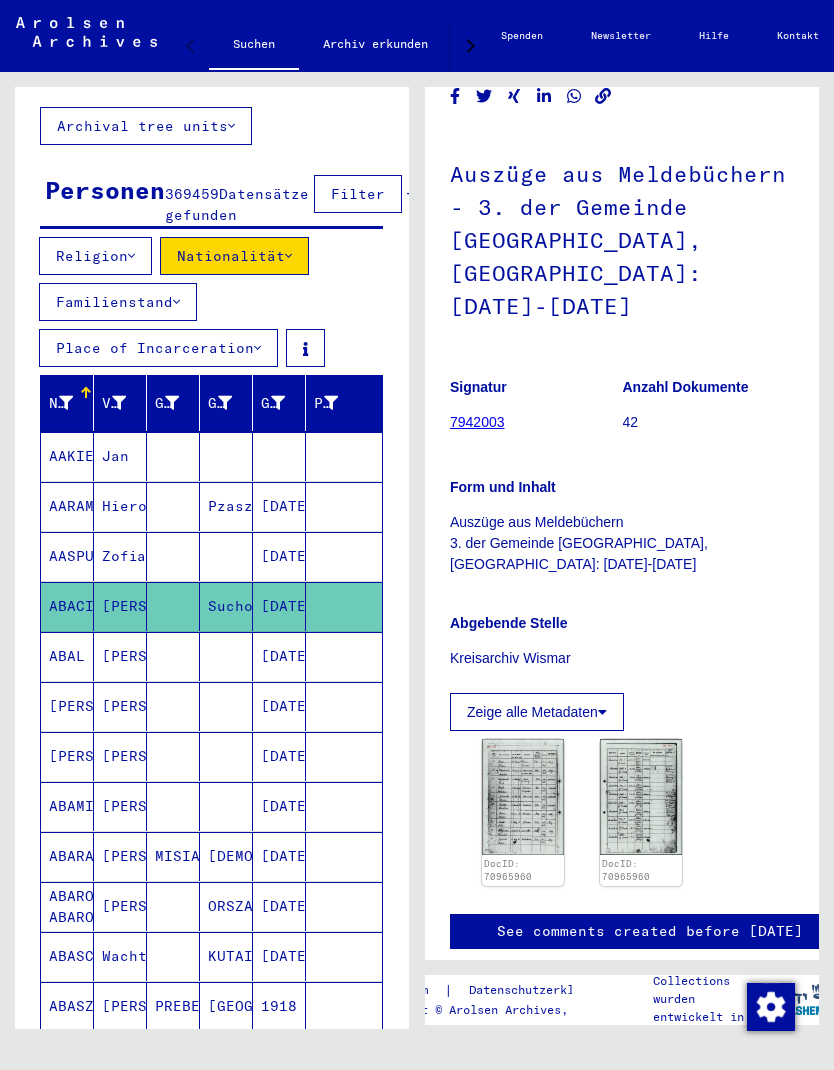 click on "AAKIEV" at bounding box center [67, 506] 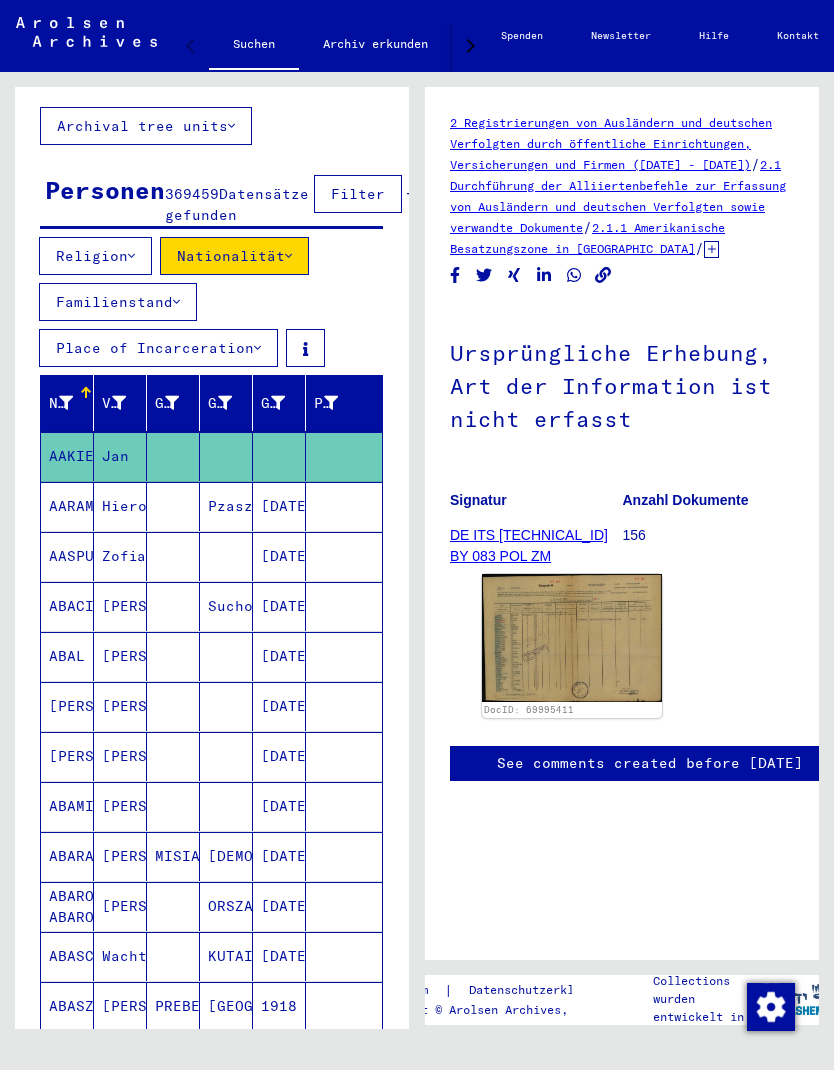 scroll, scrollTop: 0, scrollLeft: 0, axis: both 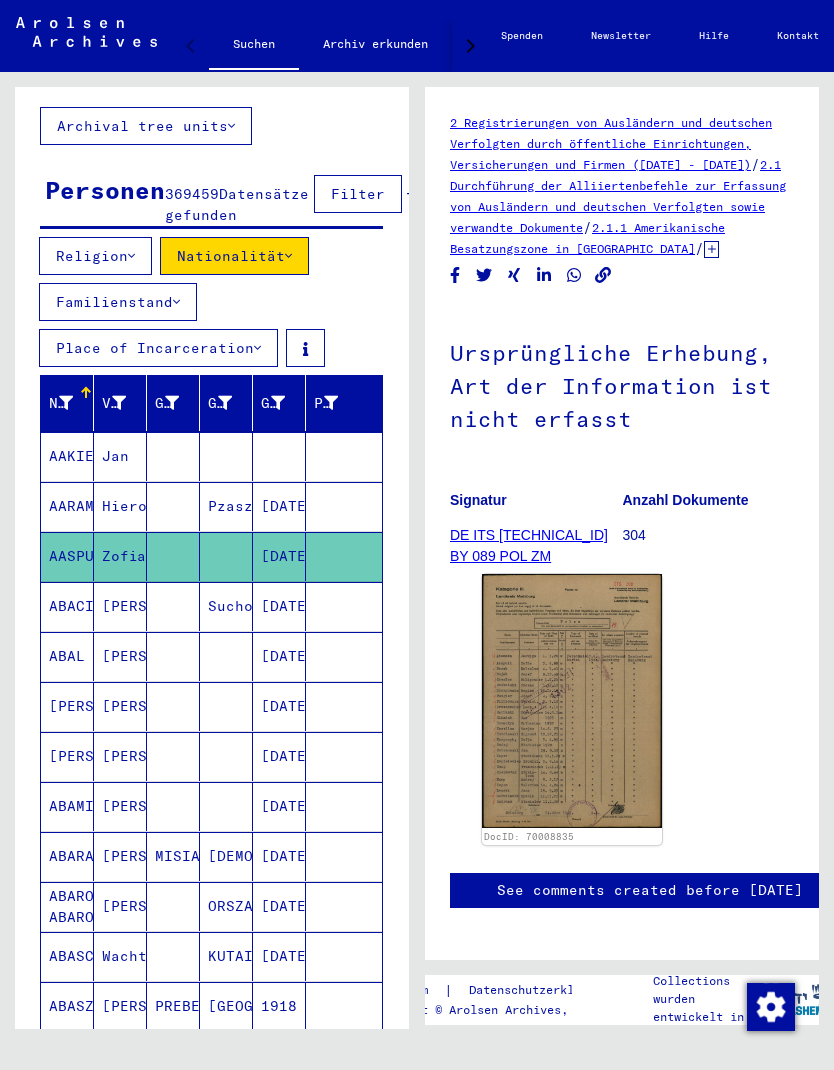 click on "[PERSON_NAME]" at bounding box center (67, 756) 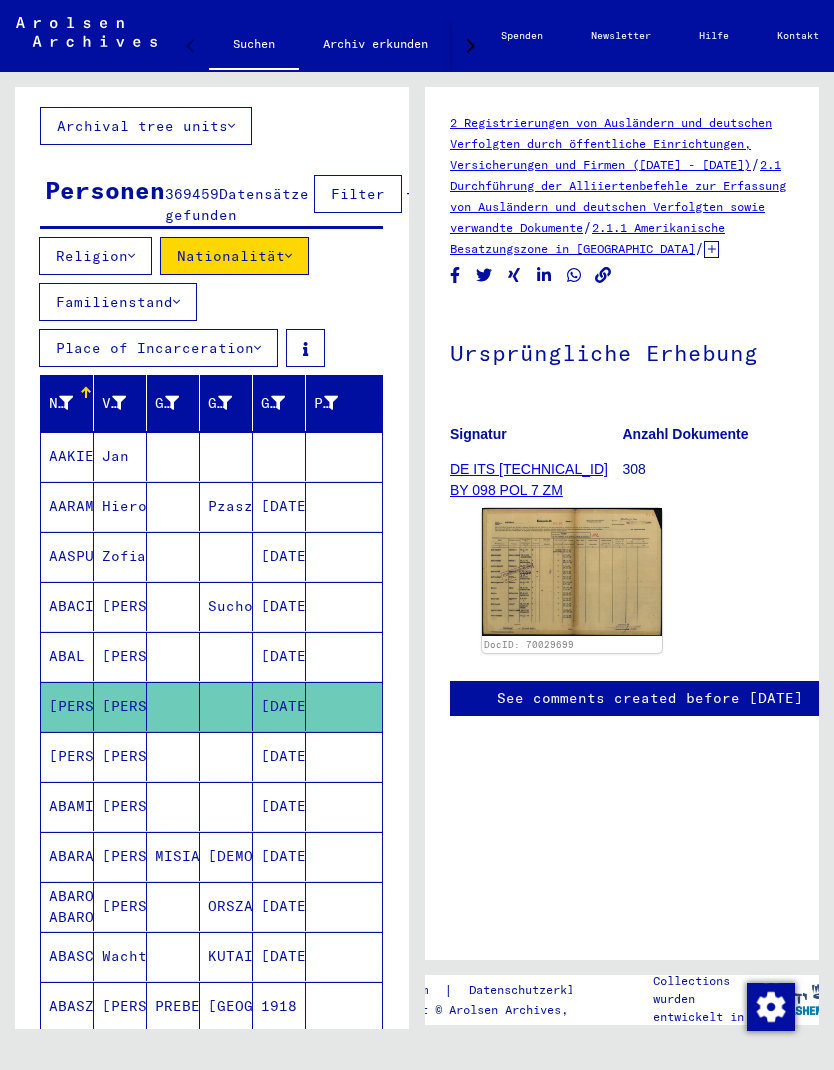 click on "[PERSON_NAME]" at bounding box center [67, 806] 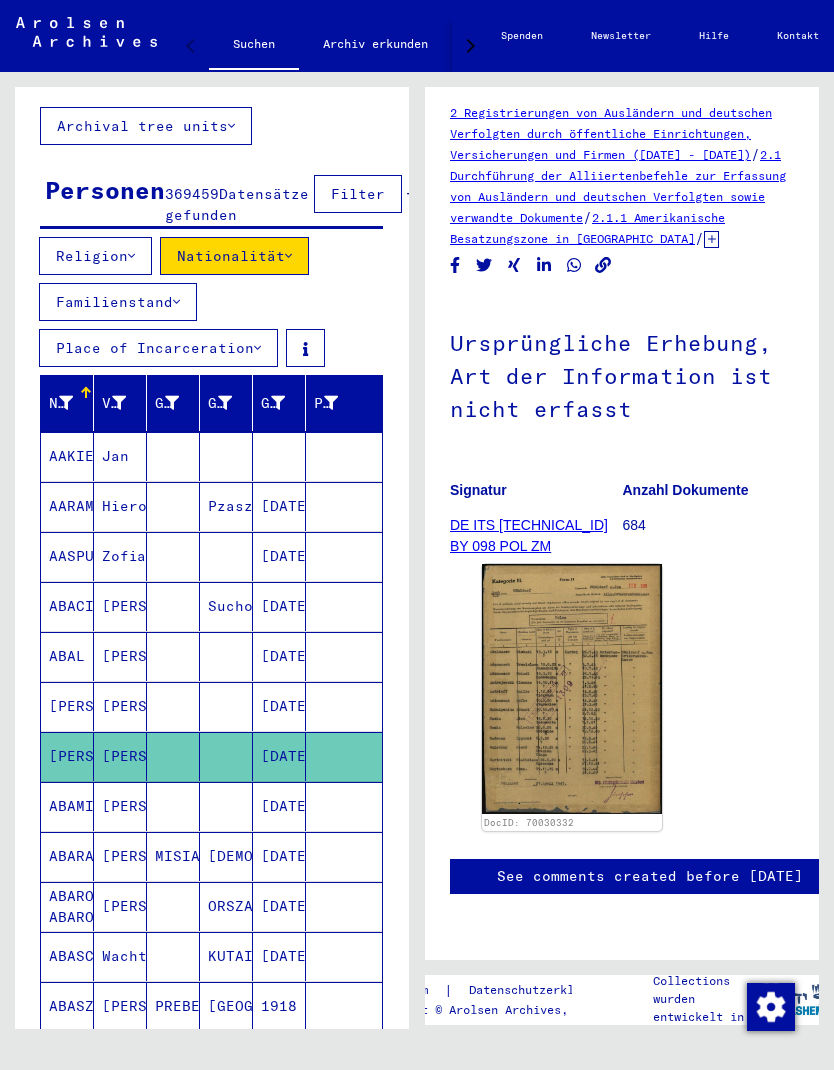 scroll, scrollTop: 284, scrollLeft: 0, axis: vertical 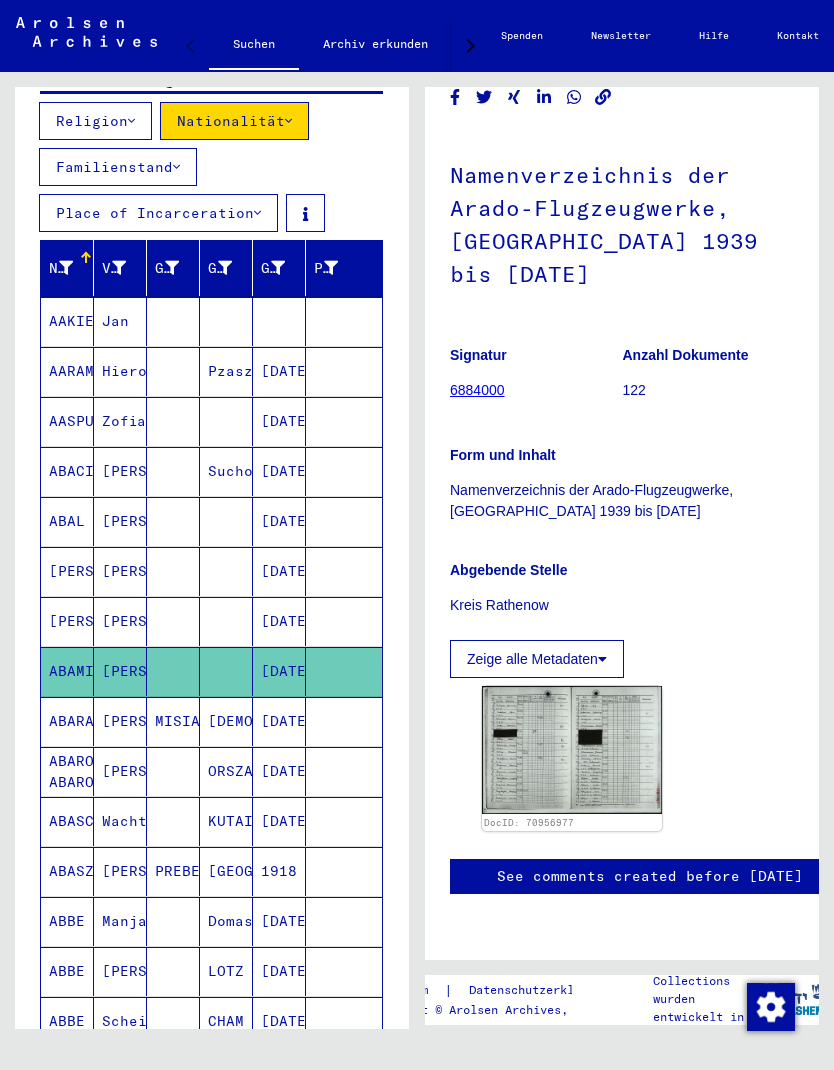 click on "[PERSON_NAME]" at bounding box center (120, 771) 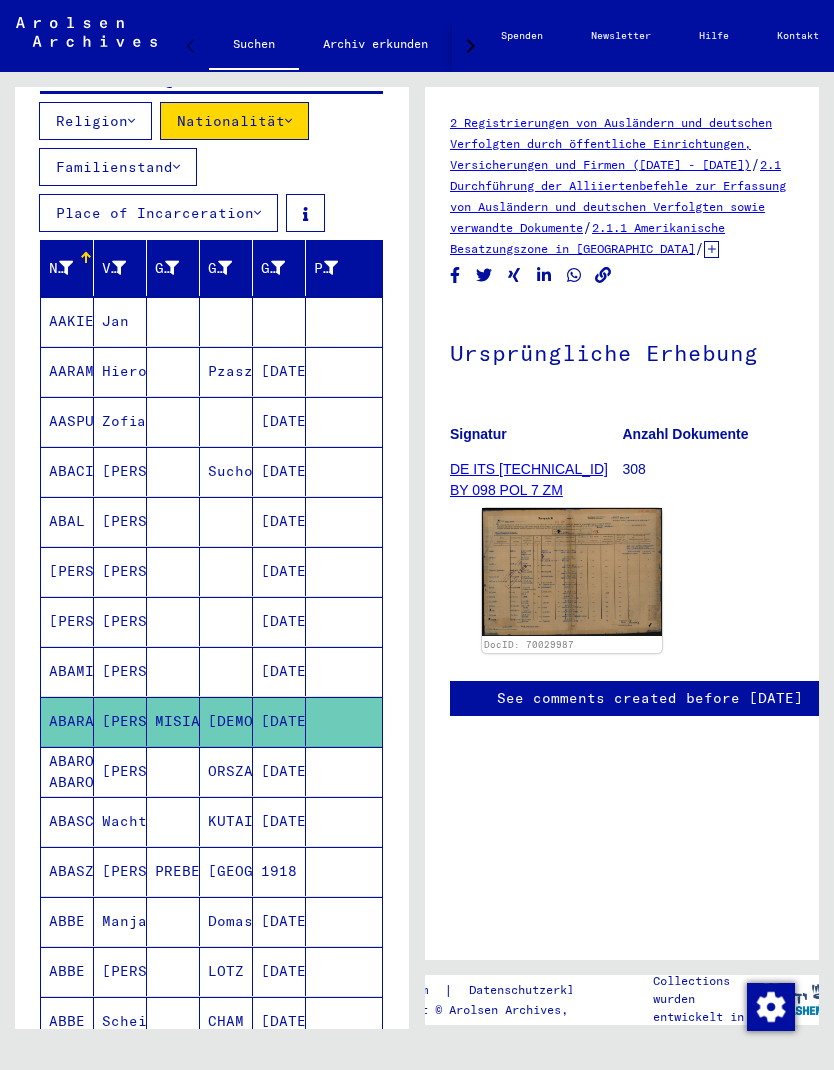 scroll, scrollTop: 0, scrollLeft: 0, axis: both 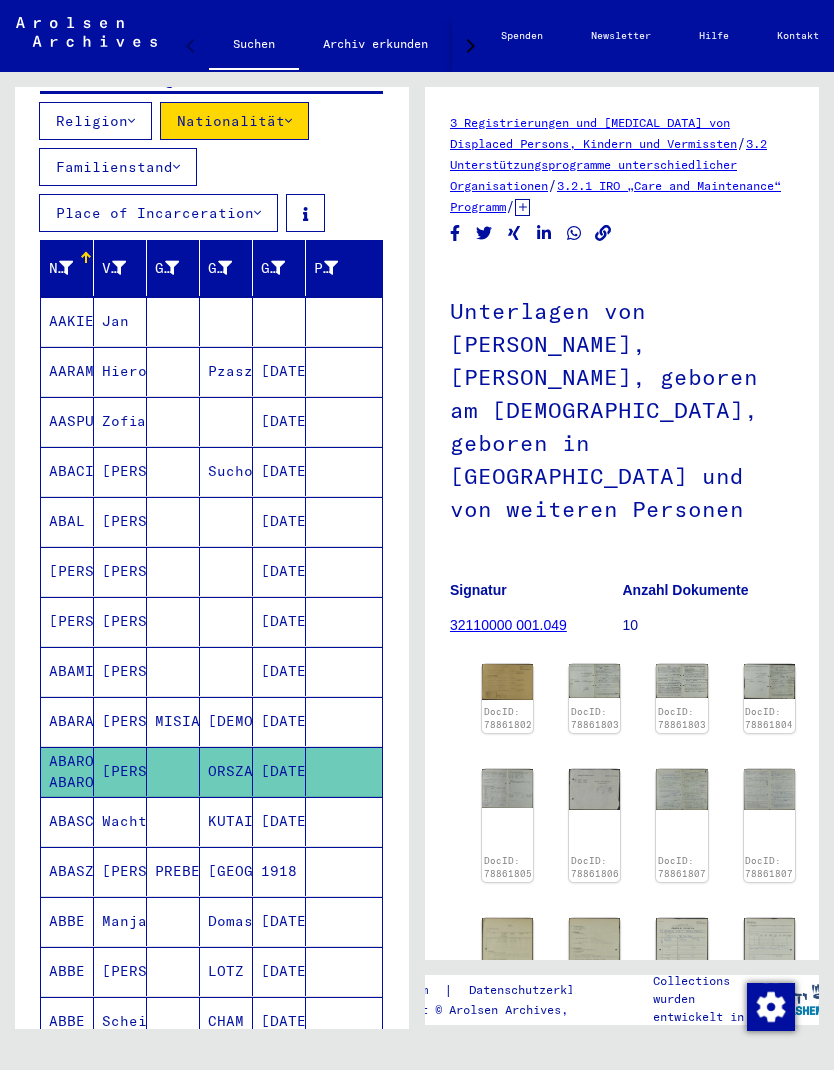 click 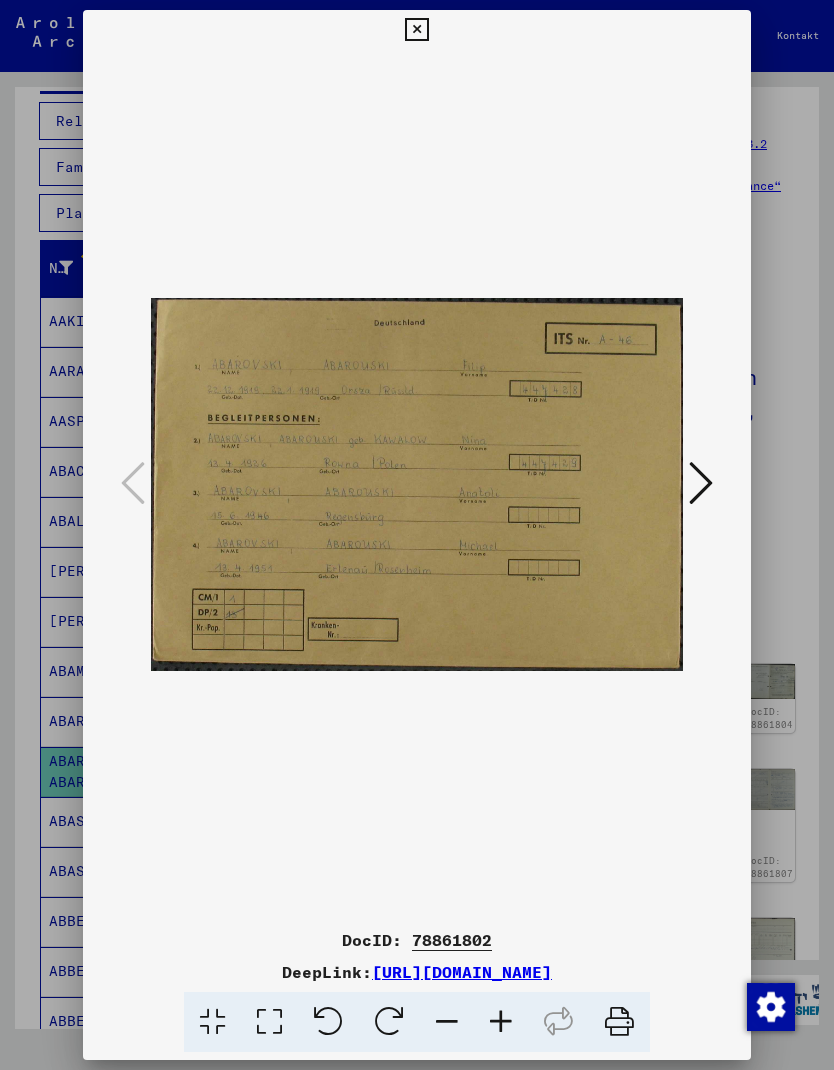 click at bounding box center [701, 483] 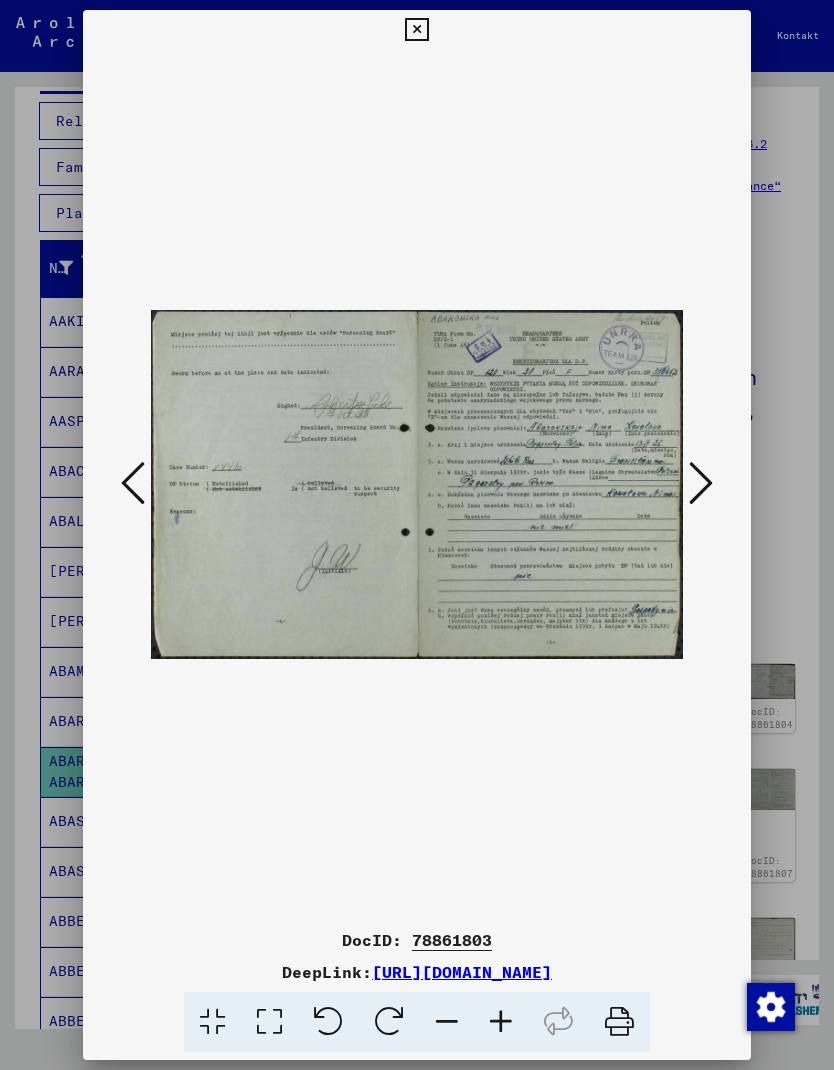click at bounding box center (701, 483) 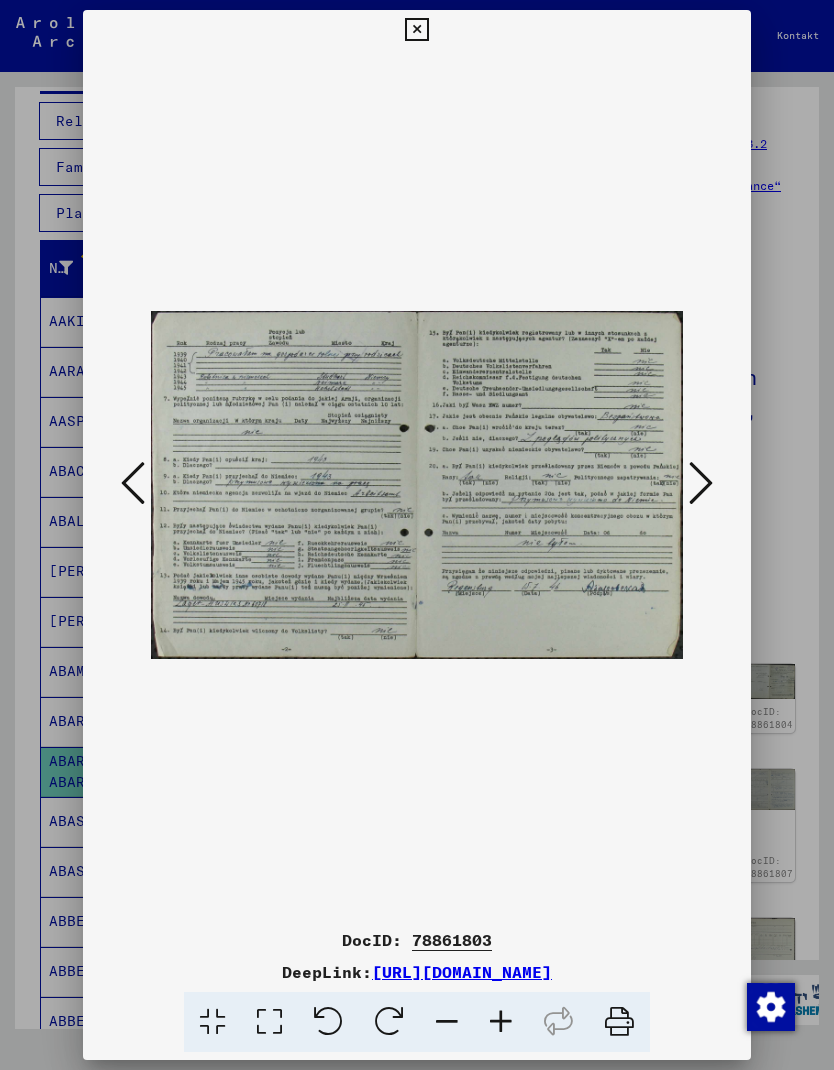 click at bounding box center (701, 484) 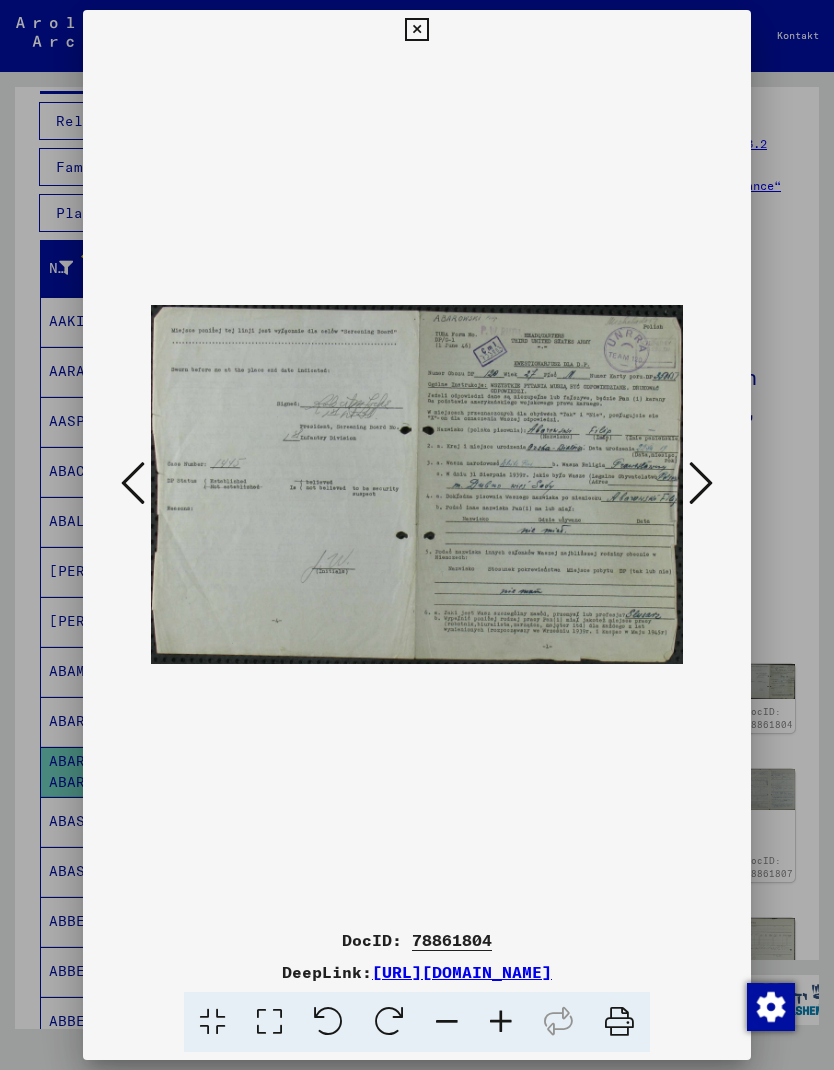 click at bounding box center [416, 485] 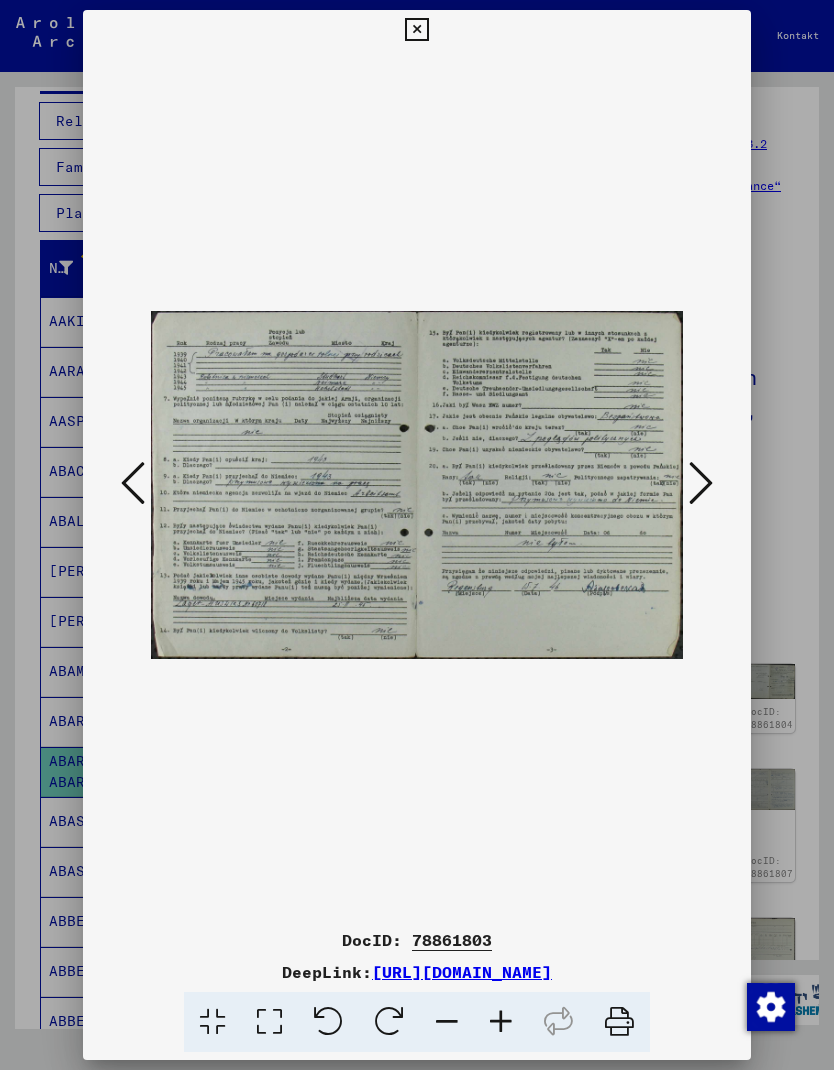 click at bounding box center [701, 483] 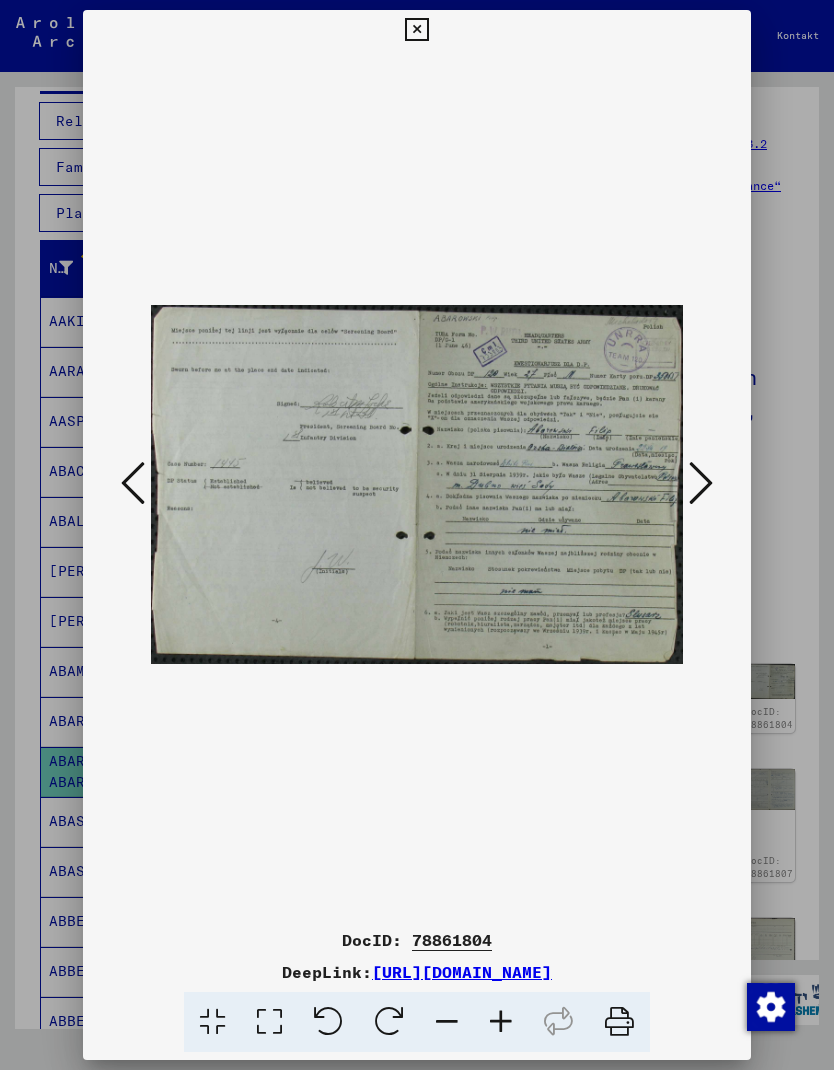 click at bounding box center [701, 483] 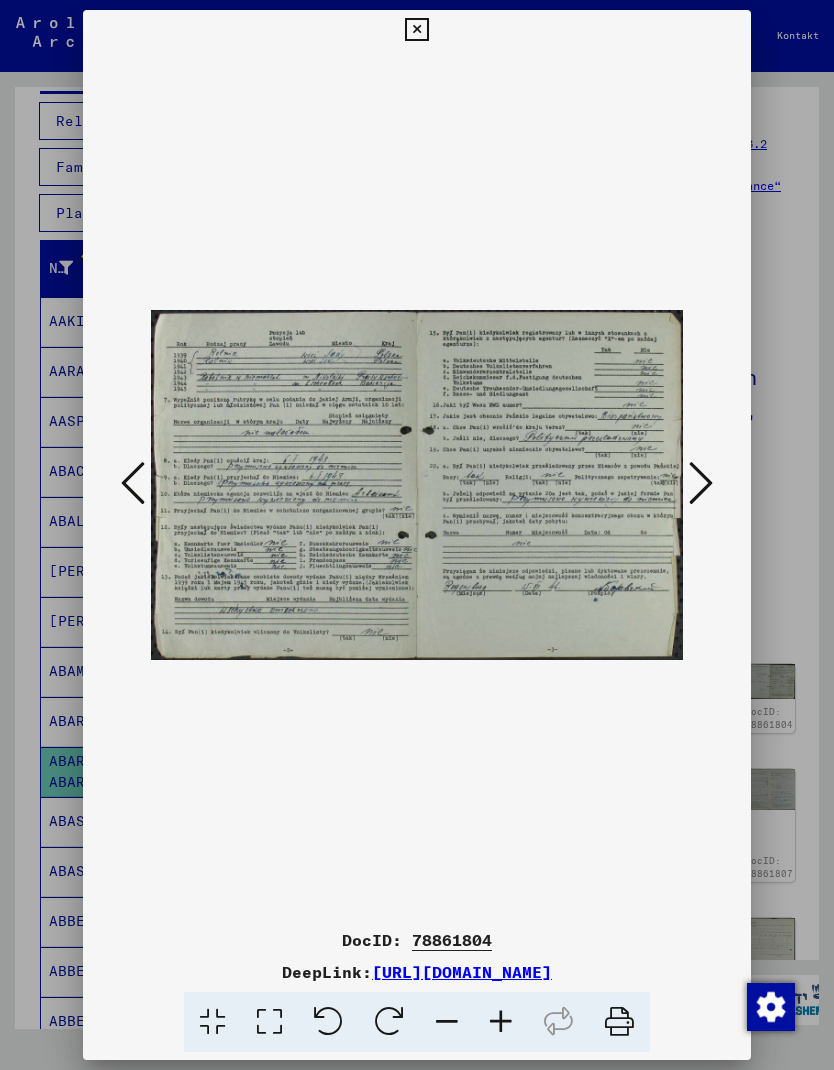 click at bounding box center [701, 483] 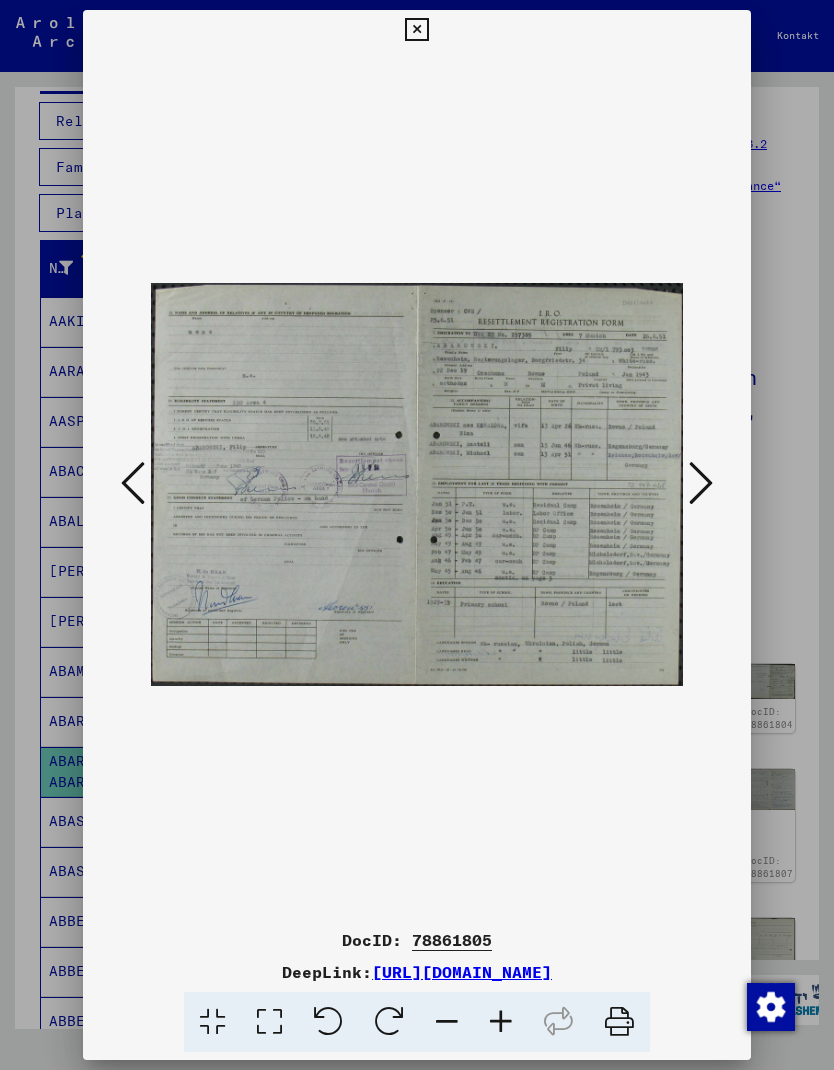 click at bounding box center [701, 483] 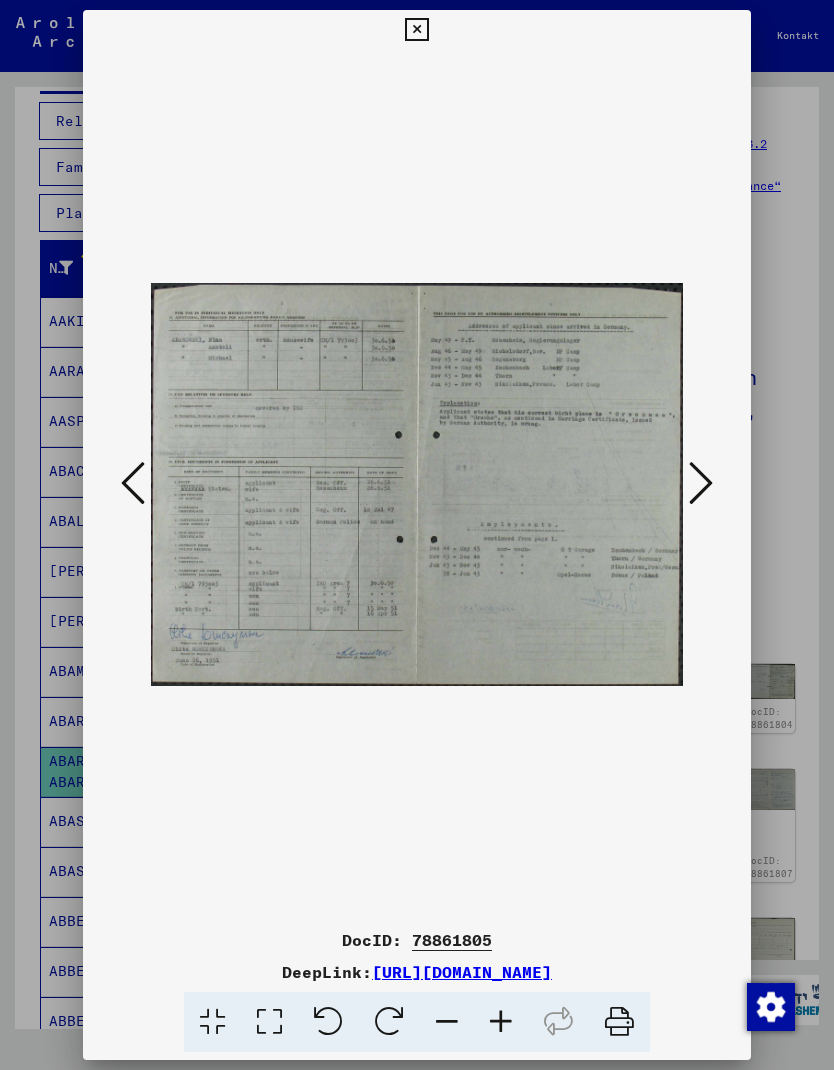 click at bounding box center [701, 483] 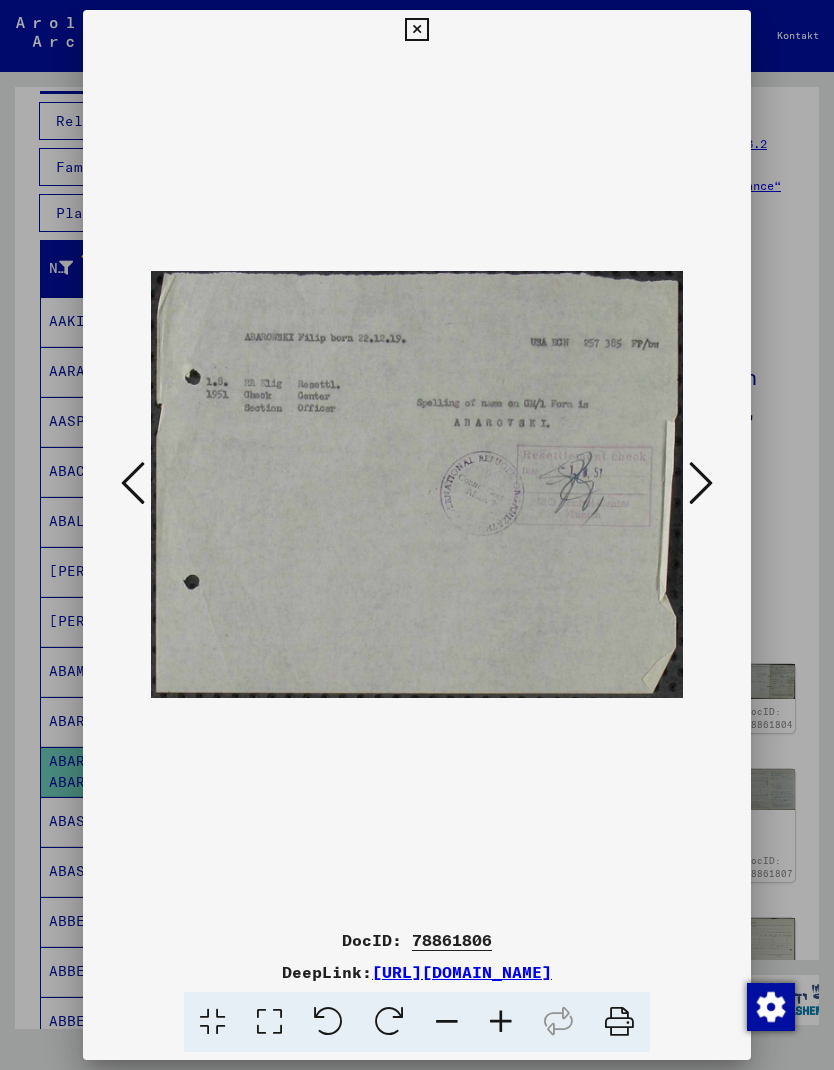 click at bounding box center (701, 483) 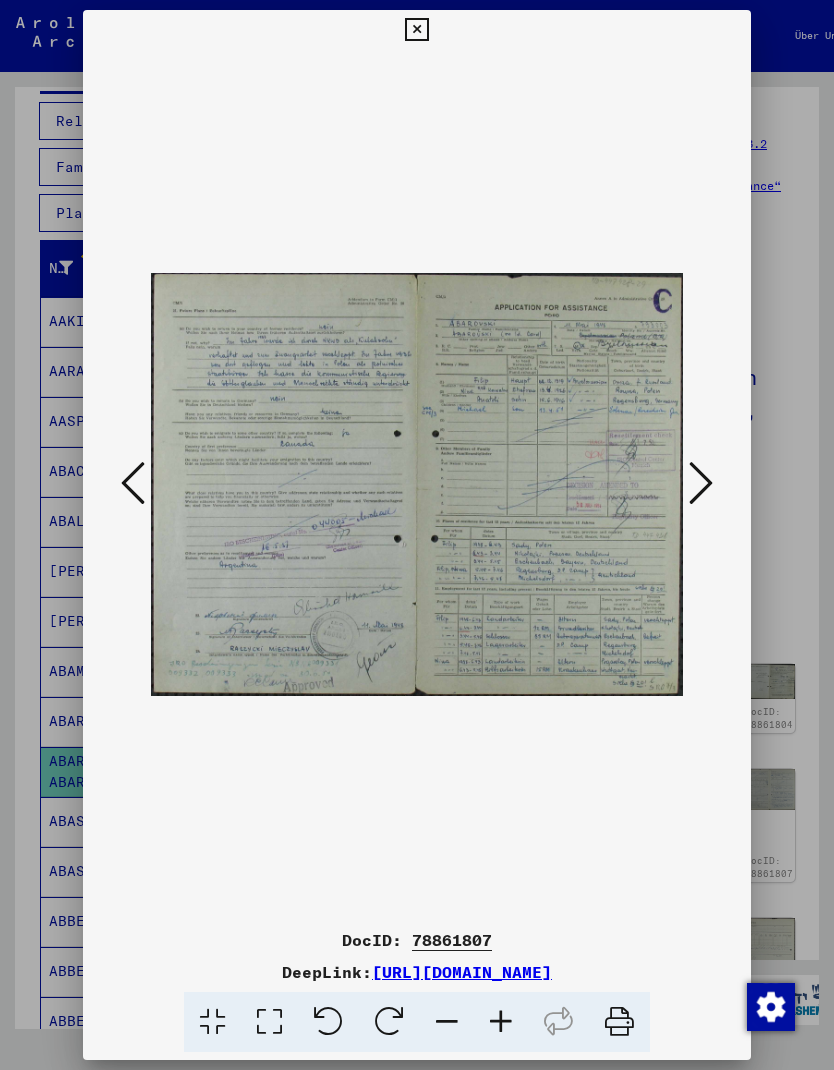 click at bounding box center (701, 483) 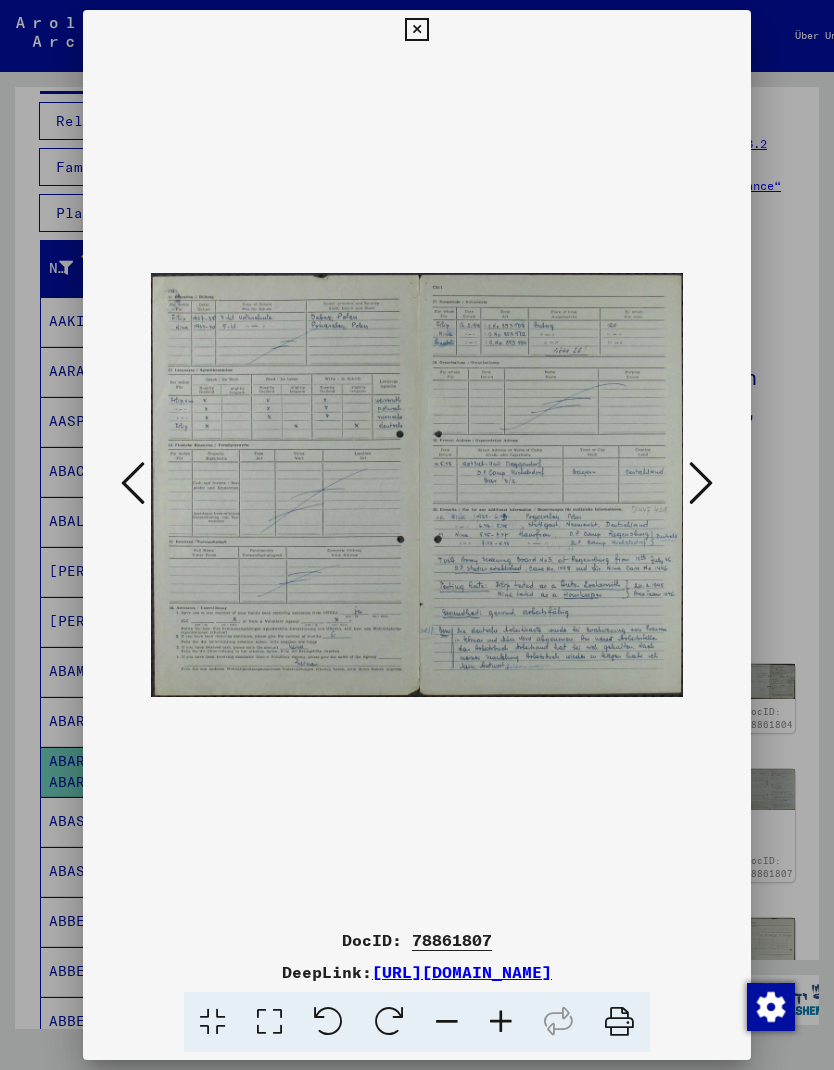 click at bounding box center [701, 483] 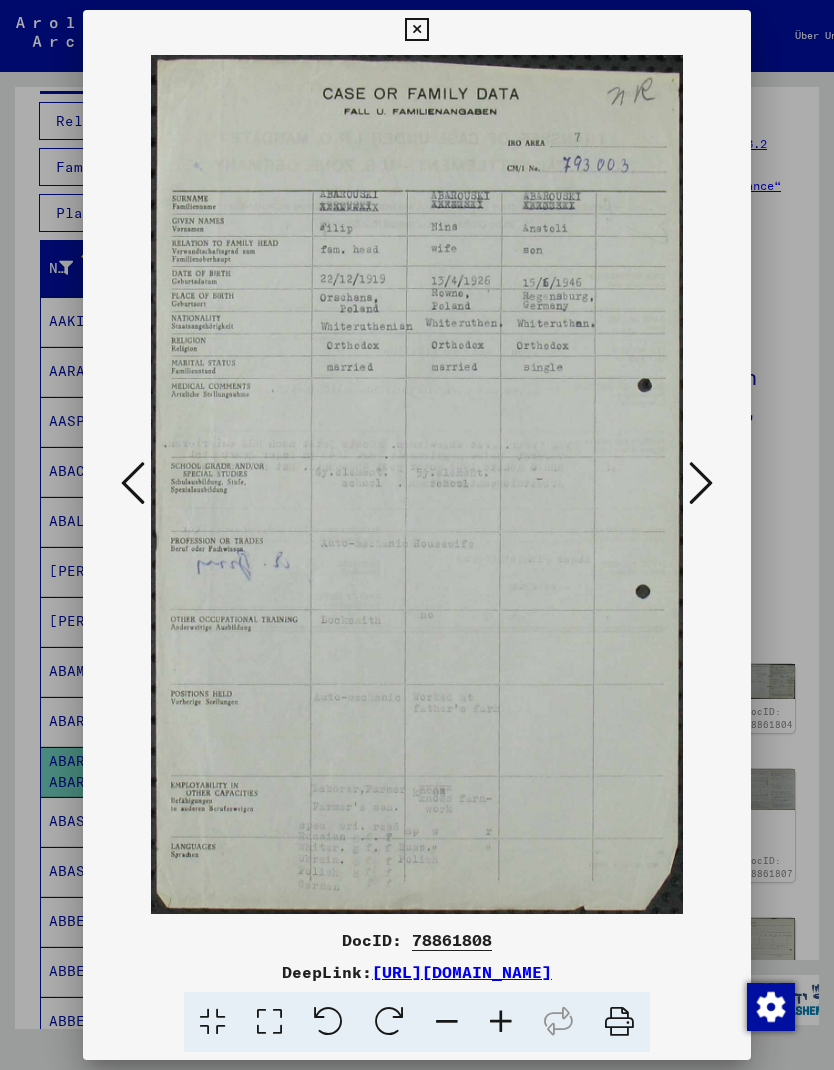 click at bounding box center (701, 483) 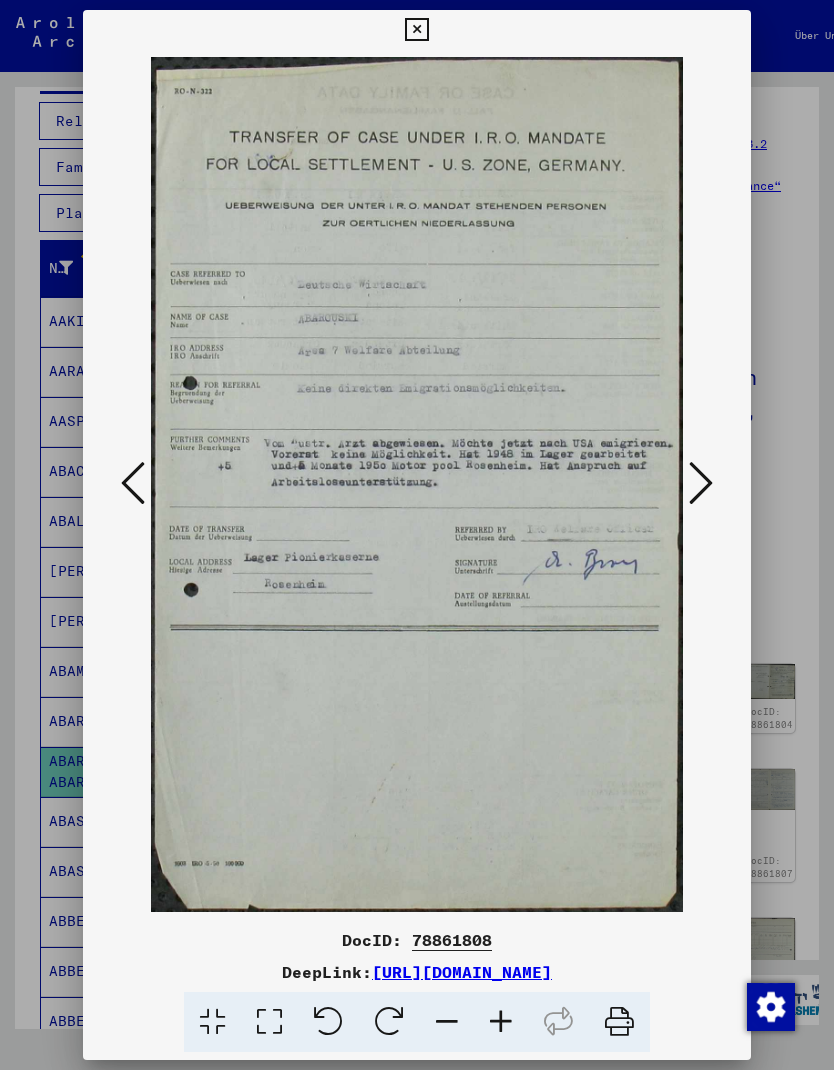 click at bounding box center [701, 483] 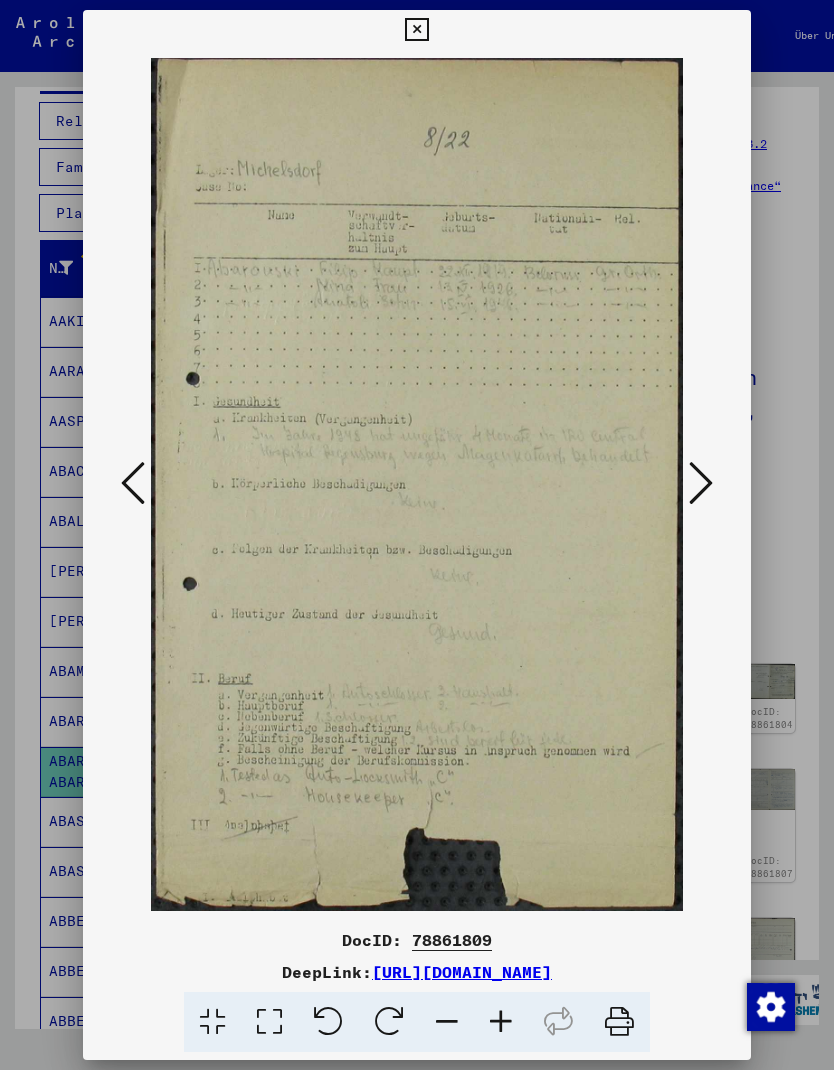 click at bounding box center [416, 485] 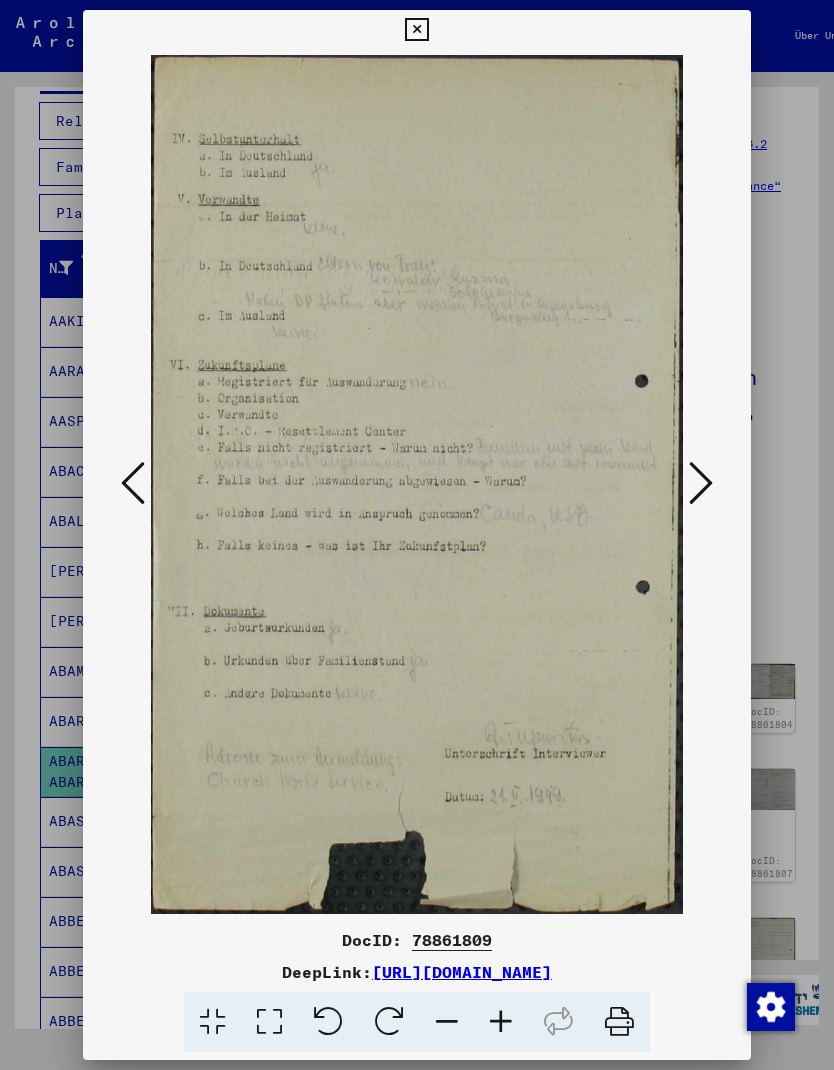 click at bounding box center [701, 484] 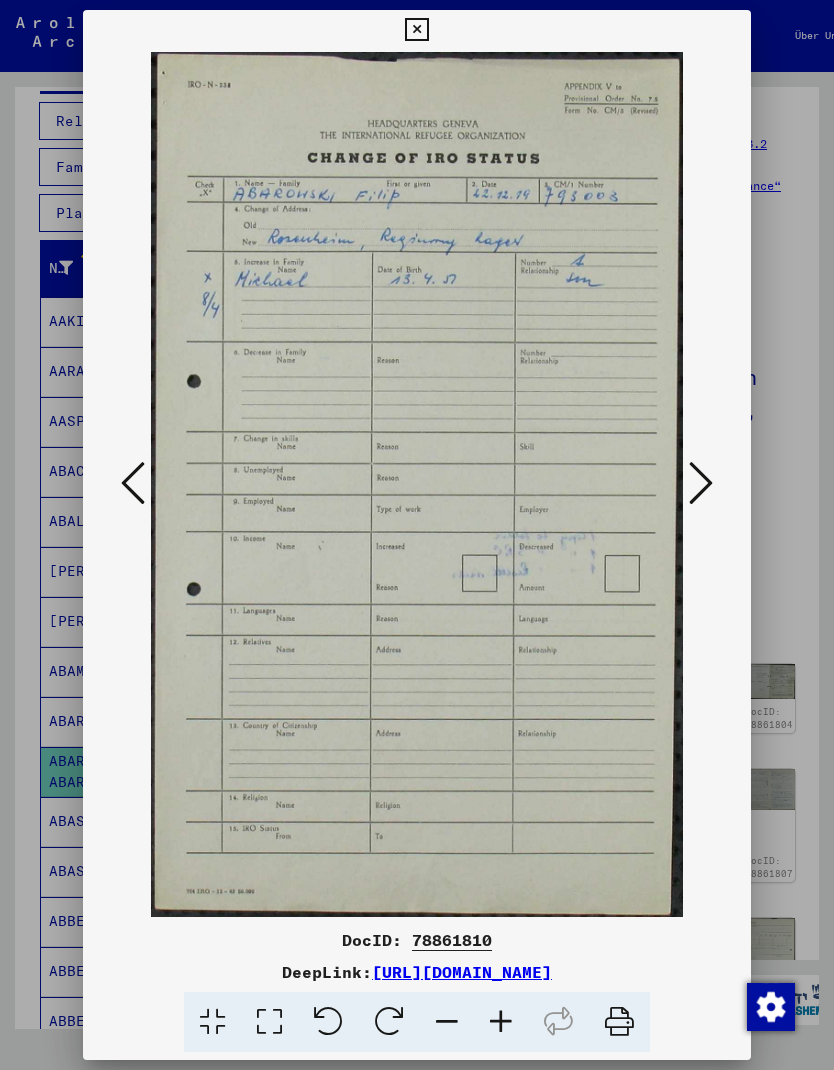 click at bounding box center [701, 483] 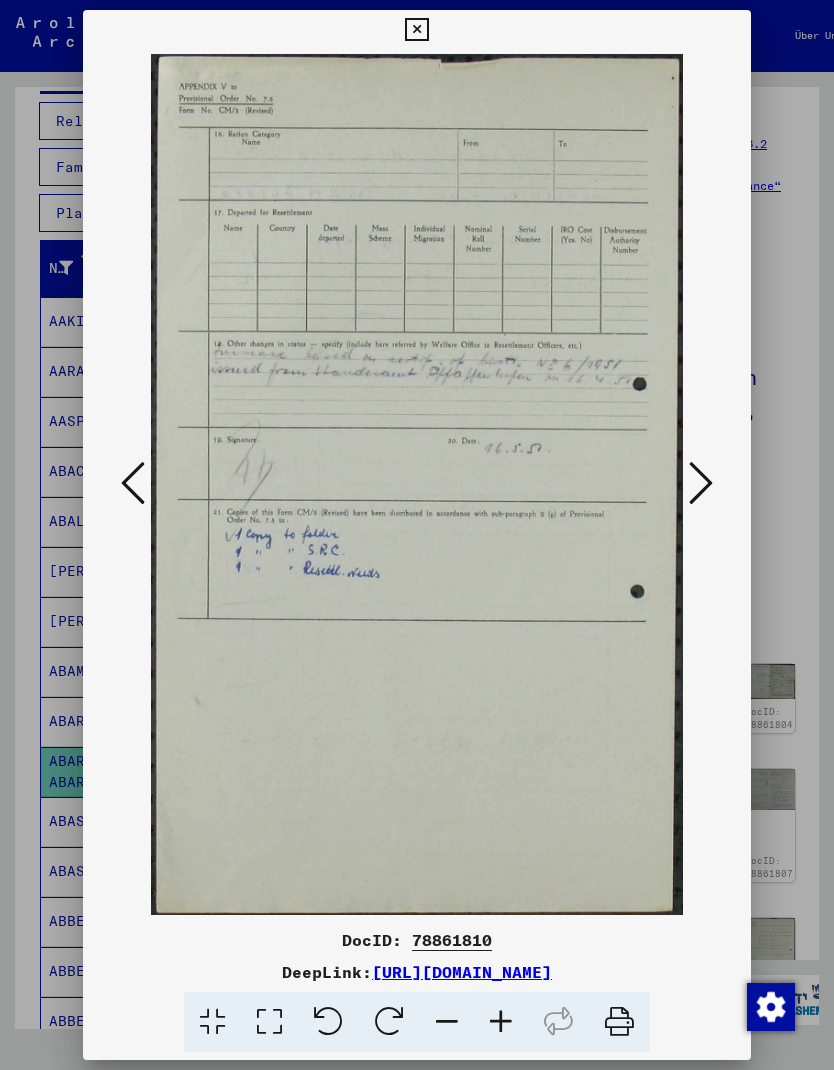 click at bounding box center [701, 483] 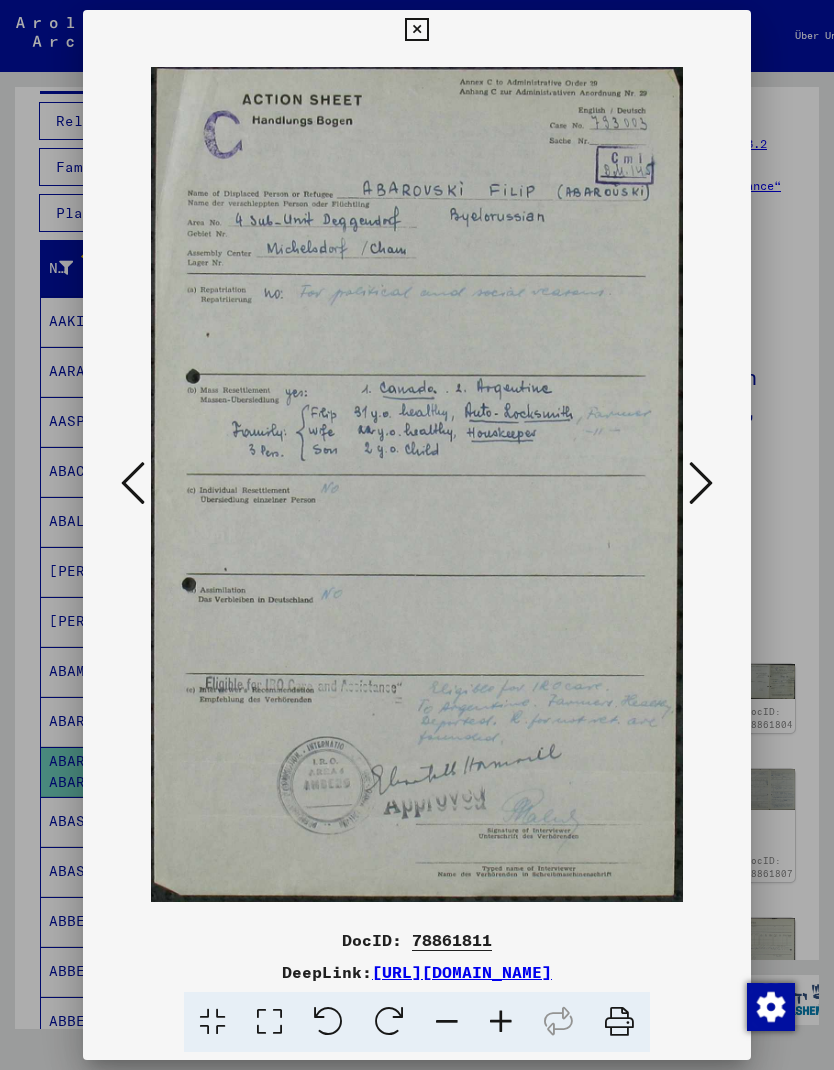 click at bounding box center (416, 30) 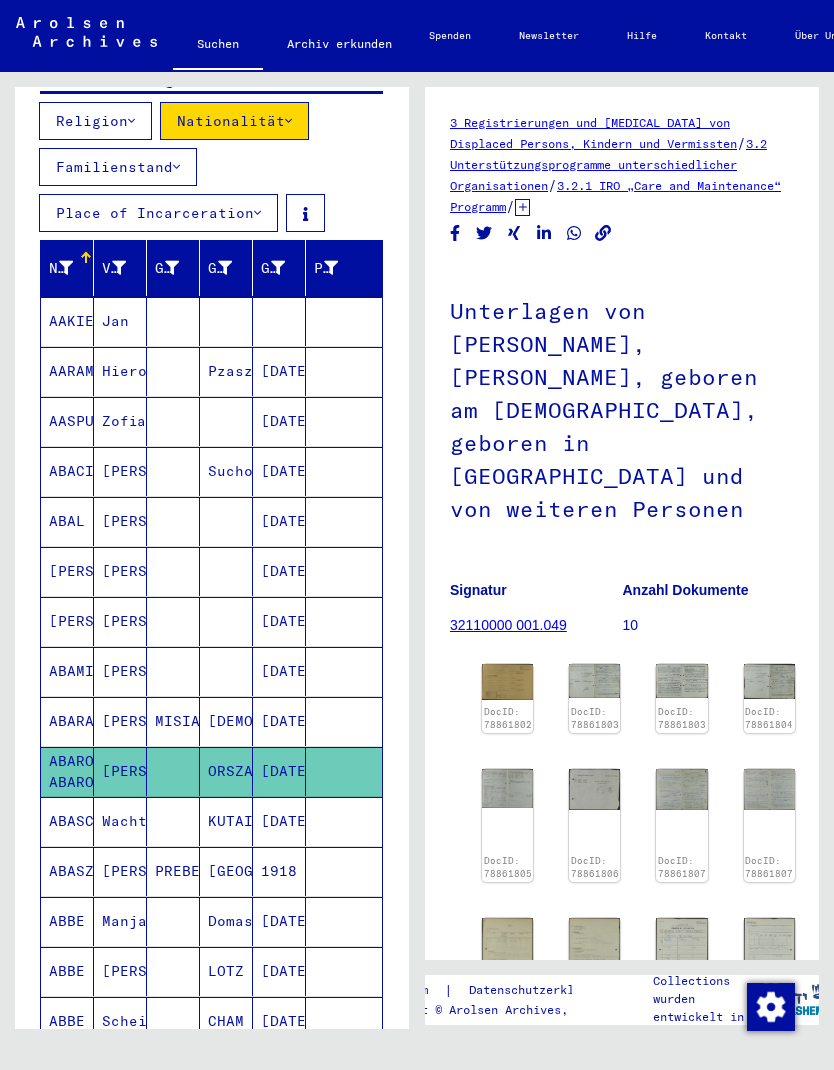 click on "[DATE]" at bounding box center [279, 871] 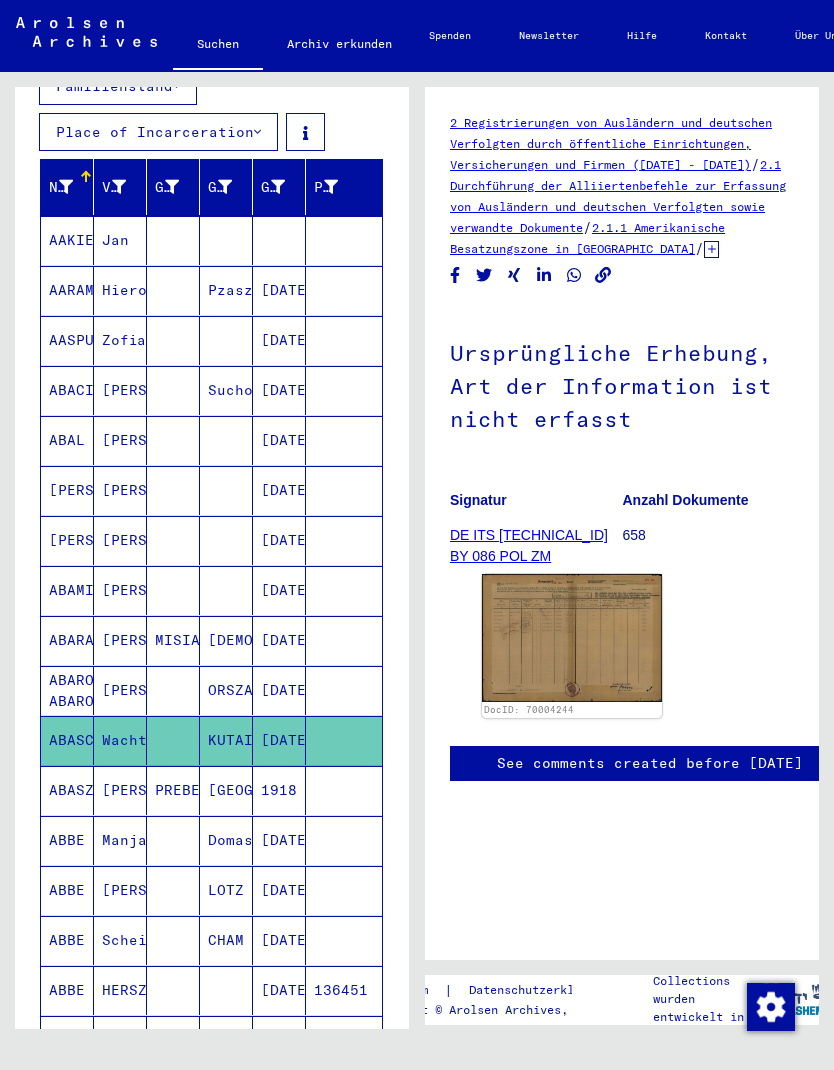 scroll, scrollTop: 360, scrollLeft: 0, axis: vertical 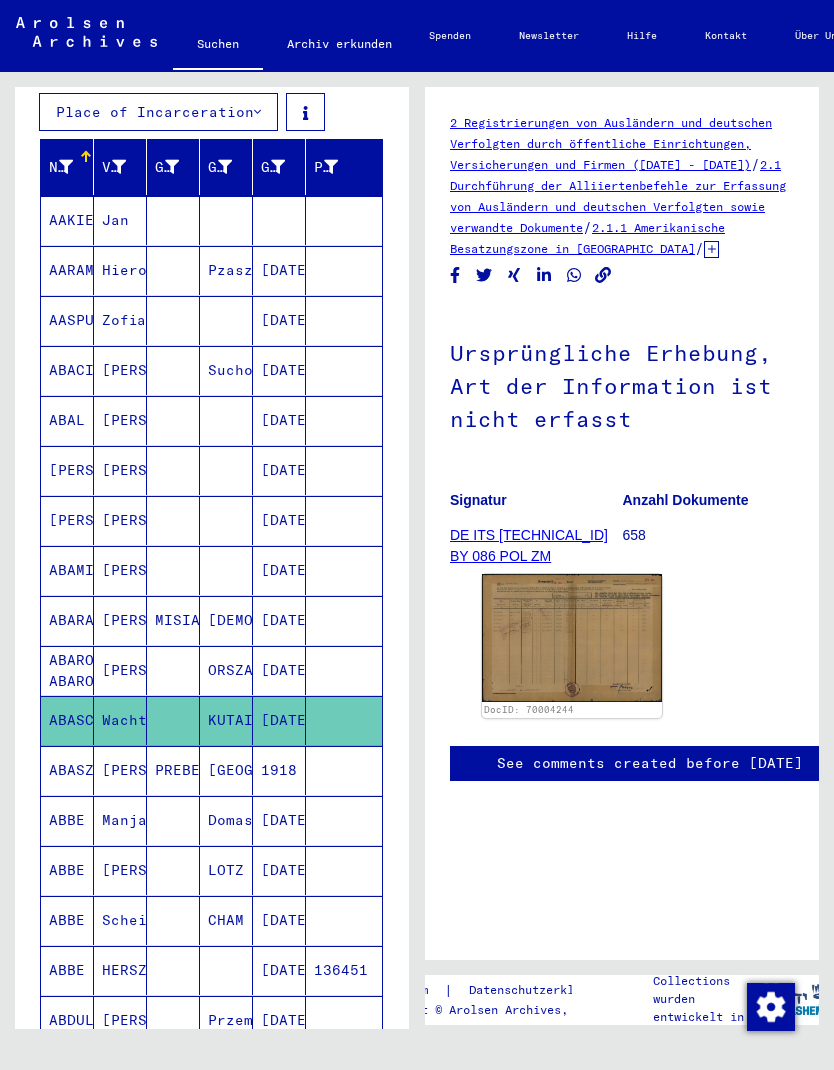 click at bounding box center [344, 820] 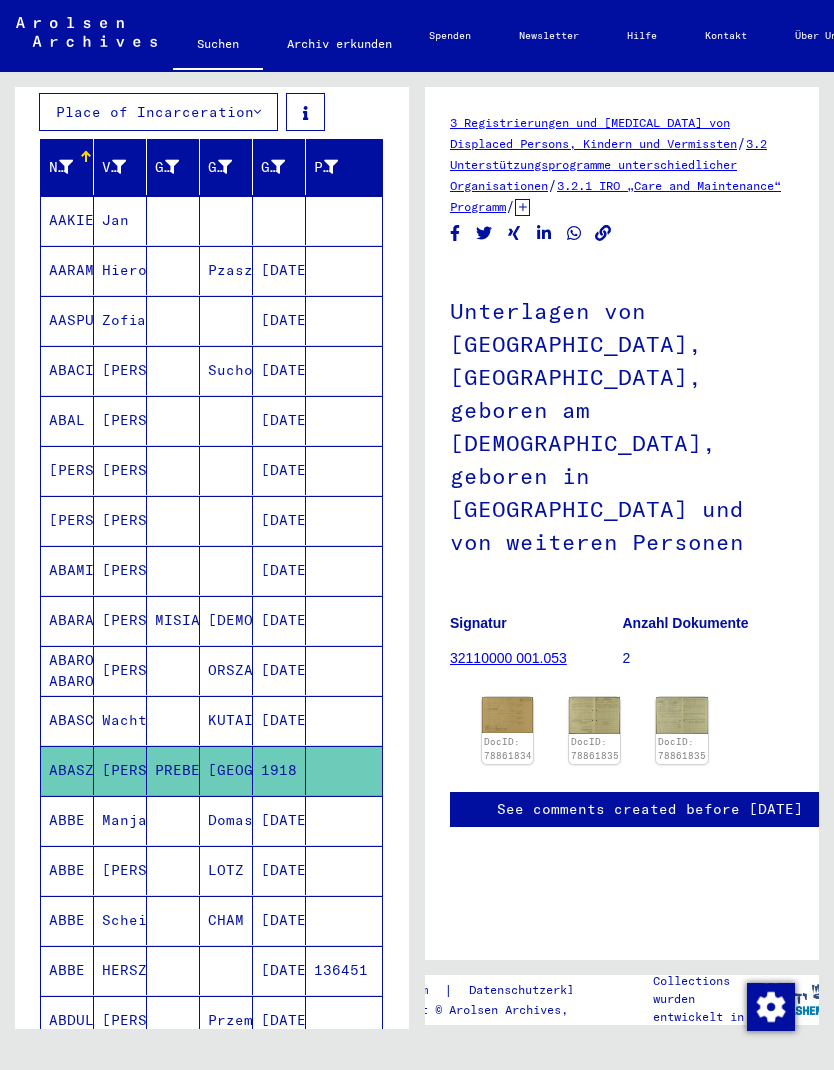 click on "[DATE]" at bounding box center [279, 870] 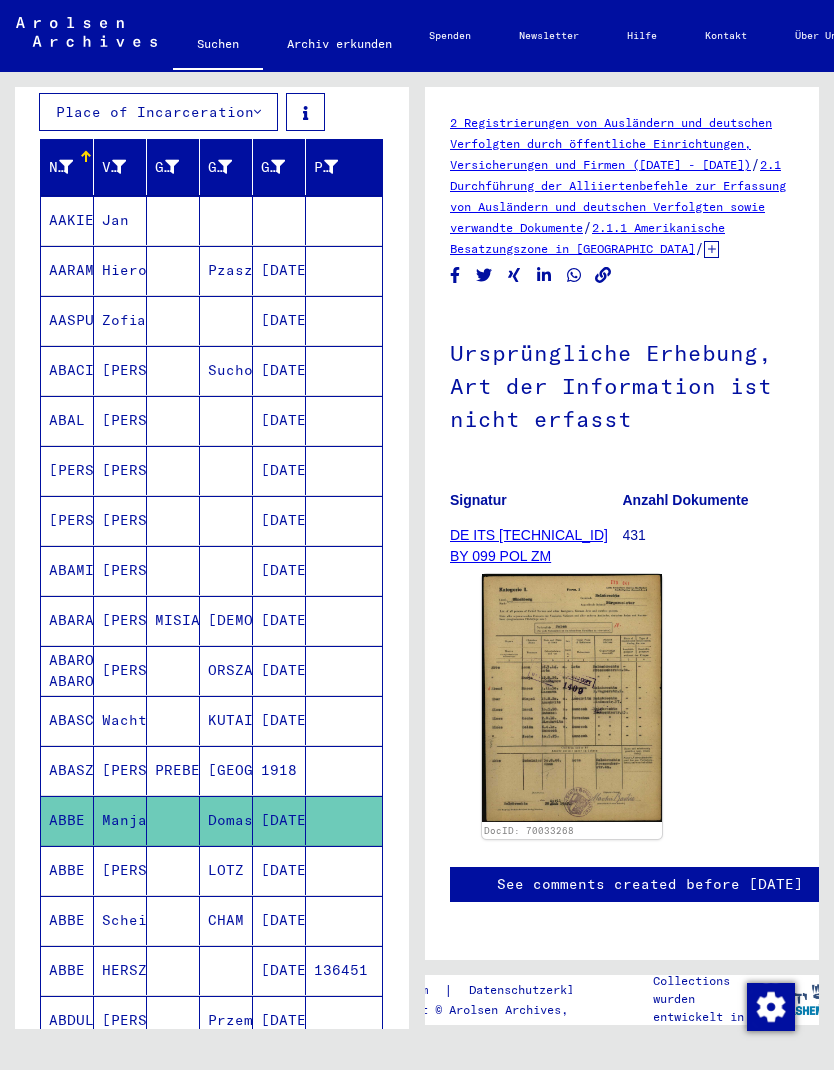 click on "1918" at bounding box center (279, 820) 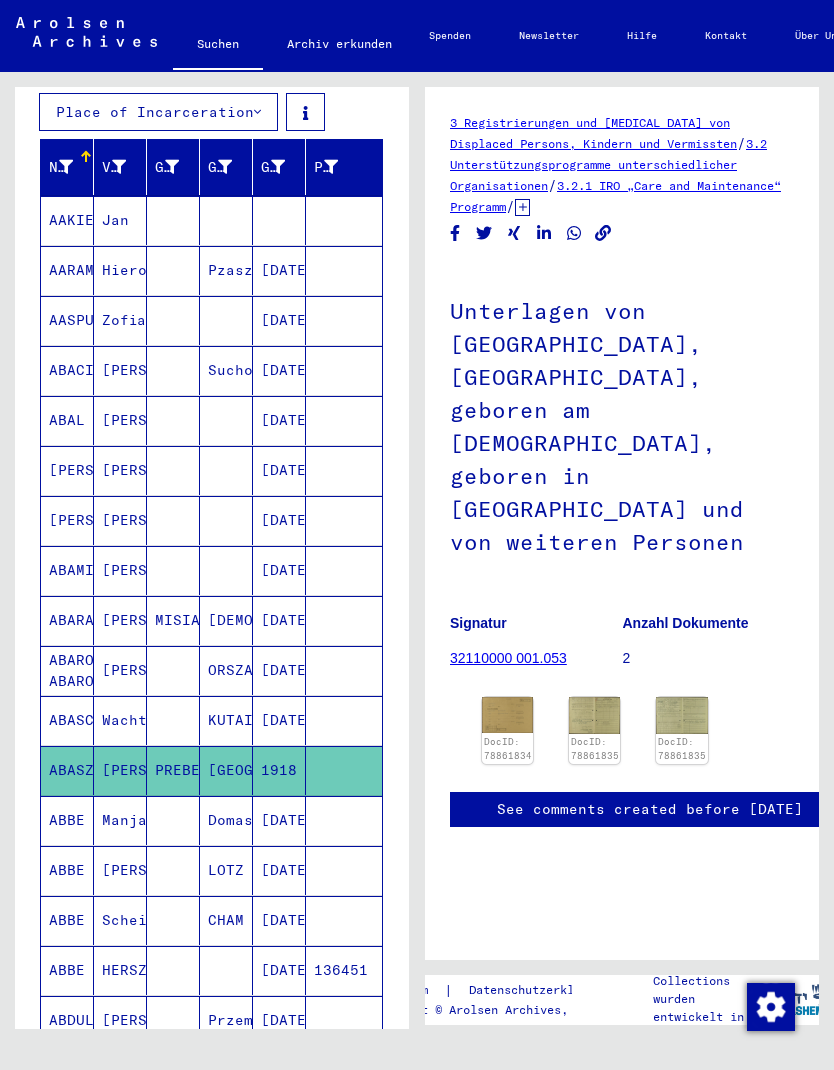 click 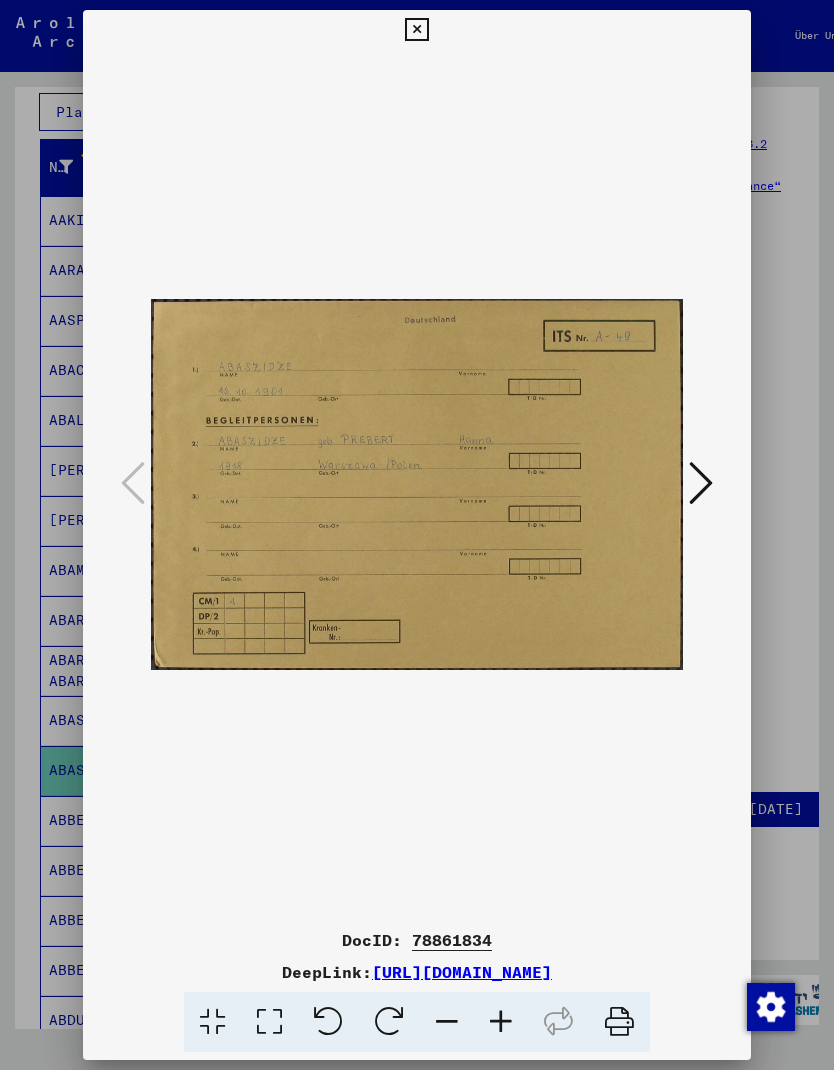 click at bounding box center (701, 483) 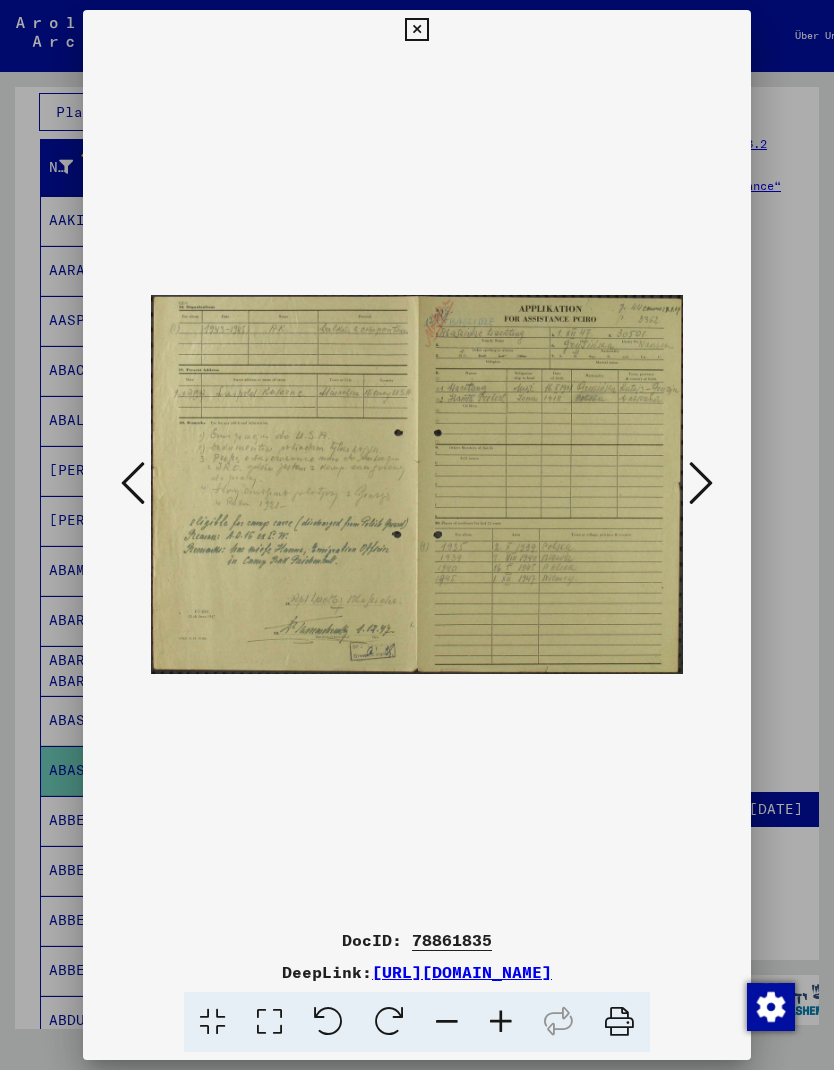 click at bounding box center (701, 484) 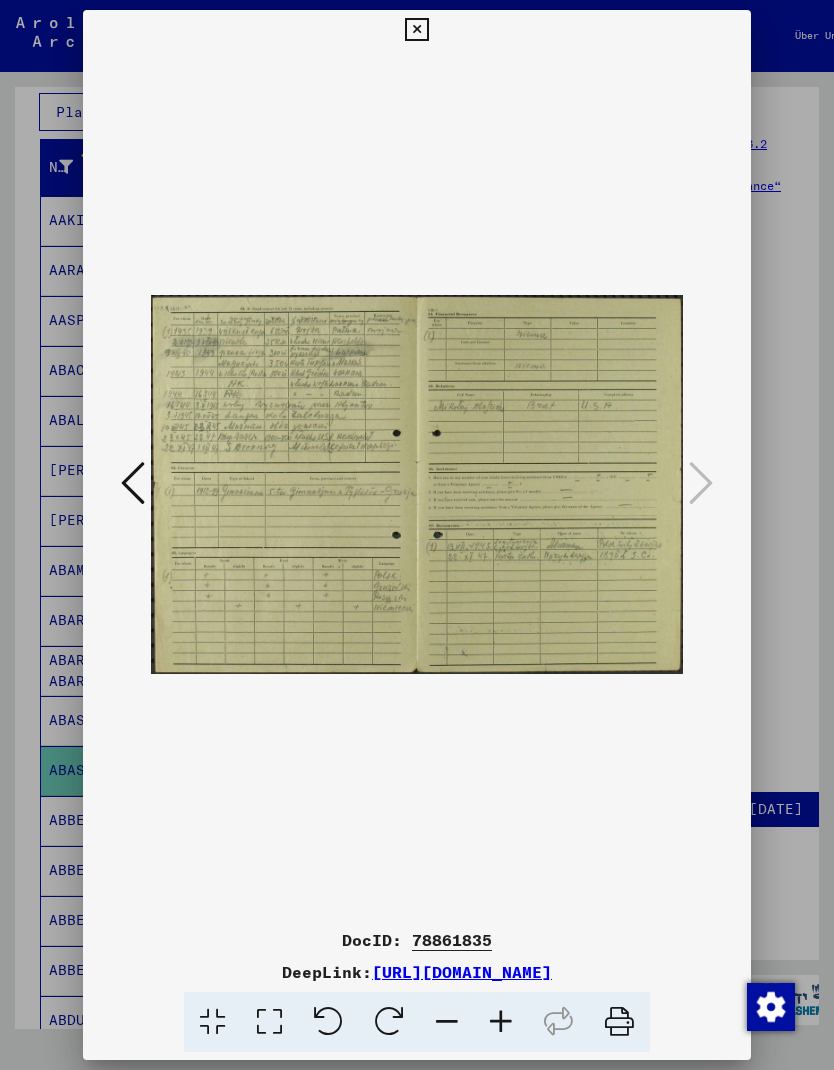 click at bounding box center [417, 535] 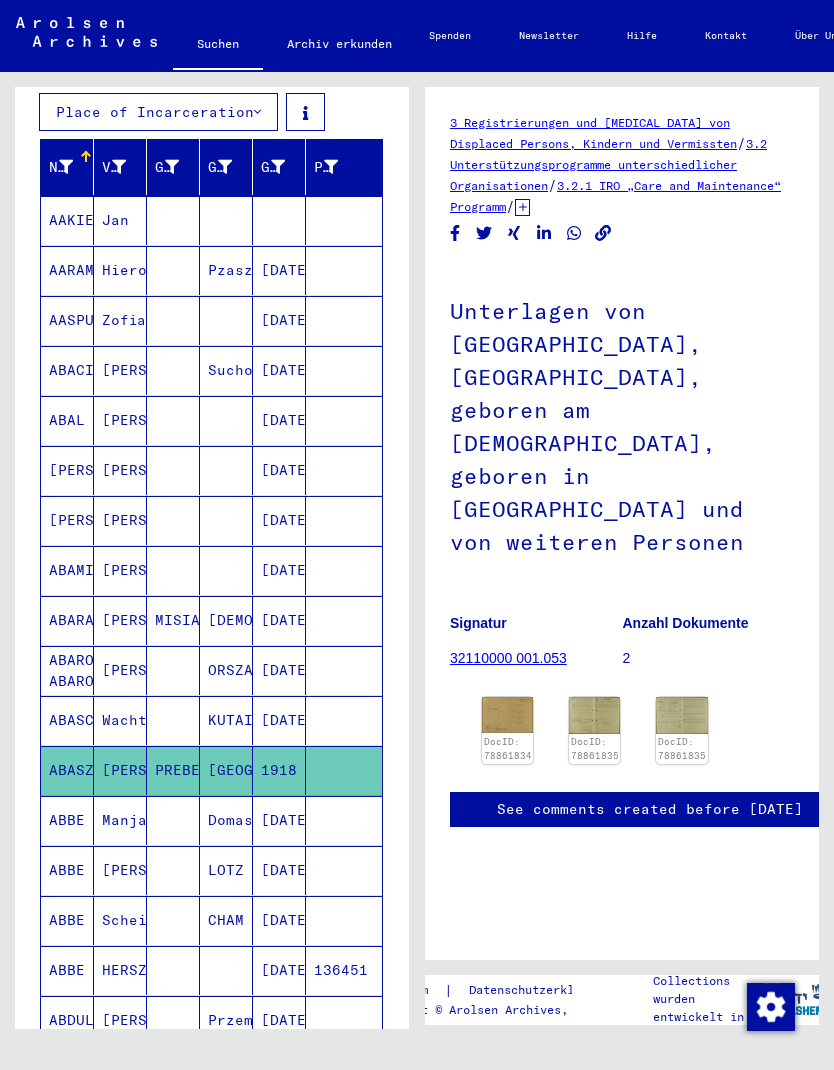 click at bounding box center [344, 870] 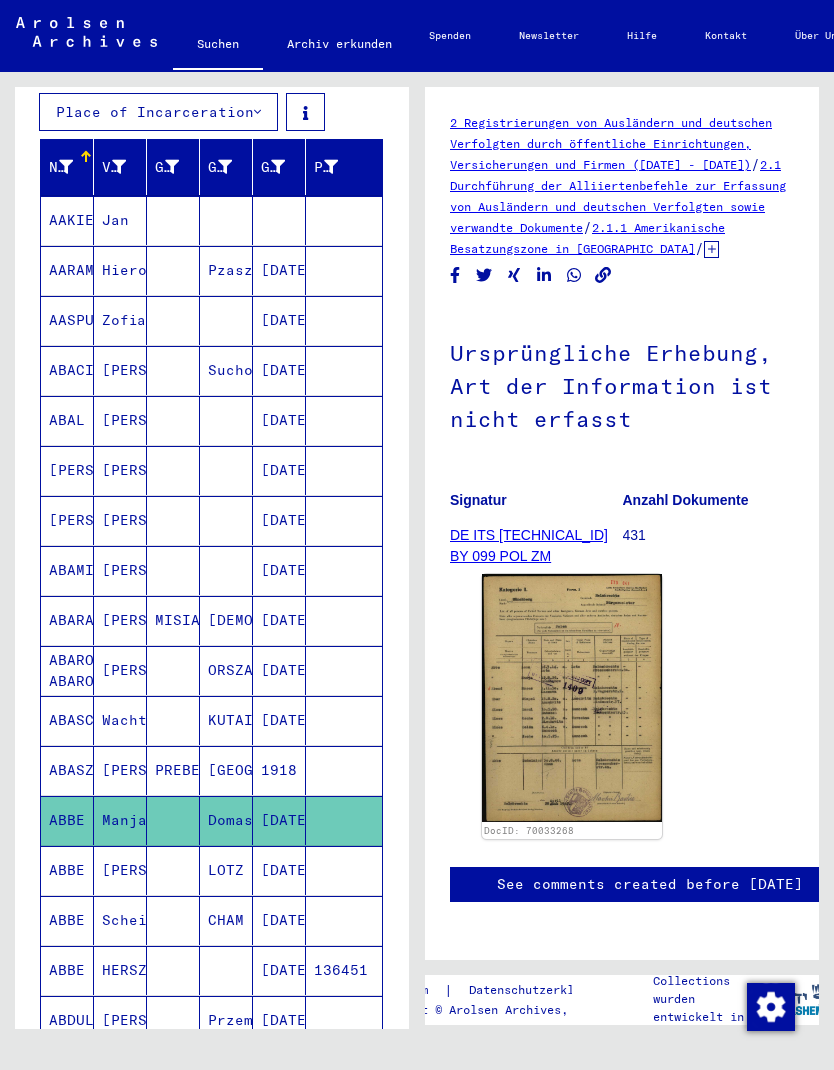 click at bounding box center [344, 920] 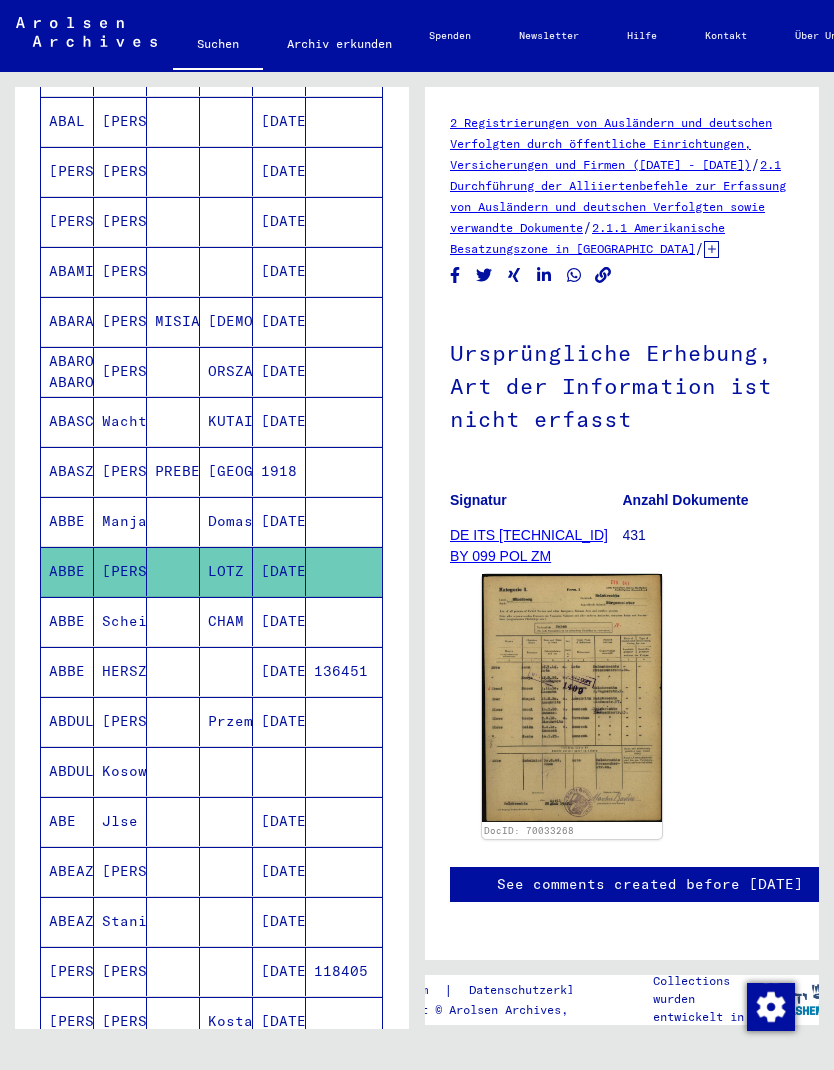 scroll, scrollTop: 660, scrollLeft: 0, axis: vertical 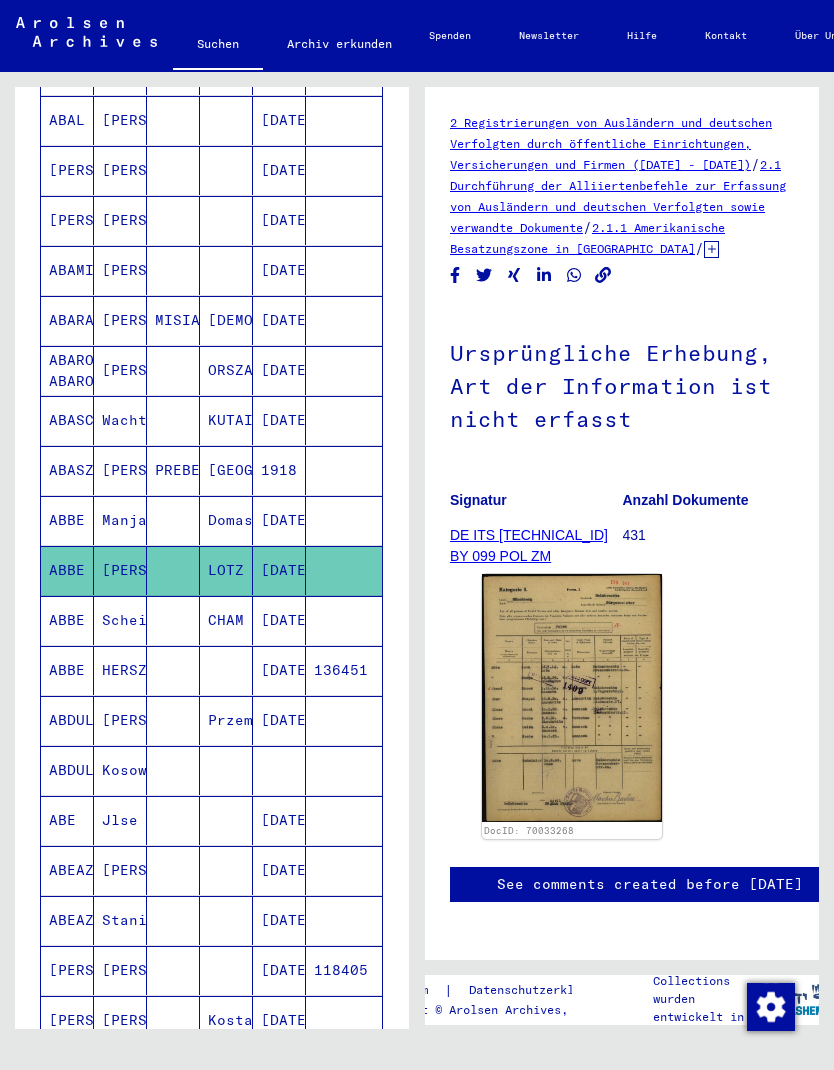 click at bounding box center [344, 670] 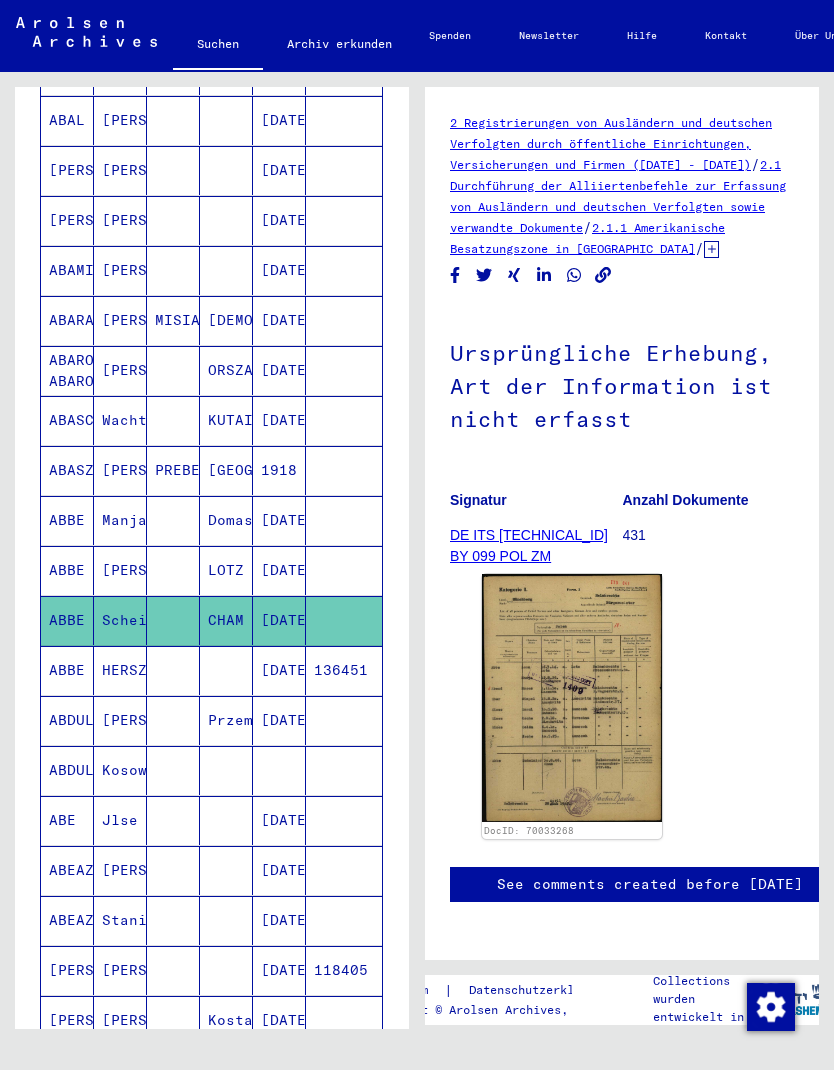 click on "[DATE]" at bounding box center [279, 720] 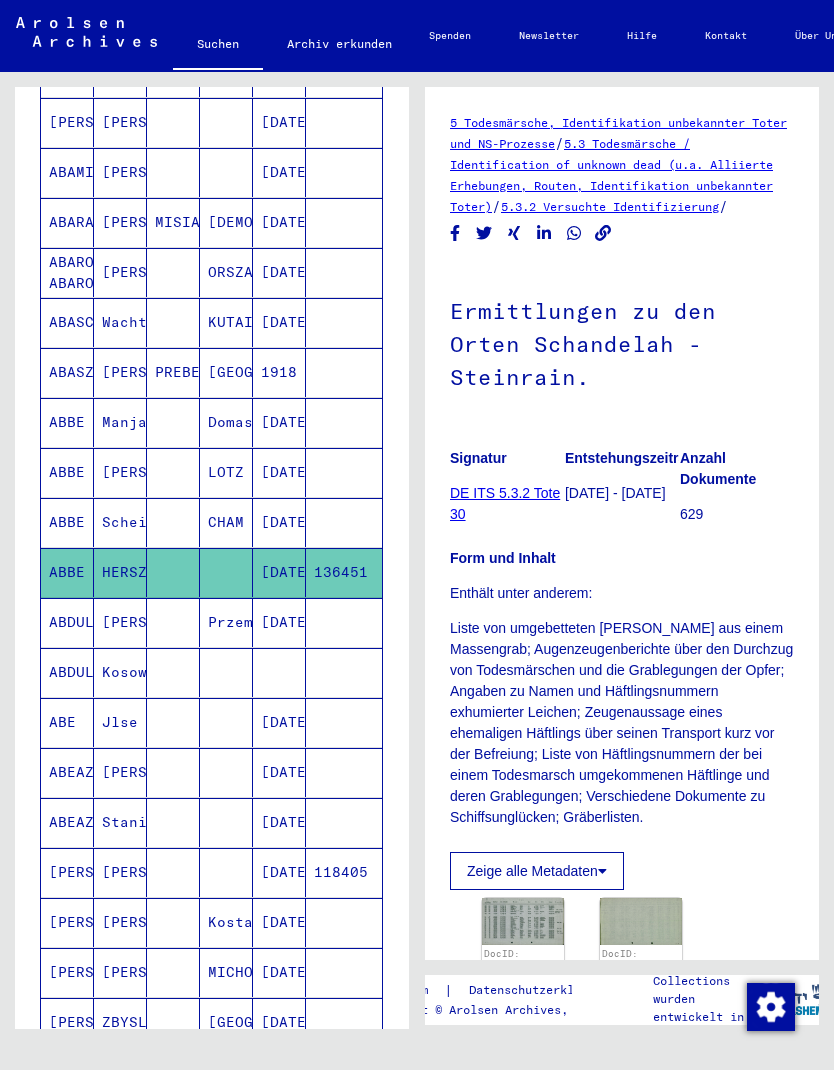 scroll, scrollTop: 759, scrollLeft: 0, axis: vertical 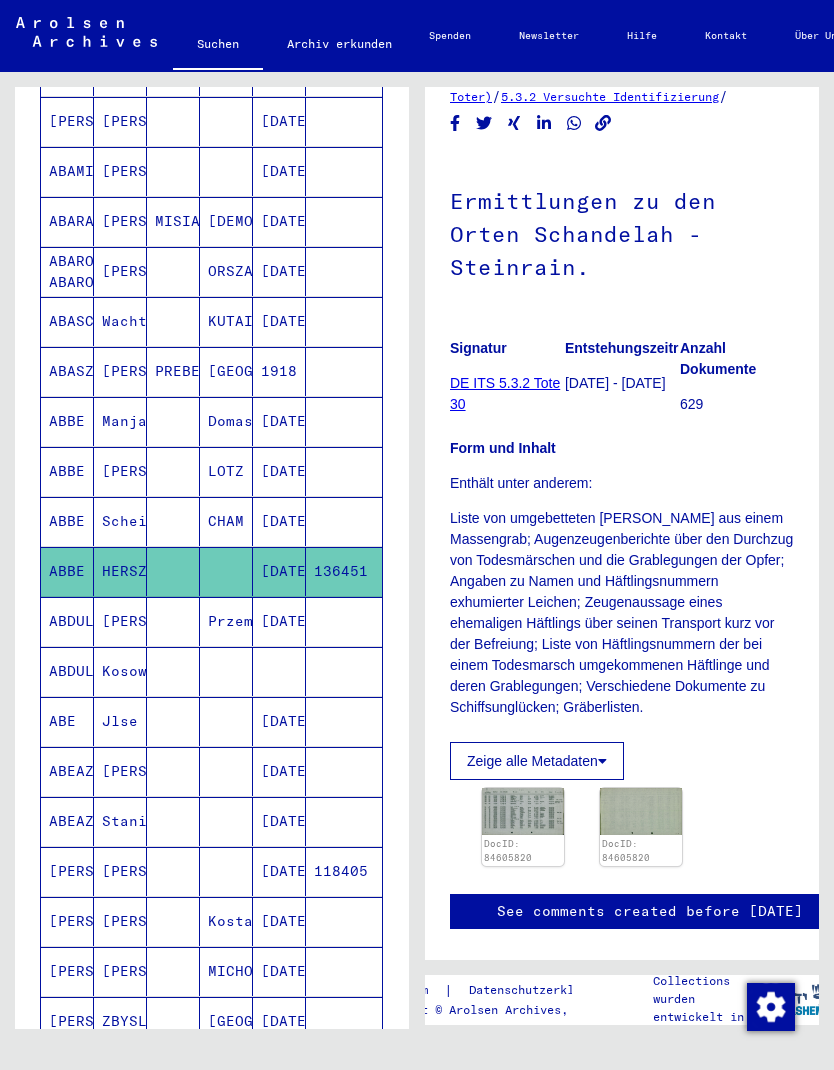 click on "[DATE]" at bounding box center [279, 671] 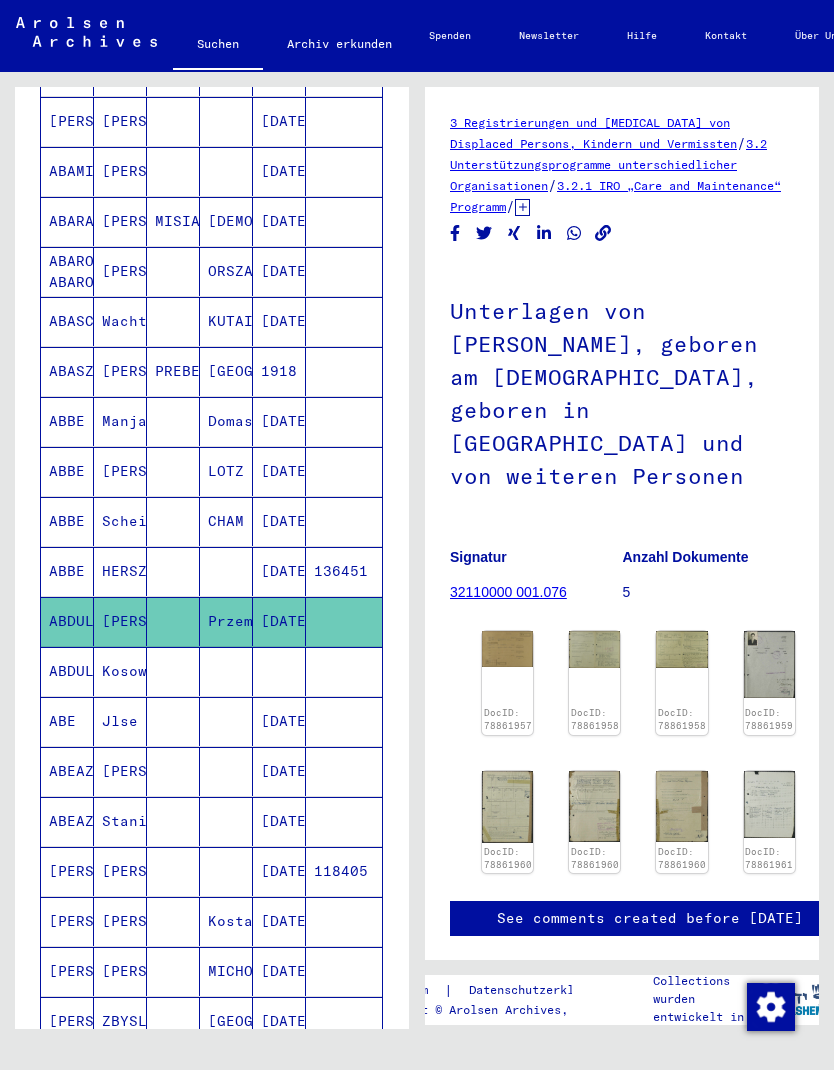 click 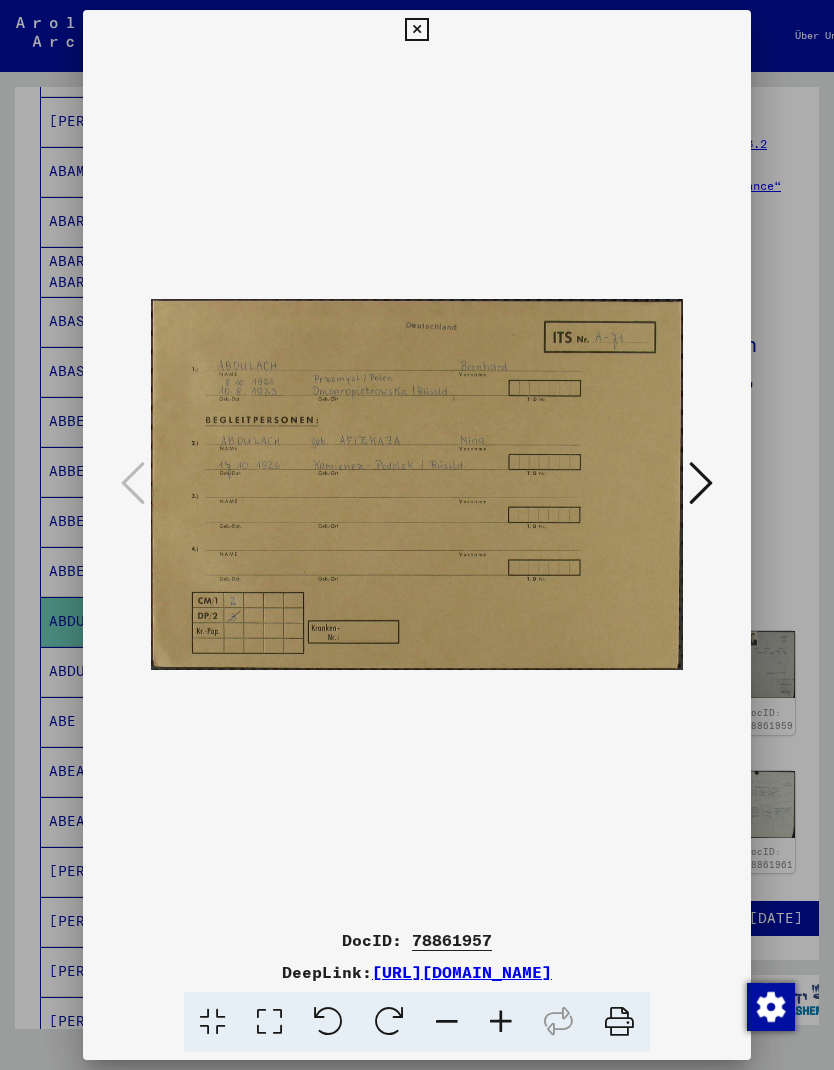 click at bounding box center (701, 483) 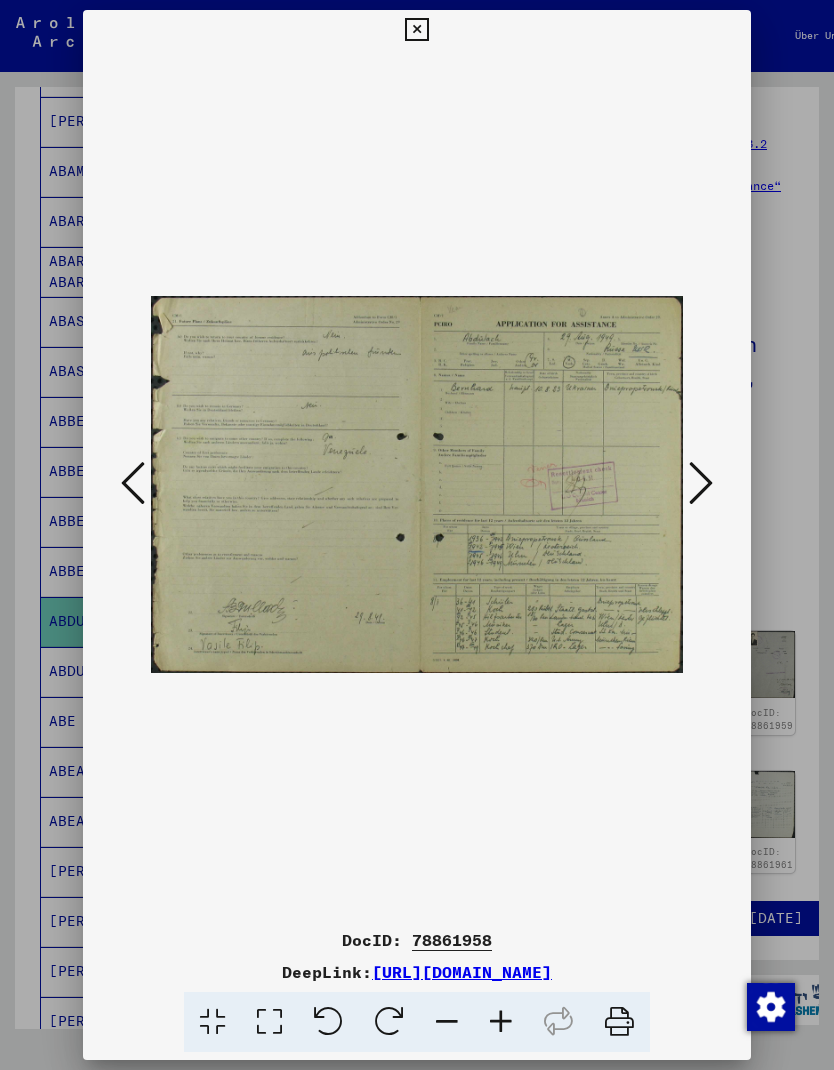 click at bounding box center (701, 483) 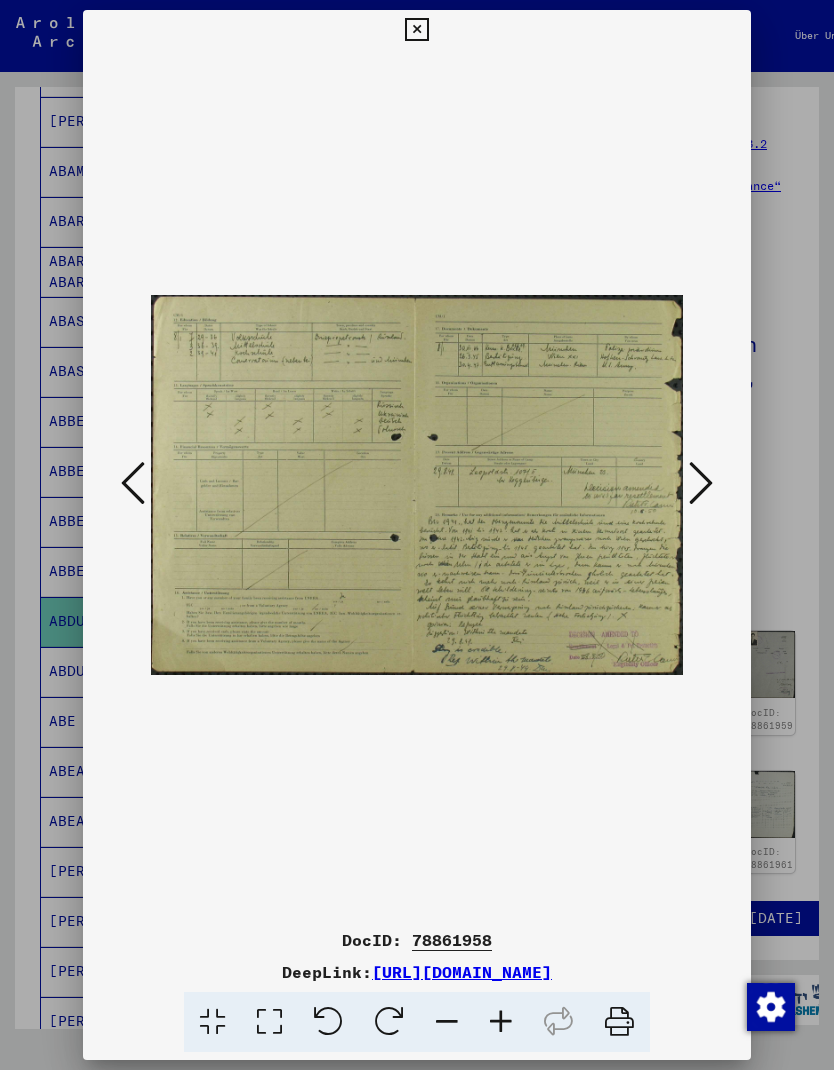 click at bounding box center [417, 535] 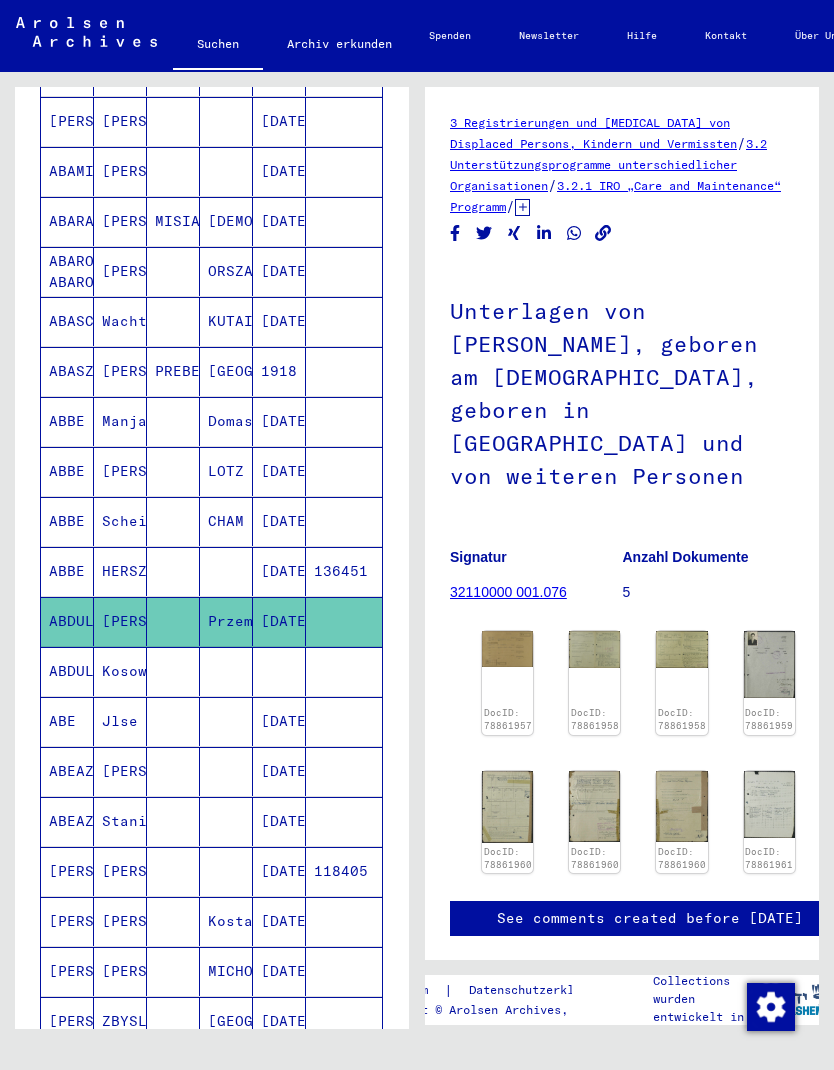 click at bounding box center [344, 721] 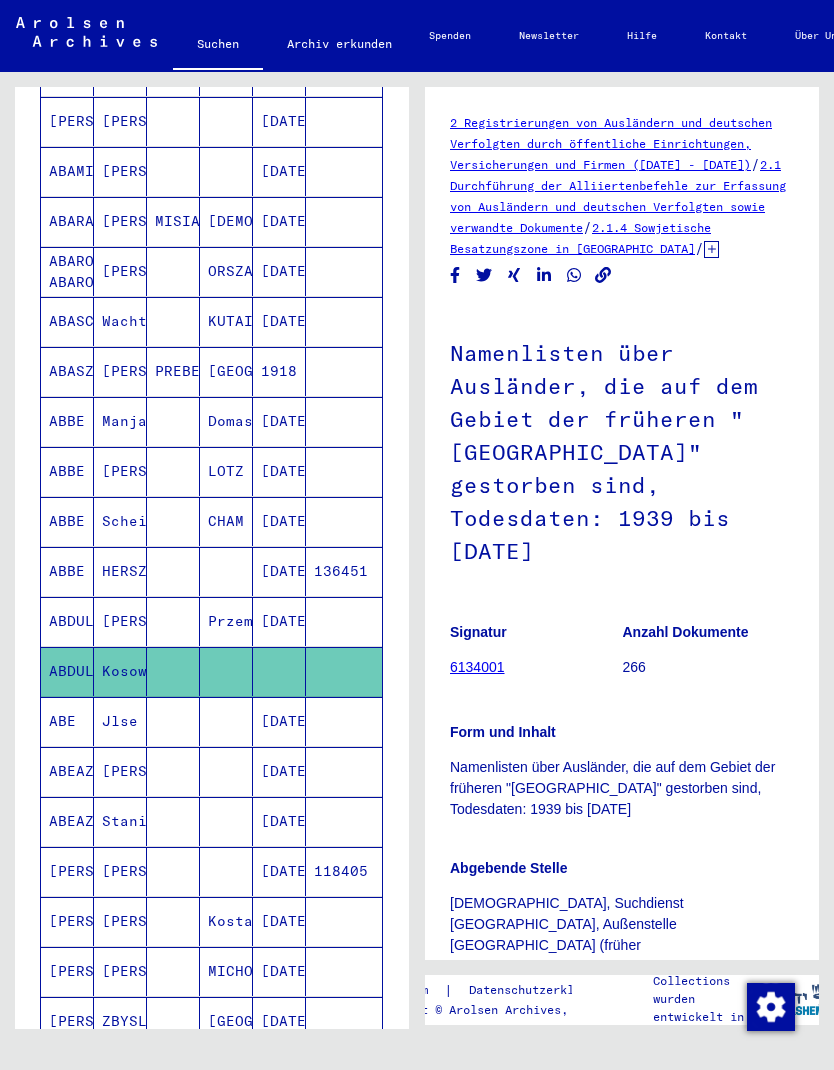click at bounding box center [344, 771] 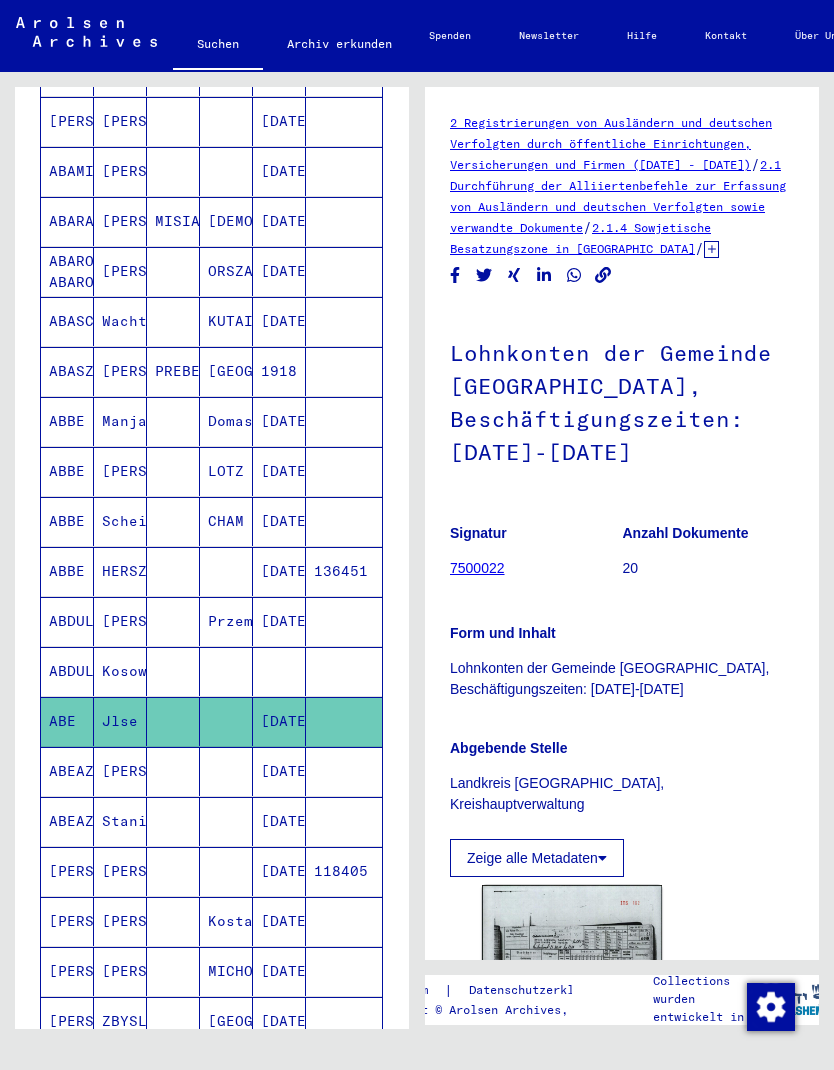 click at bounding box center [344, 821] 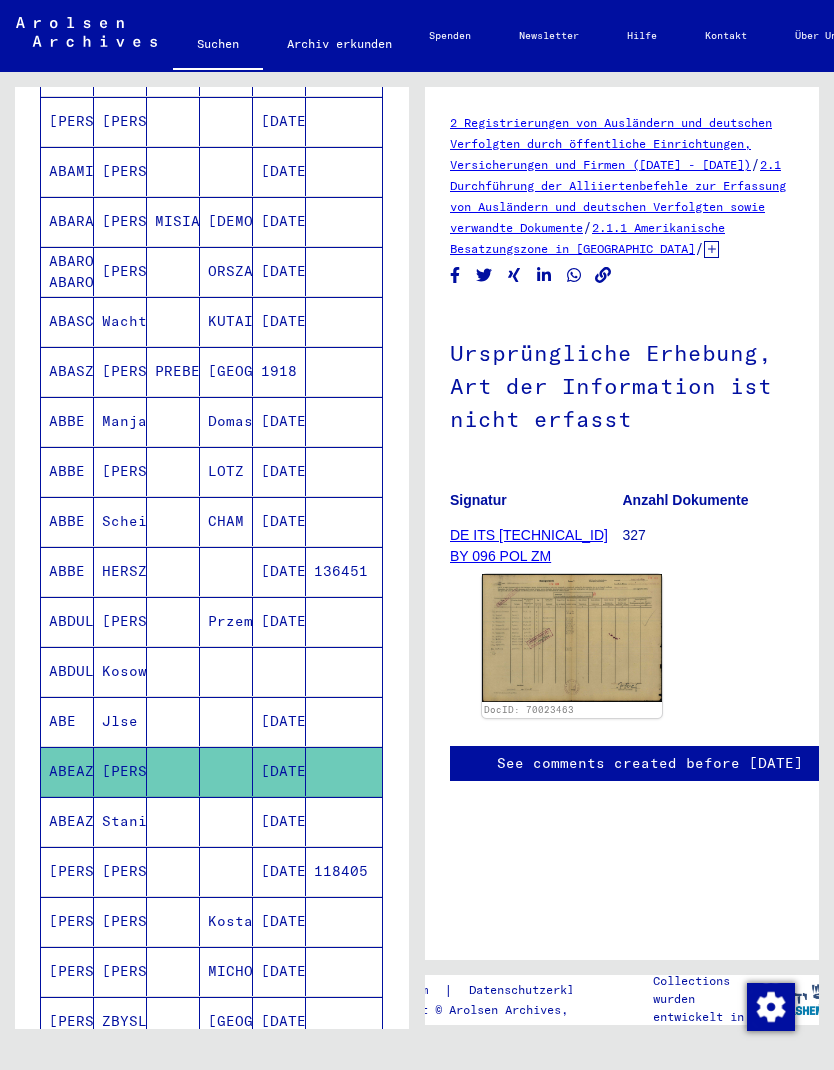 click at bounding box center [344, 871] 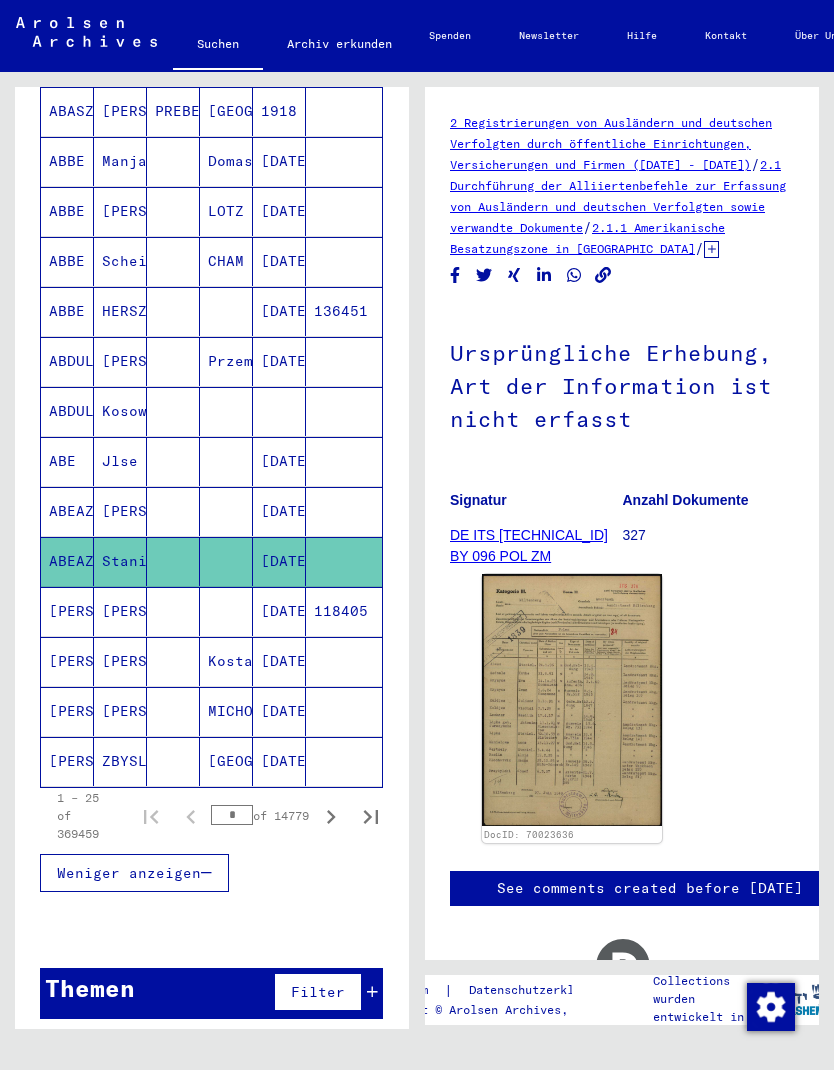 scroll, scrollTop: 1020, scrollLeft: 0, axis: vertical 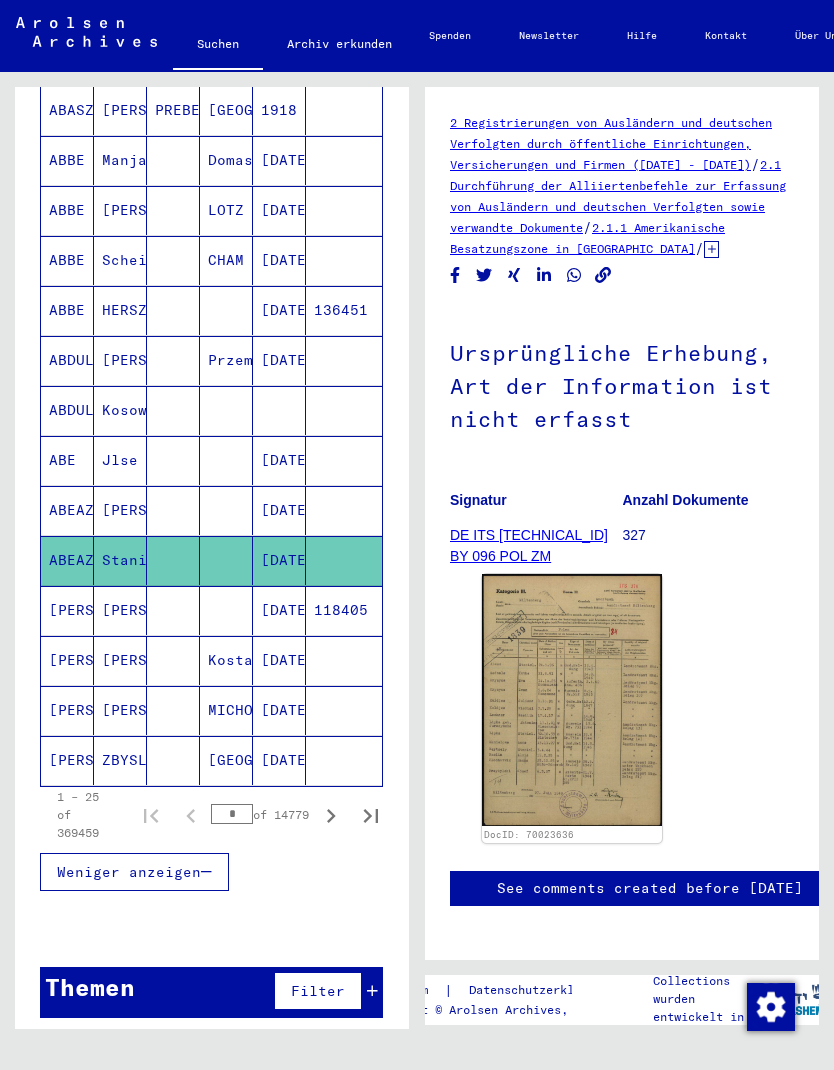 click on "118405" at bounding box center [344, 660] 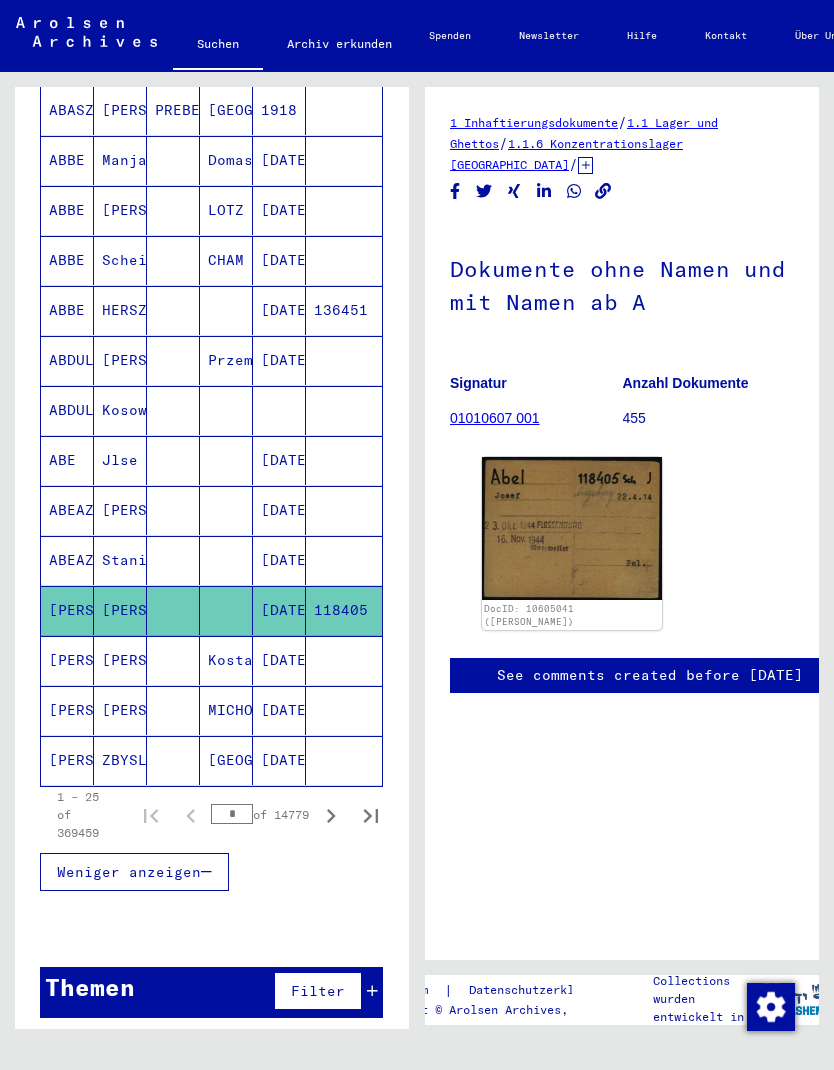 click at bounding box center [344, 710] 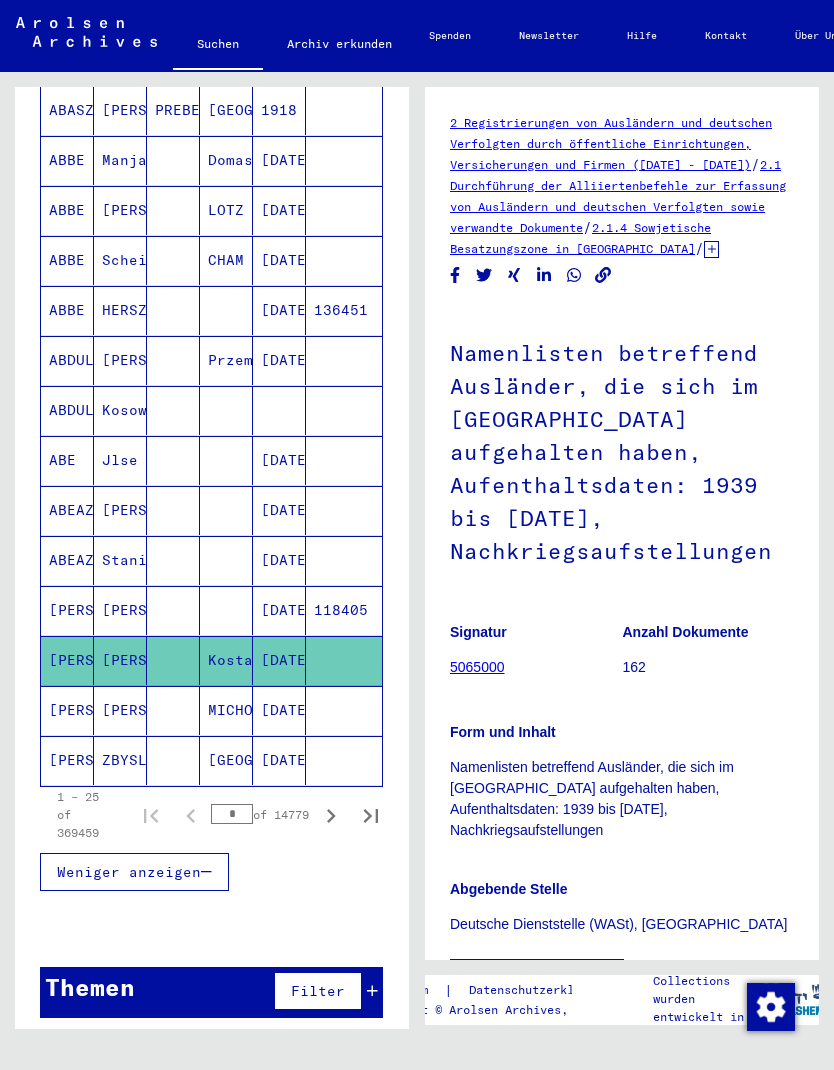 click at bounding box center (344, 760) 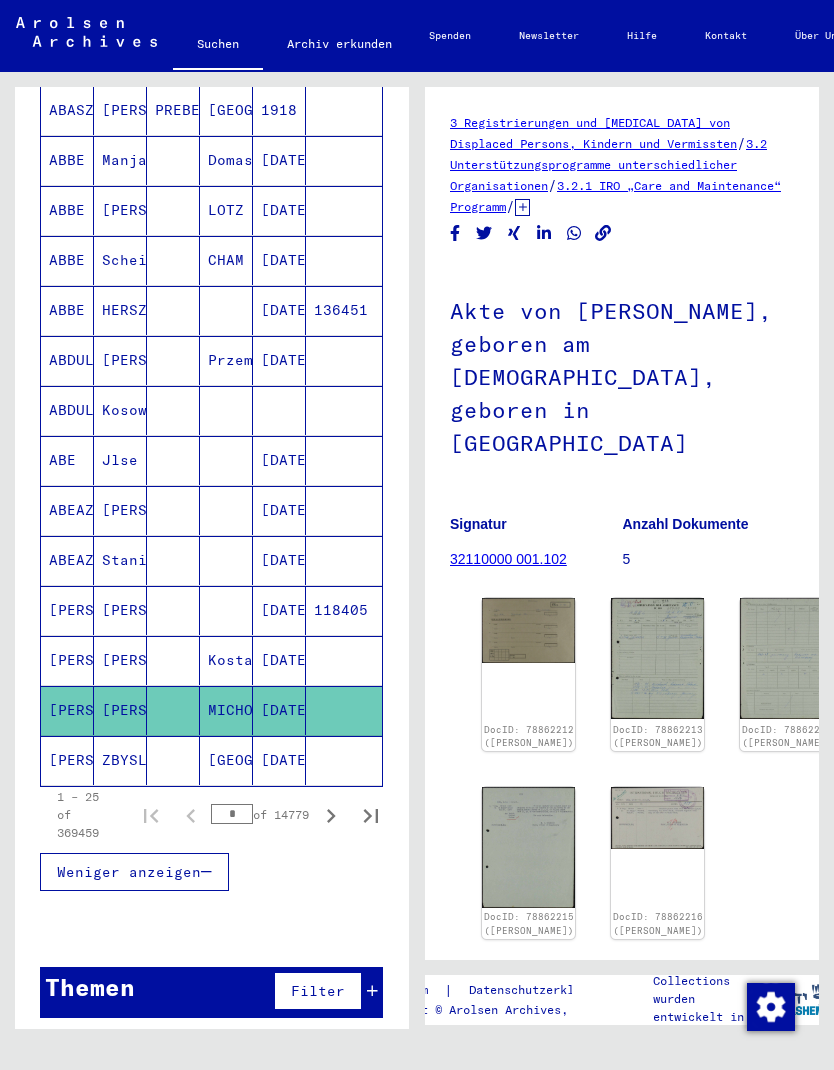 click on "DocID: 78862212 ([PERSON_NAME])" 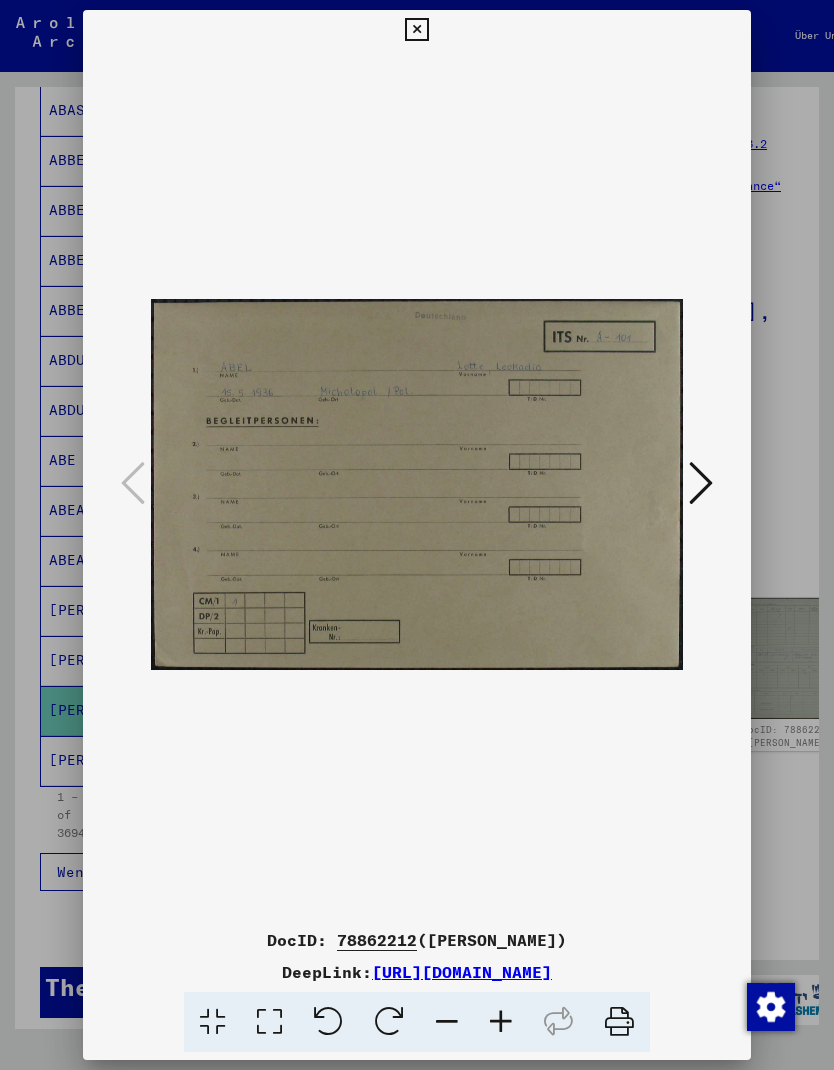 click at bounding box center [701, 484] 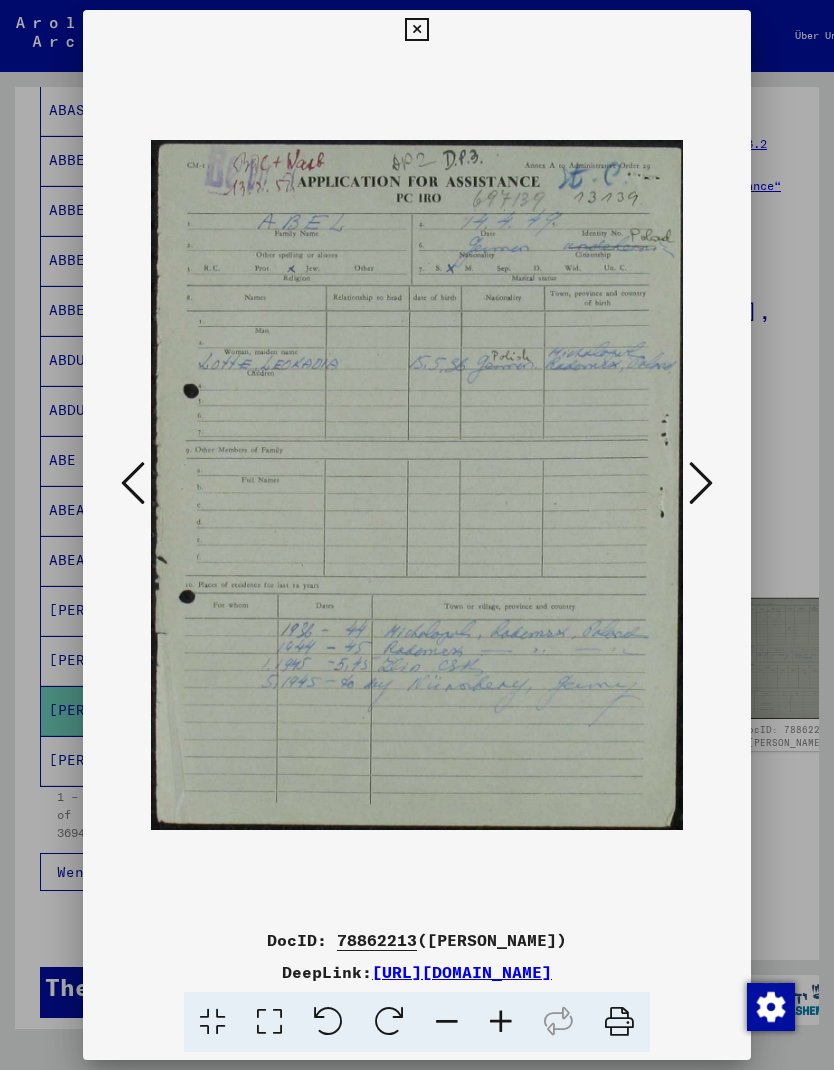 click at bounding box center [701, 483] 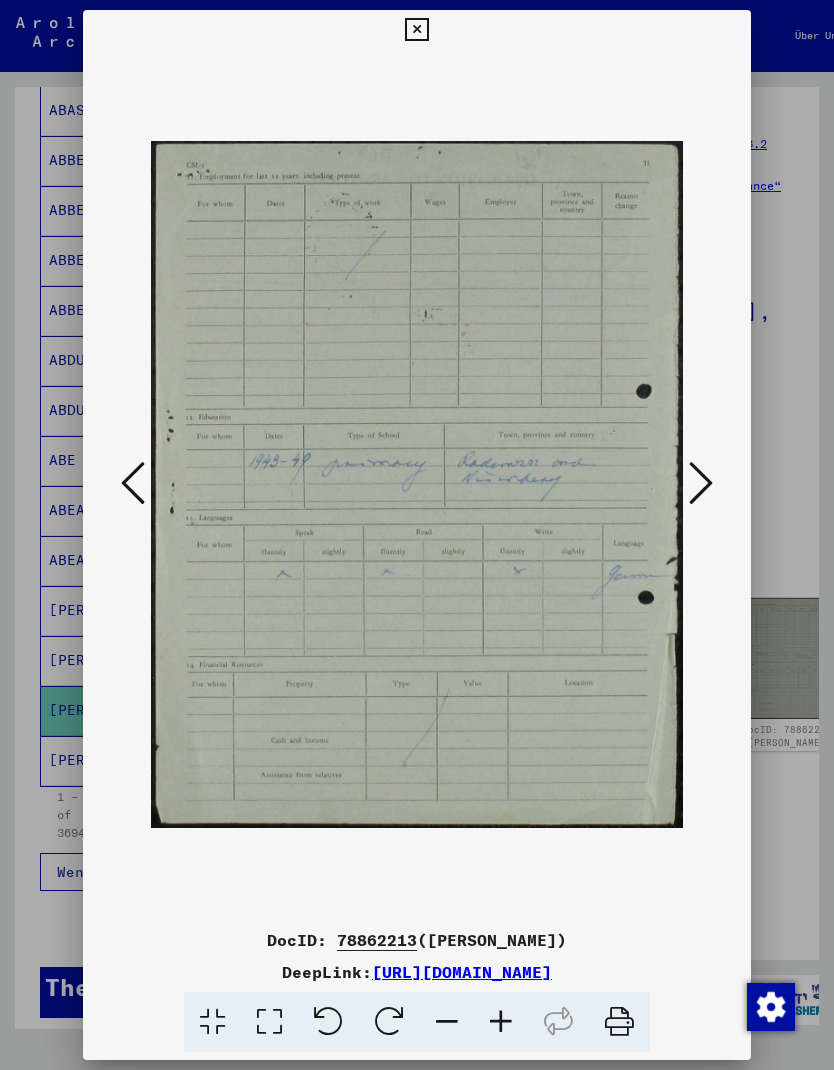 click at bounding box center [701, 483] 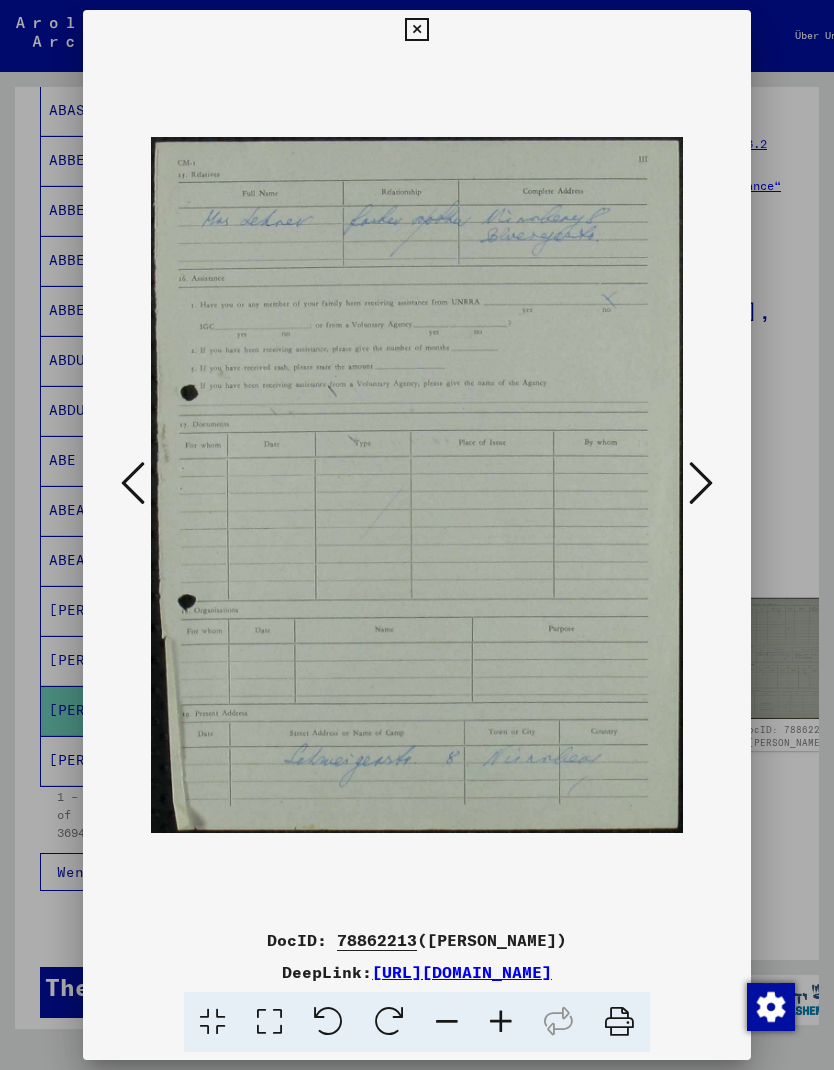 click at bounding box center (701, 483) 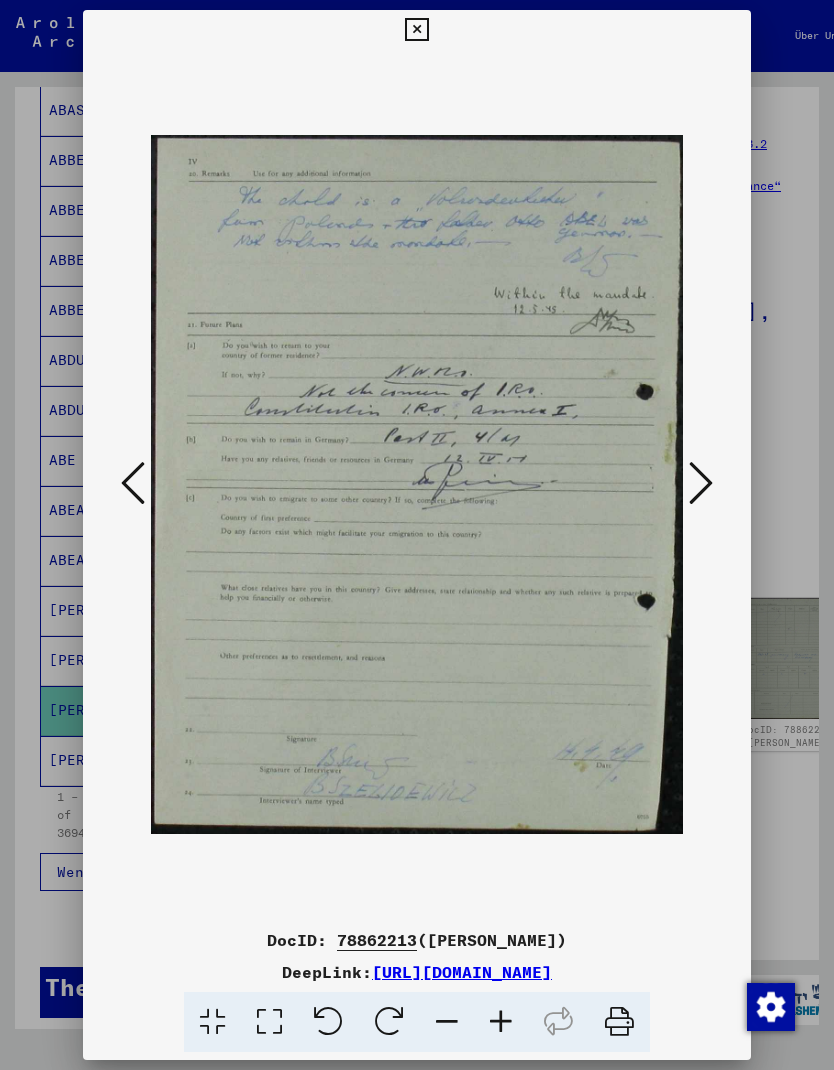 click at bounding box center (701, 483) 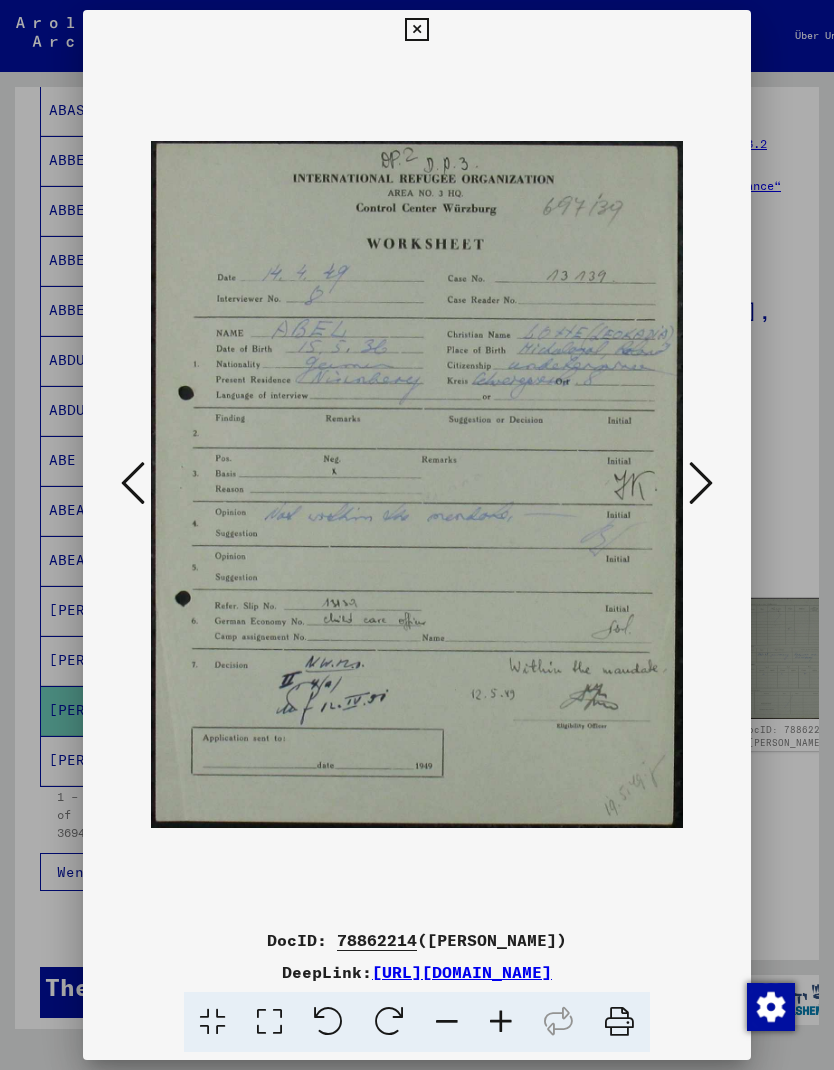 click at bounding box center (701, 483) 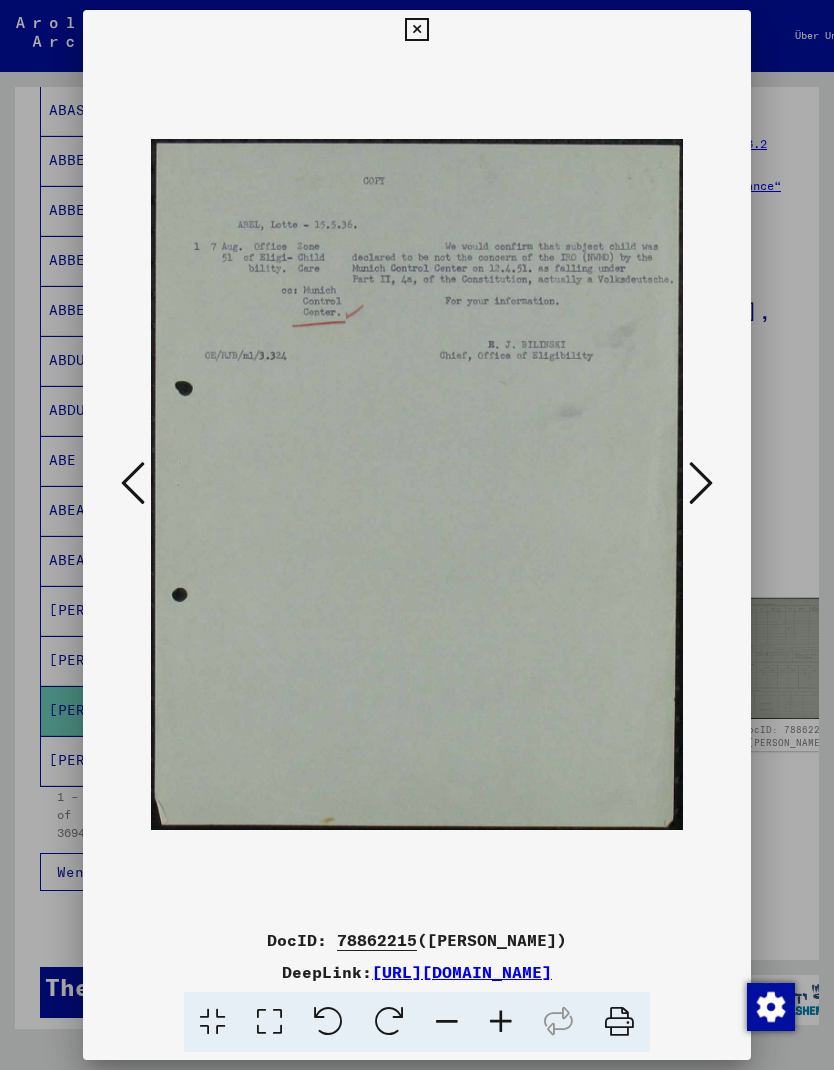 click at bounding box center (701, 483) 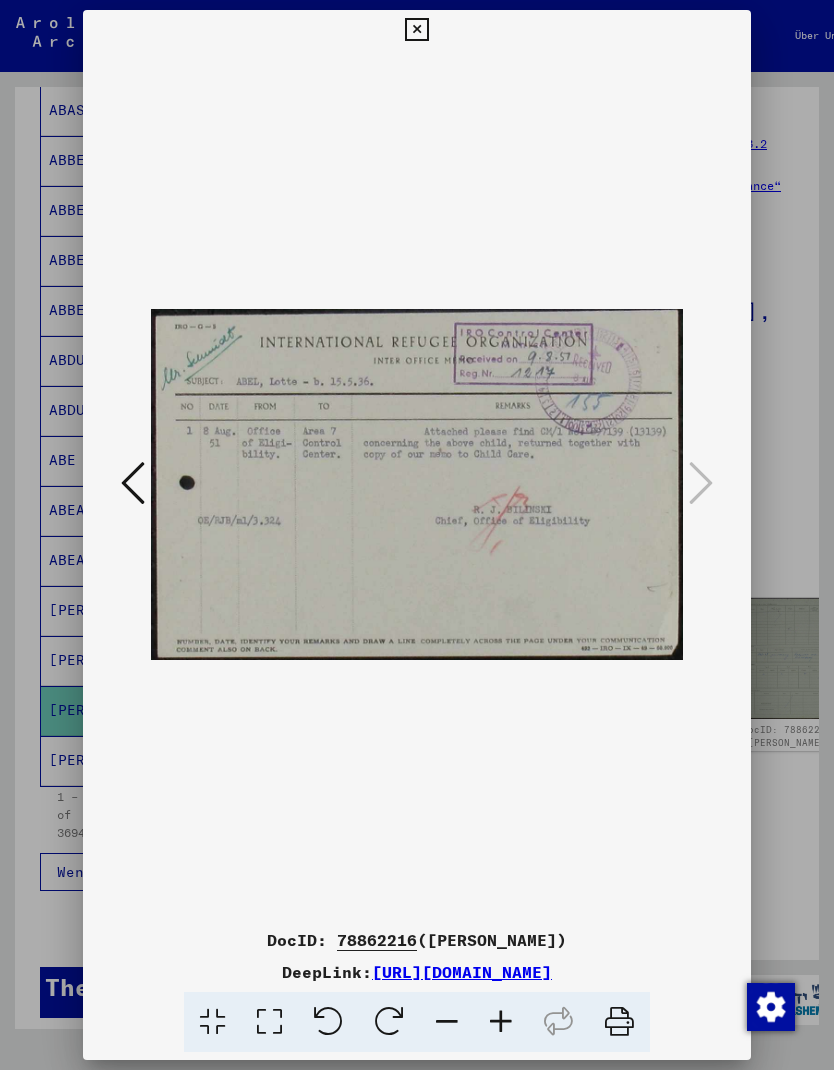click at bounding box center (416, 30) 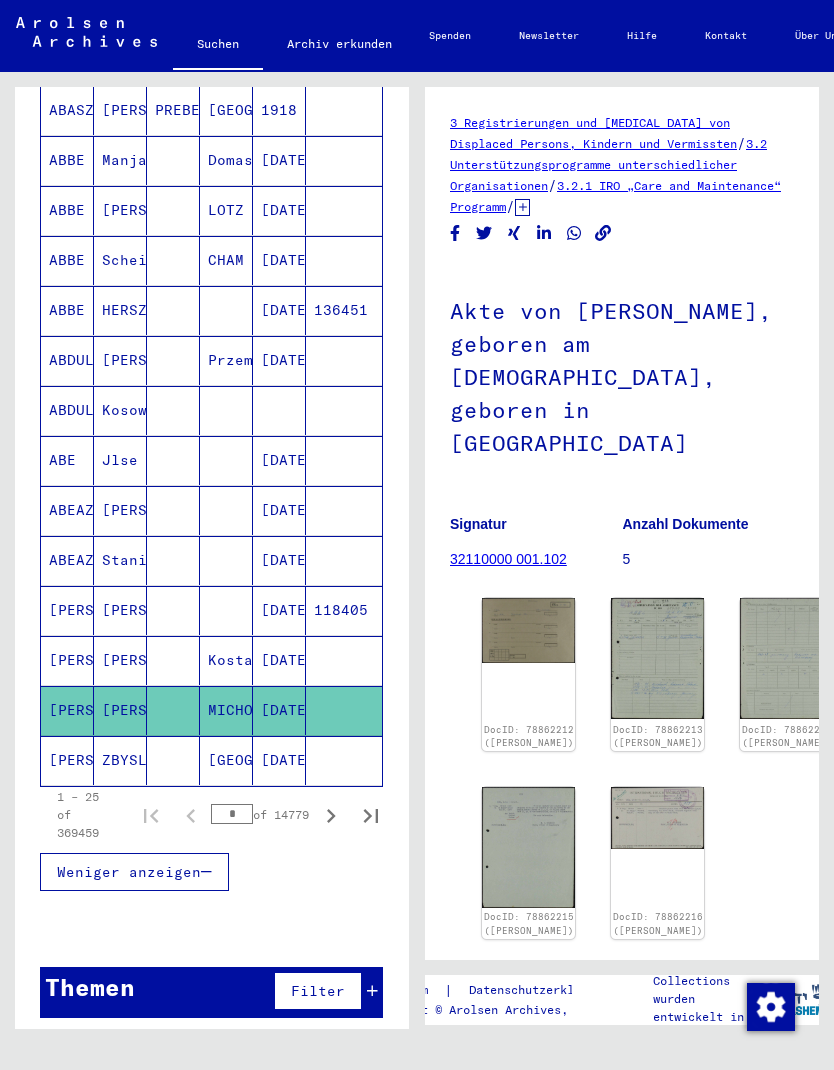 click on "[DATE]" 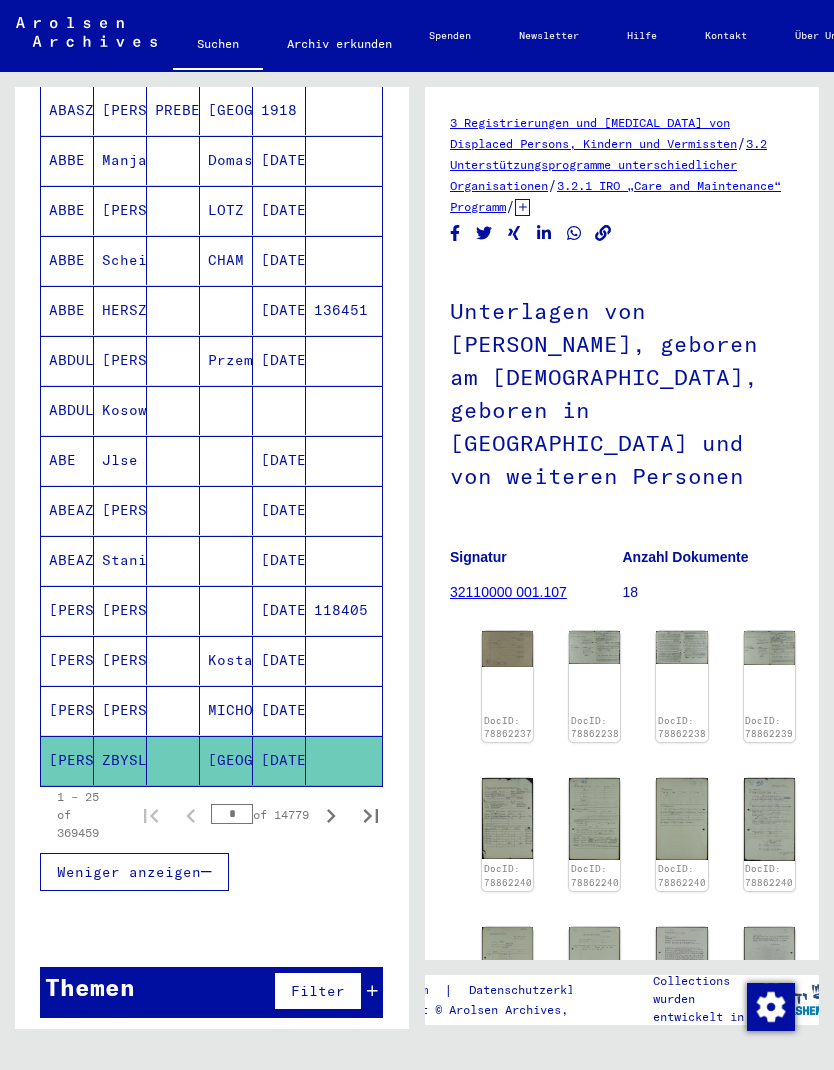 click 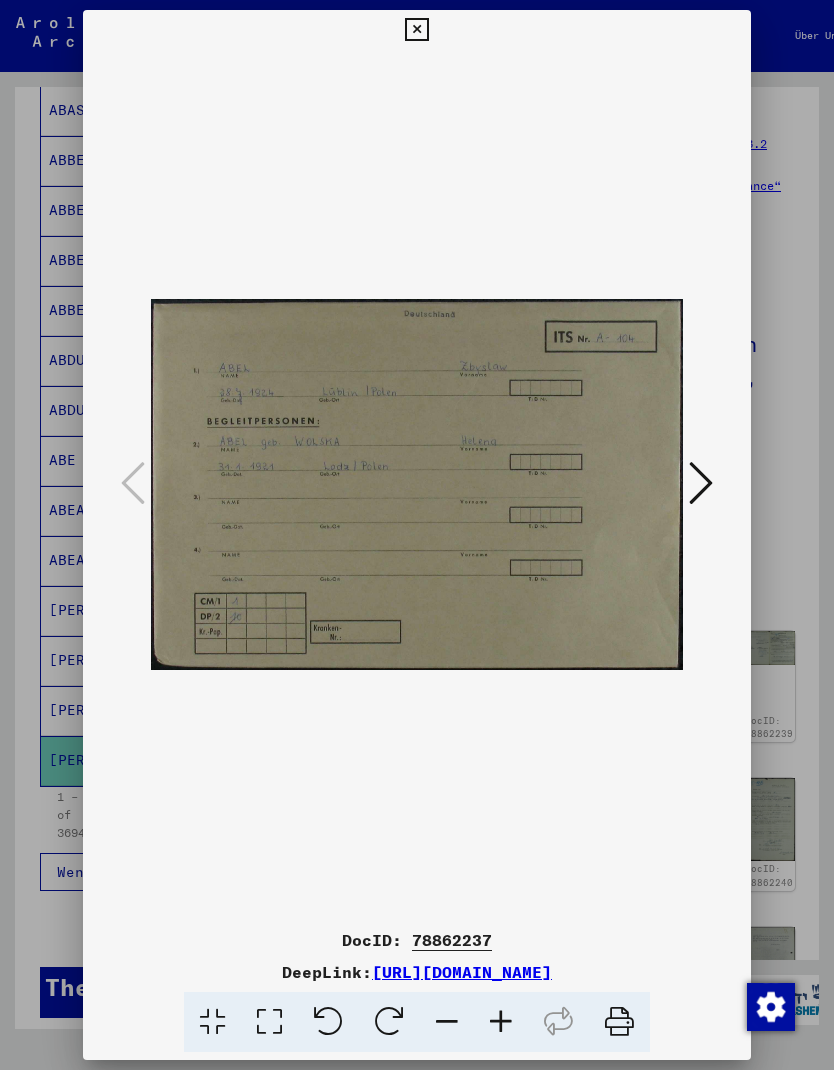 click at bounding box center (417, 535) 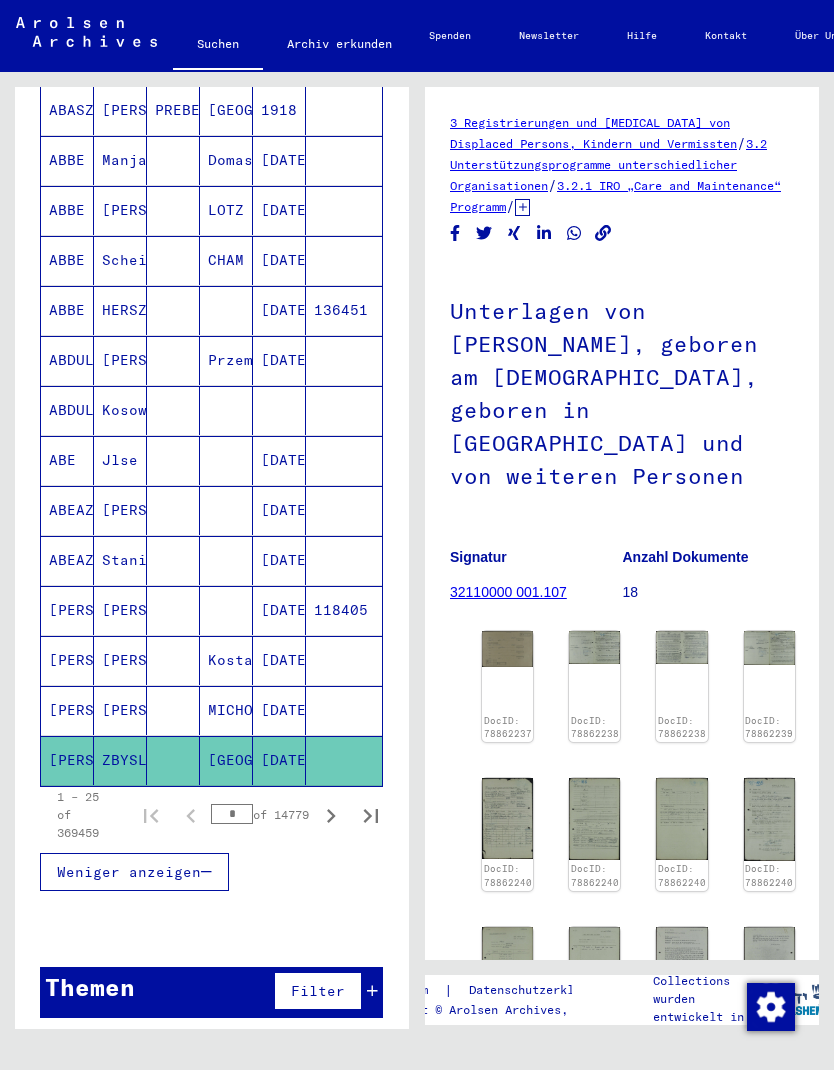 click 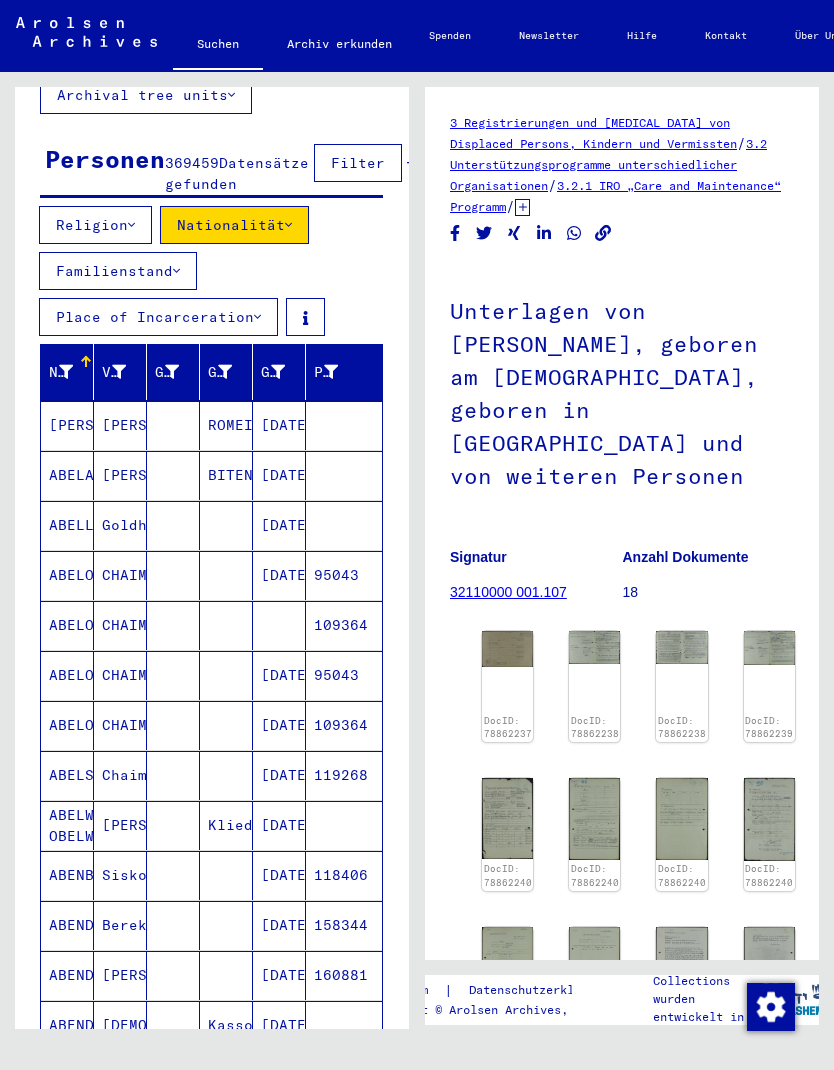 scroll, scrollTop: 114, scrollLeft: 0, axis: vertical 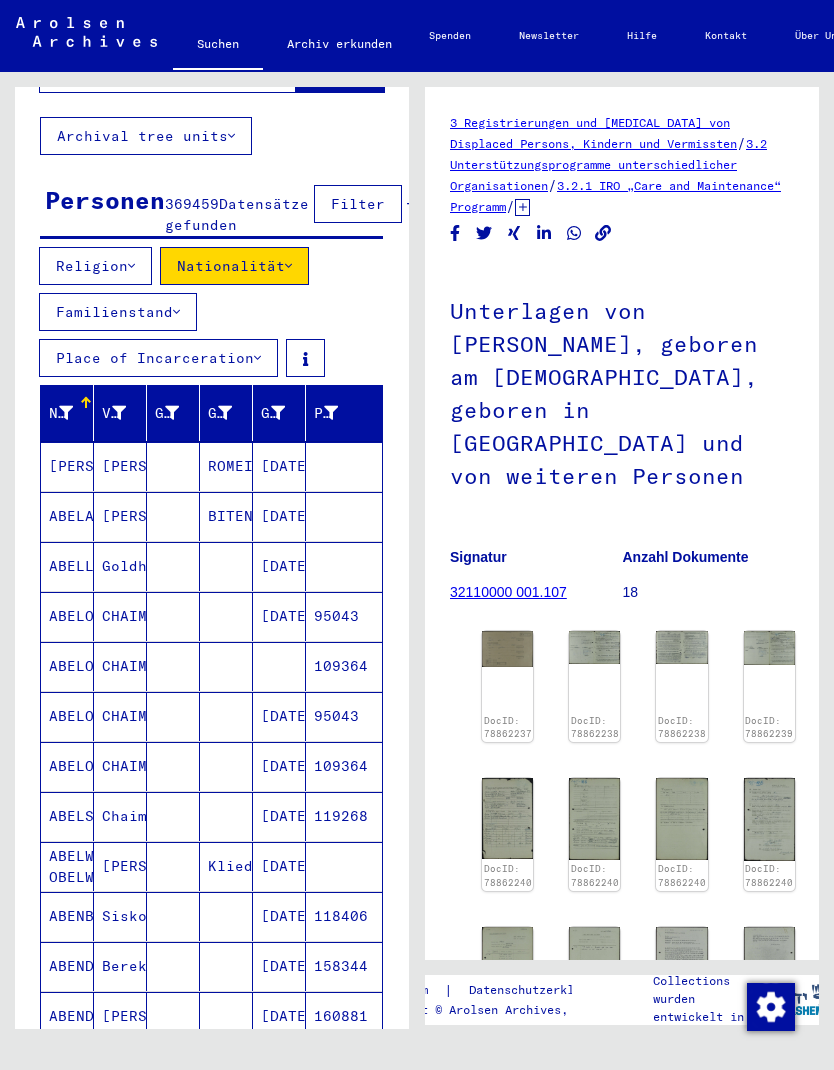click at bounding box center (344, 516) 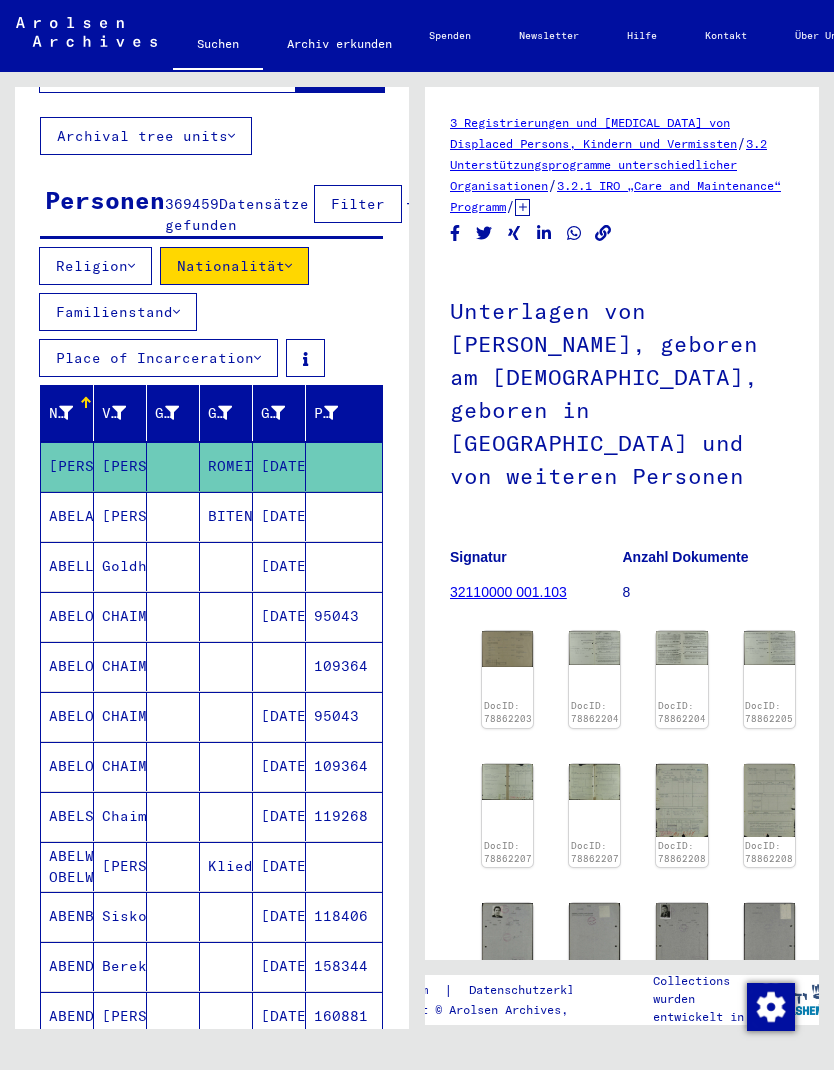 click 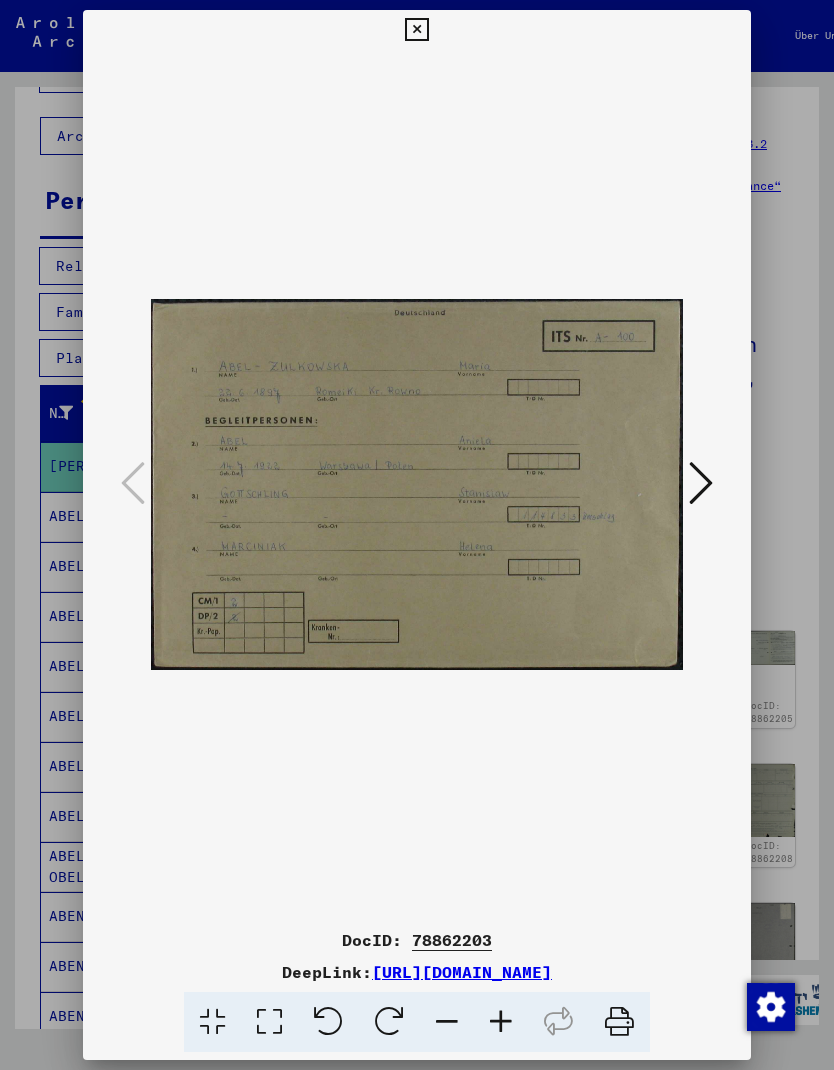 click at bounding box center (417, 535) 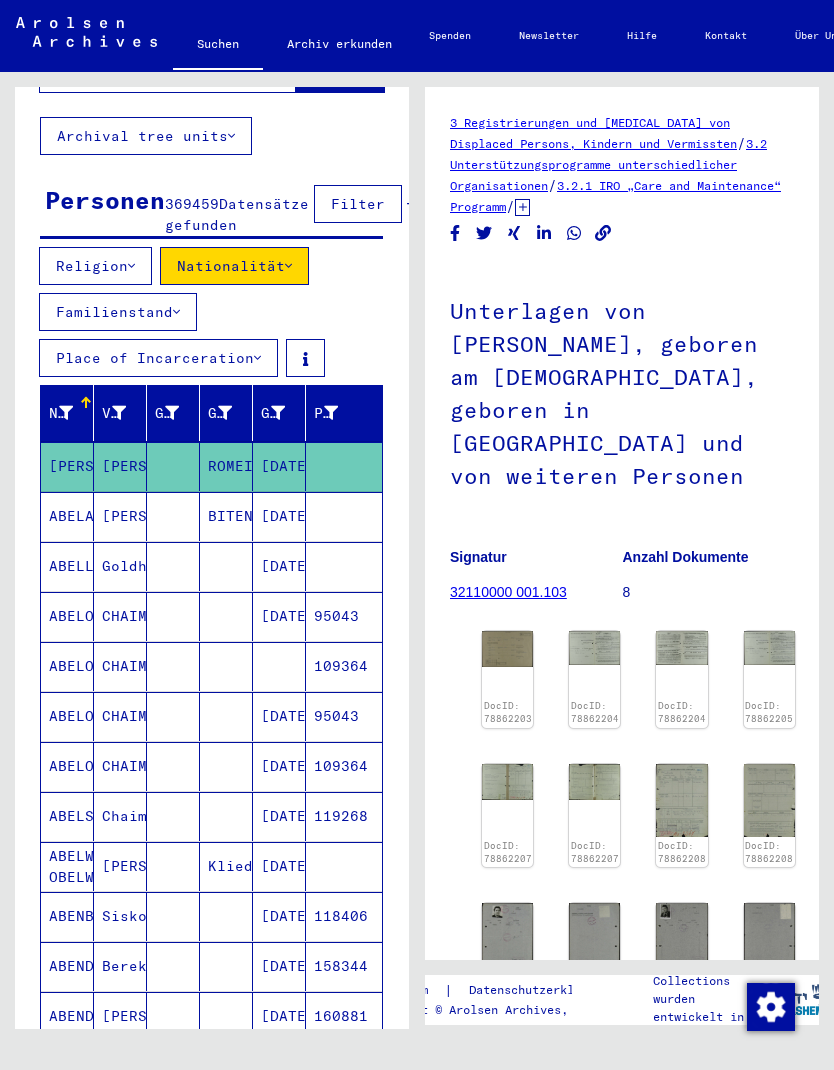 click at bounding box center (344, 566) 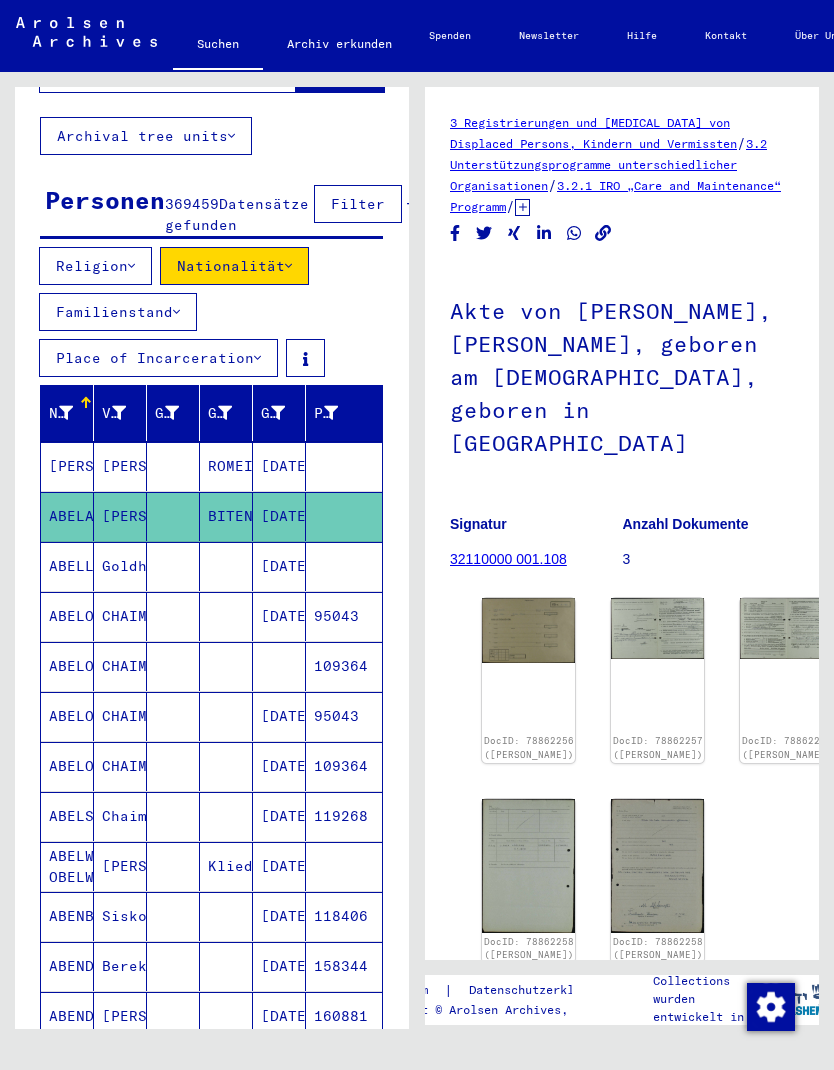 click 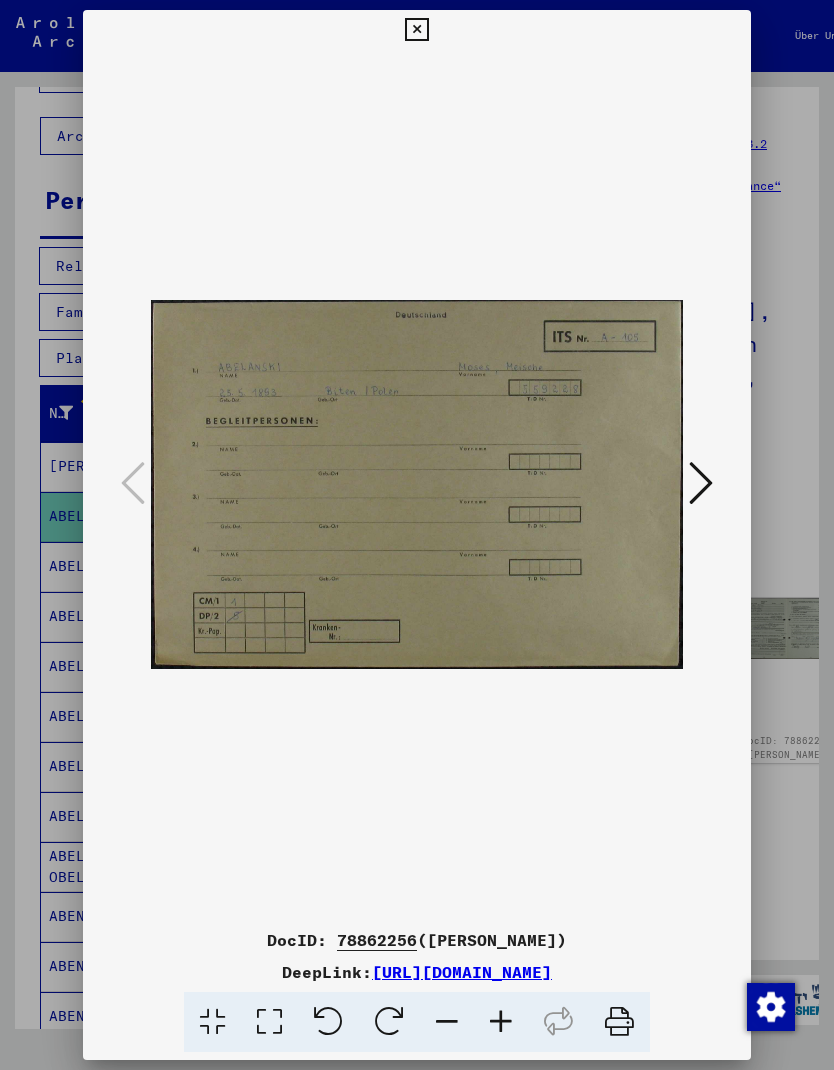 click at bounding box center (417, 535) 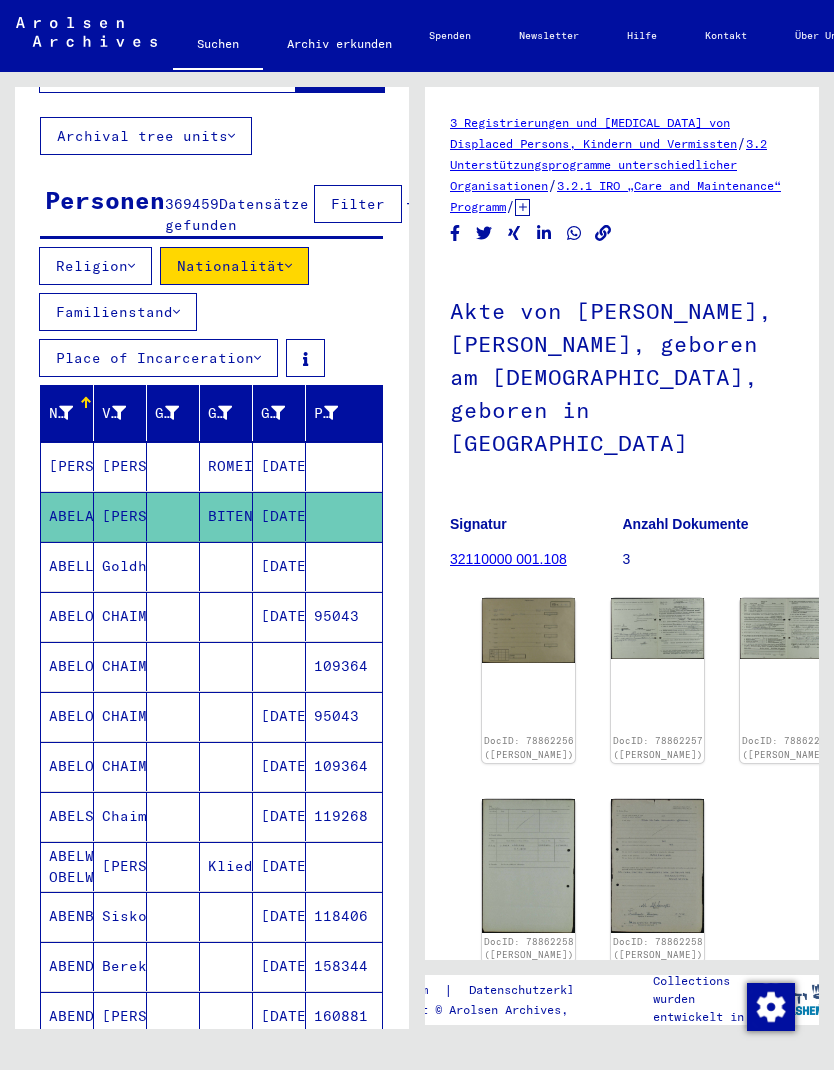 click at bounding box center [344, 616] 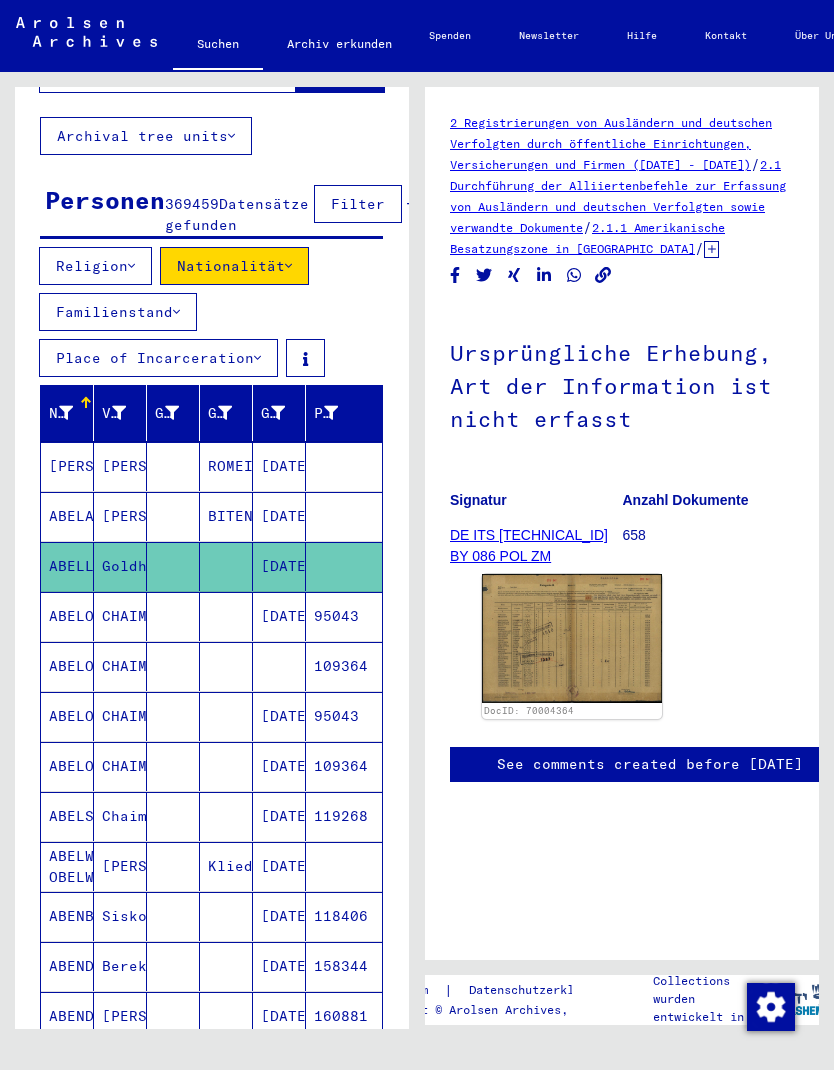 click on "[DATE]" at bounding box center [279, 666] 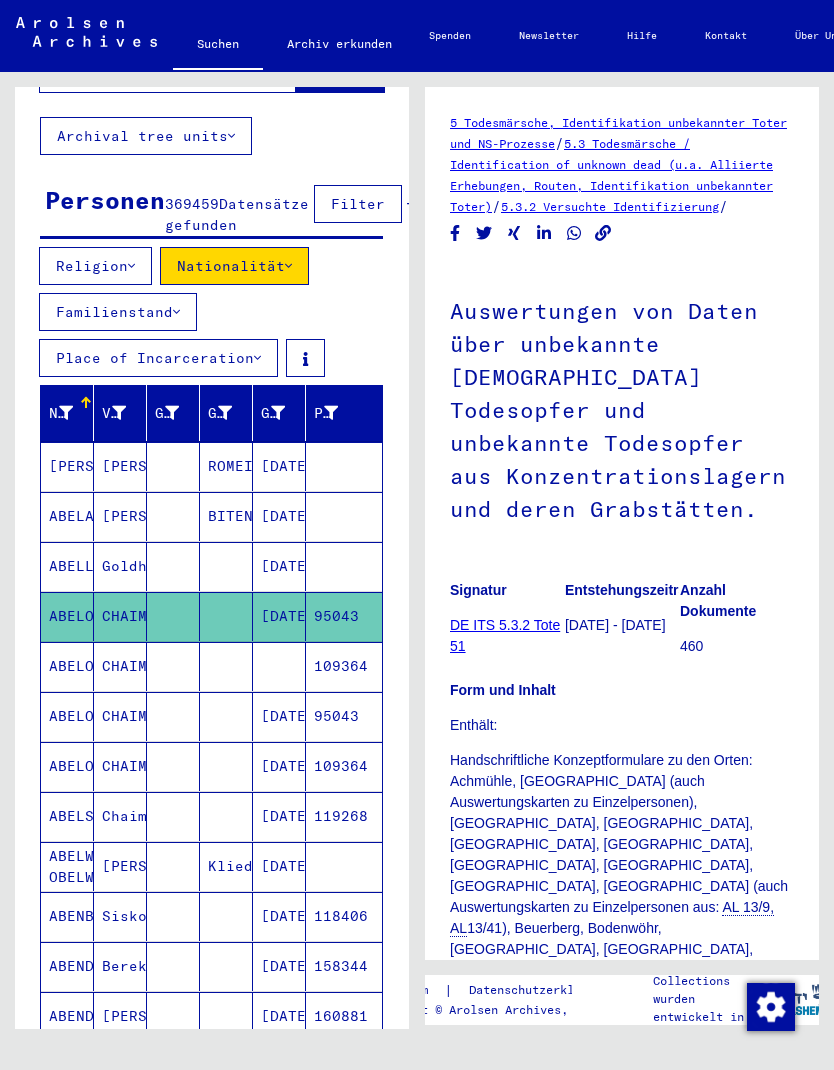 click at bounding box center (279, 716) 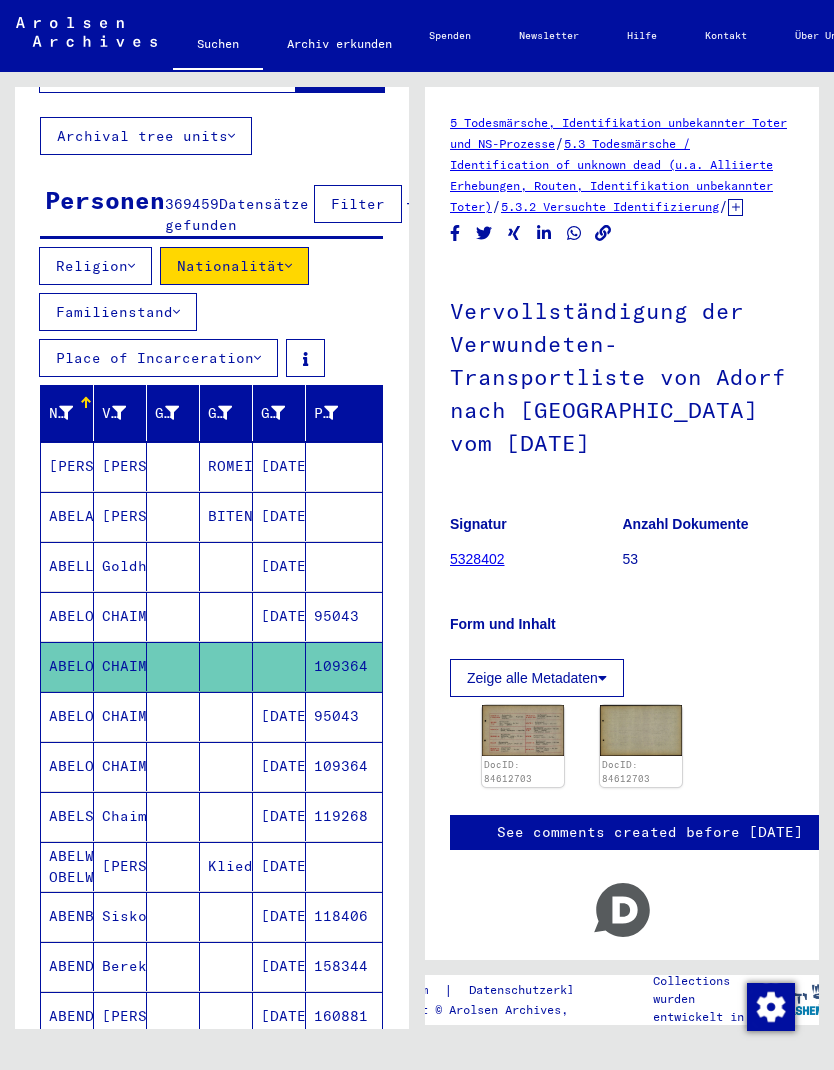 click on "[DATE]" at bounding box center [279, 766] 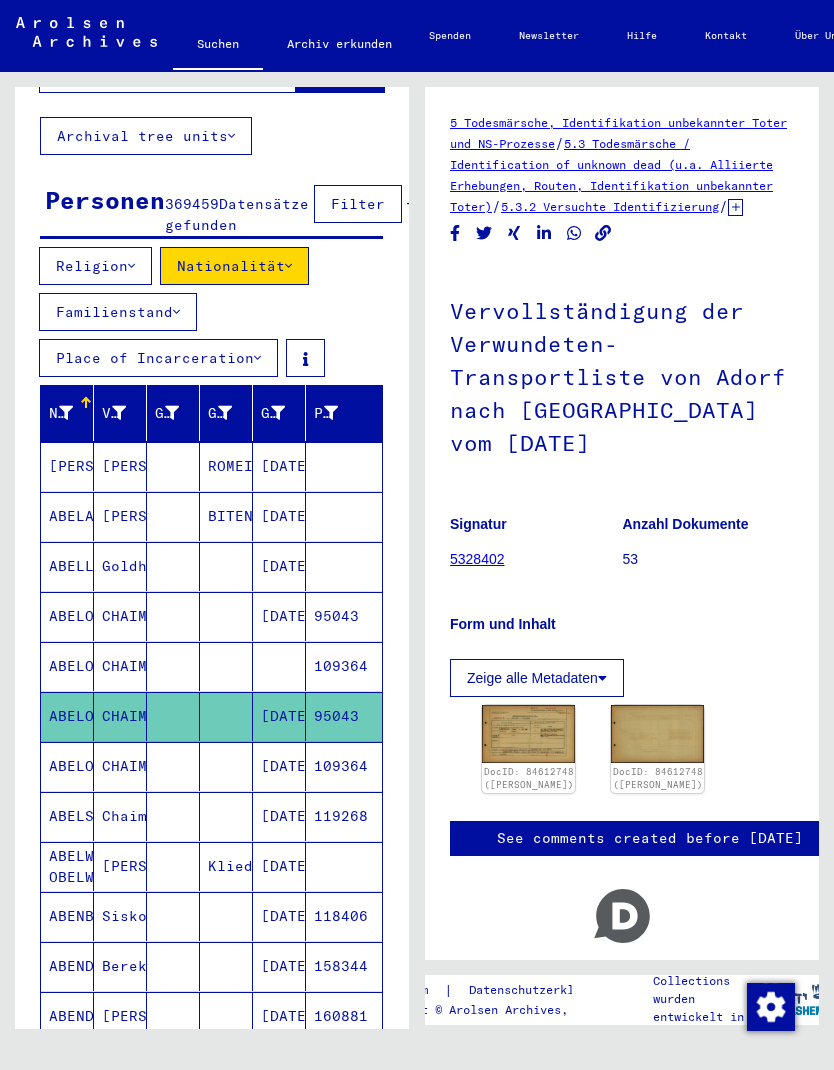 click at bounding box center (226, 816) 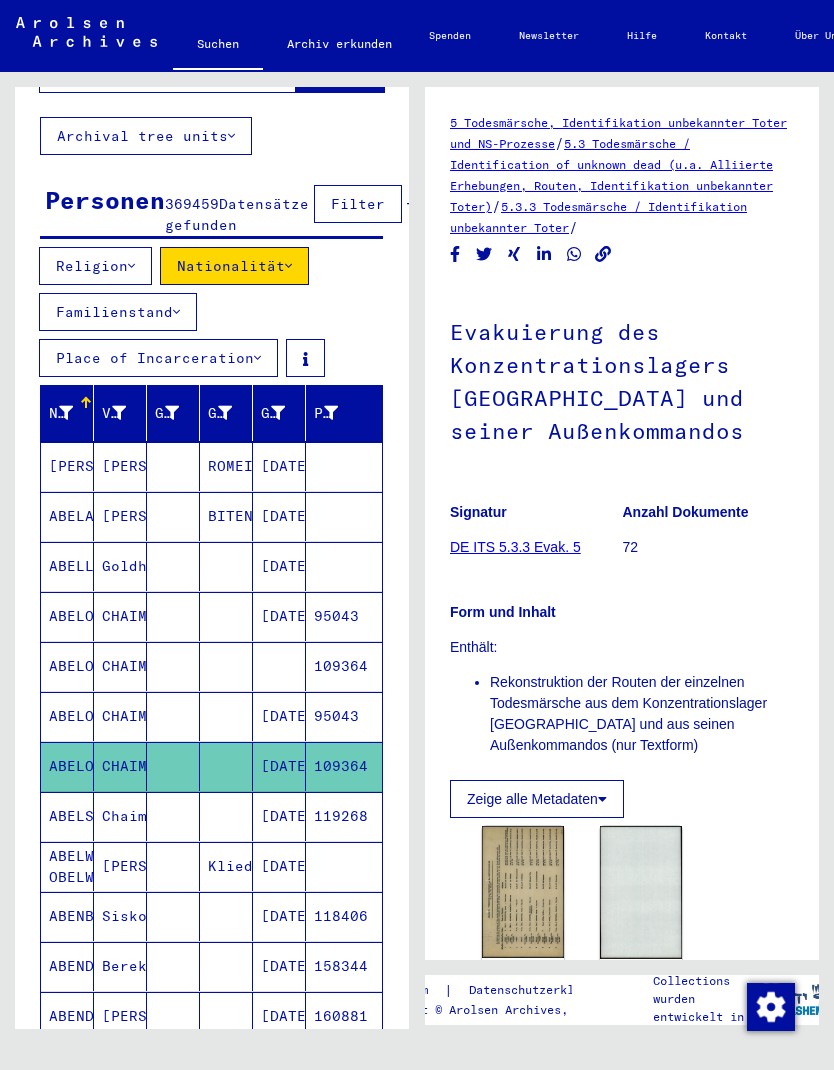 click at bounding box center [226, 866] 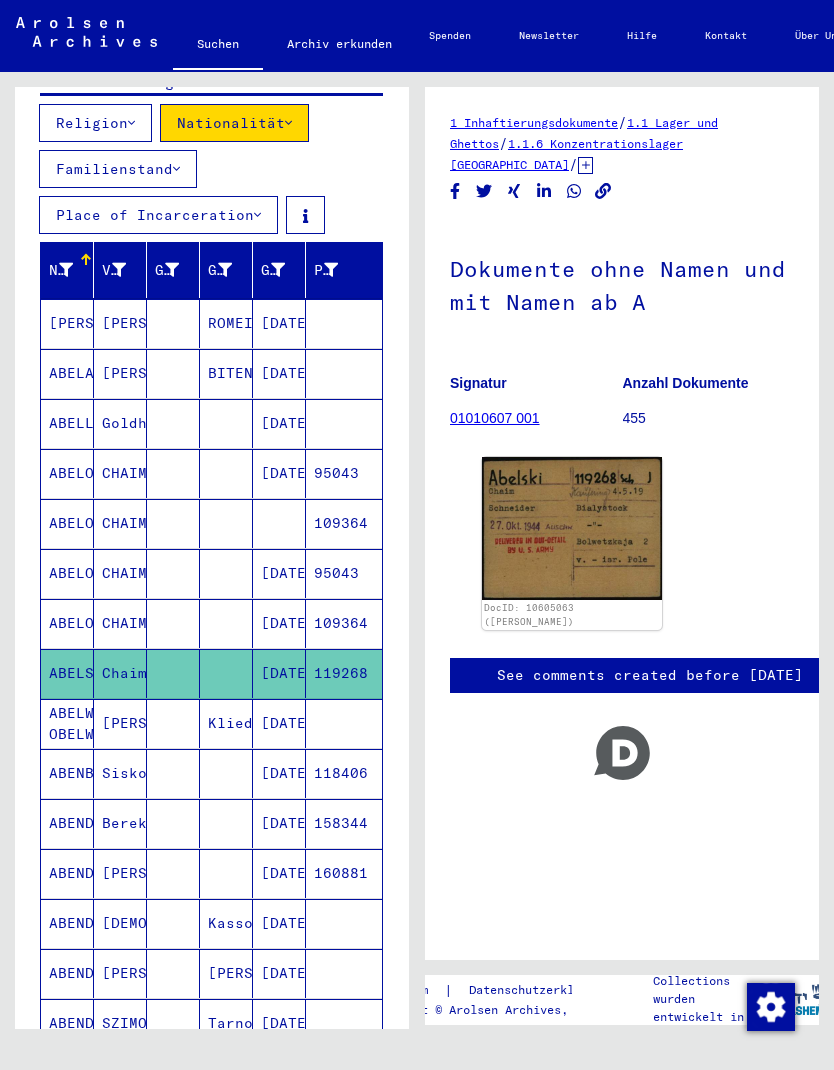 scroll, scrollTop: 259, scrollLeft: 0, axis: vertical 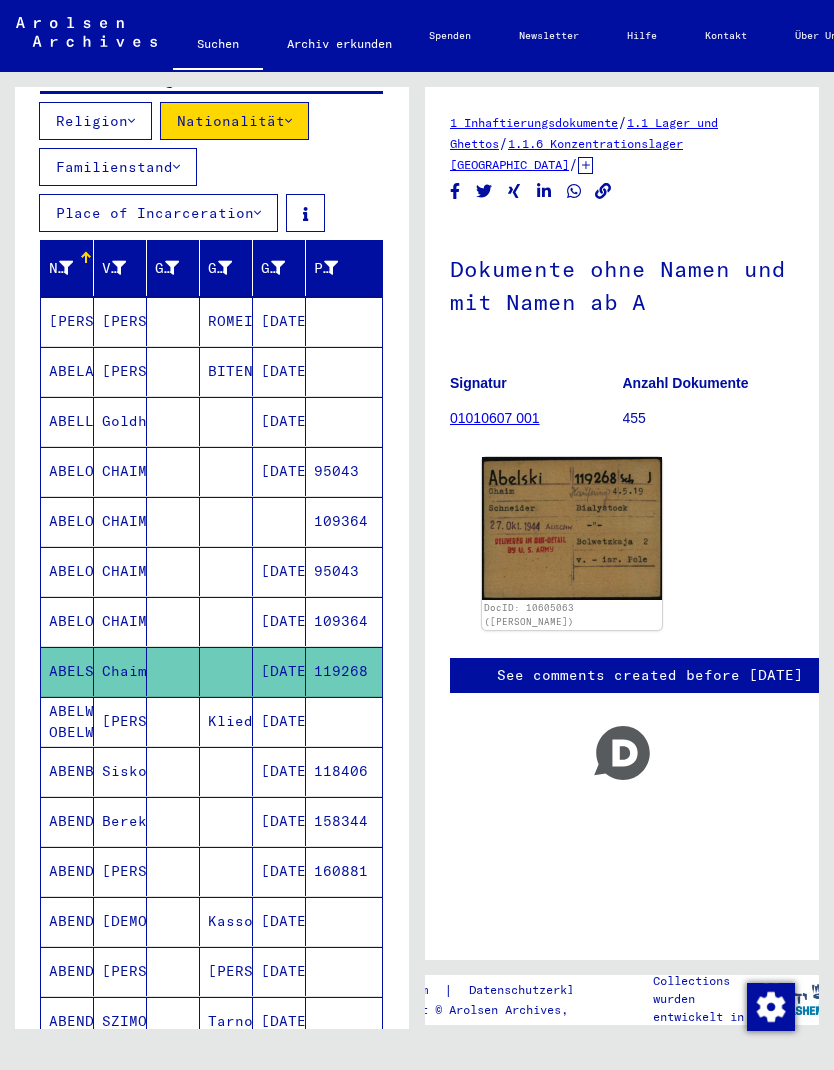 click on "[DATE]" at bounding box center [279, 771] 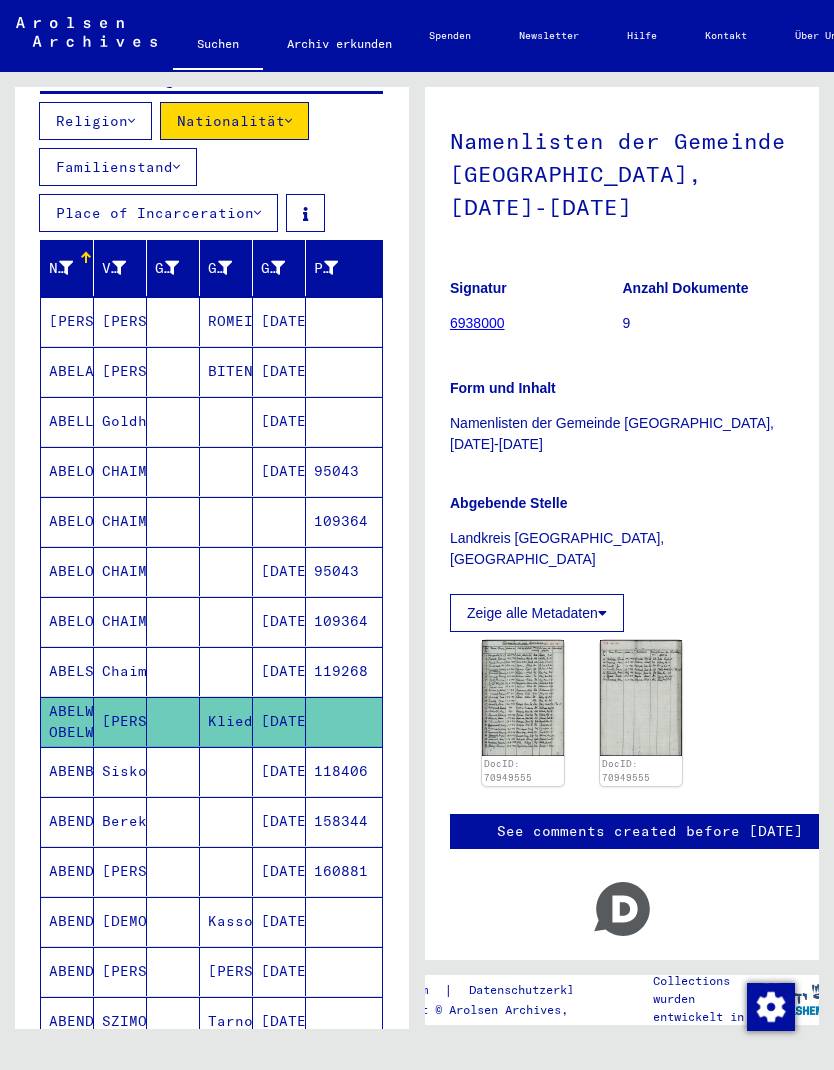 scroll, scrollTop: 199, scrollLeft: 0, axis: vertical 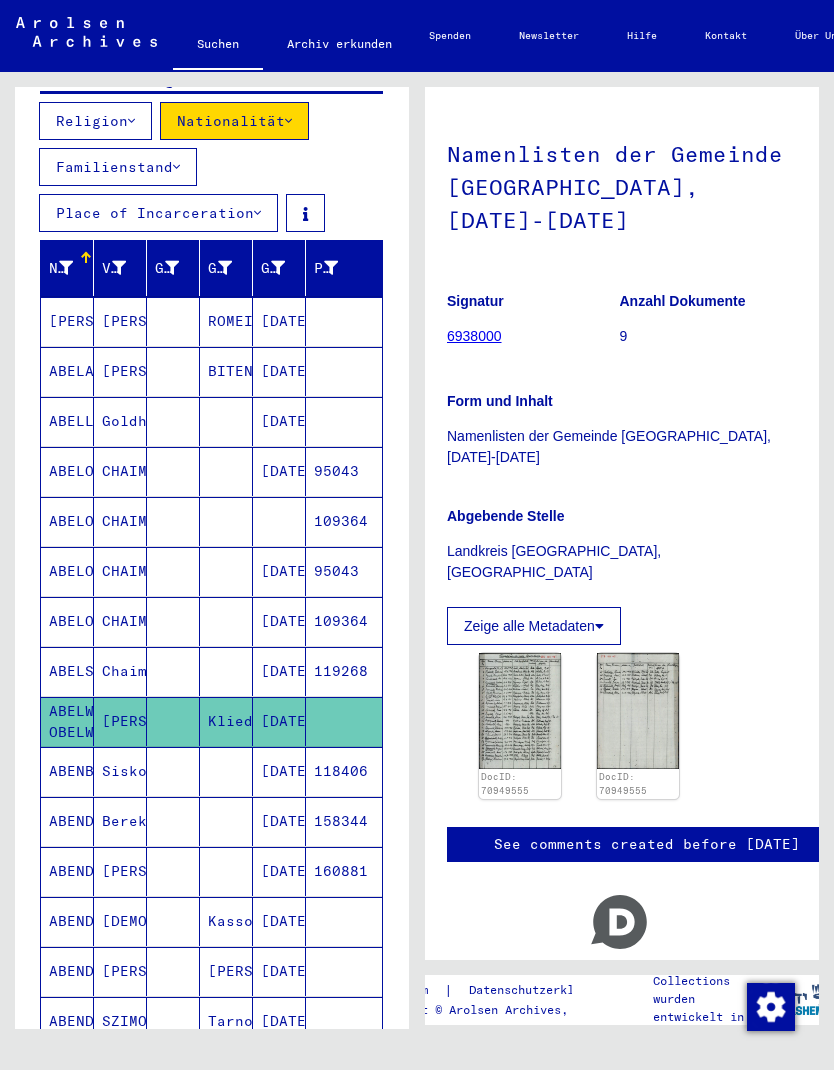 click on "118406" at bounding box center (344, 821) 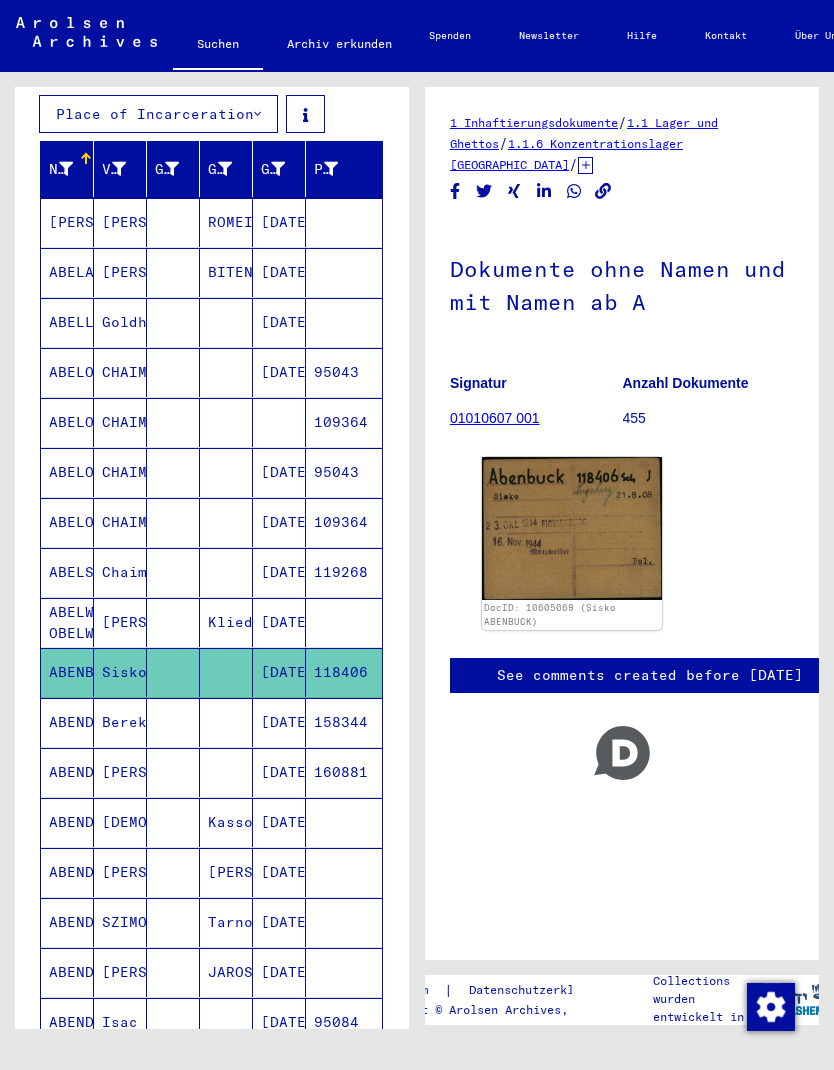 scroll, scrollTop: 362, scrollLeft: 0, axis: vertical 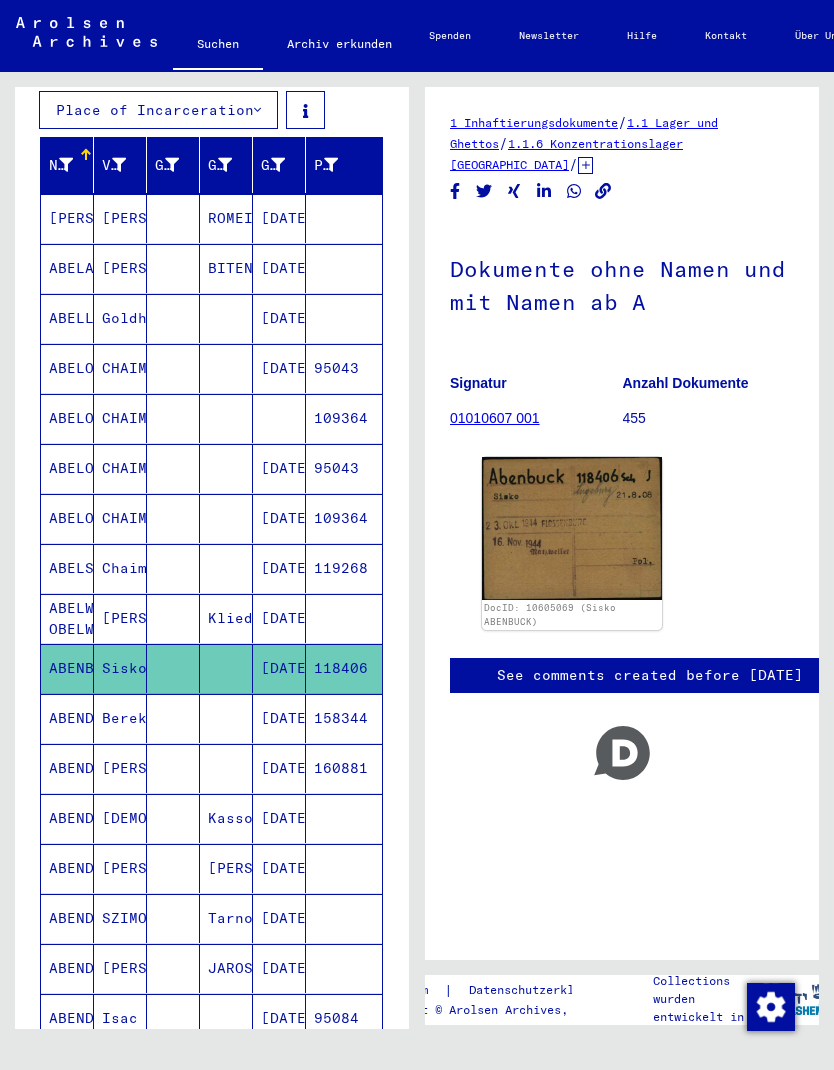click on "158344" at bounding box center [344, 768] 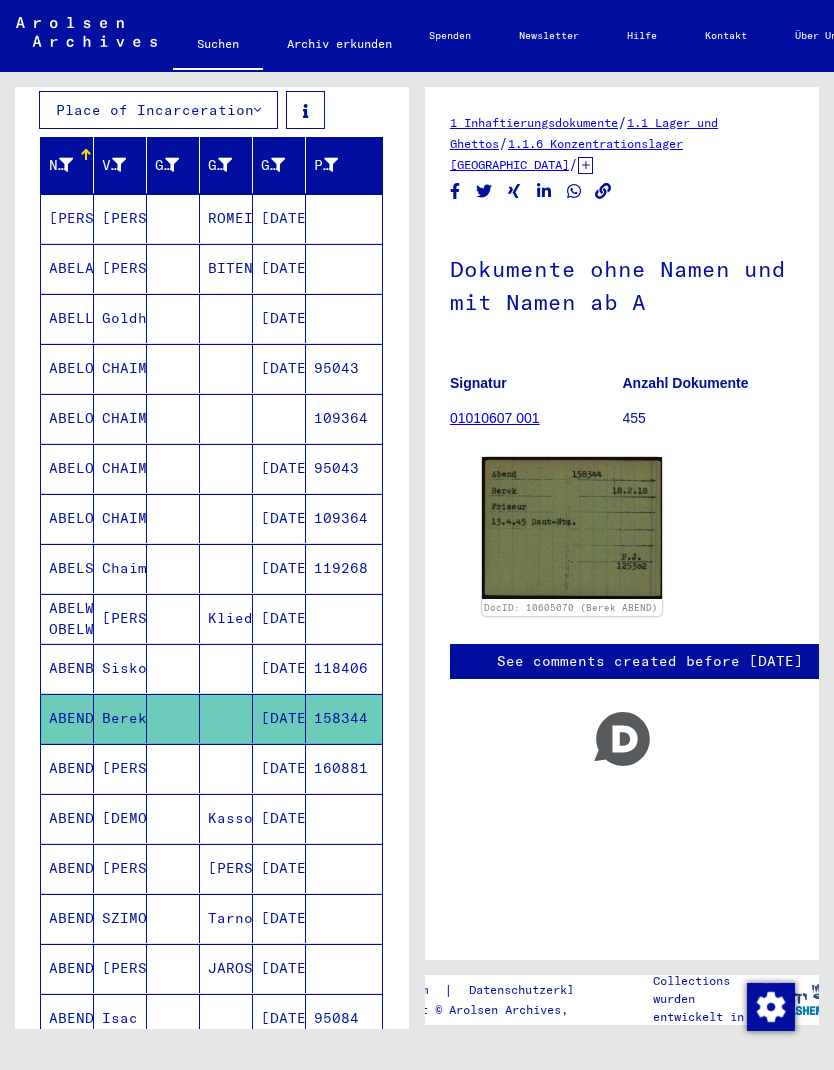 click on "160881" at bounding box center (344, 818) 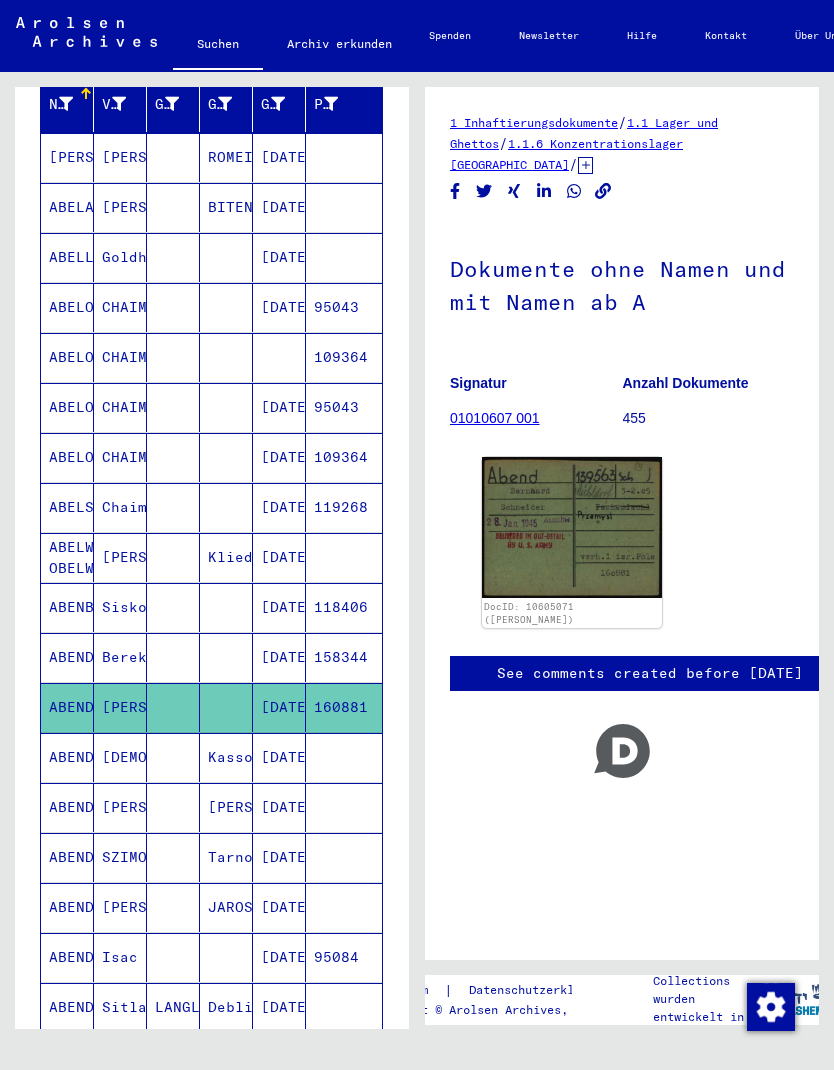 scroll, scrollTop: 424, scrollLeft: 0, axis: vertical 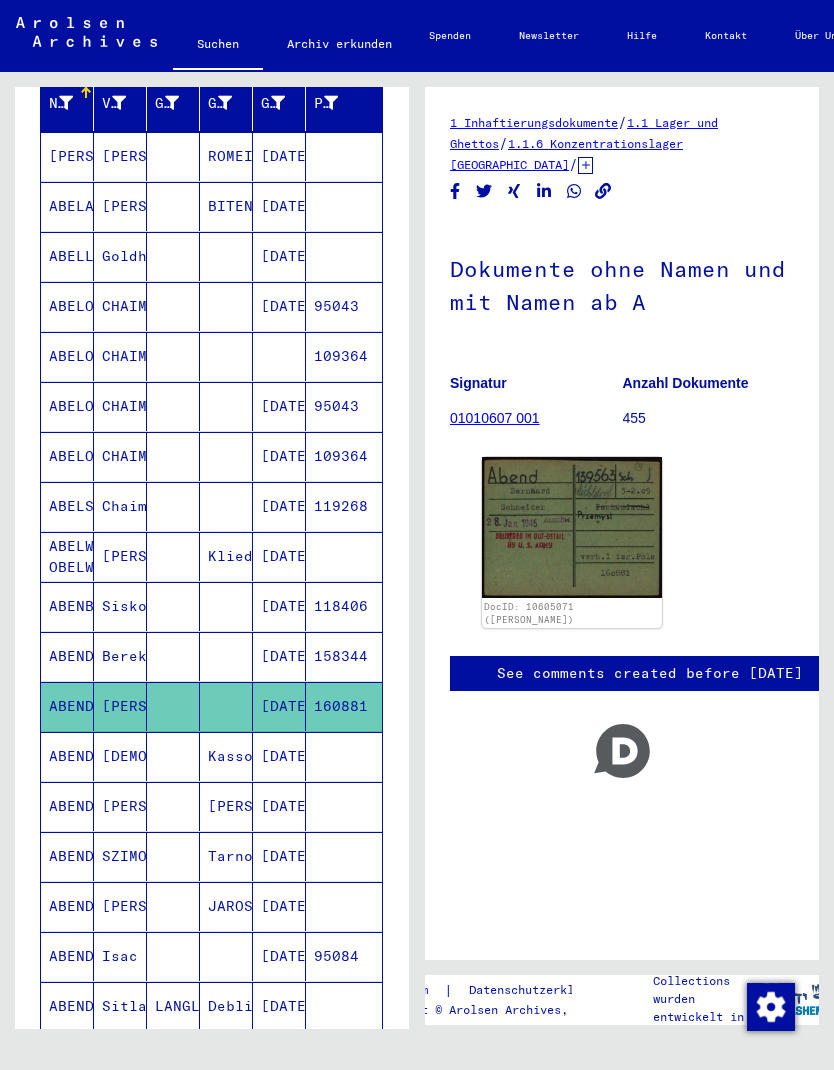 click at bounding box center (344, 806) 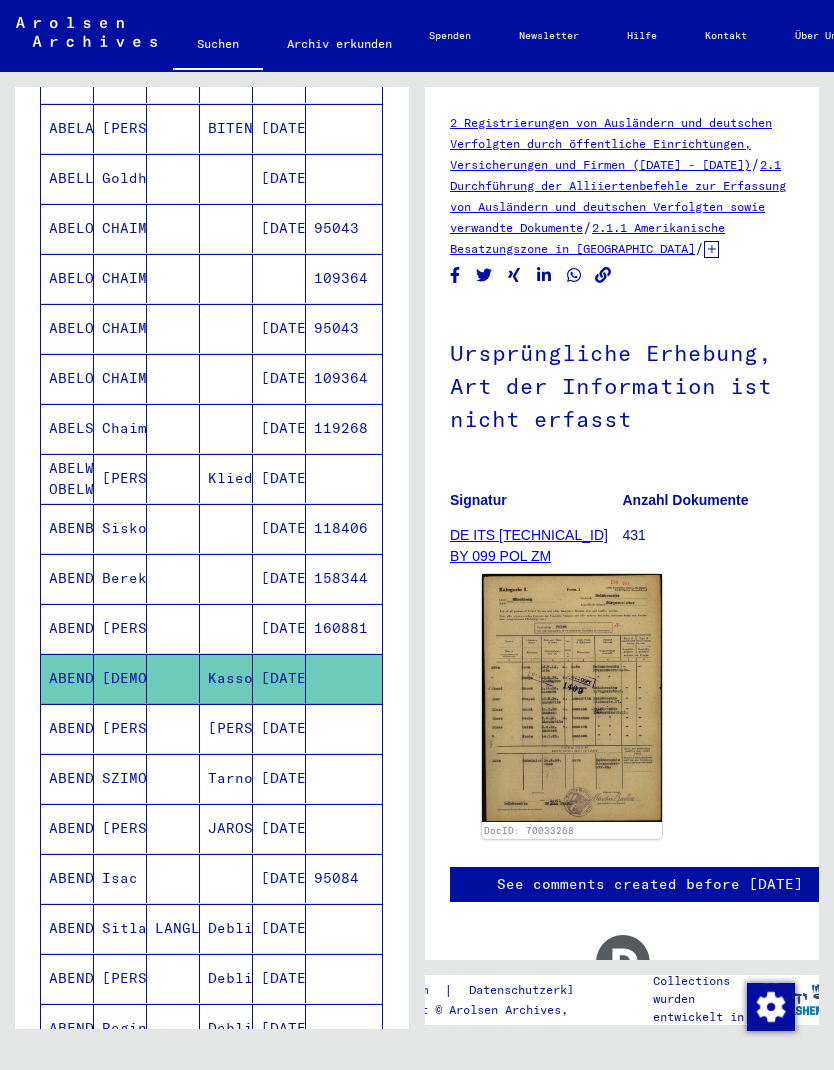 scroll, scrollTop: 504, scrollLeft: 0, axis: vertical 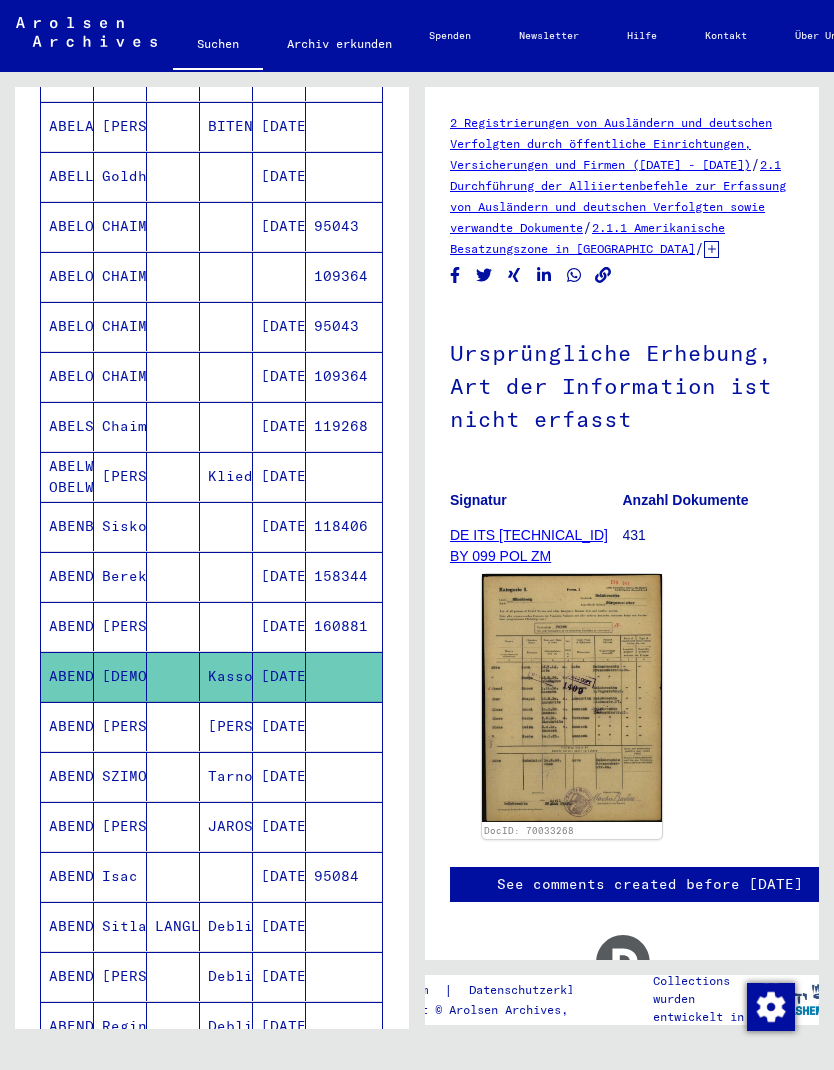 click at bounding box center (344, 776) 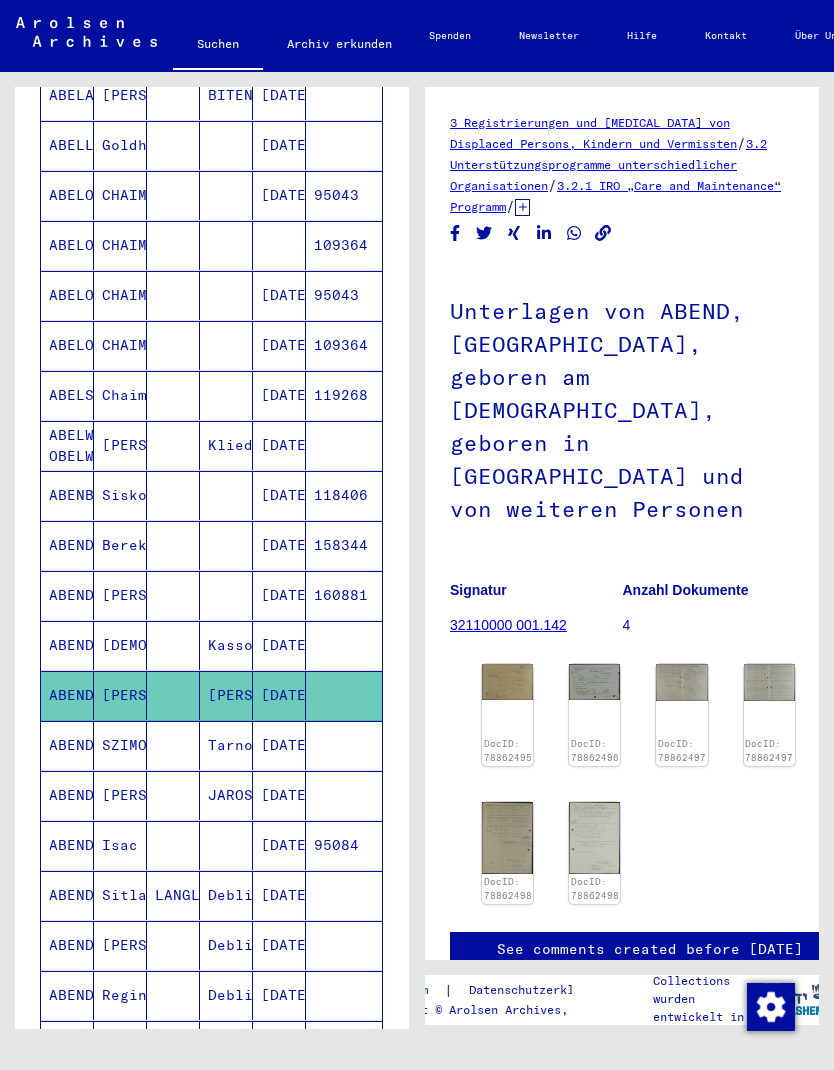 scroll, scrollTop: 537, scrollLeft: 0, axis: vertical 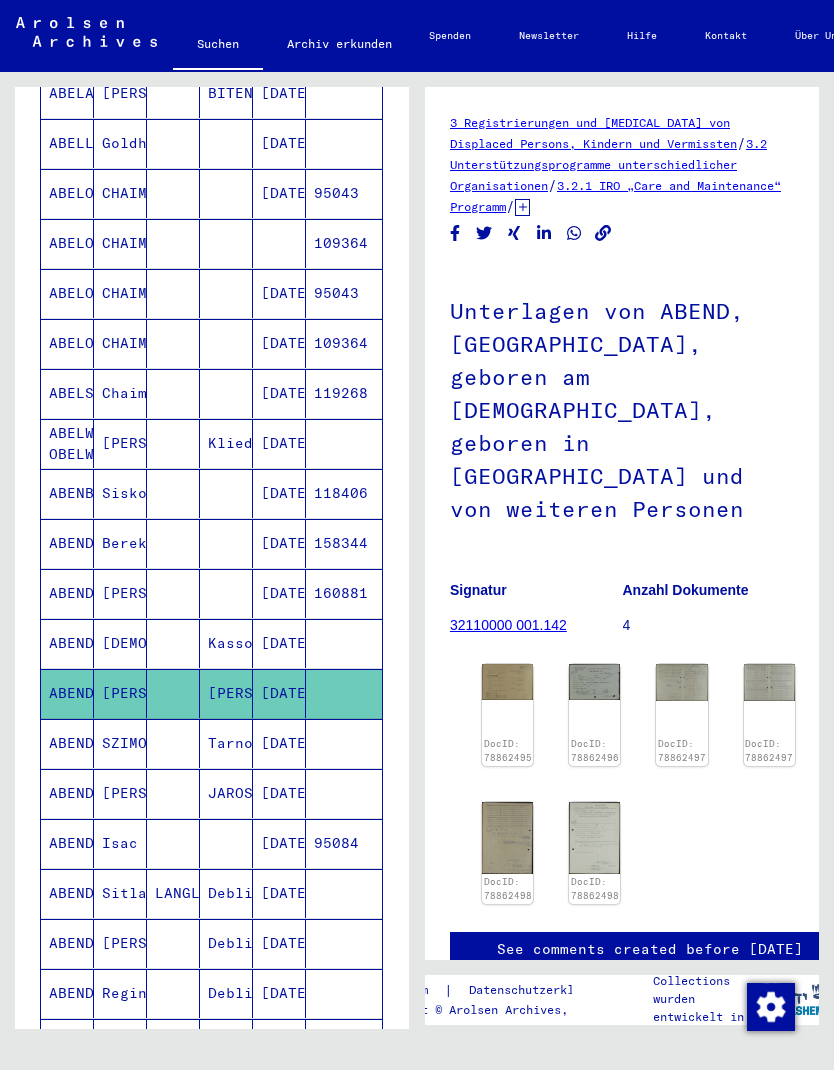 click 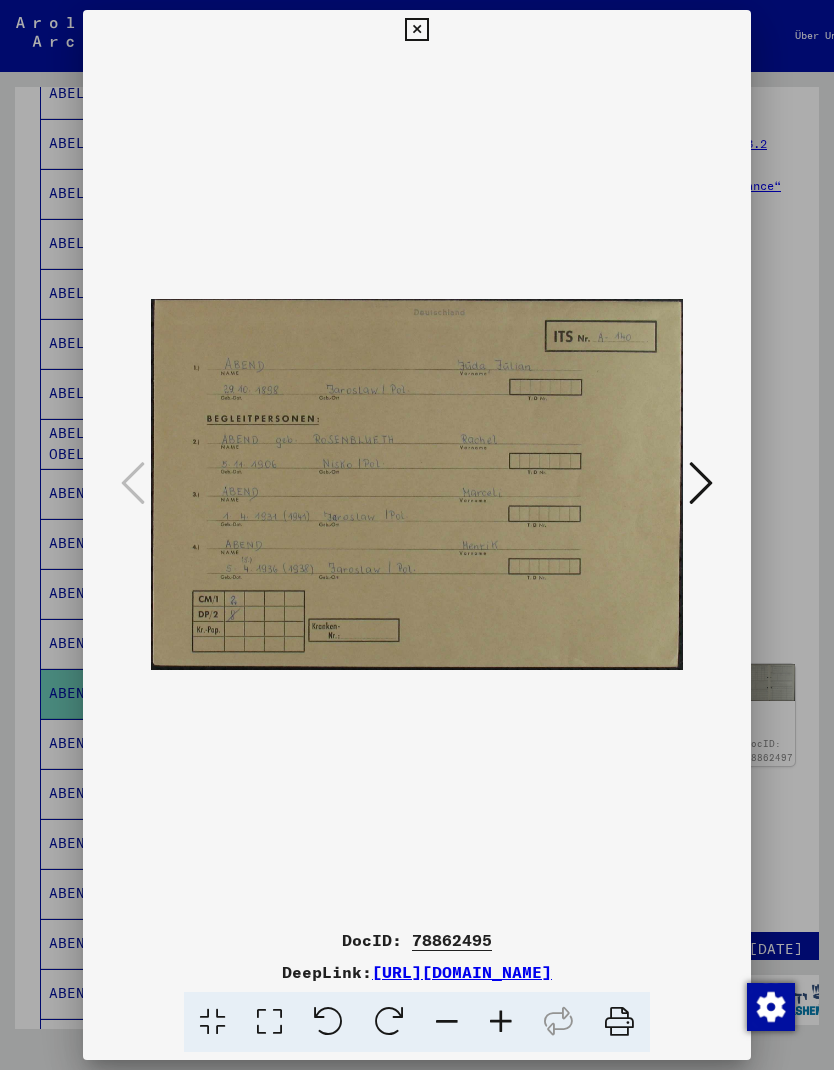 click at bounding box center (417, 535) 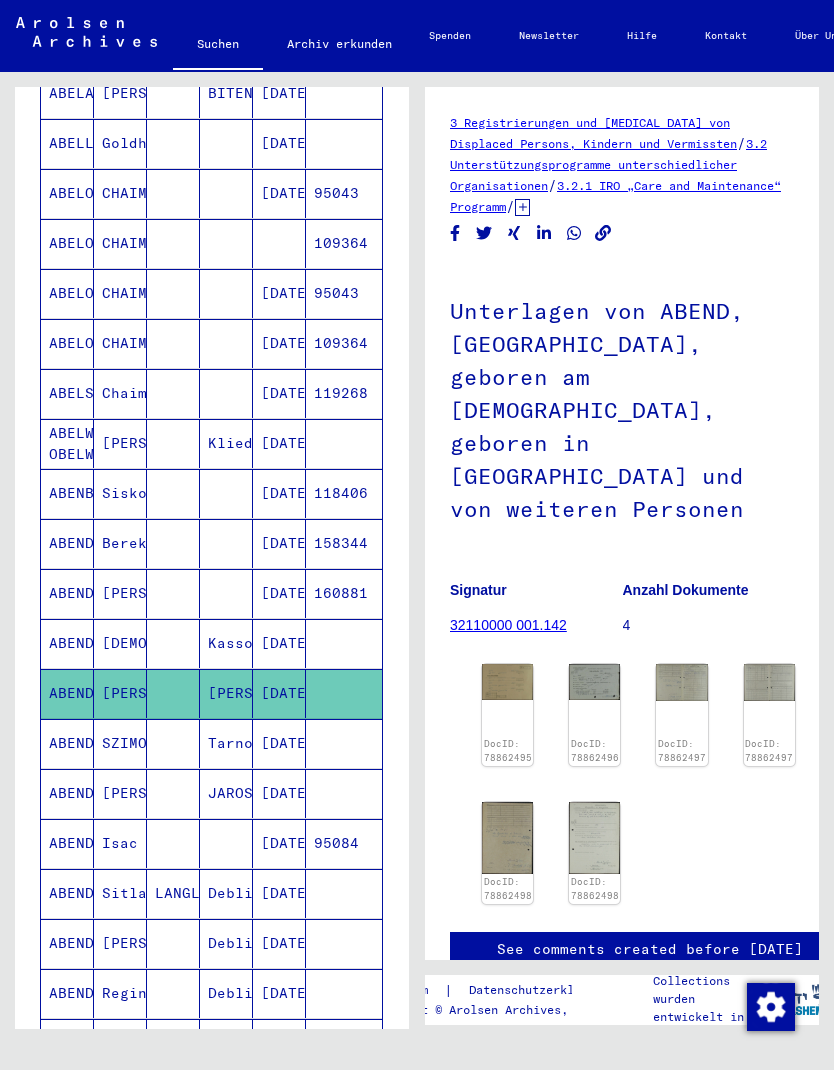 click on "[DATE]" at bounding box center [279, 793] 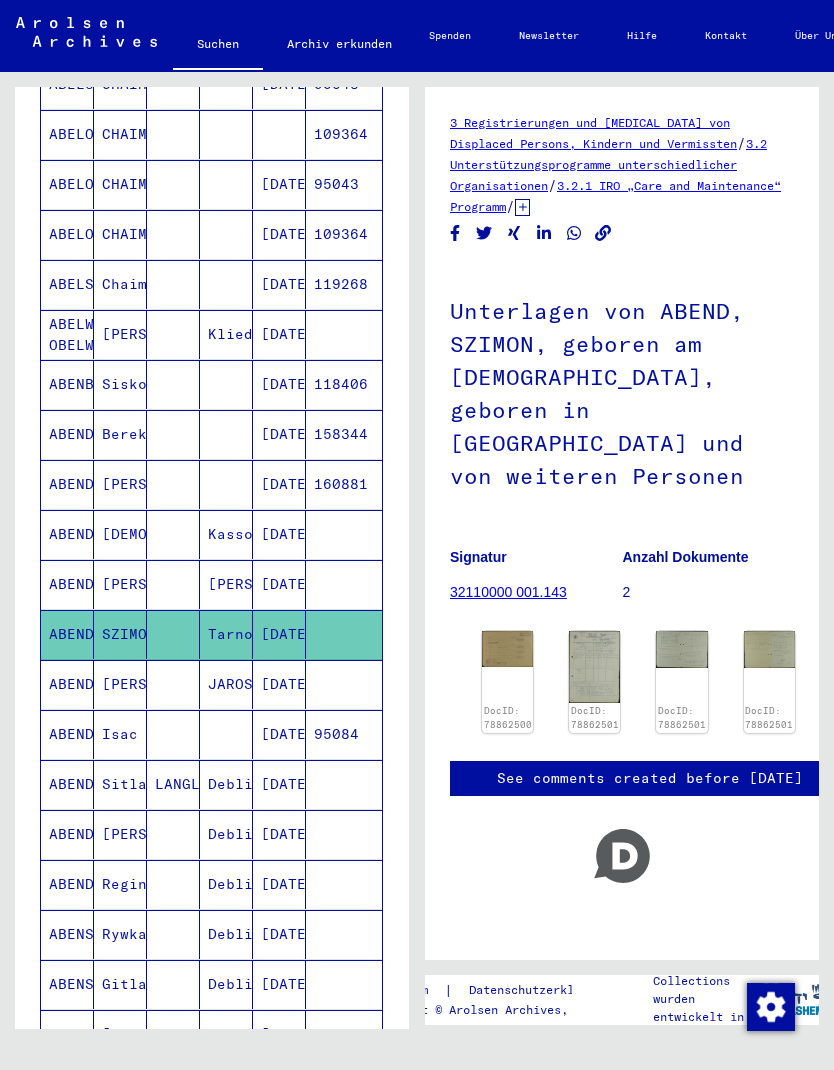 scroll, scrollTop: 655, scrollLeft: 0, axis: vertical 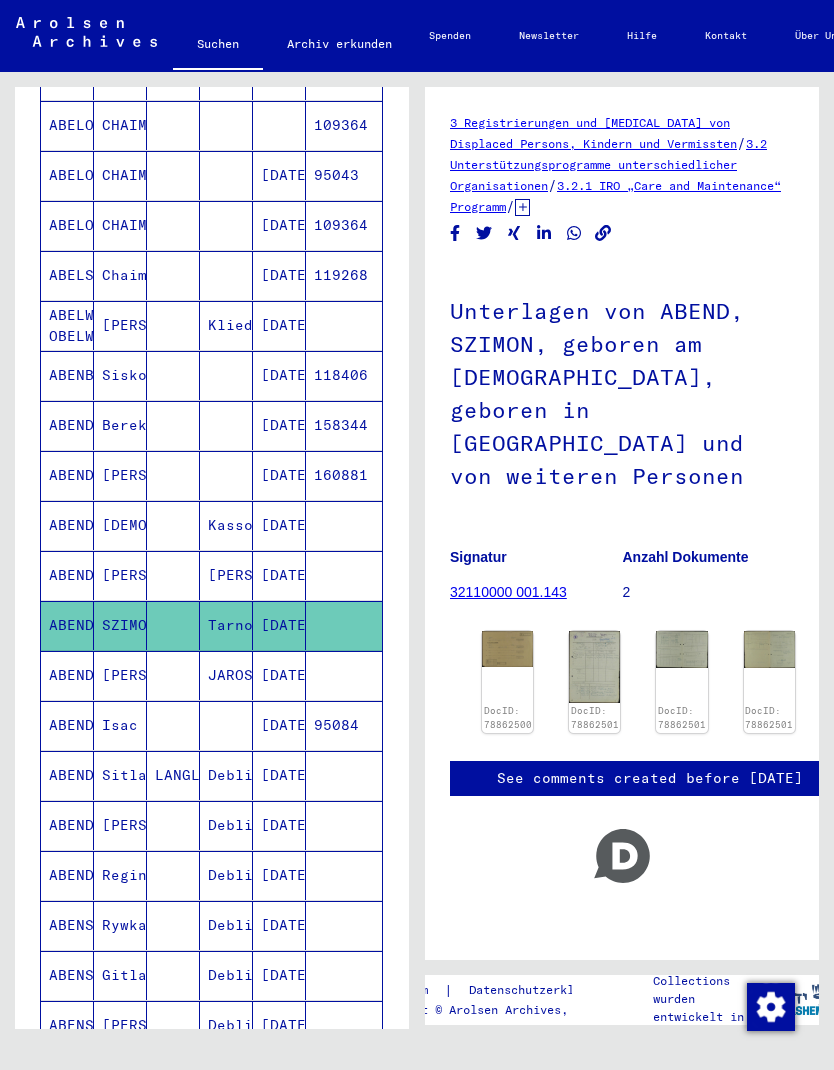 click at bounding box center [344, 725] 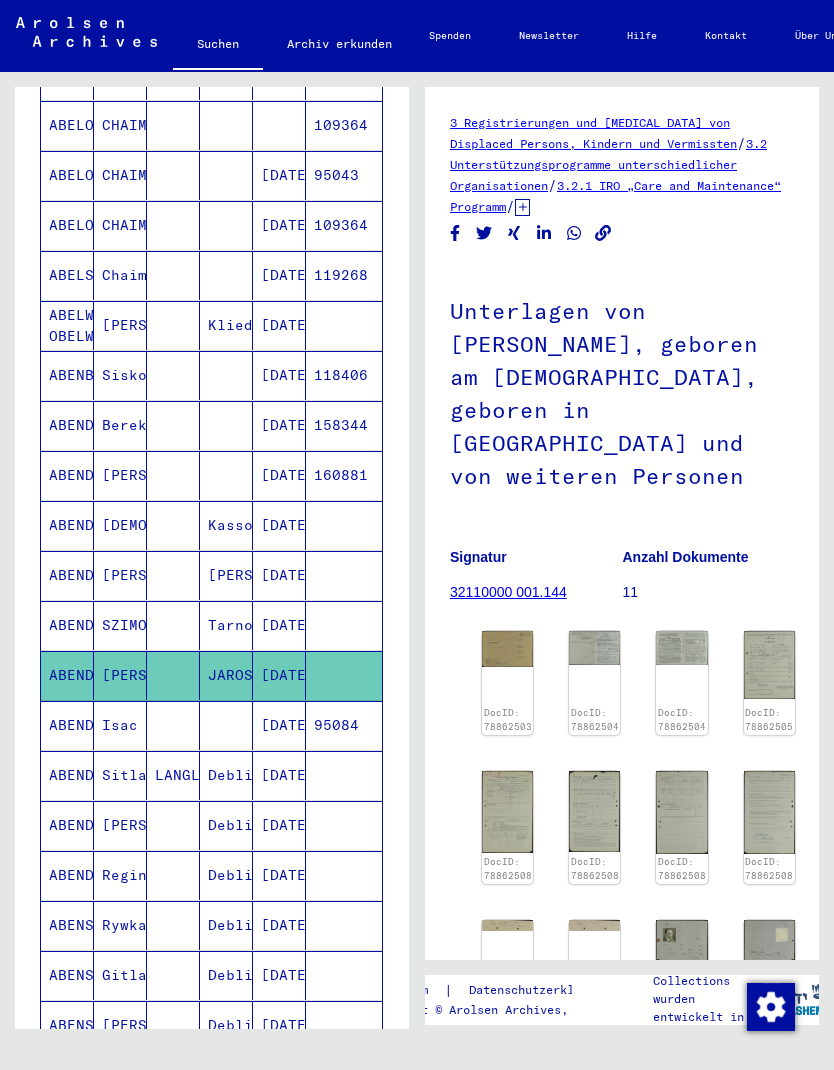 click on "95084" at bounding box center [344, 775] 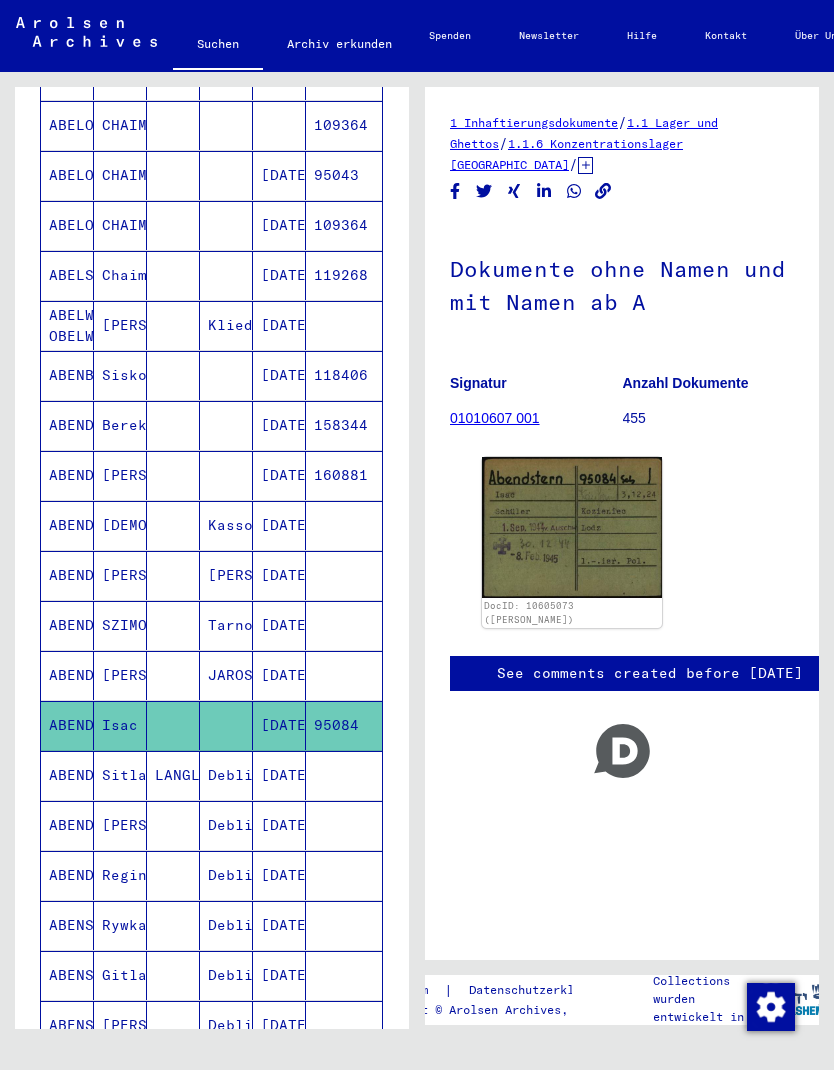 click at bounding box center [344, 825] 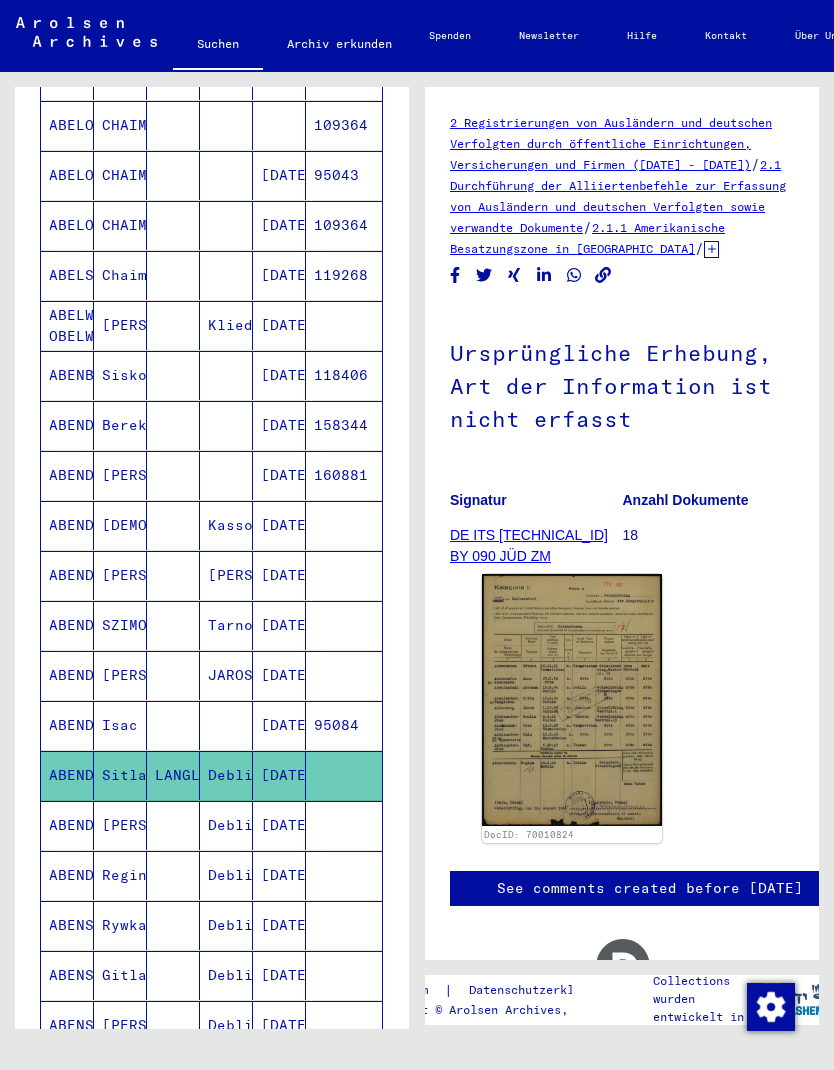 click at bounding box center [344, 875] 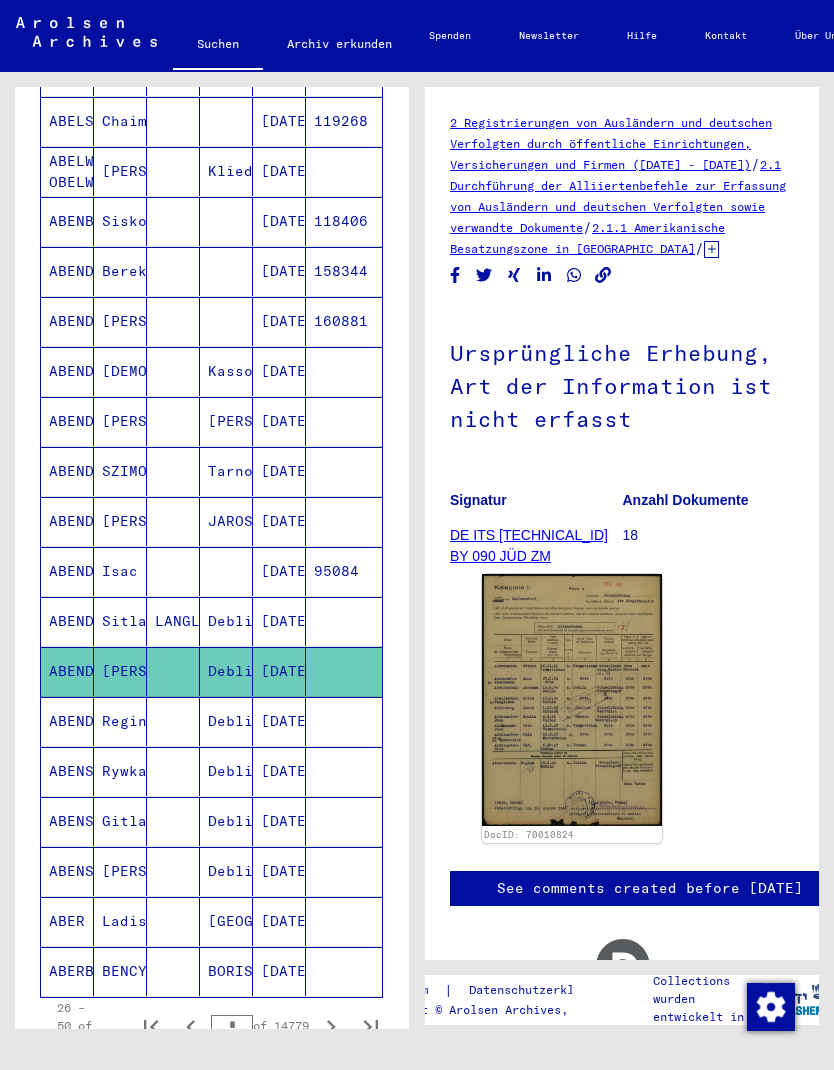 scroll, scrollTop: 815, scrollLeft: 0, axis: vertical 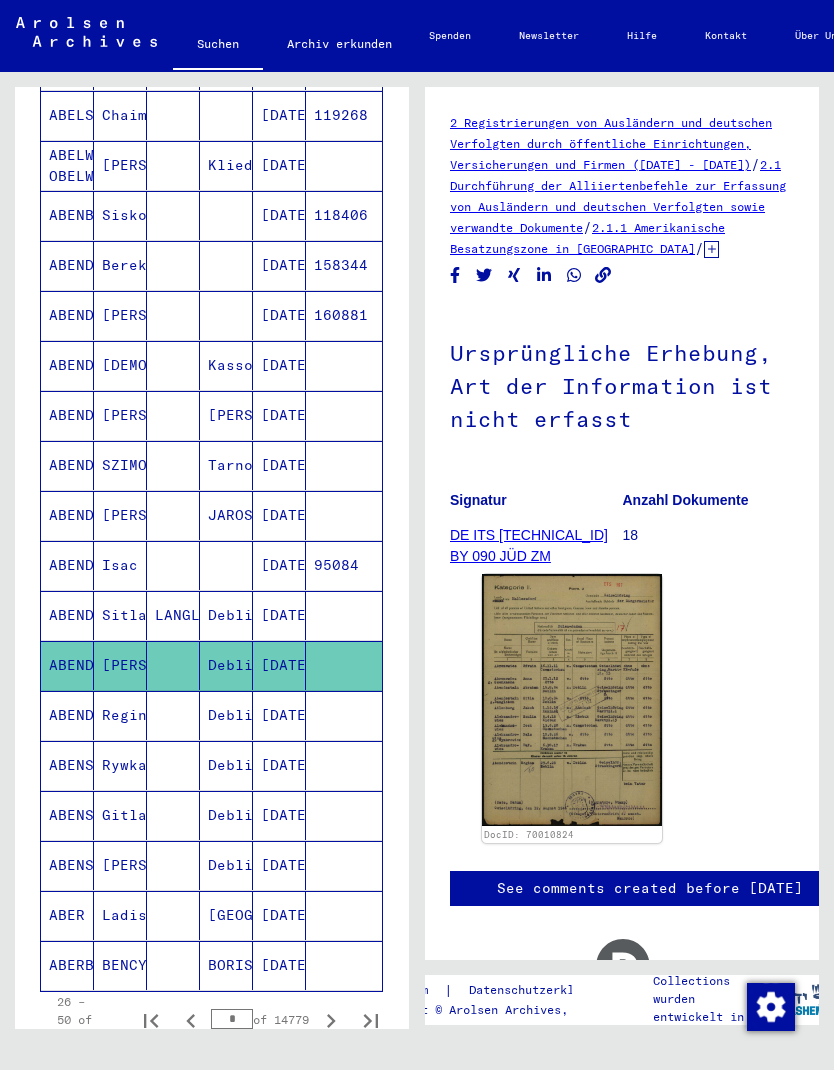 click 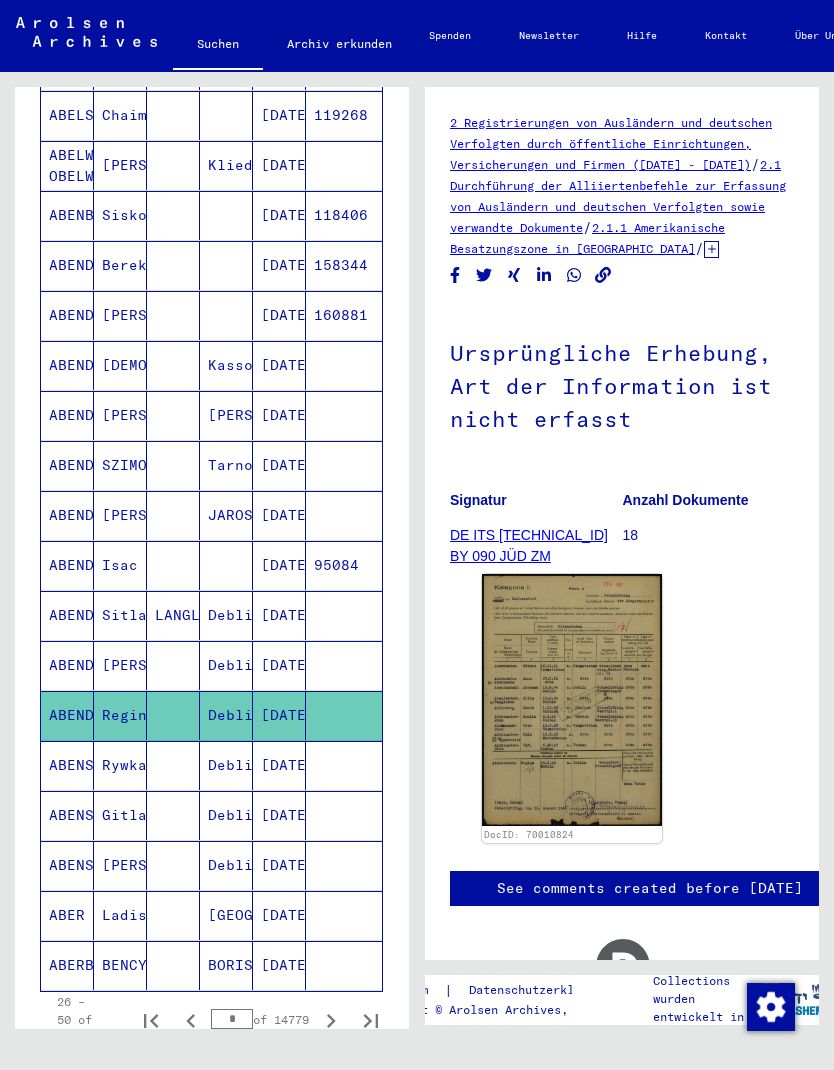 click on "[DATE]" at bounding box center (279, 815) 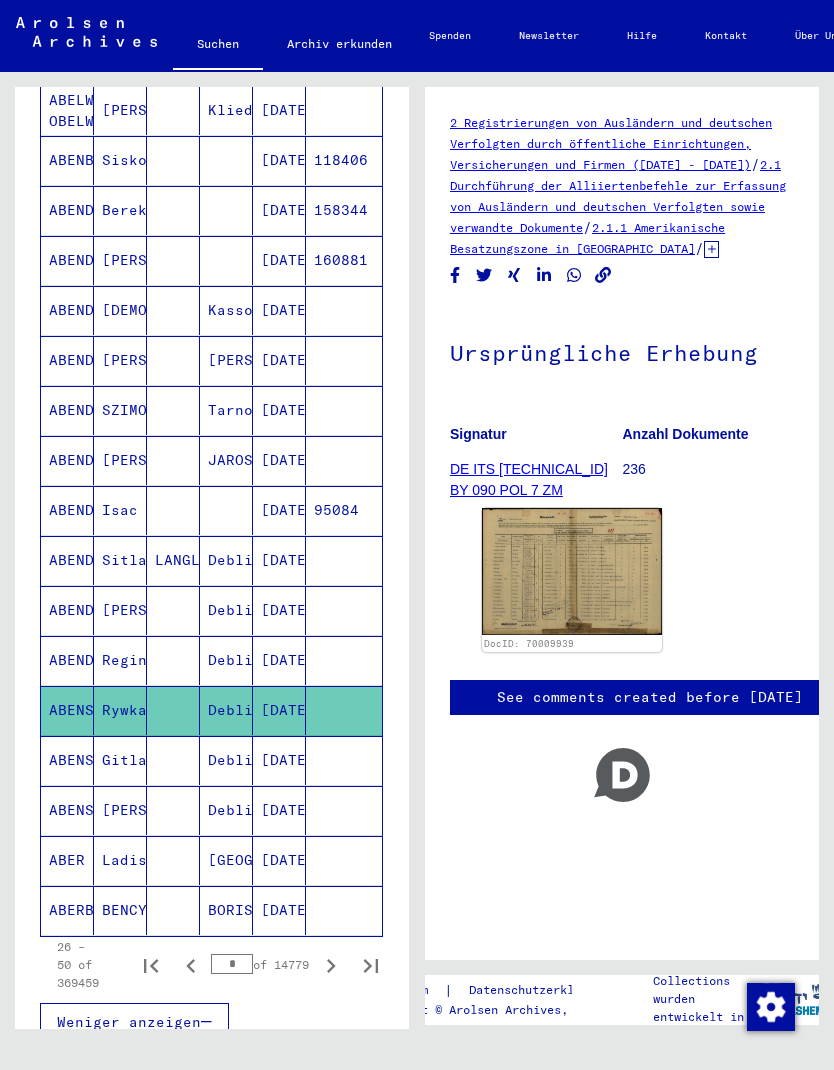 scroll, scrollTop: 872, scrollLeft: 0, axis: vertical 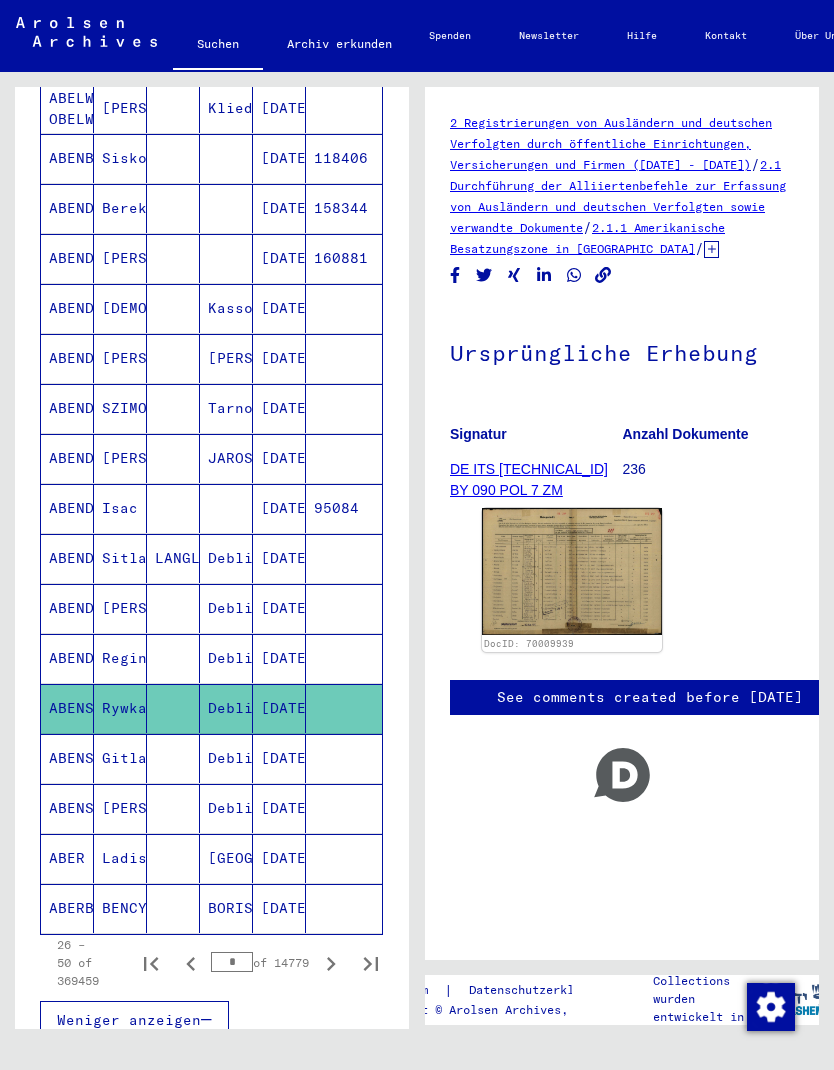 click at bounding box center [344, 808] 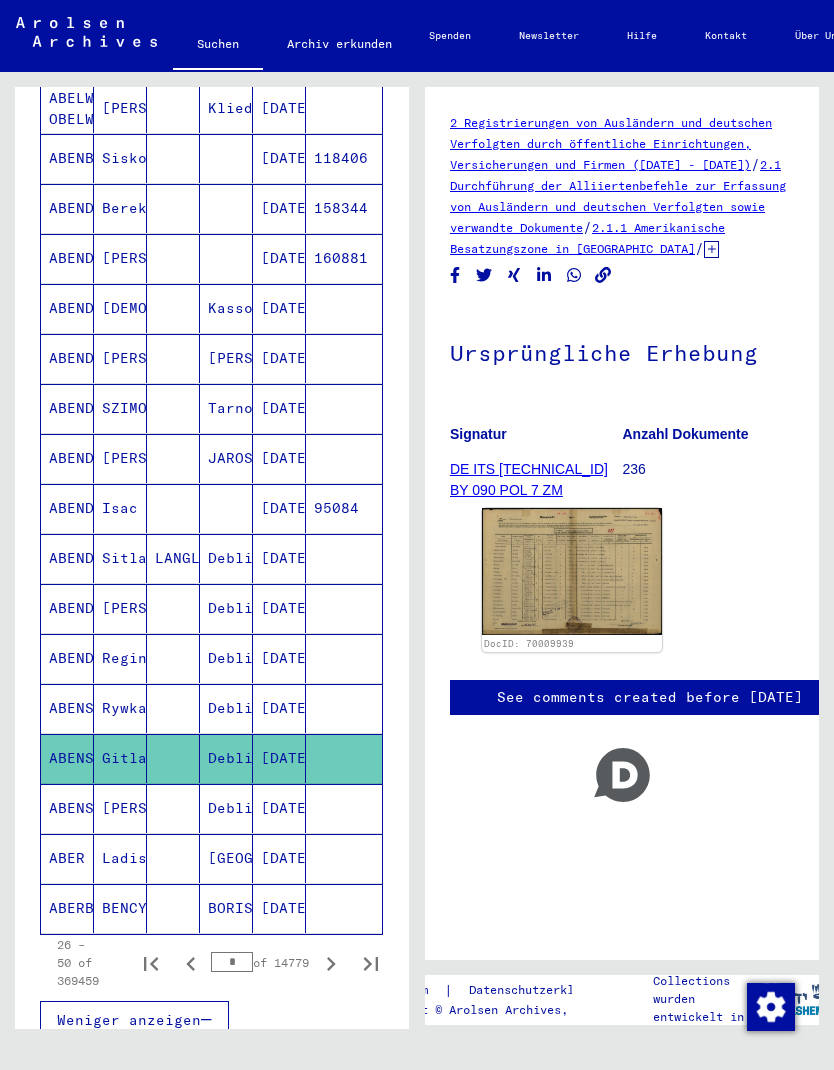 click on "[DATE]" at bounding box center [279, 858] 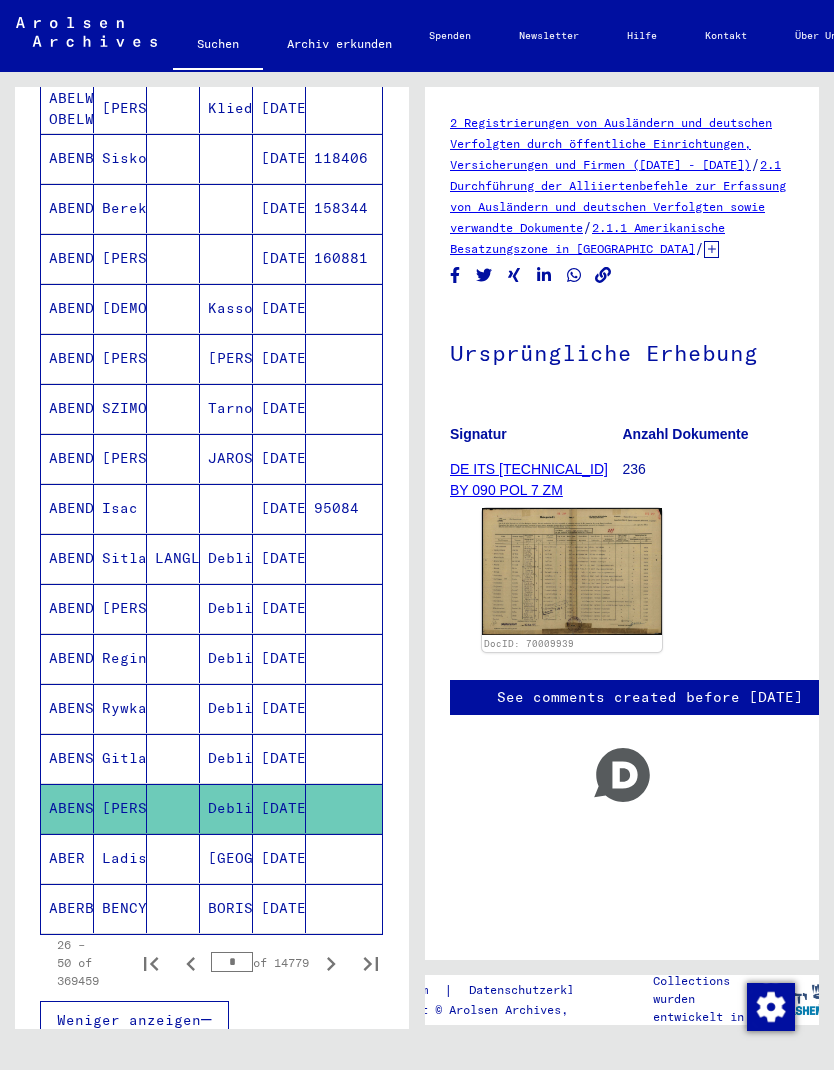 click on "[DATE]" at bounding box center (279, 908) 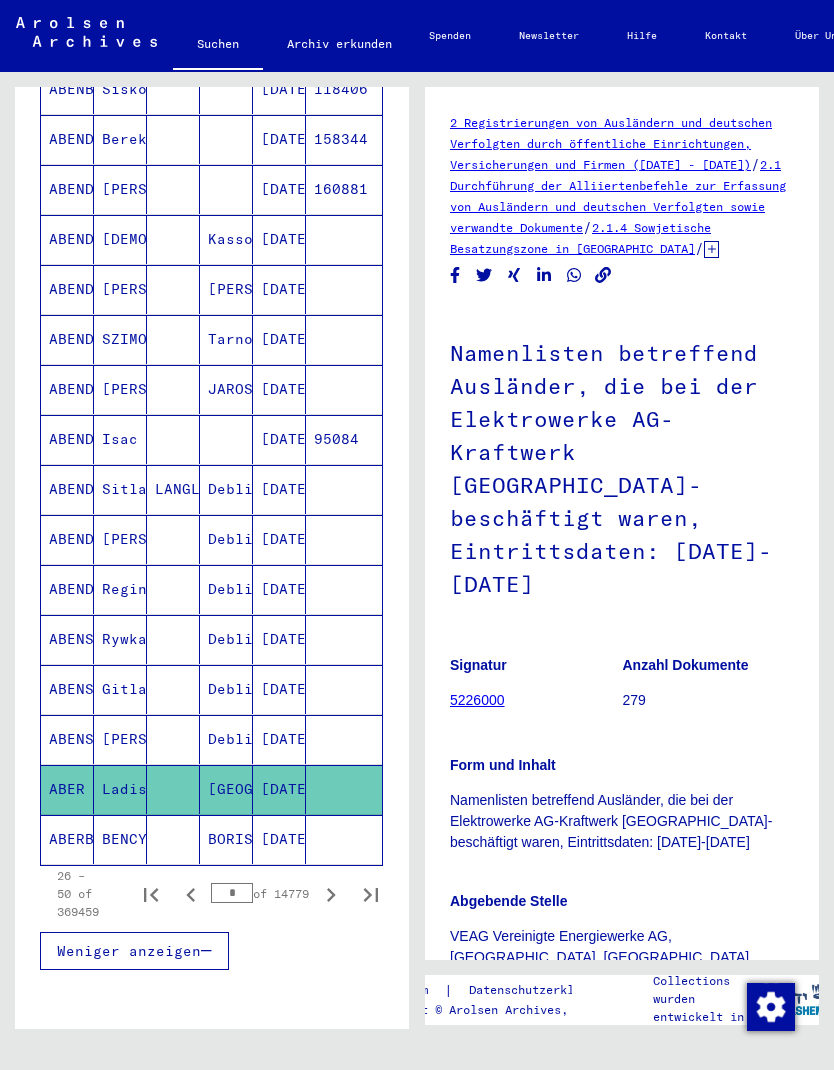 scroll, scrollTop: 942, scrollLeft: 0, axis: vertical 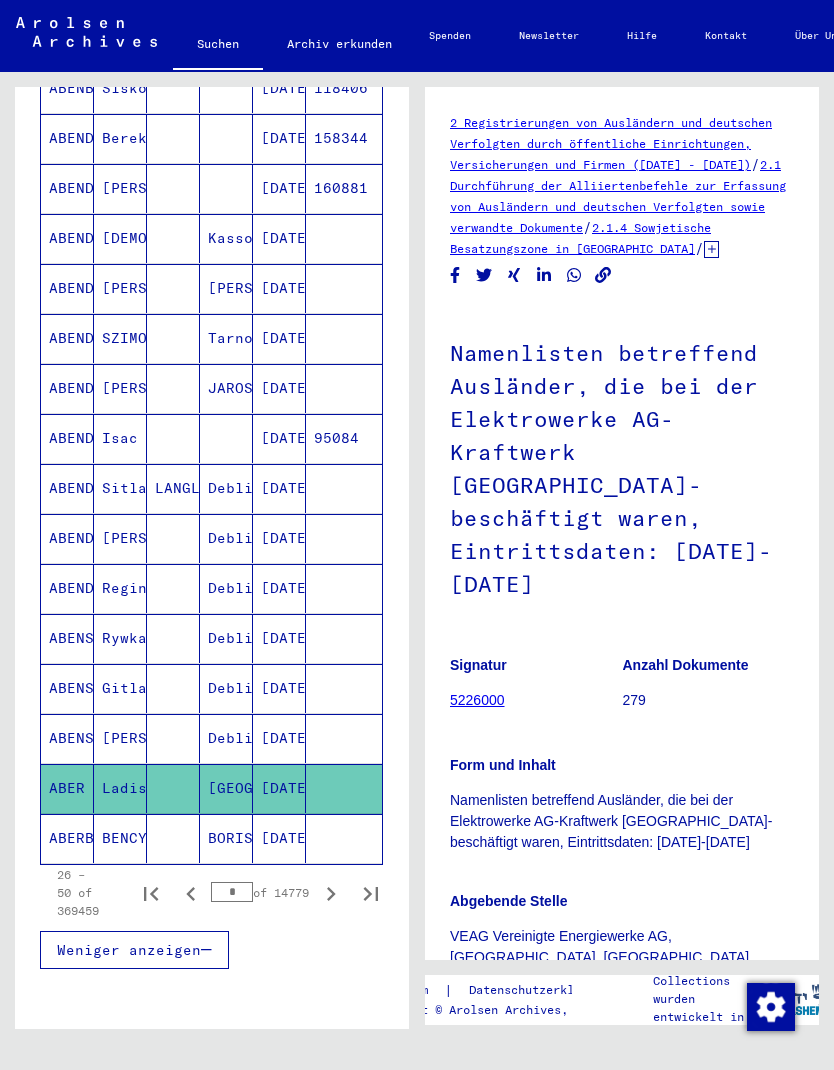 click on "[DATE]" 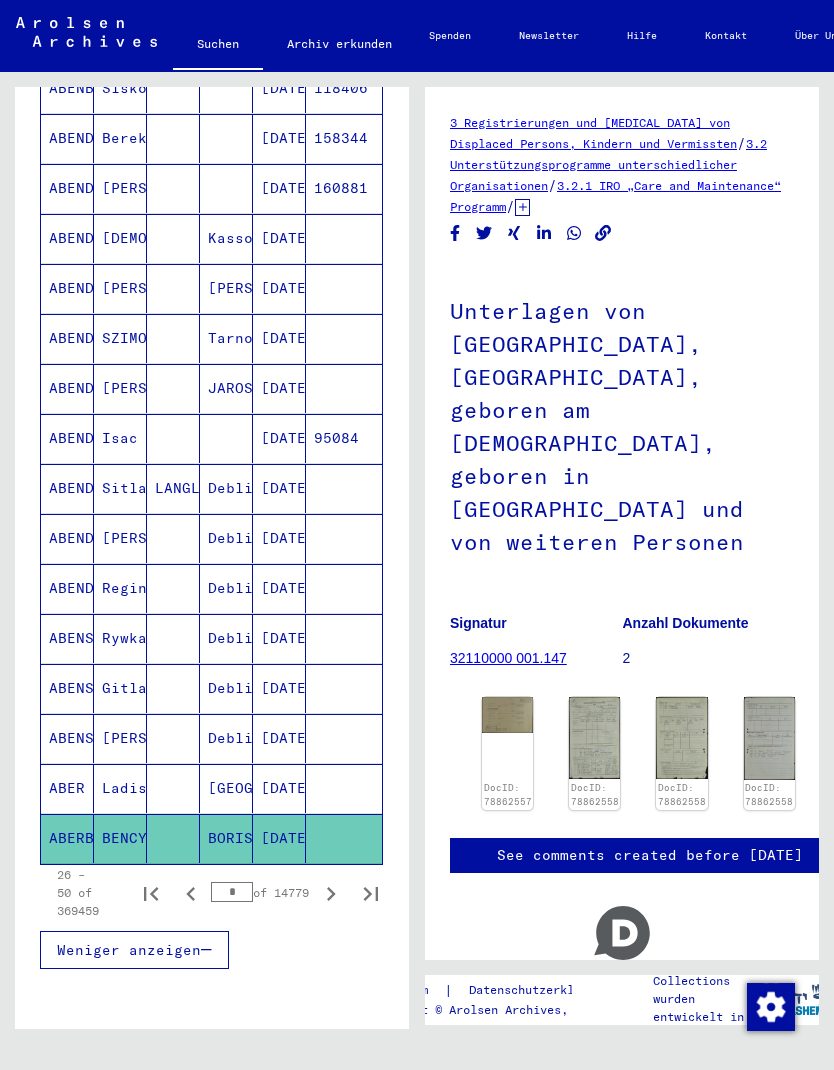 click 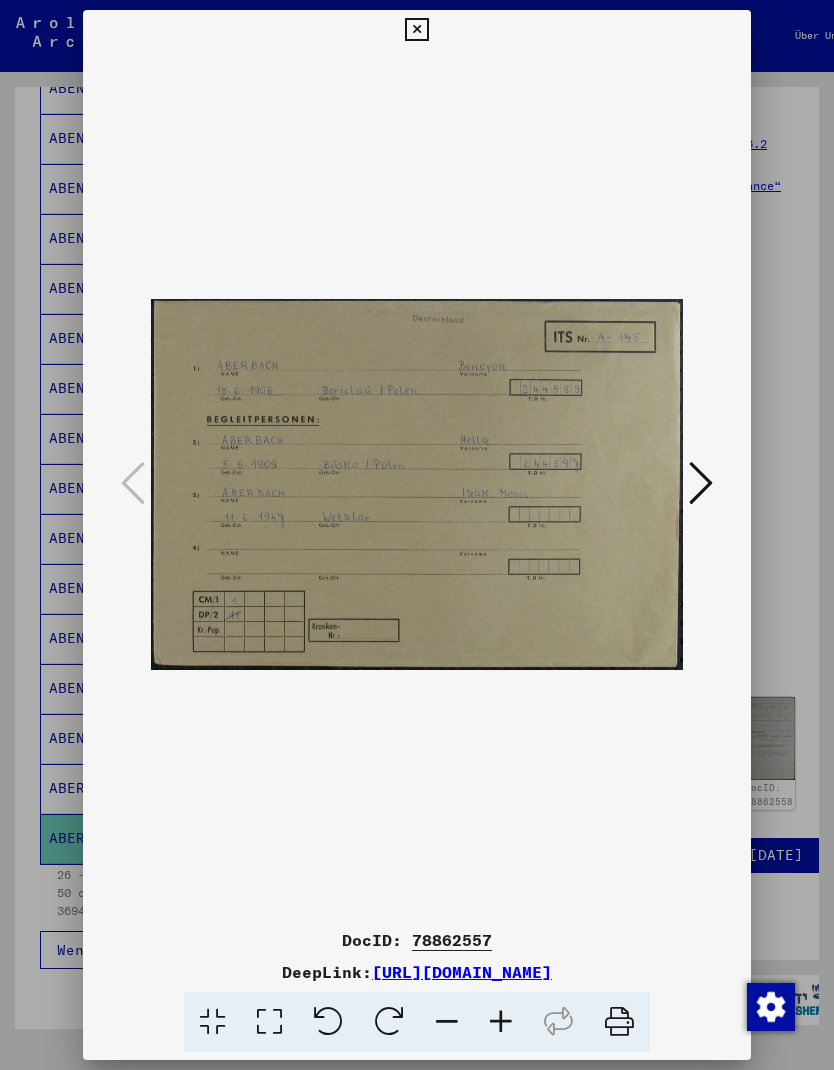 click at bounding box center [416, 485] 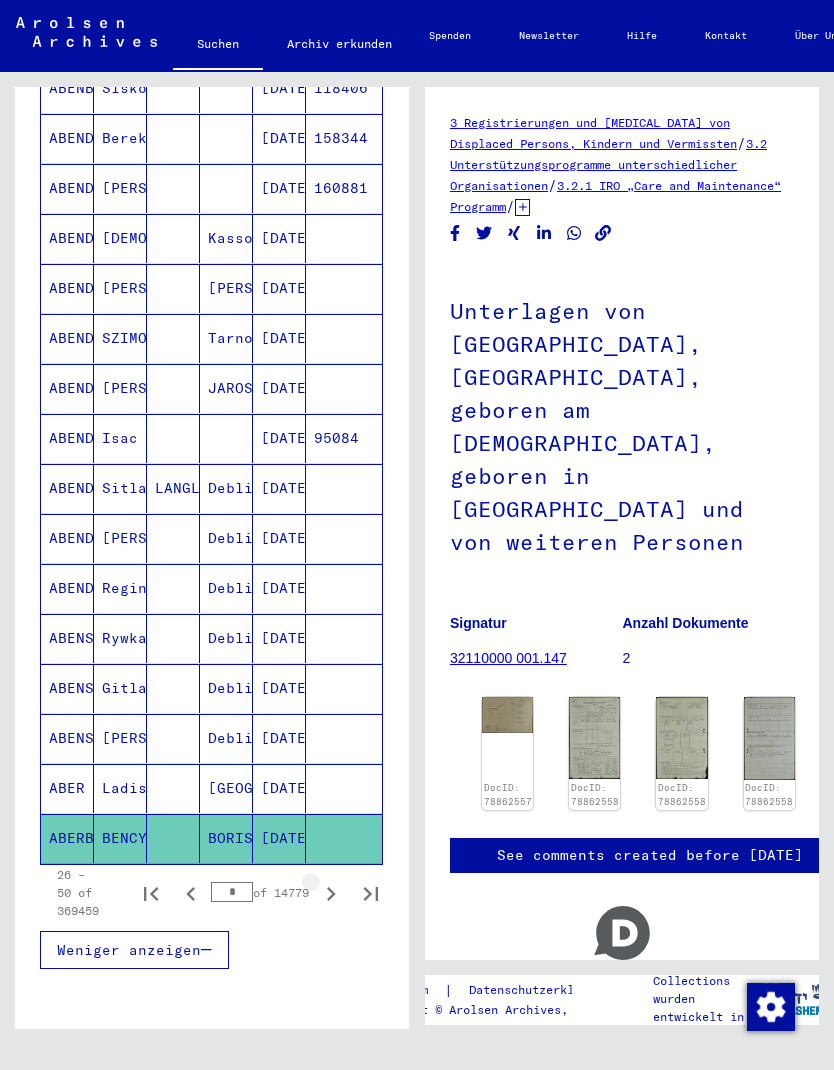 click 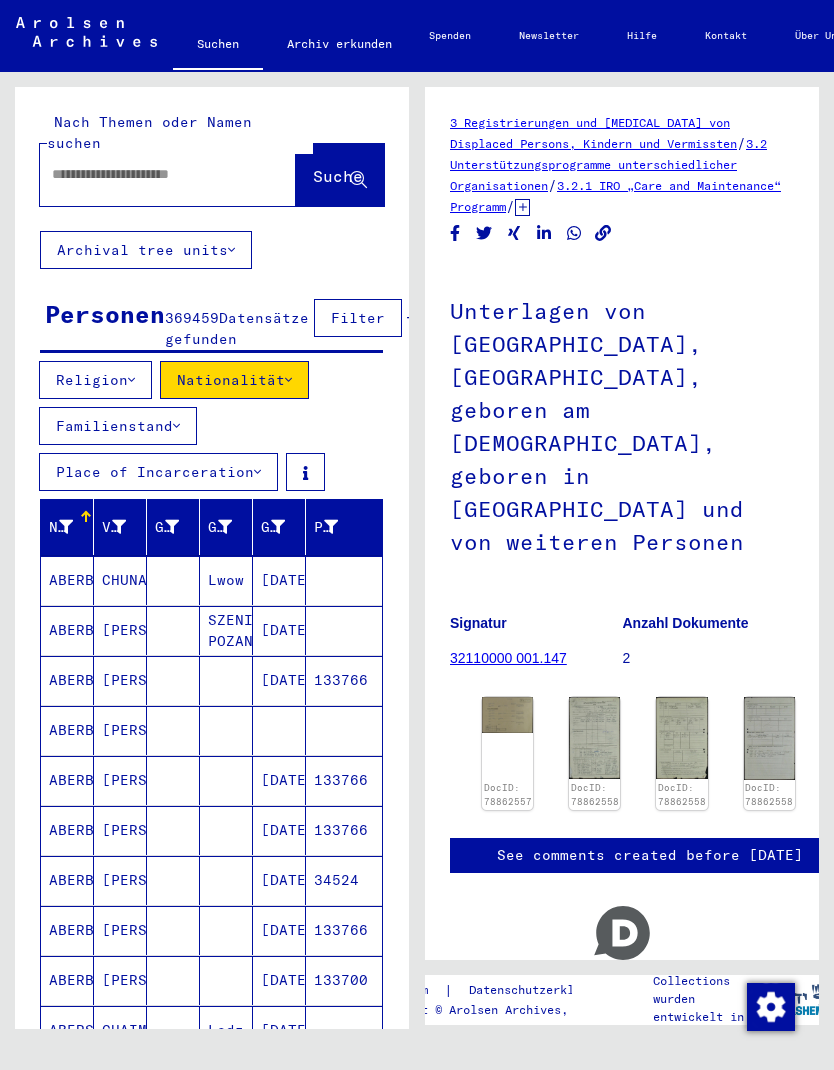 scroll, scrollTop: 0, scrollLeft: 0, axis: both 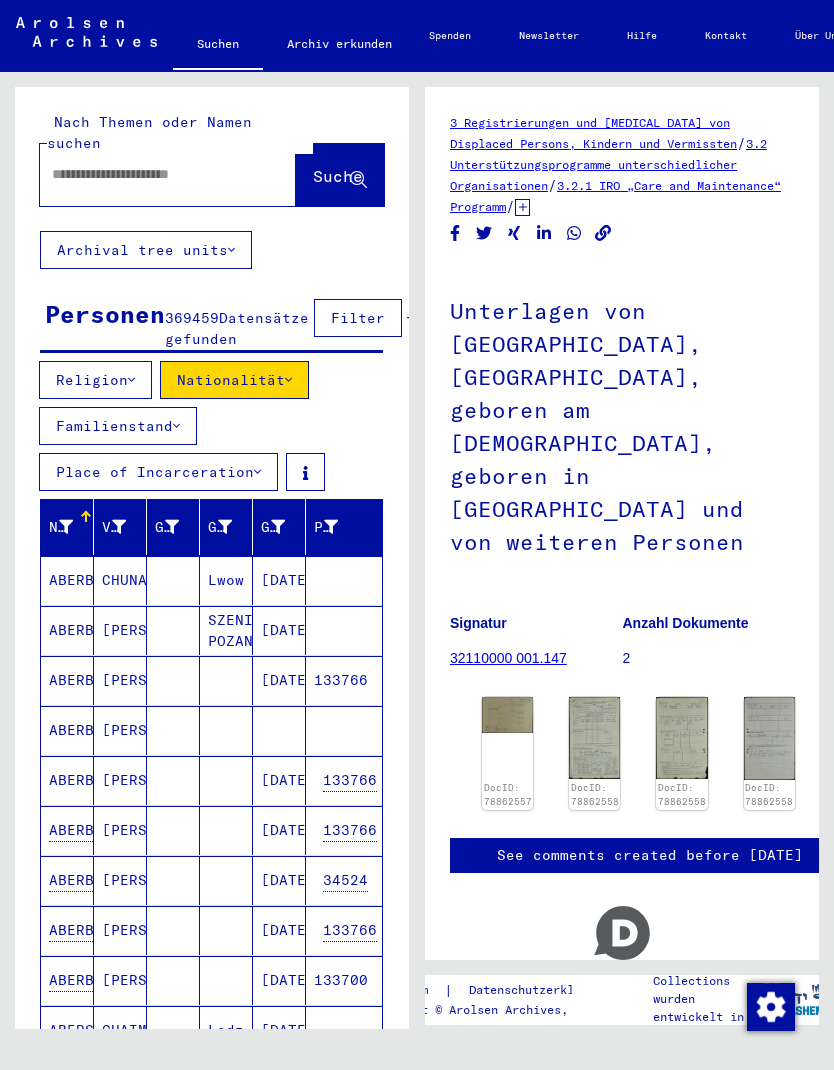 click at bounding box center [344, 630] 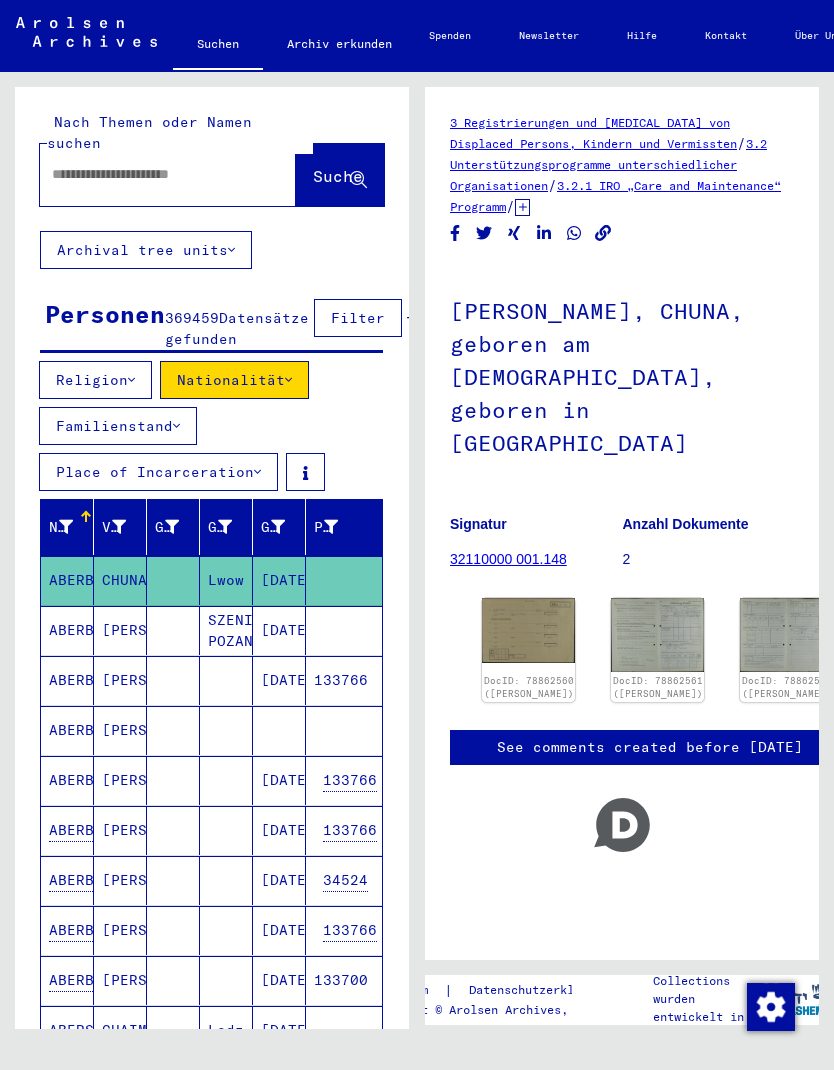 click 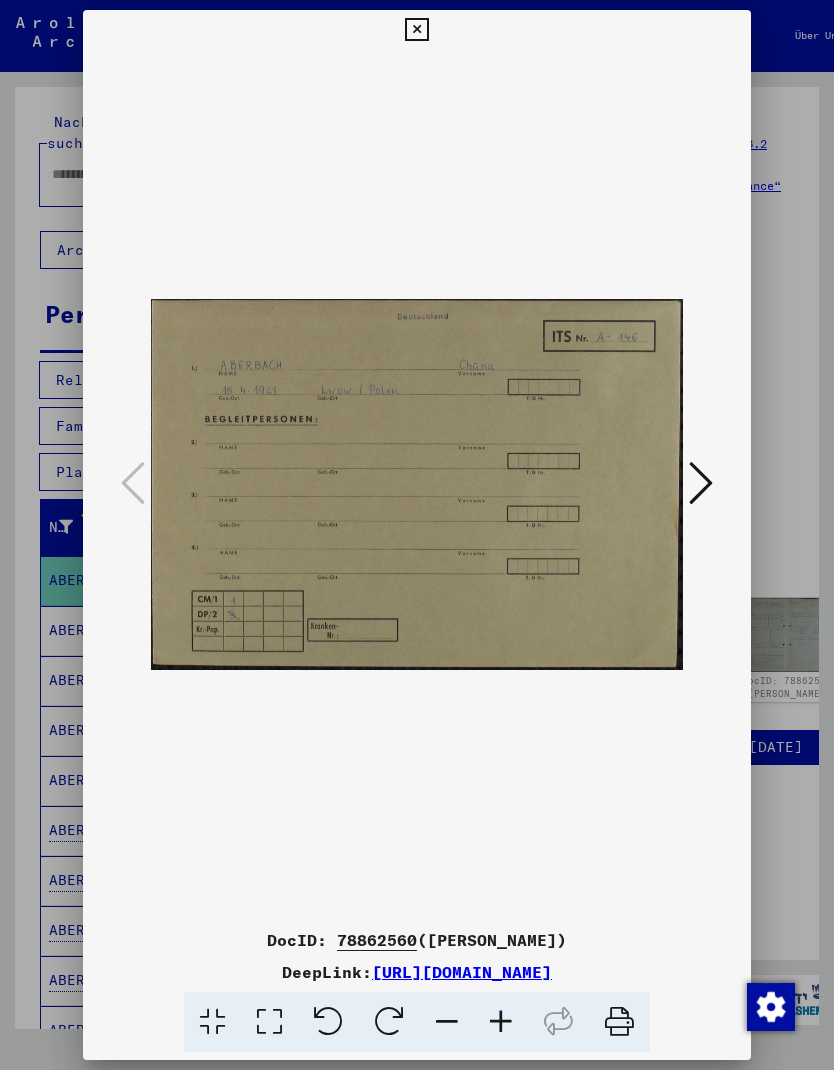 click at bounding box center [701, 483] 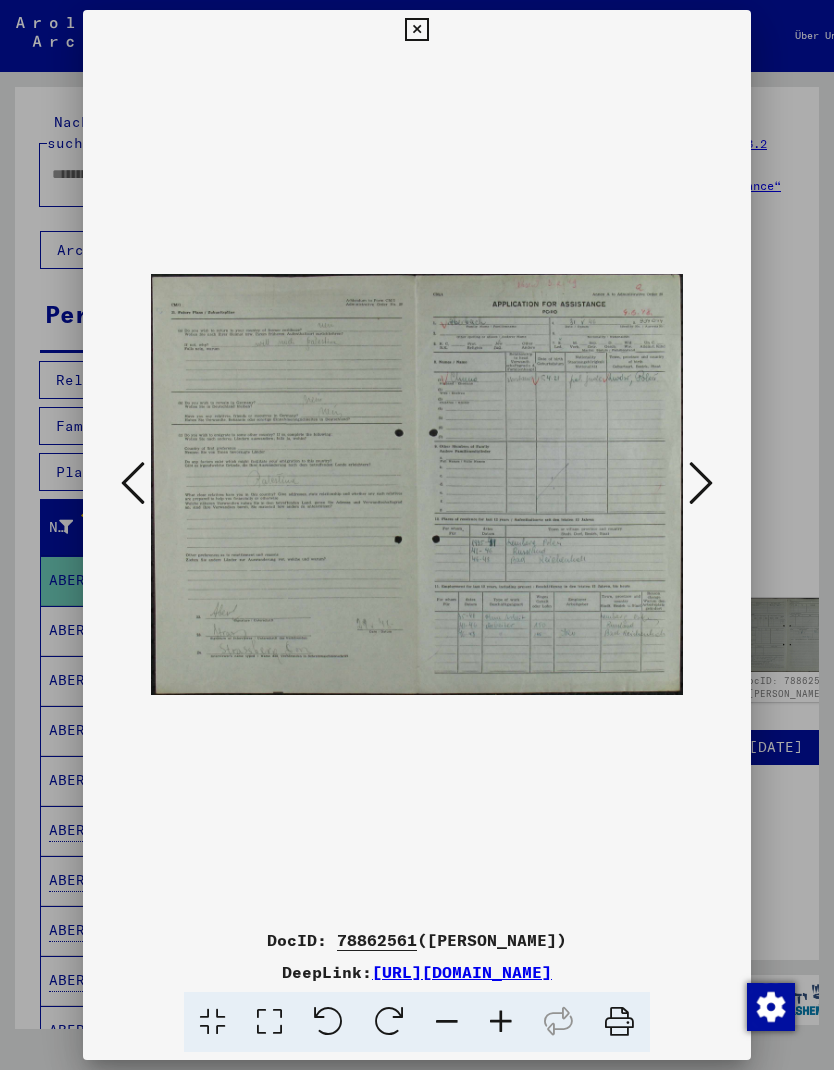 click at bounding box center [417, 535] 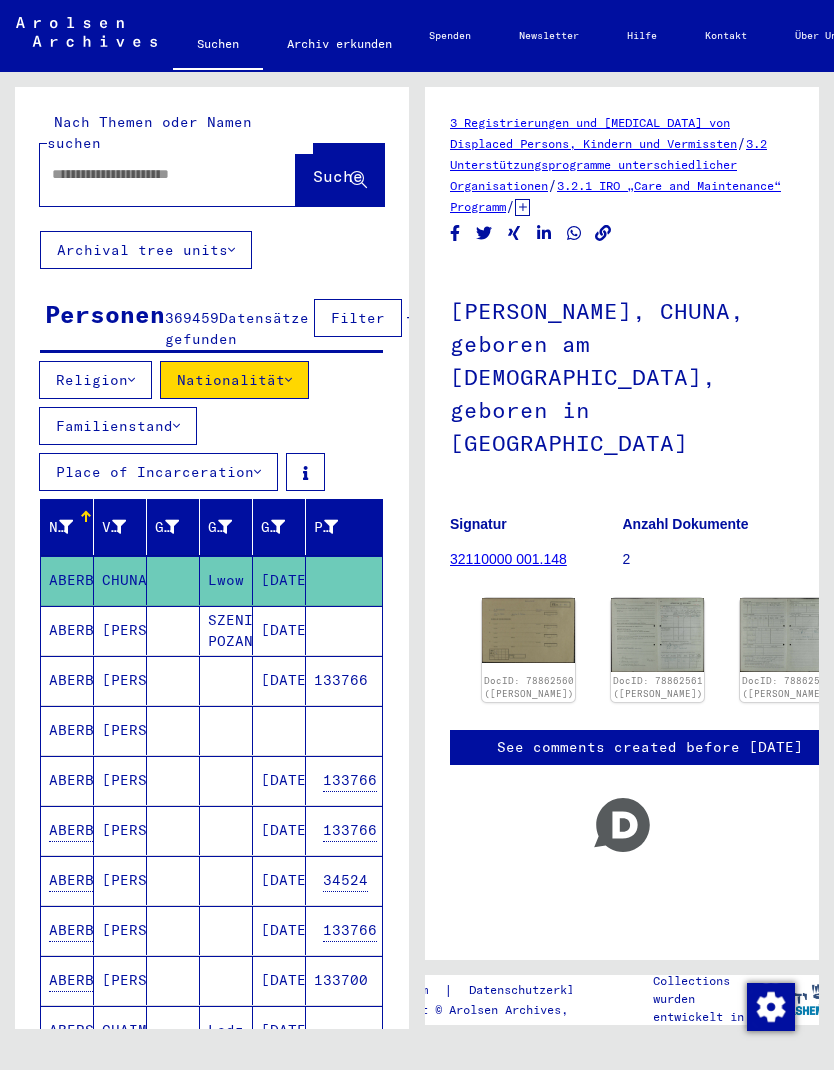 click at bounding box center (344, 680) 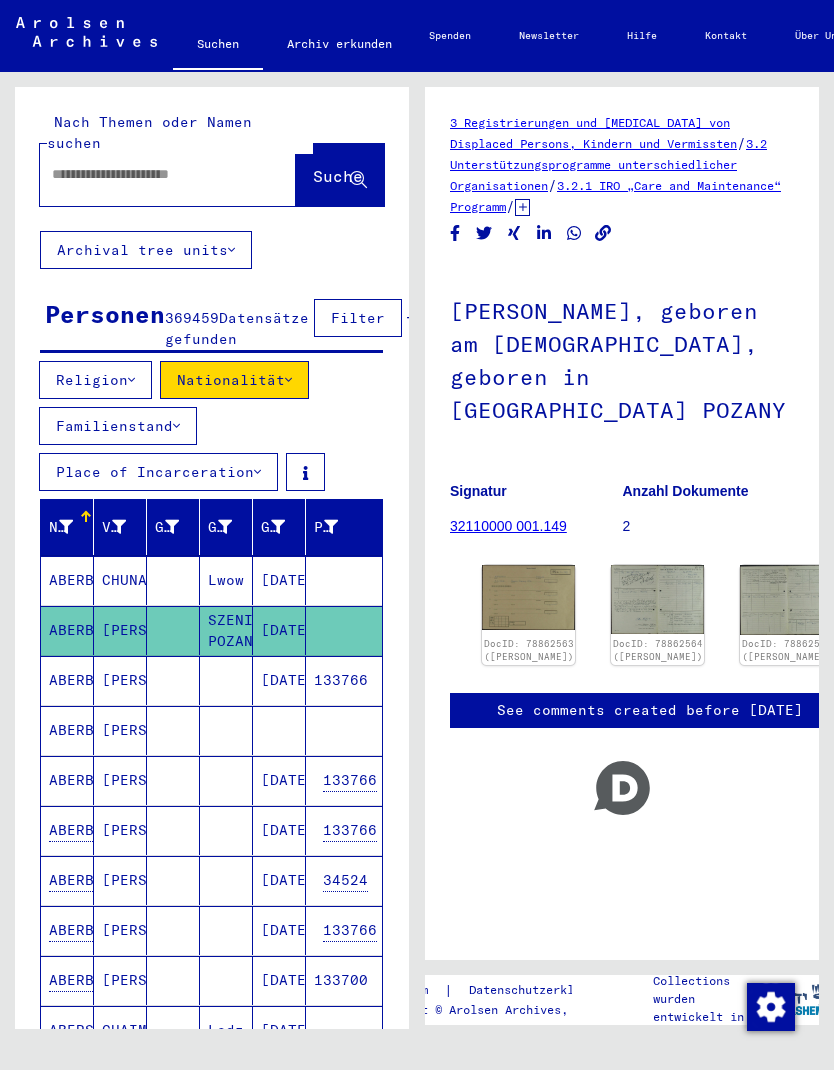 click 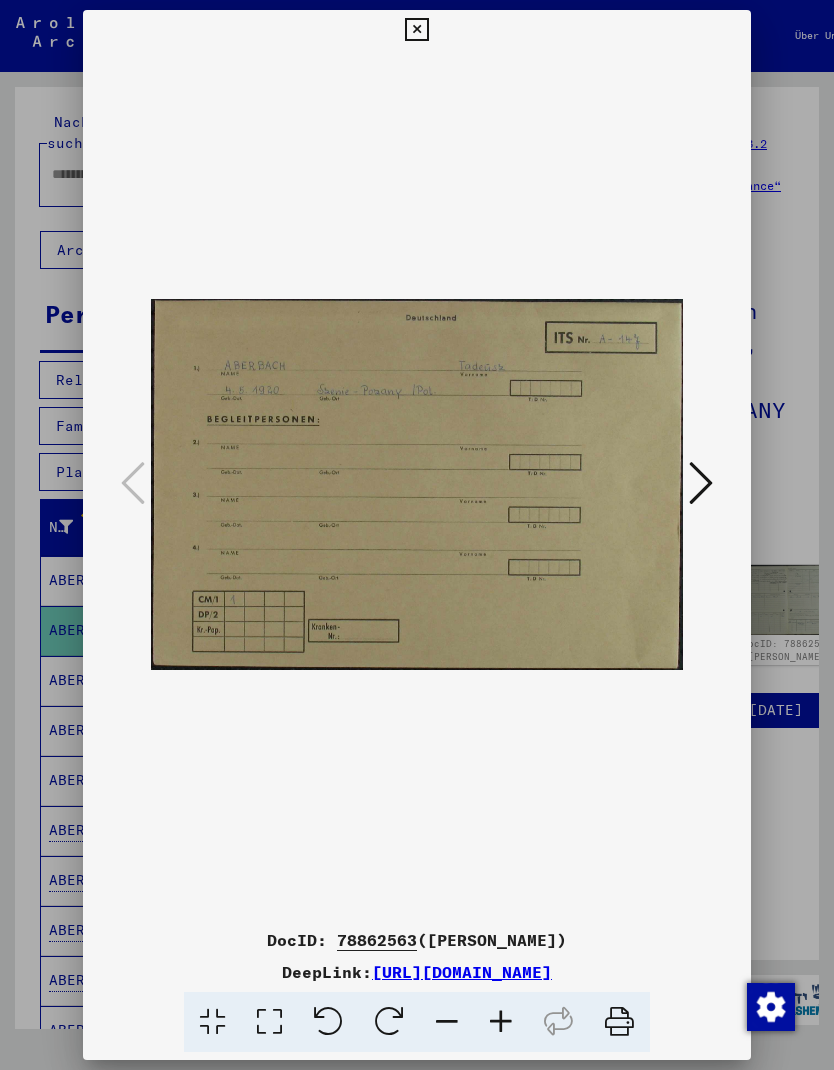 click at bounding box center [417, 535] 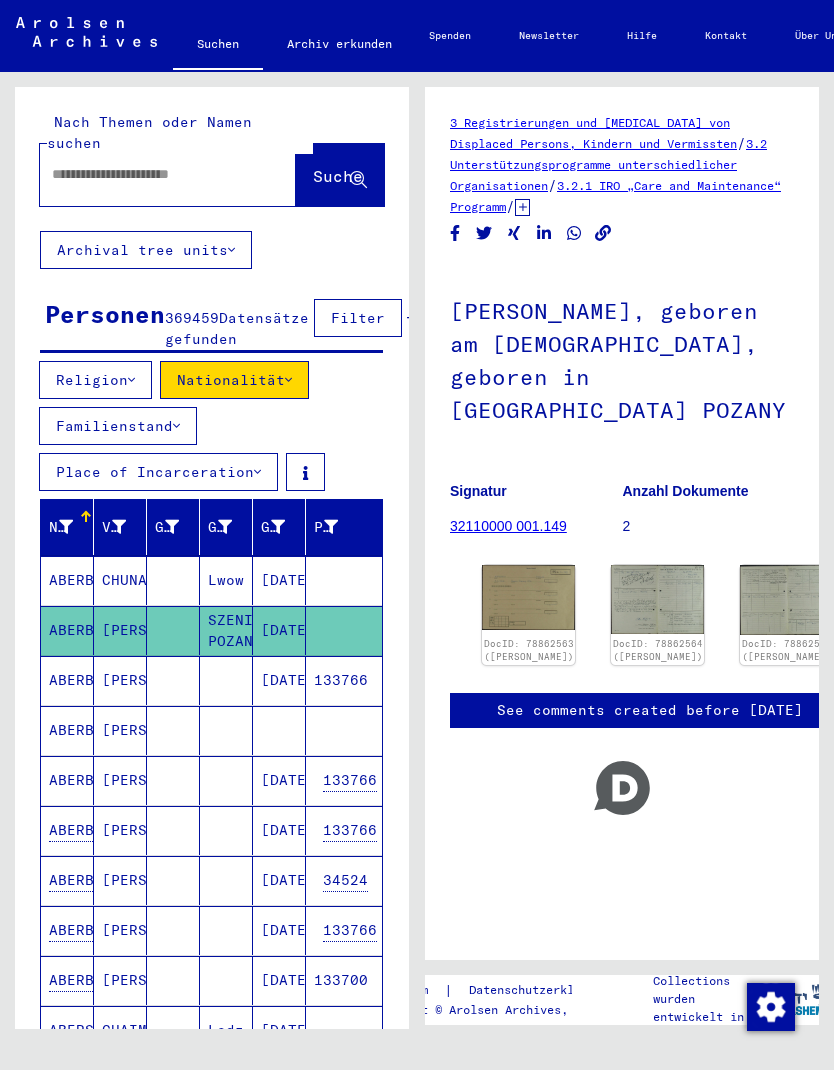 click on "133766" at bounding box center [344, 730] 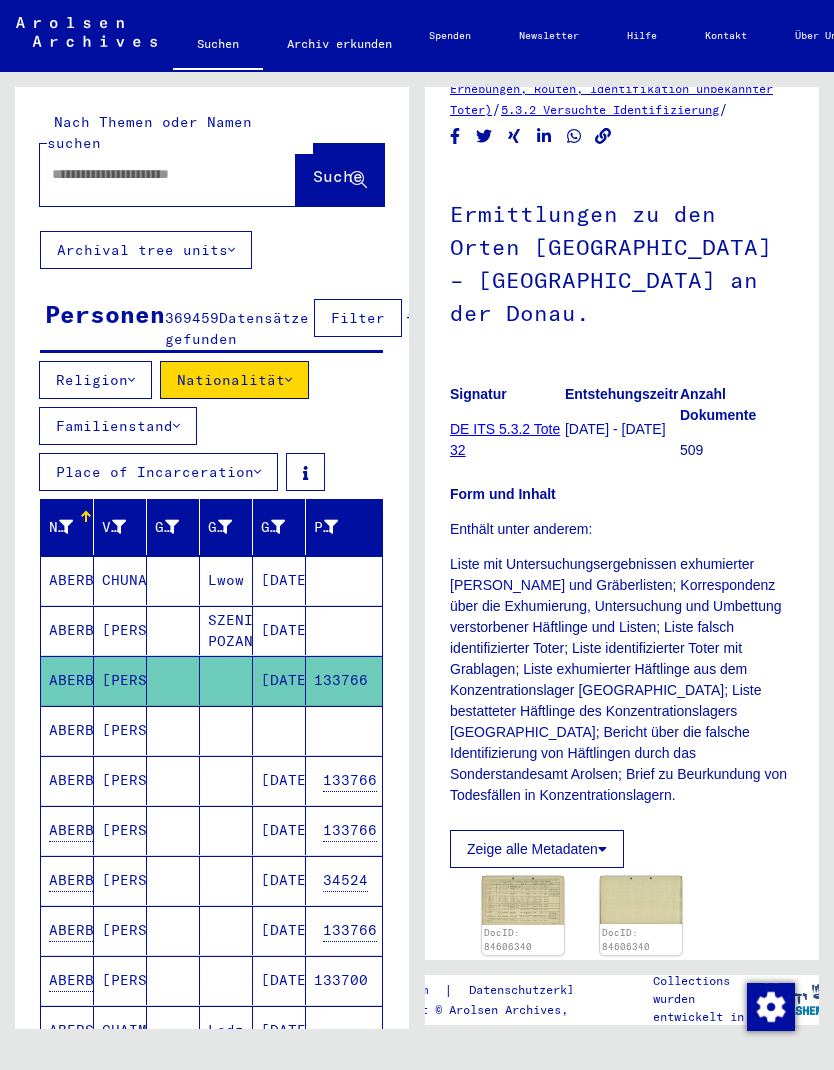 scroll, scrollTop: 105, scrollLeft: -1, axis: both 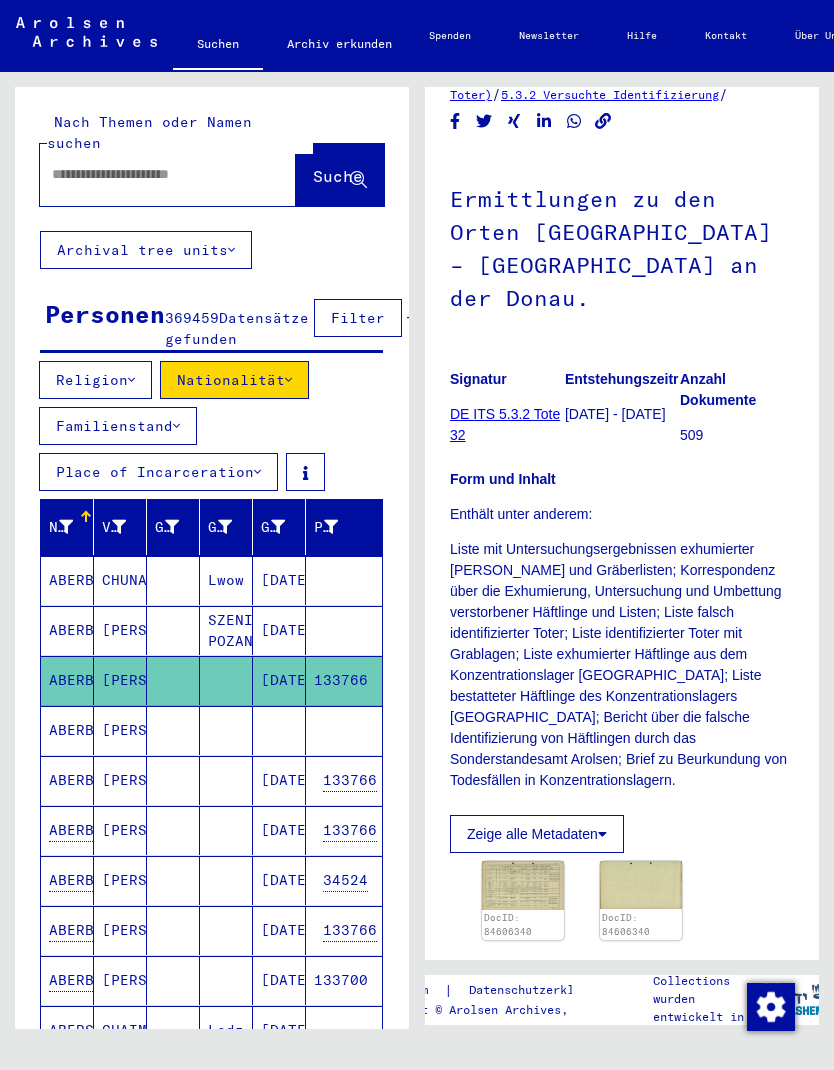 click at bounding box center (344, 780) 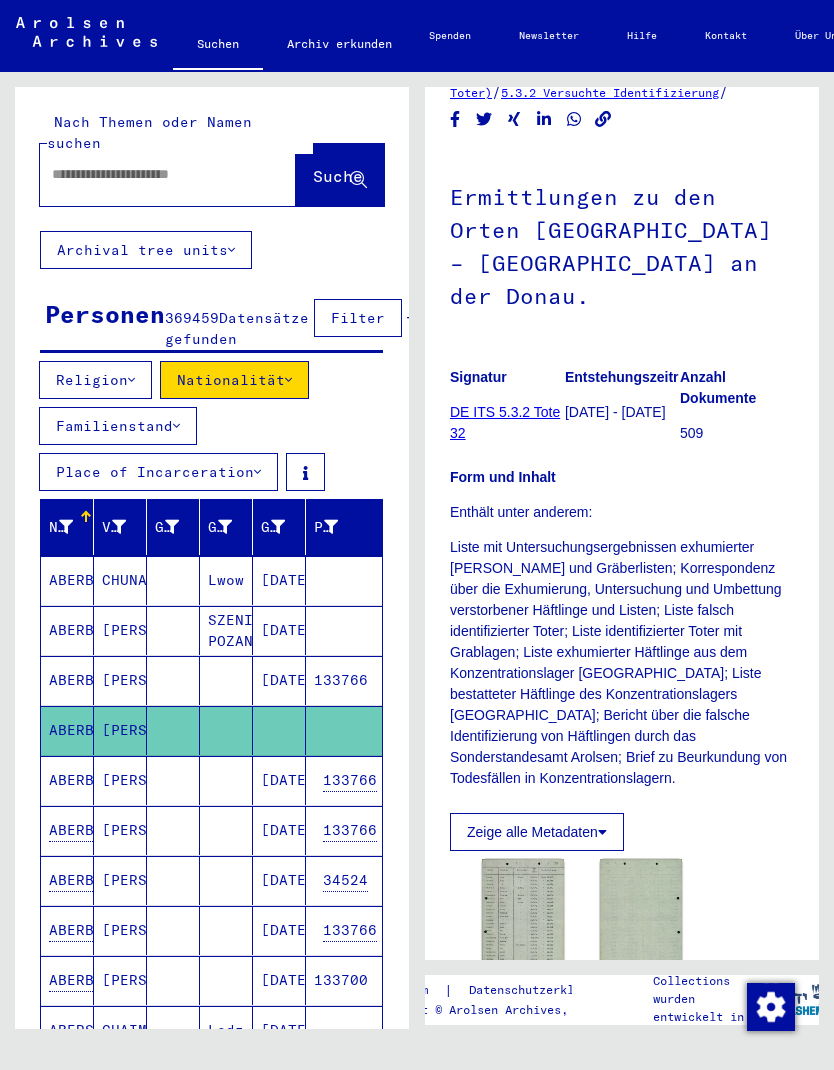 scroll, scrollTop: 0, scrollLeft: 0, axis: both 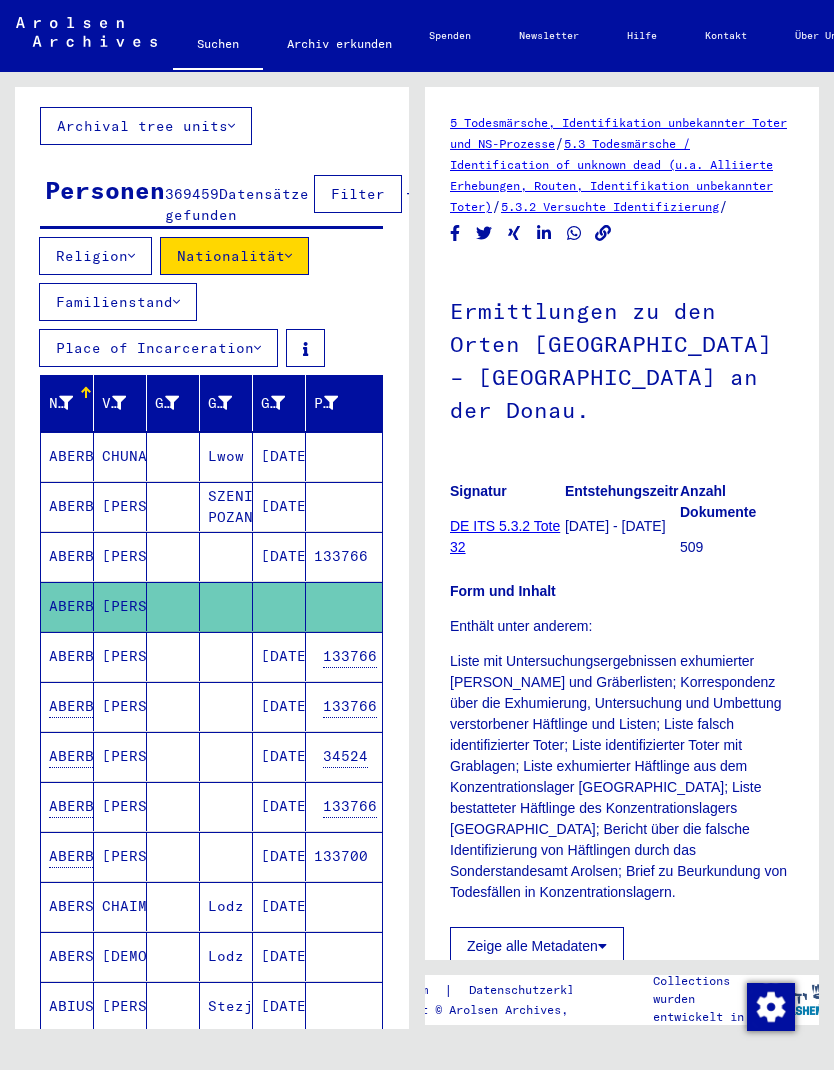 click on "133766" at bounding box center [344, 706] 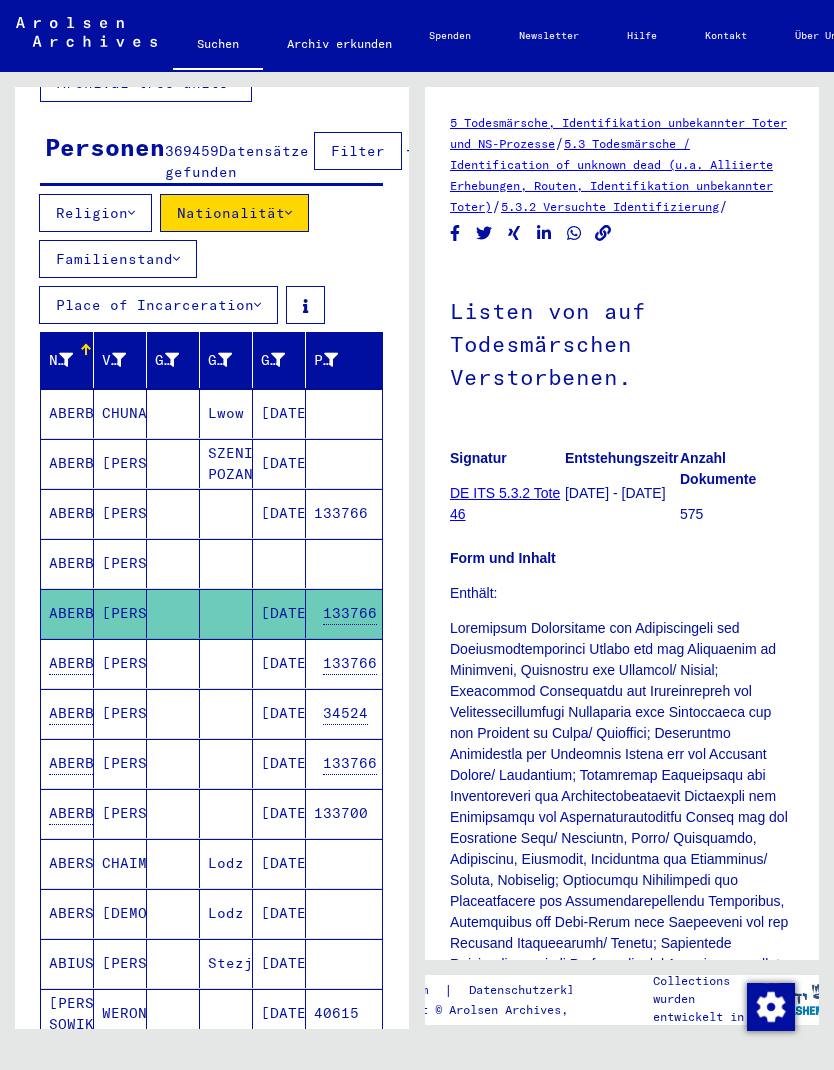 scroll, scrollTop: 174, scrollLeft: 0, axis: vertical 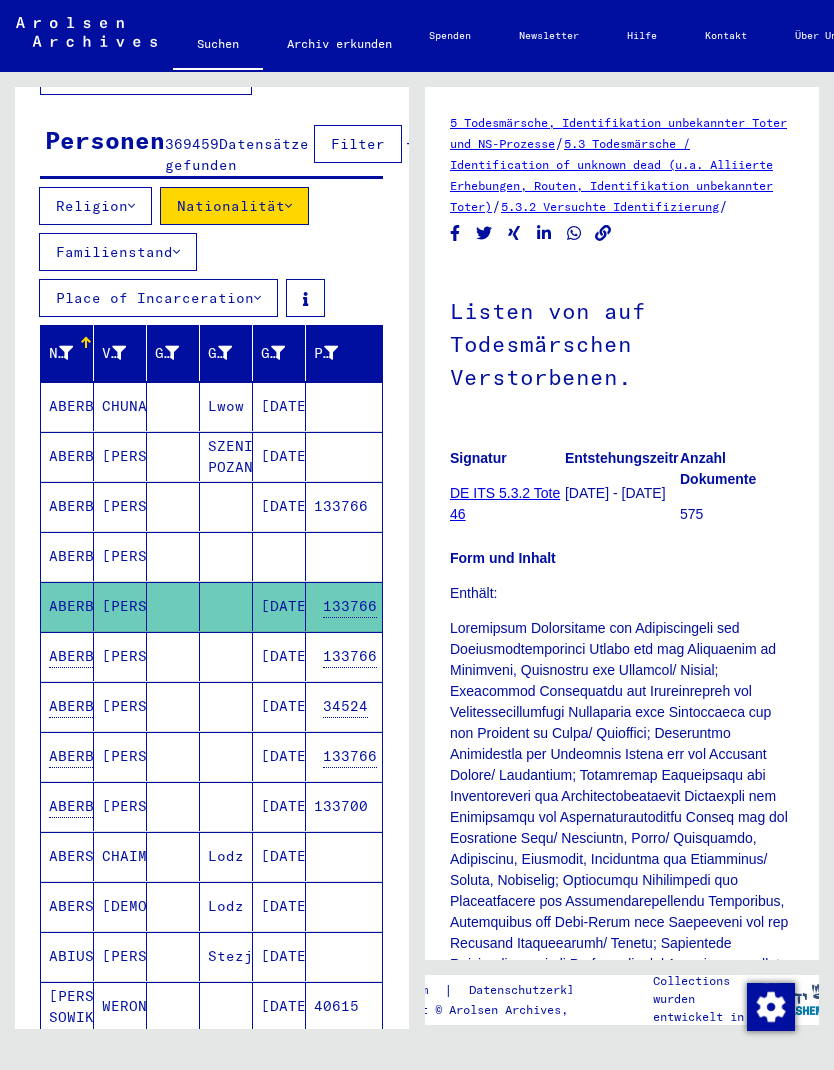 click on "[DATE]" at bounding box center (279, 706) 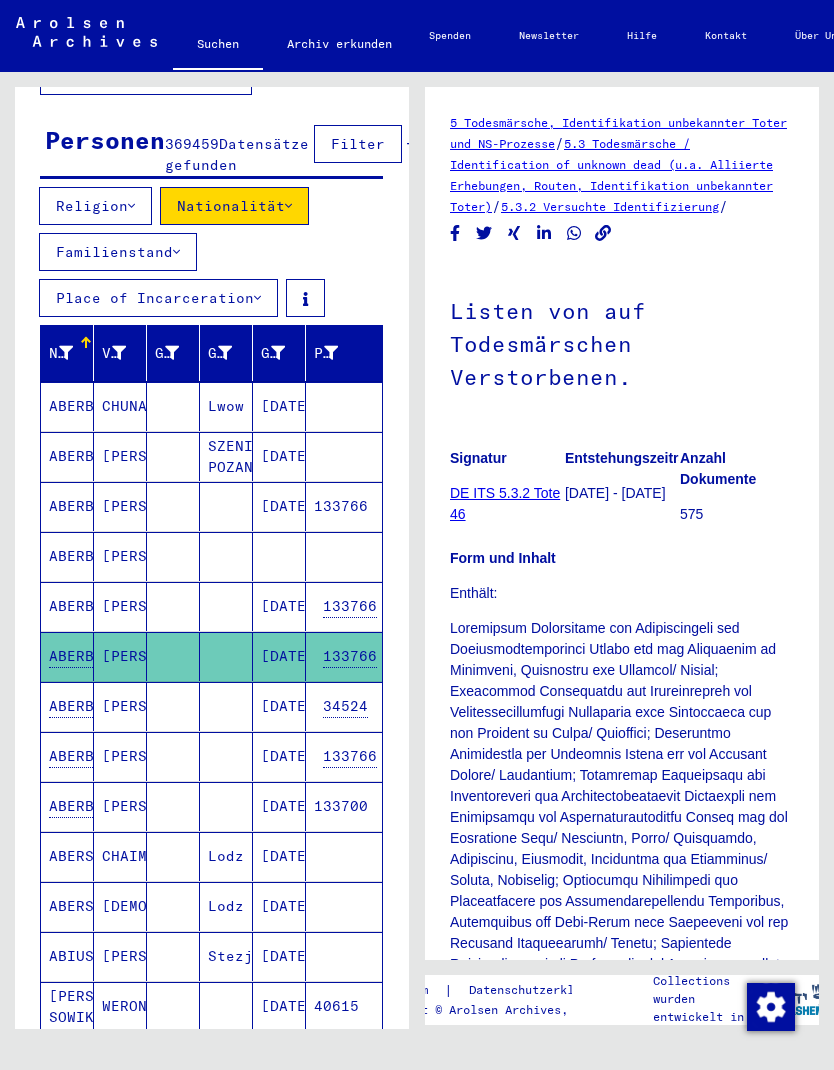 click on "[DATE]" at bounding box center (279, 756) 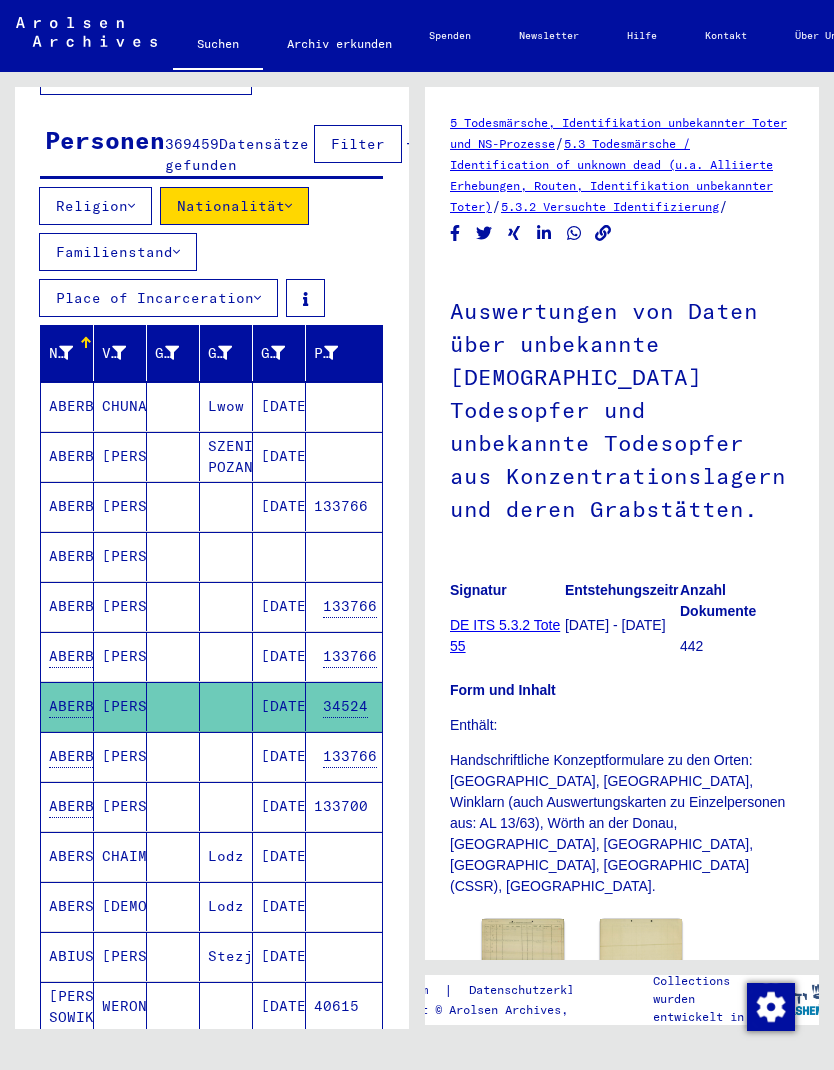 click on "[DATE]" at bounding box center (279, 806) 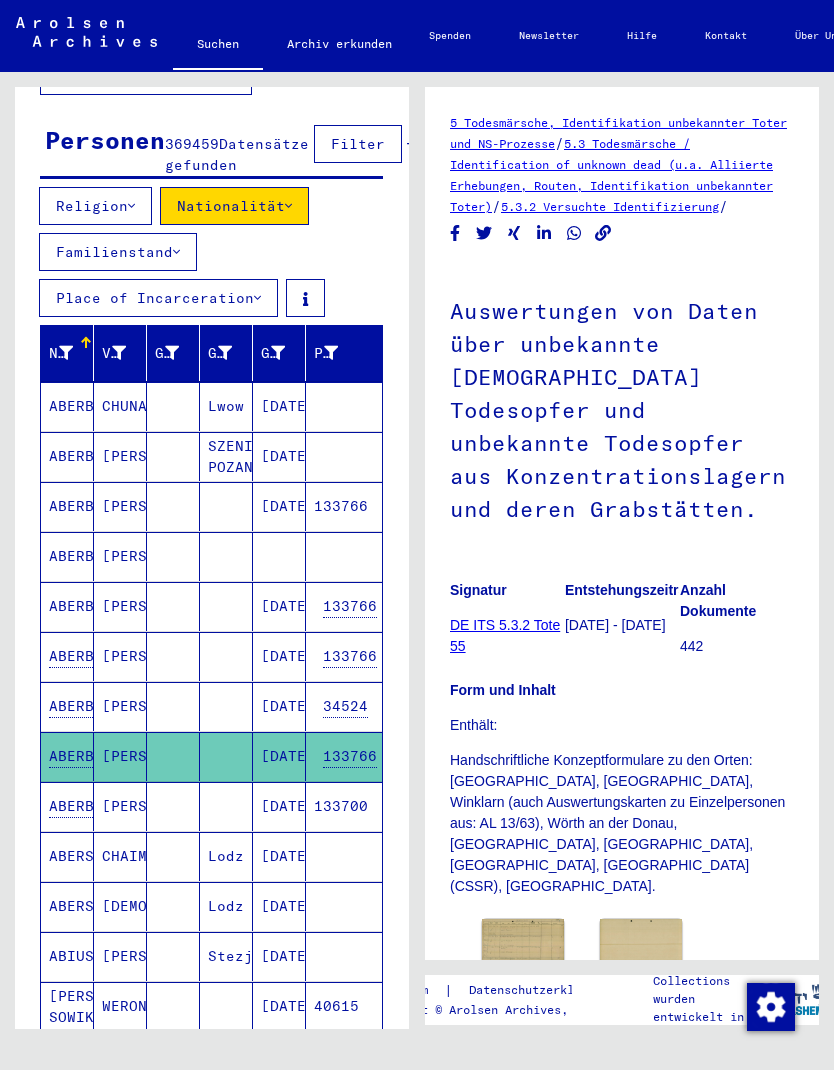 click 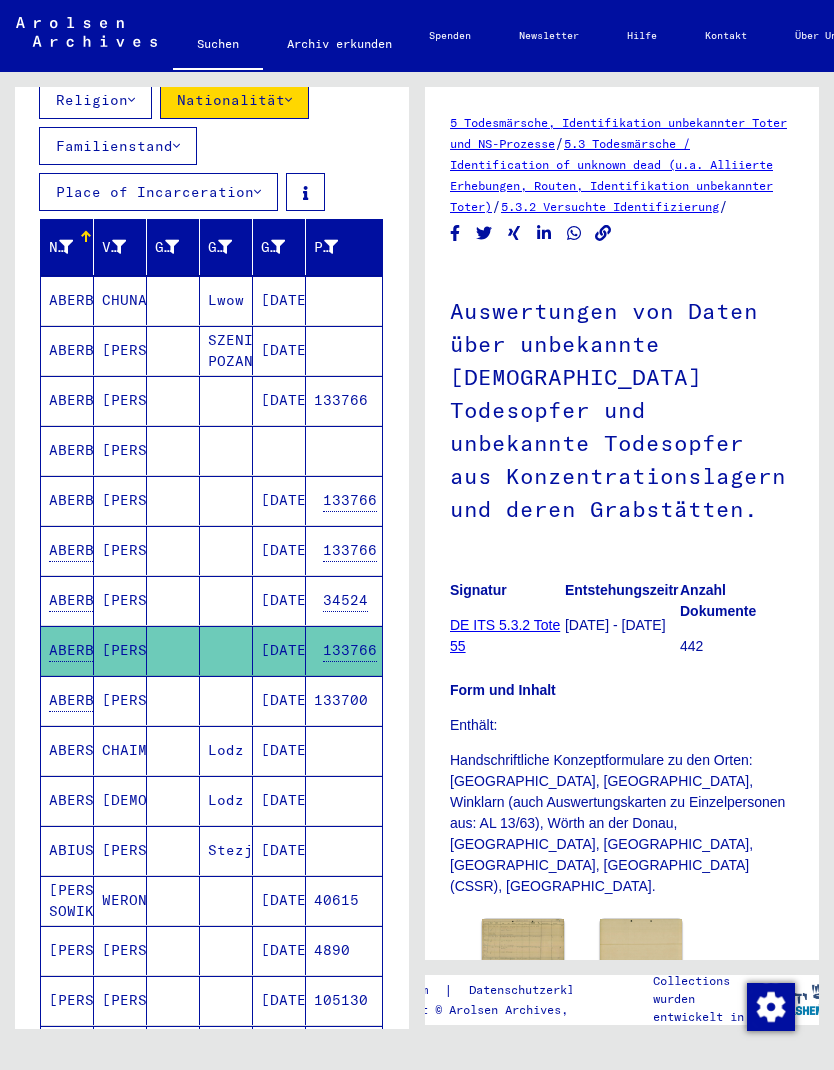 scroll, scrollTop: 290, scrollLeft: 0, axis: vertical 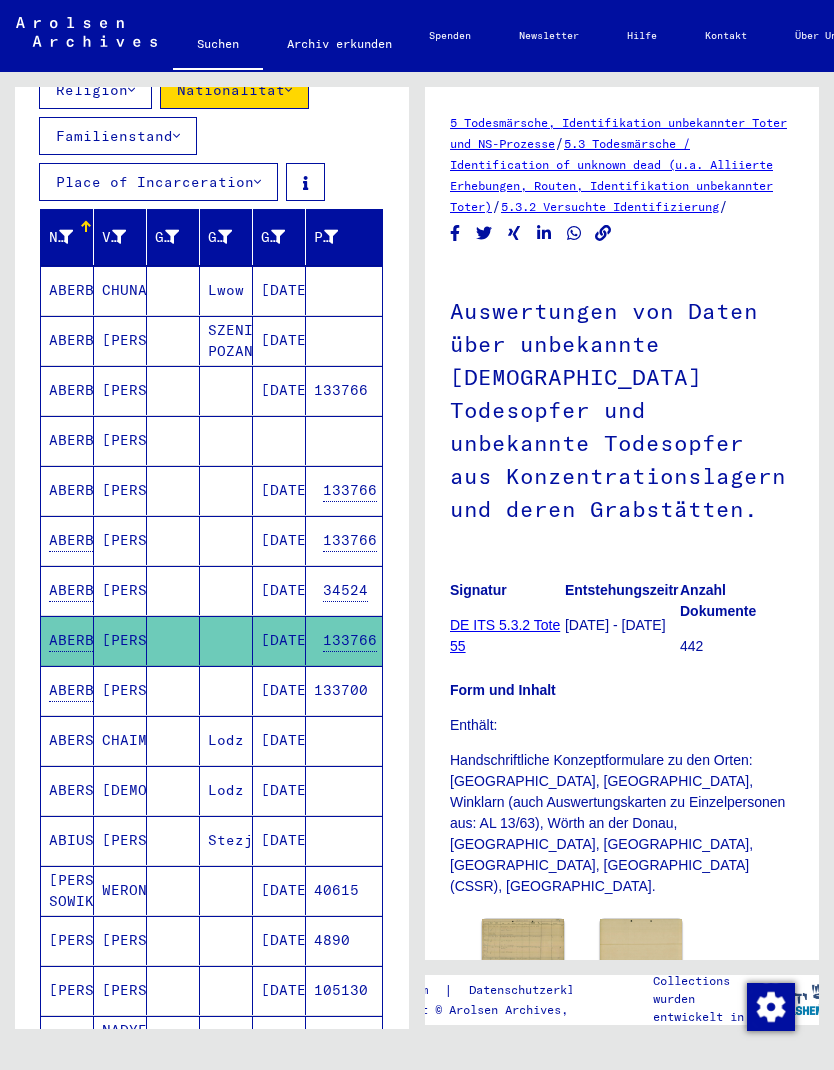 click at bounding box center (226, 740) 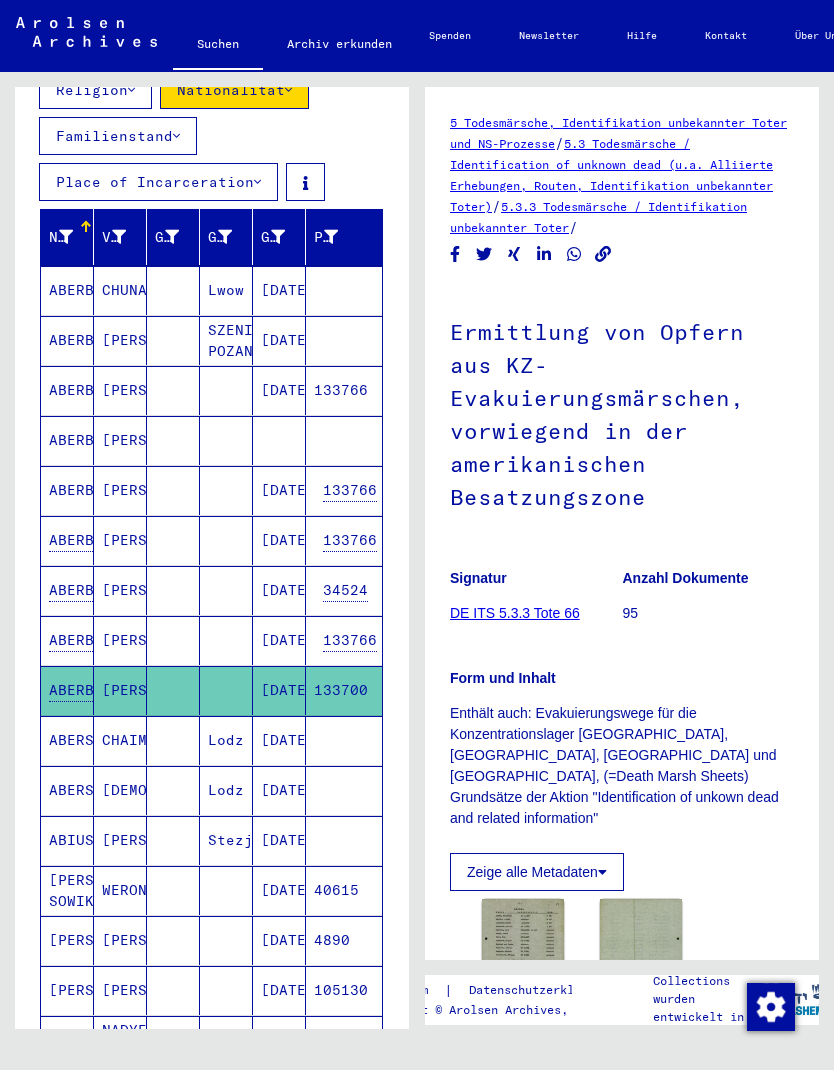 click on "Lodz" at bounding box center [226, 790] 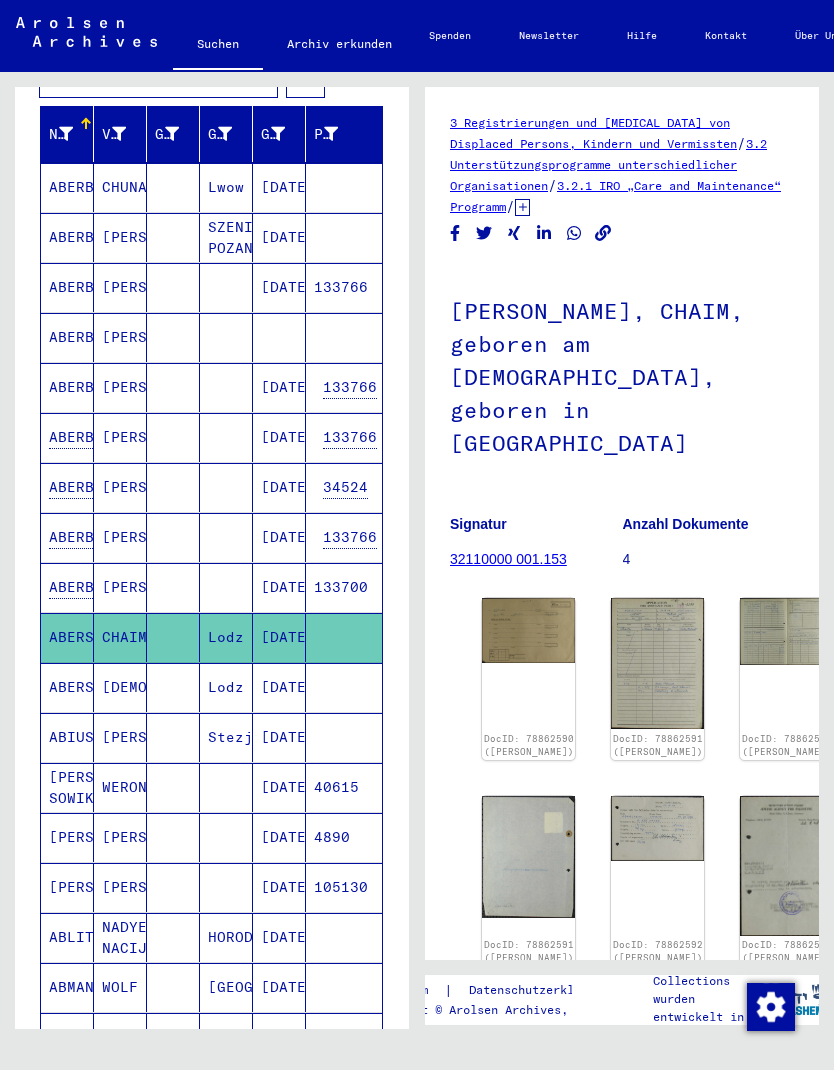 scroll, scrollTop: 401, scrollLeft: 0, axis: vertical 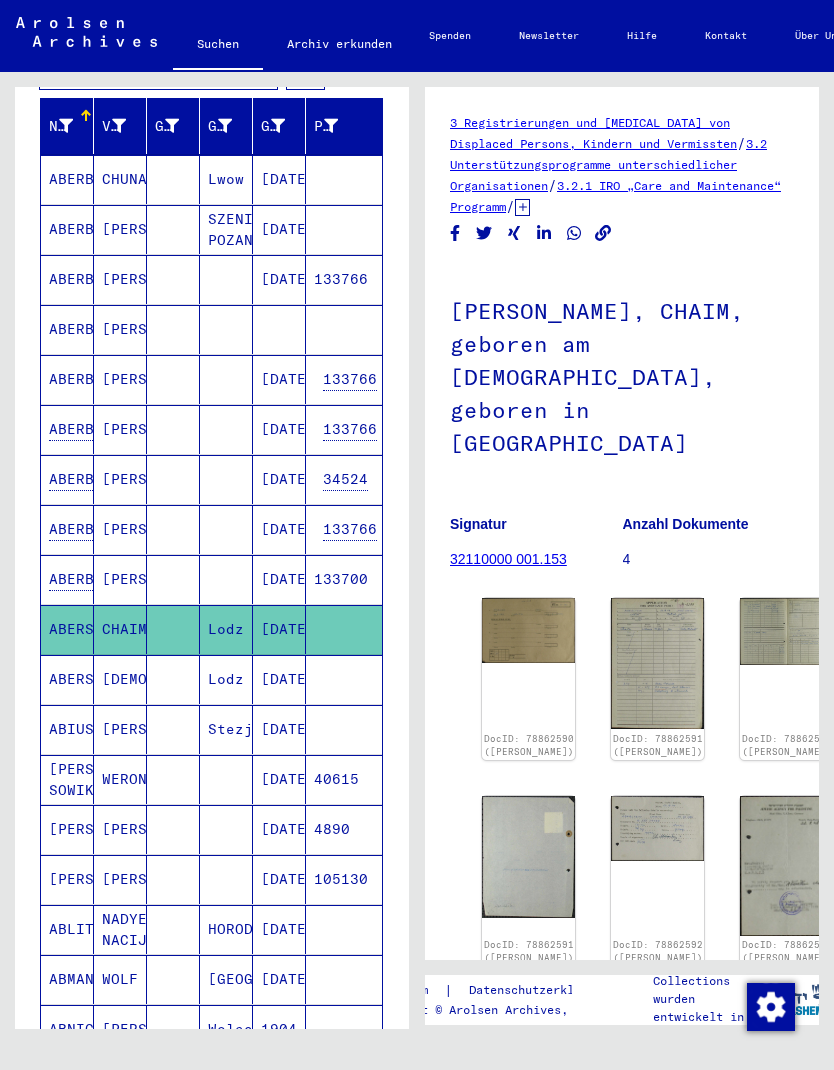 click 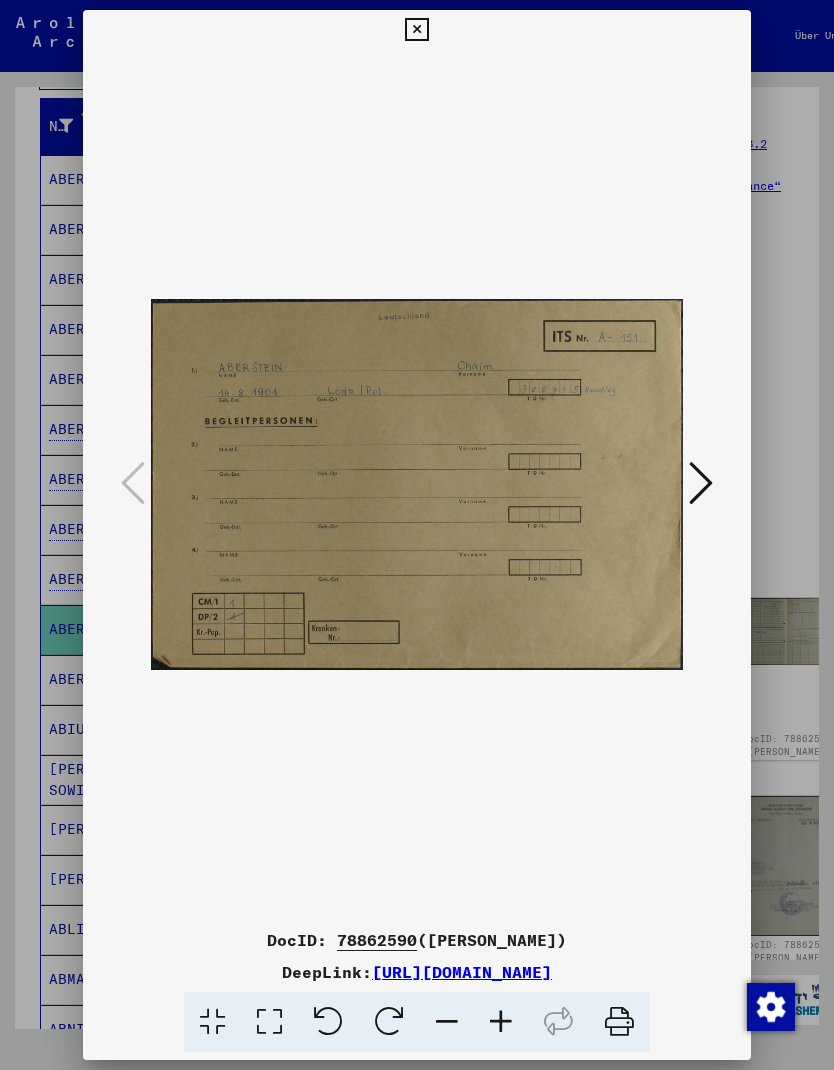 click at bounding box center (417, 535) 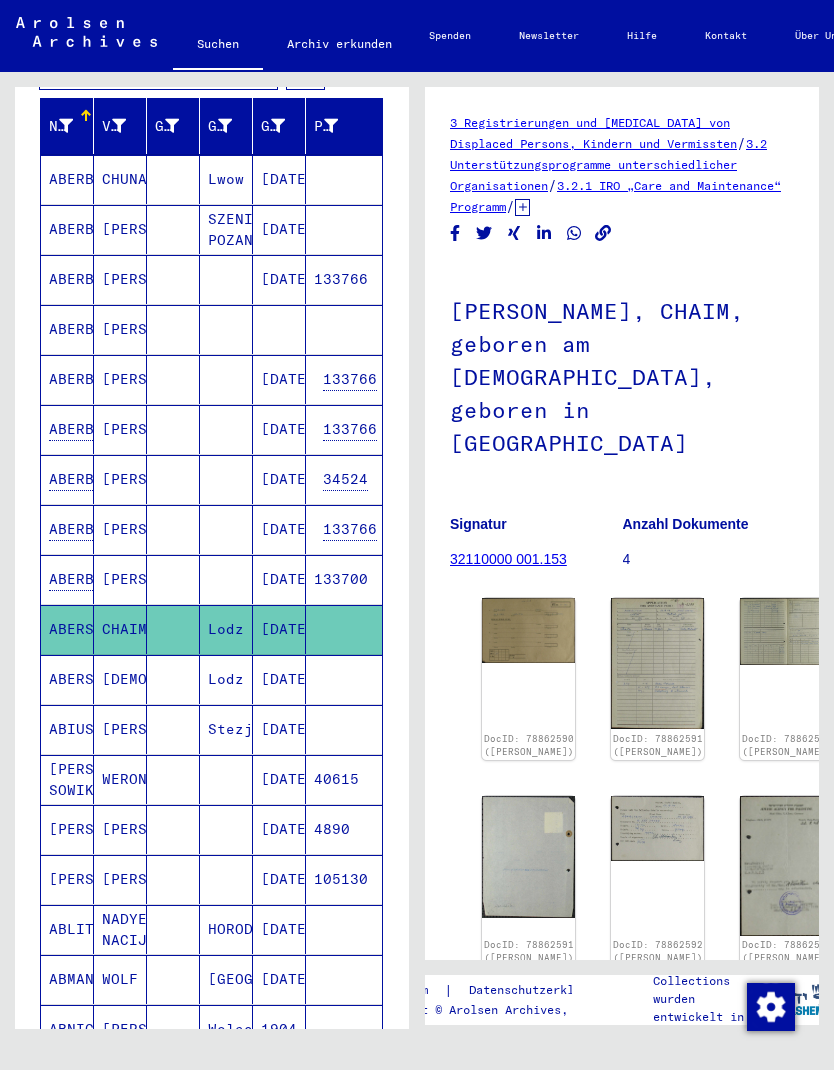 click on "[DATE]" at bounding box center [279, 729] 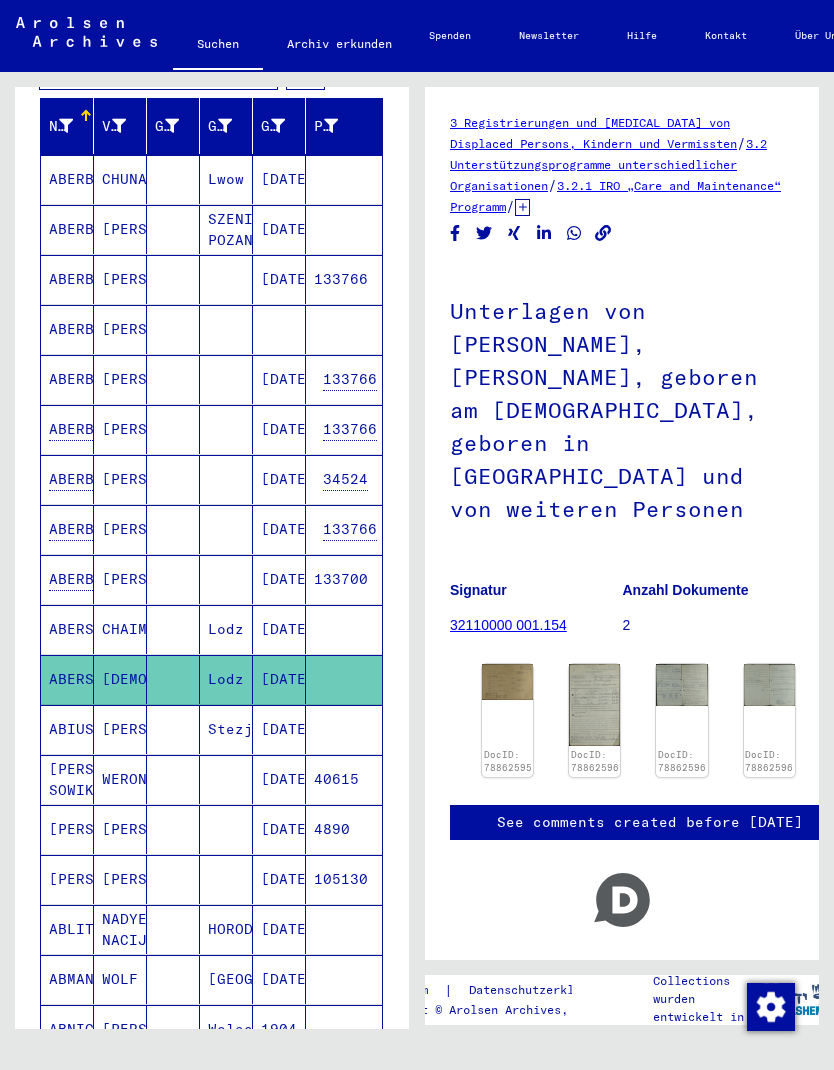 click on "[DATE]" at bounding box center (279, 779) 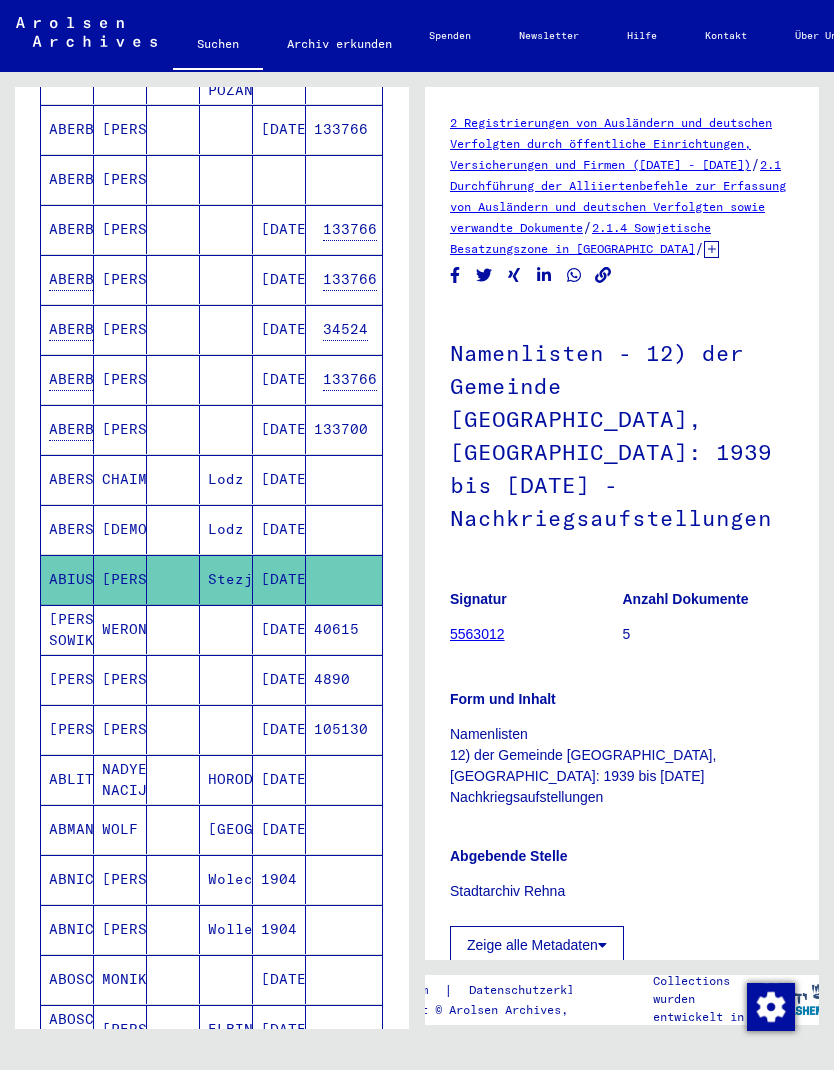 scroll, scrollTop: 556, scrollLeft: 0, axis: vertical 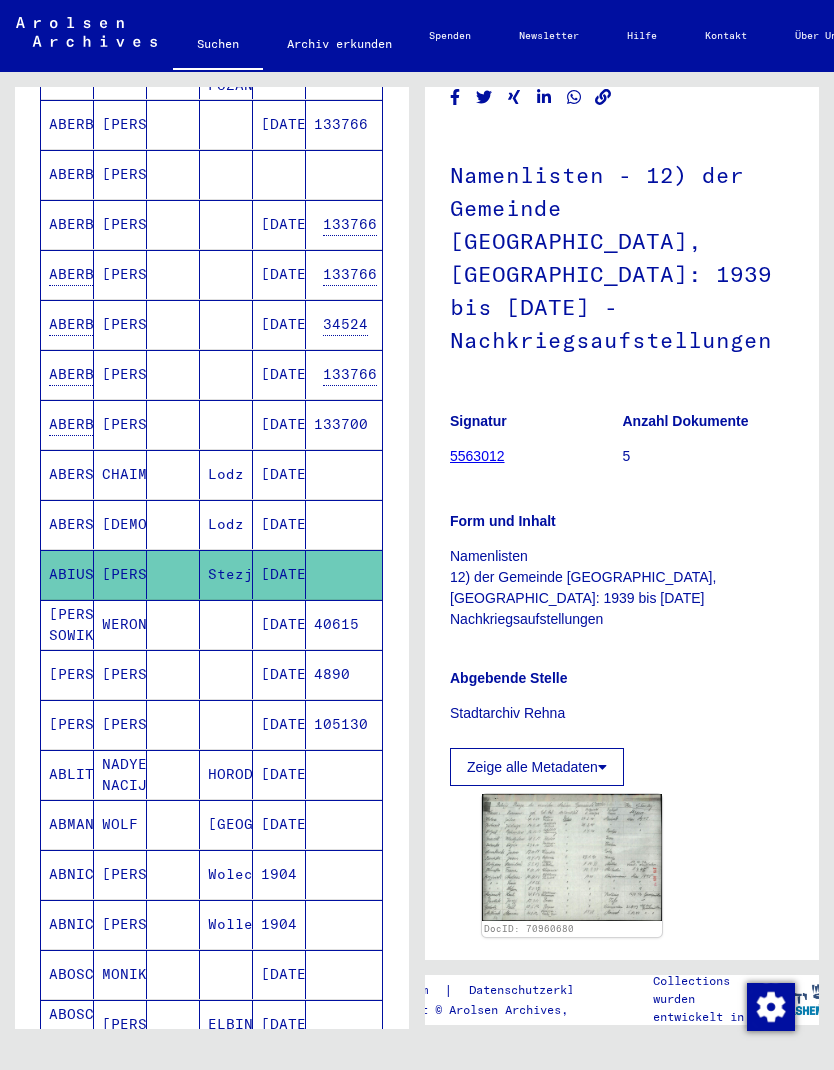 click on "40615" at bounding box center [344, 674] 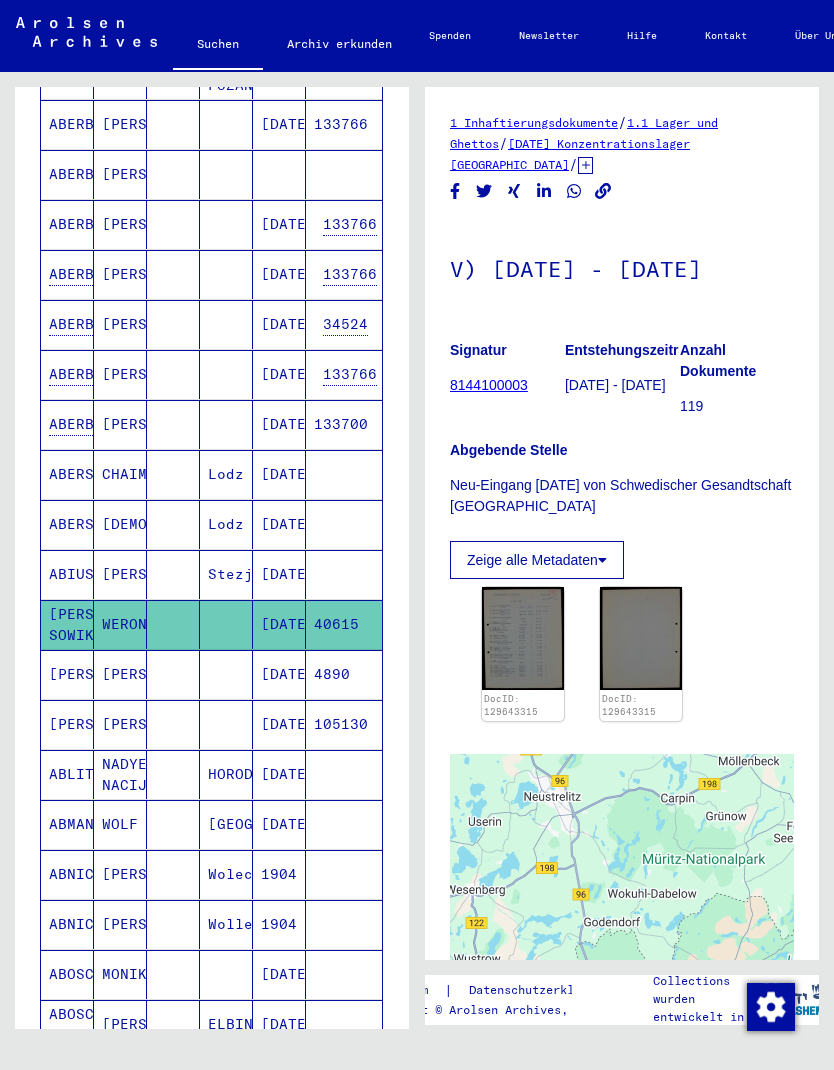 click on "4890" at bounding box center [344, 724] 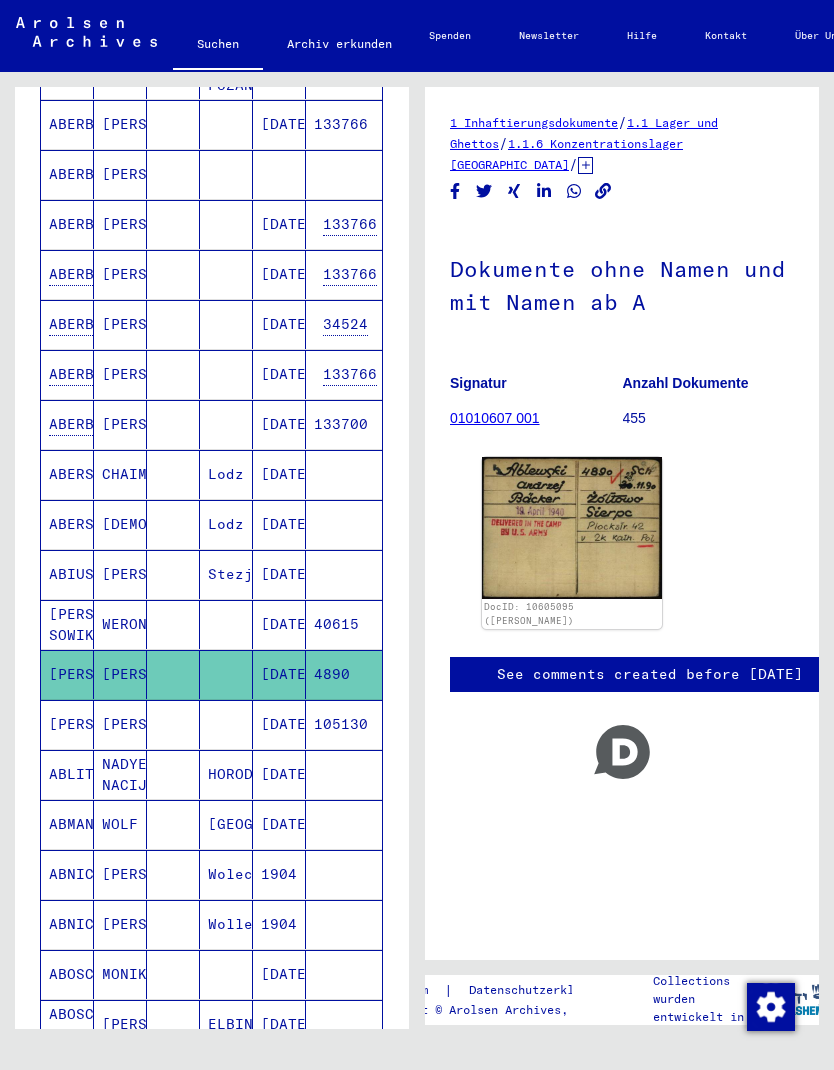click on "105130" at bounding box center [344, 774] 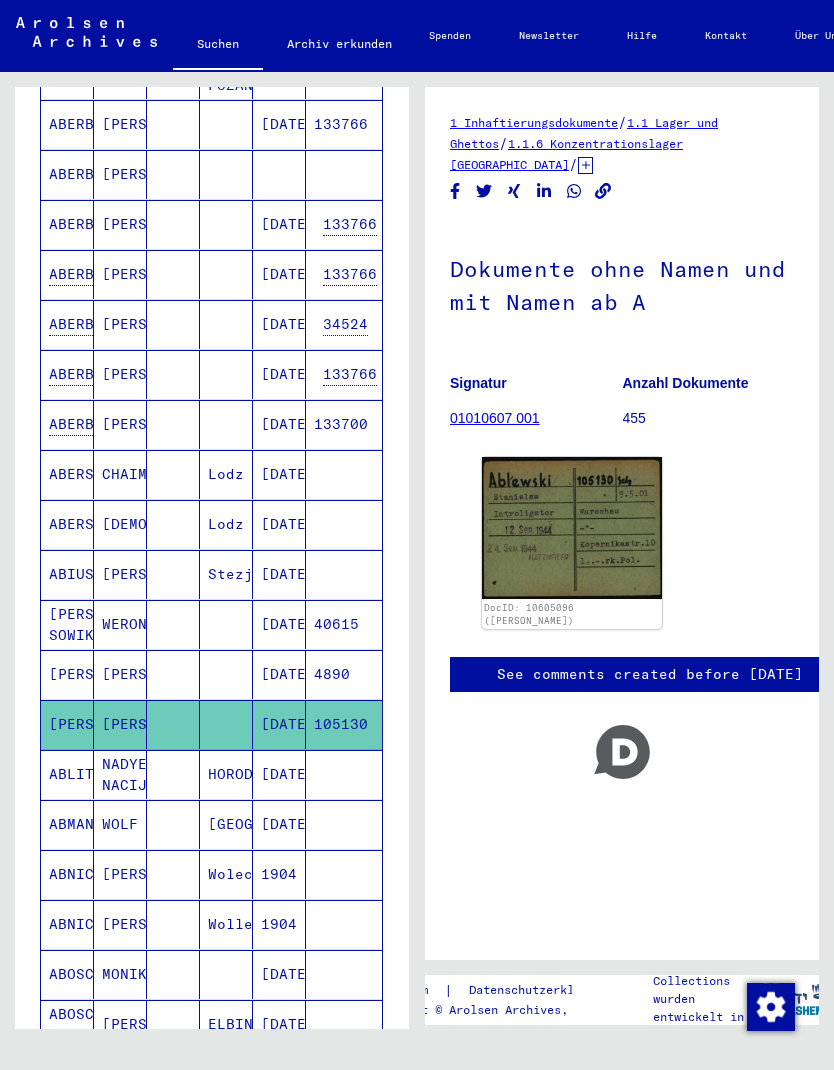 click at bounding box center [344, 824] 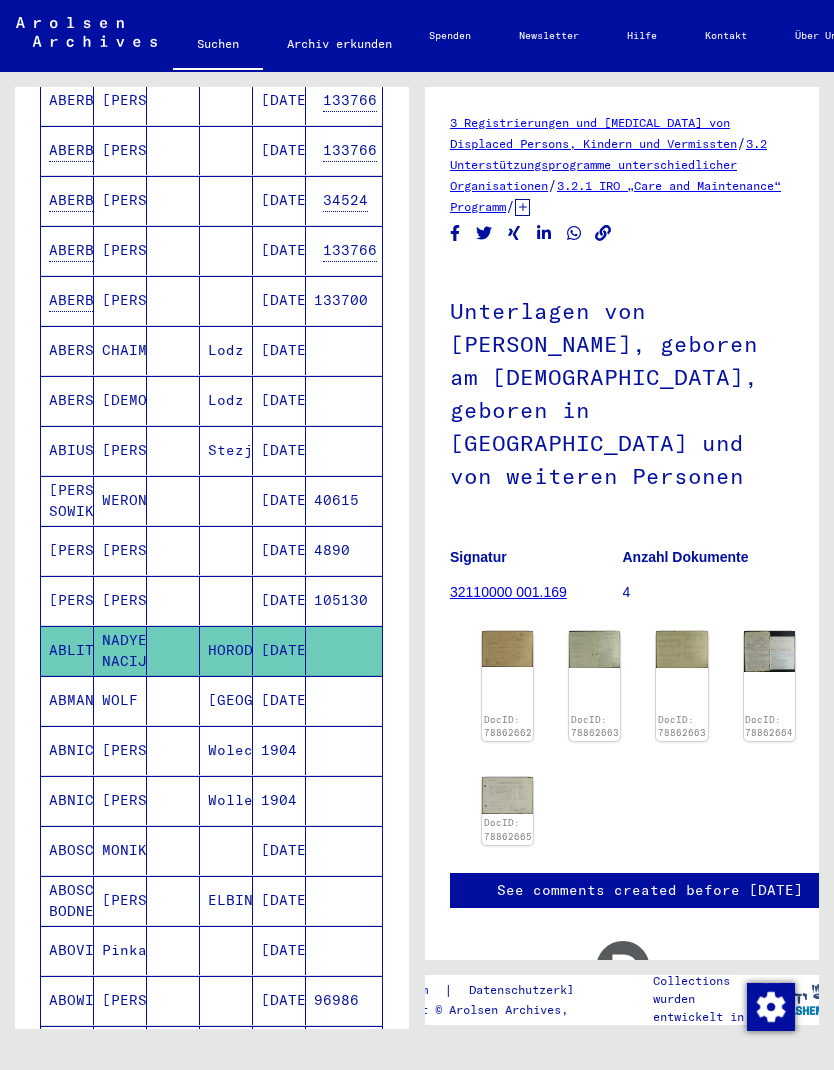 scroll, scrollTop: 682, scrollLeft: 0, axis: vertical 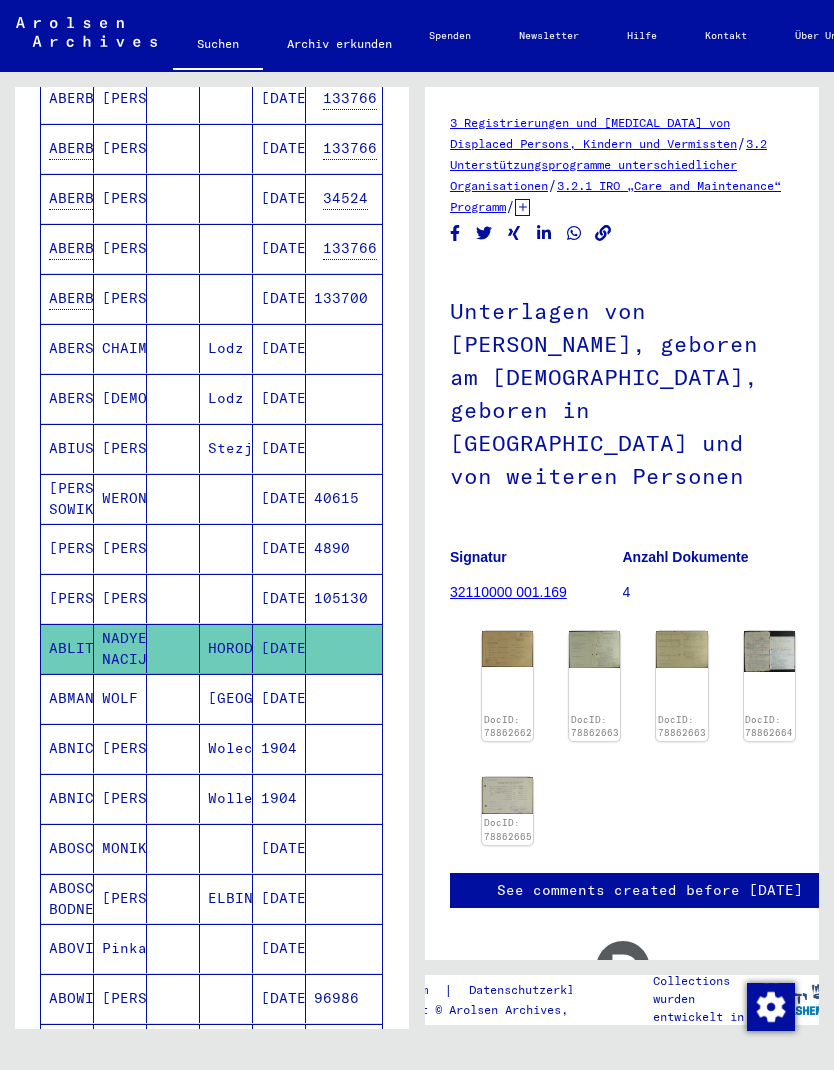 click at bounding box center (344, 748) 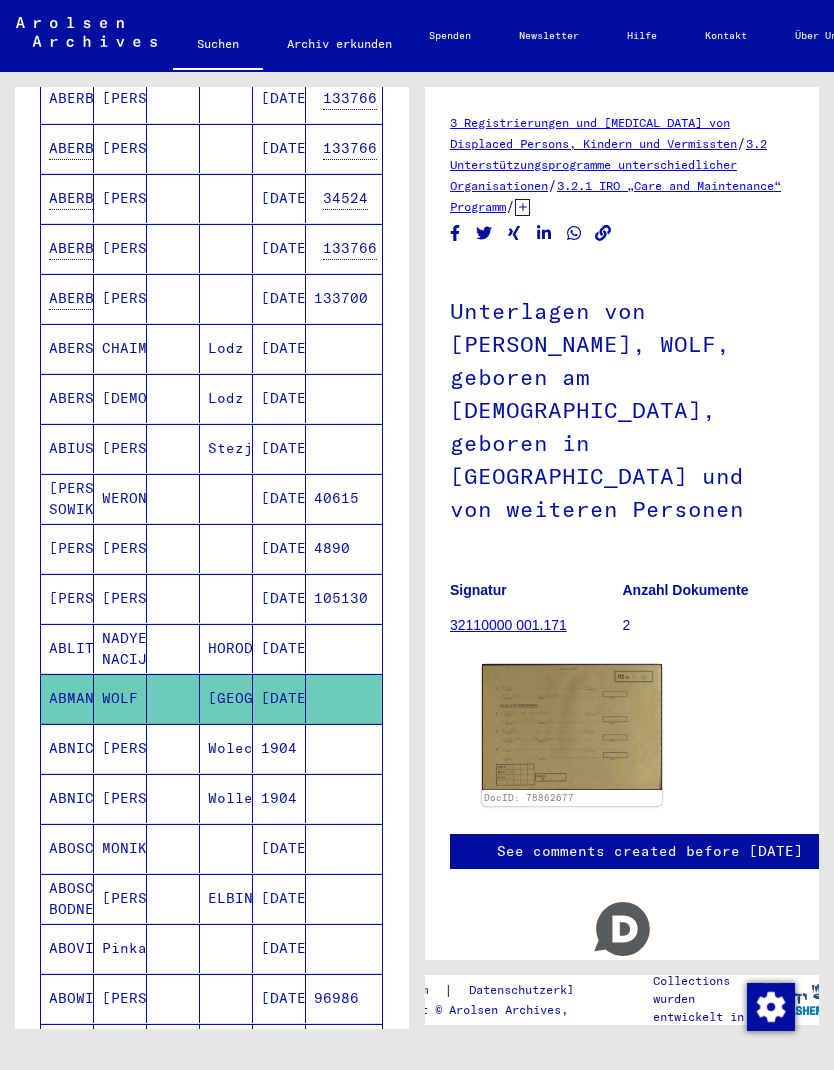 click at bounding box center [344, 798] 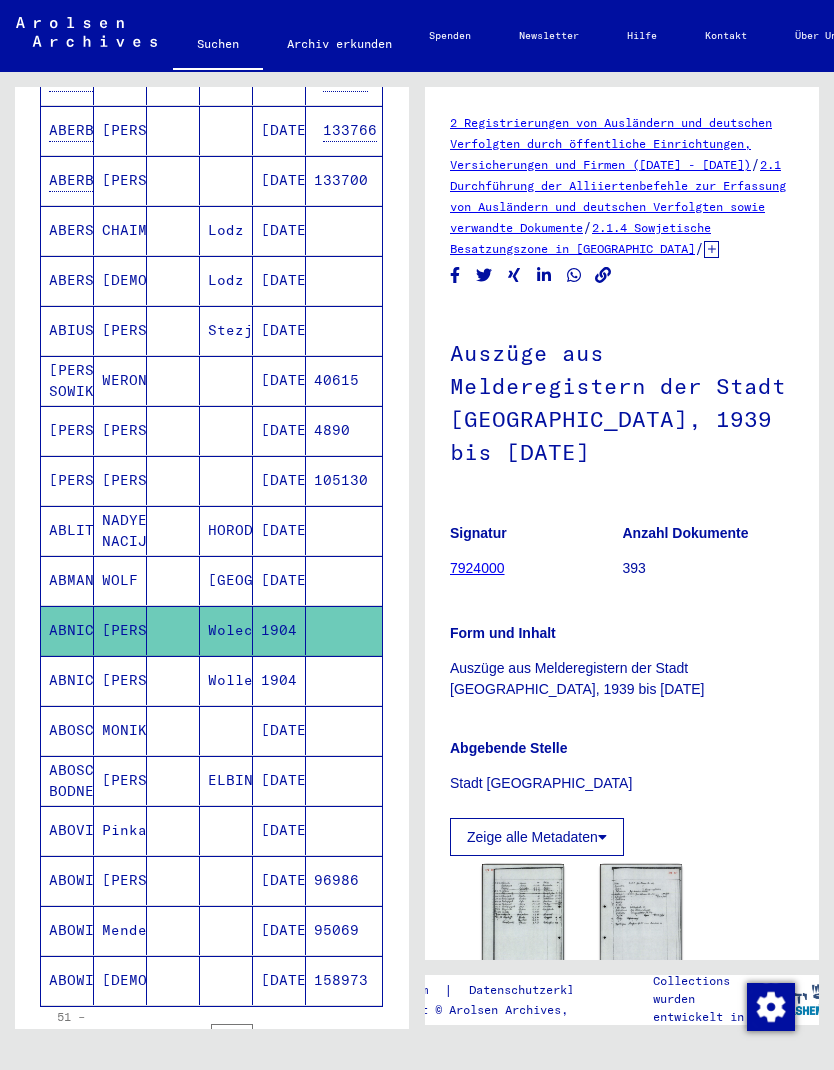 scroll, scrollTop: 801, scrollLeft: 0, axis: vertical 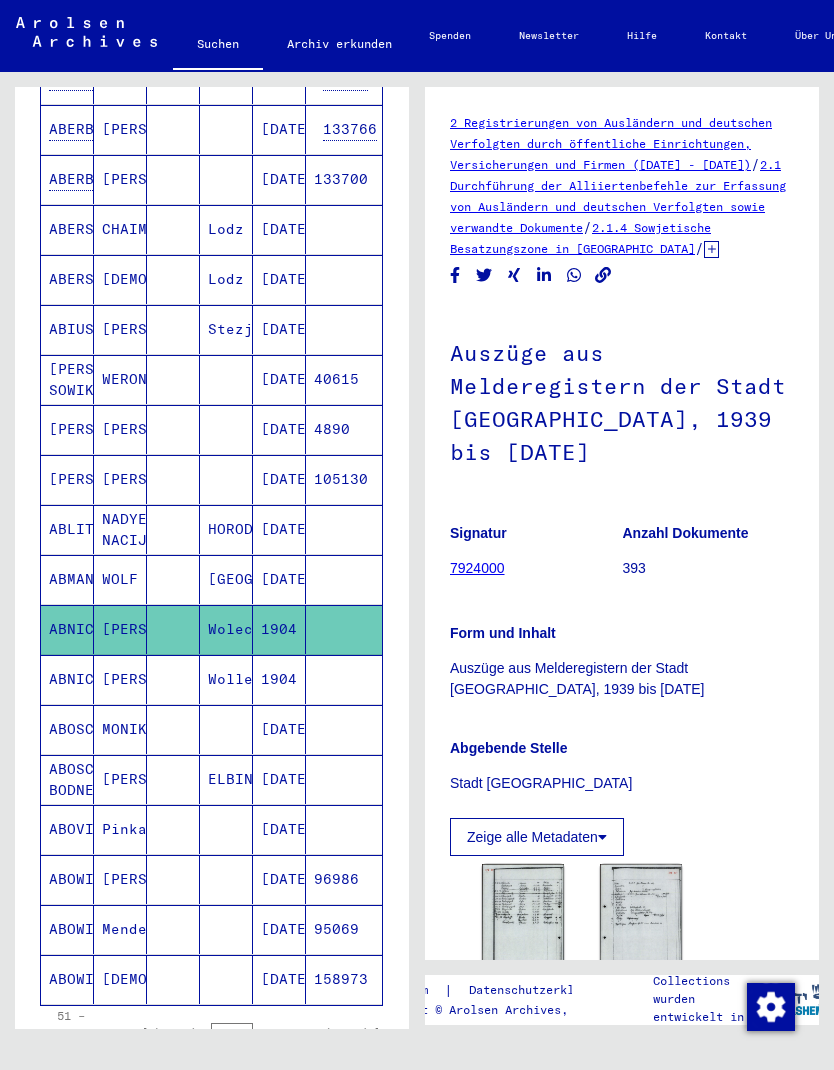 click at bounding box center (344, 729) 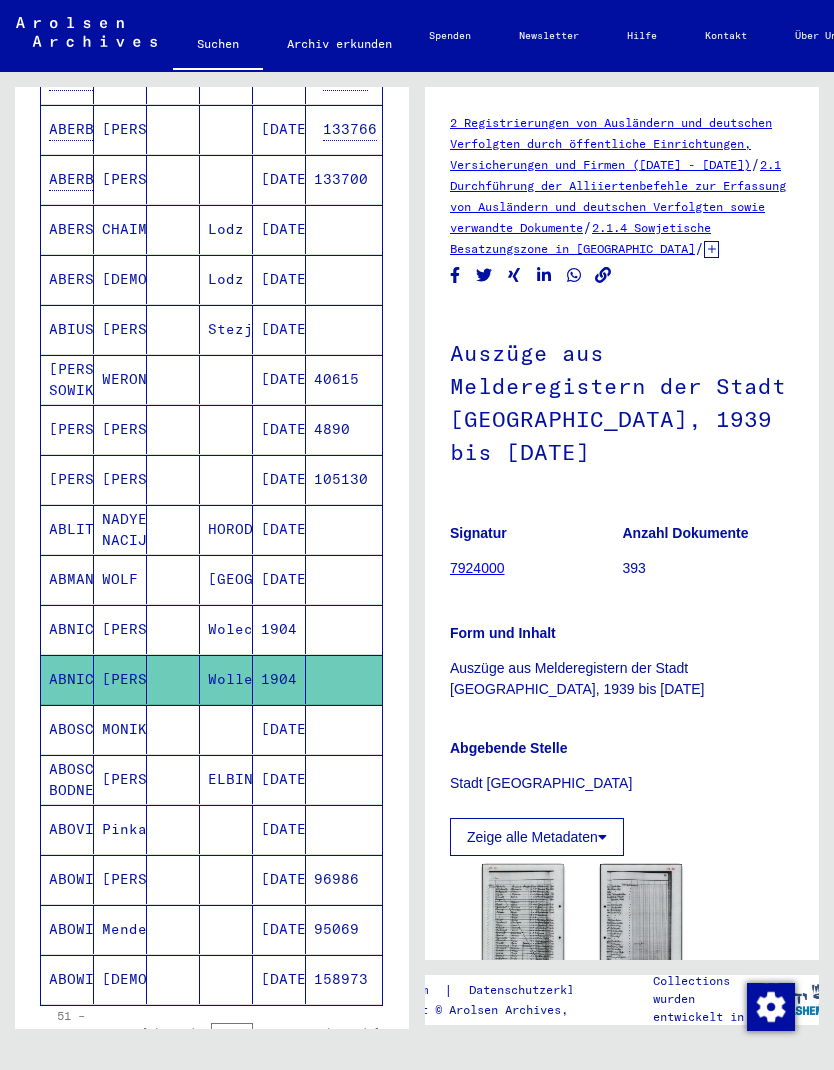 click on "[DATE]" at bounding box center [279, 779] 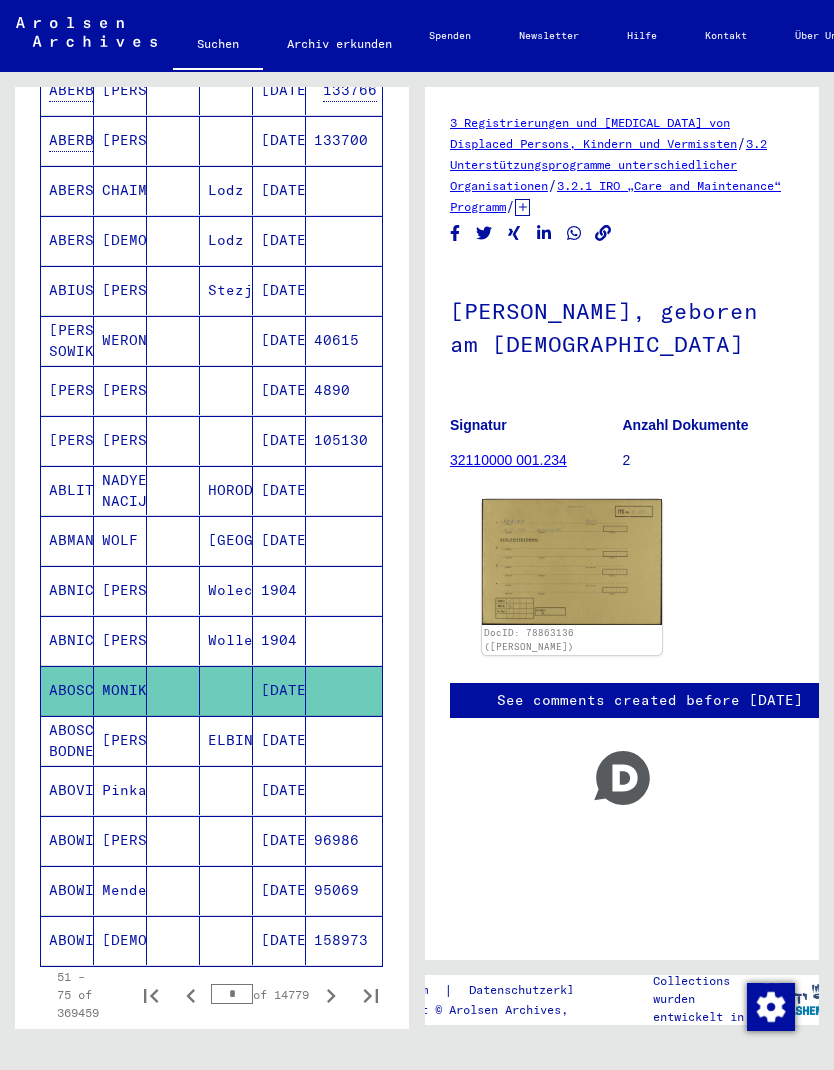 click on "[DATE]" at bounding box center (279, 790) 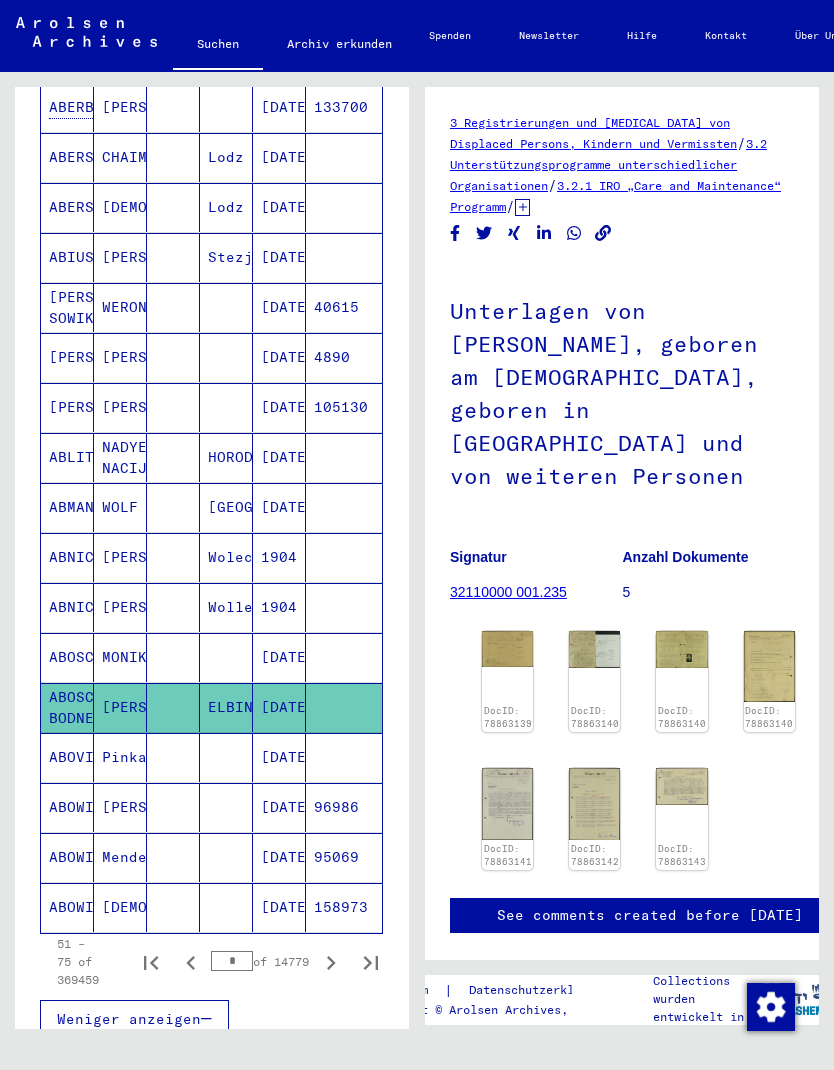 scroll, scrollTop: 872, scrollLeft: 0, axis: vertical 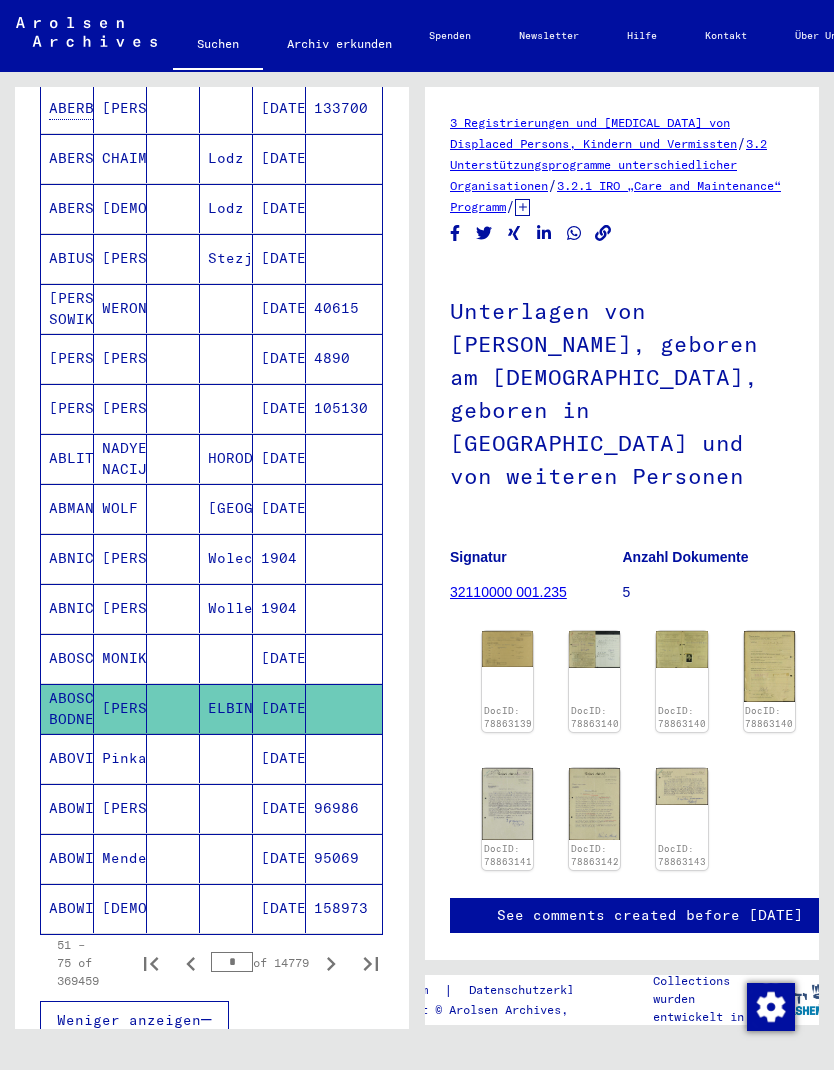 click 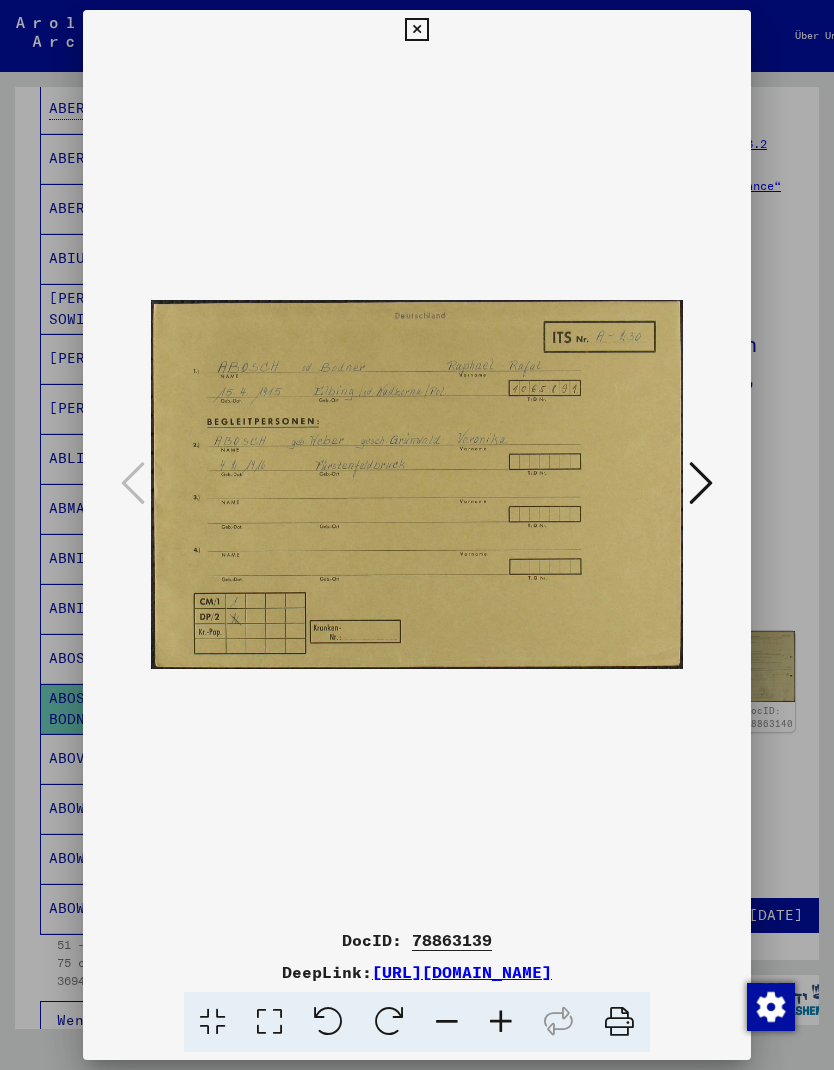 click at bounding box center (417, 535) 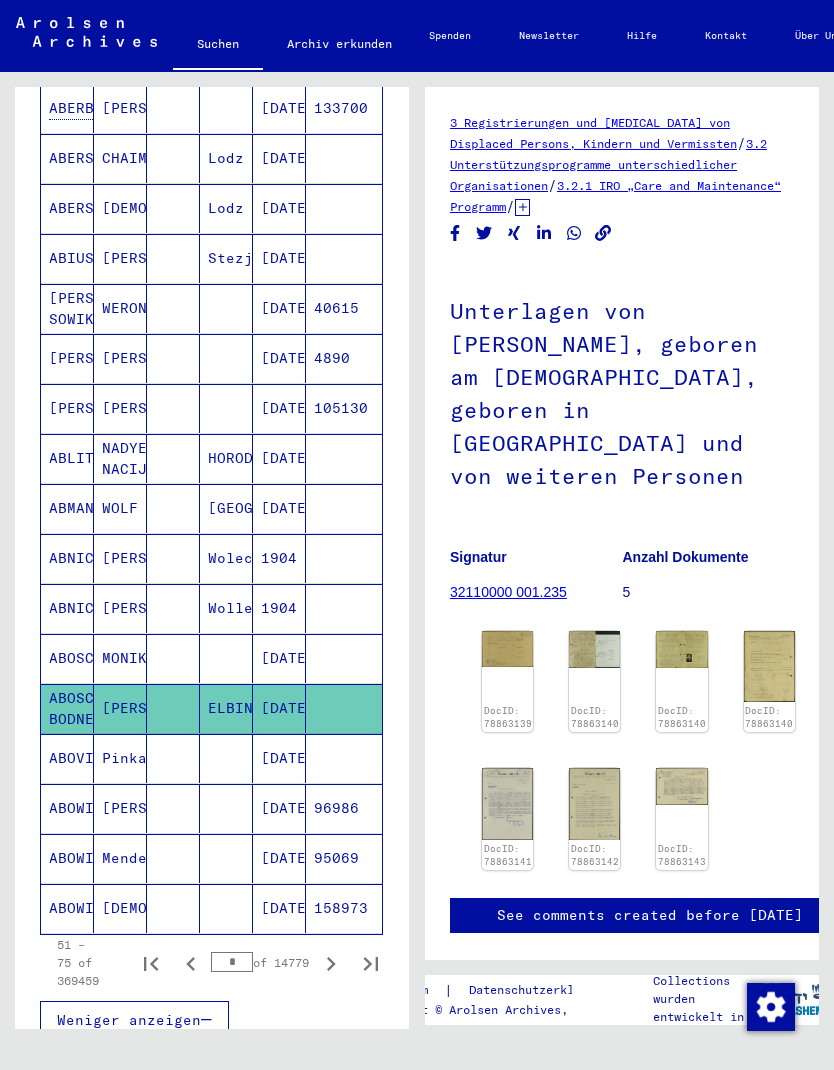 click on "Pinkas" at bounding box center (120, 808) 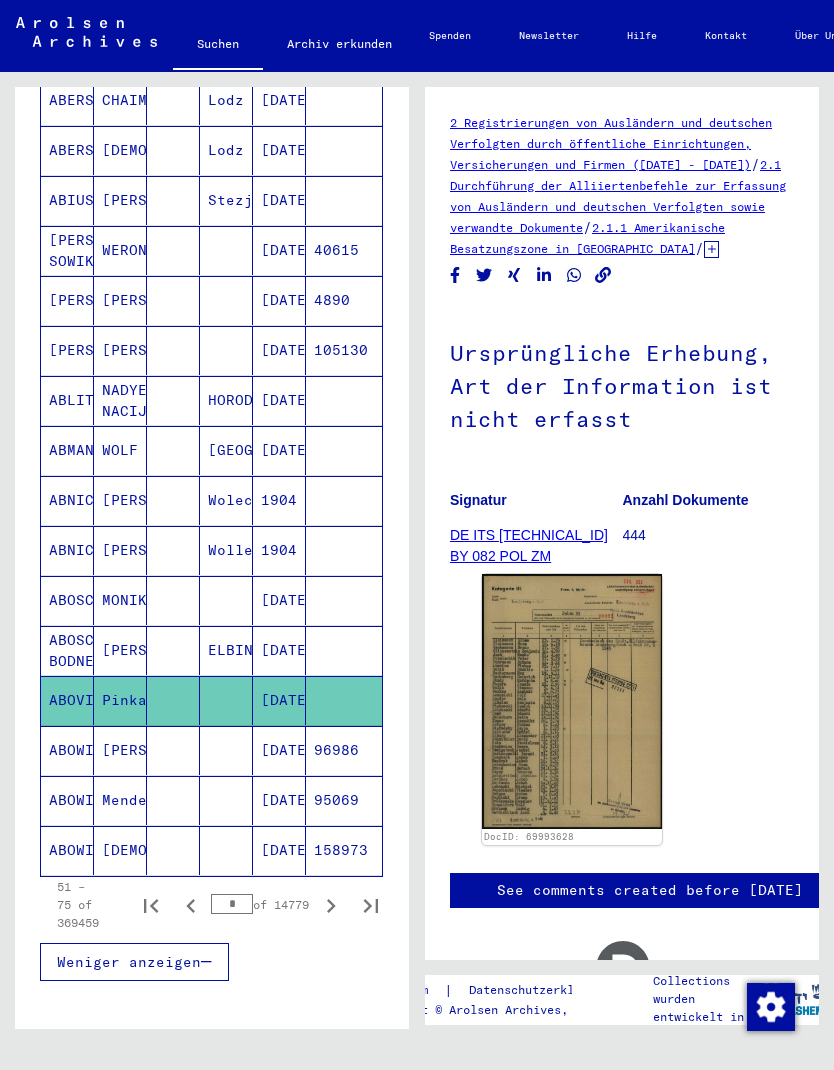 scroll, scrollTop: 932, scrollLeft: 0, axis: vertical 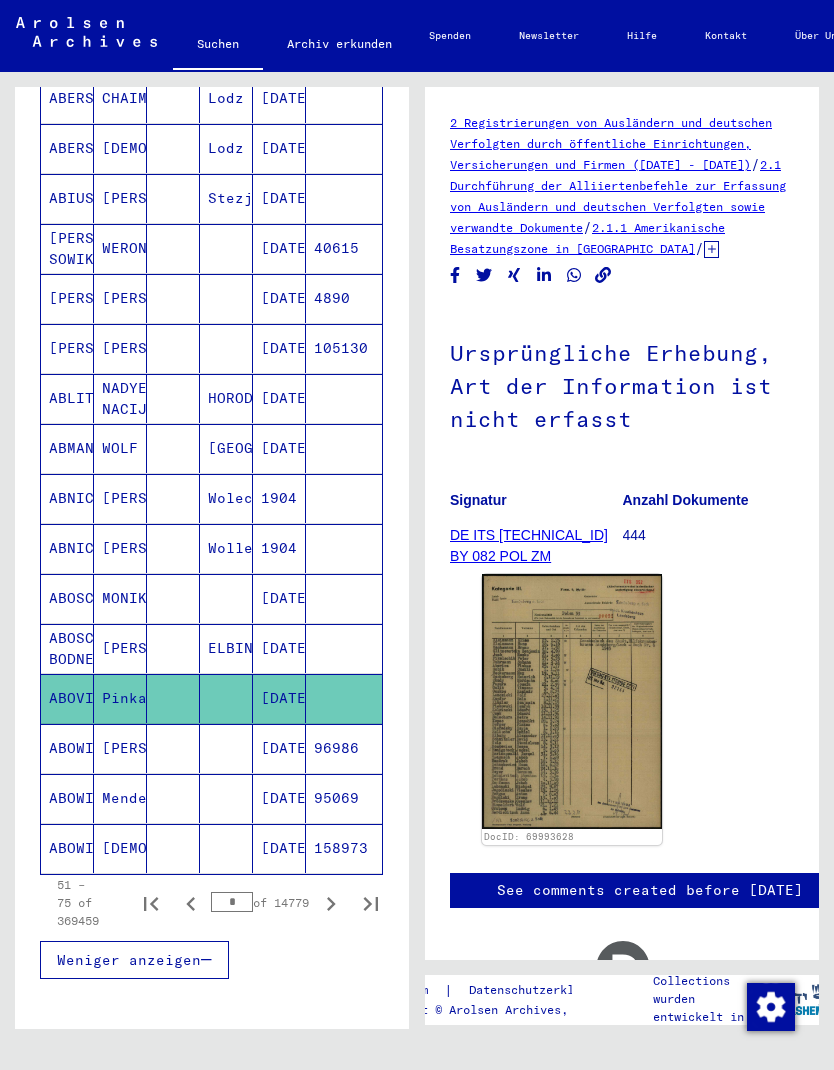 click at bounding box center (173, 798) 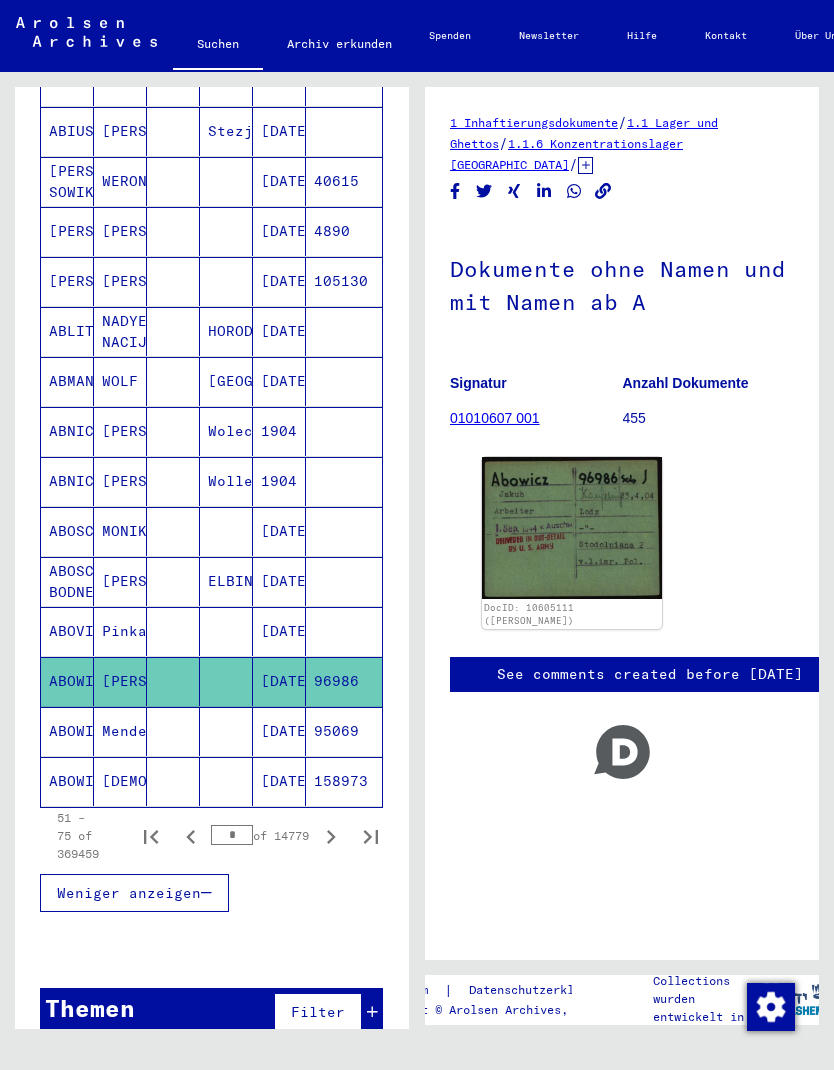 scroll, scrollTop: 1000, scrollLeft: 0, axis: vertical 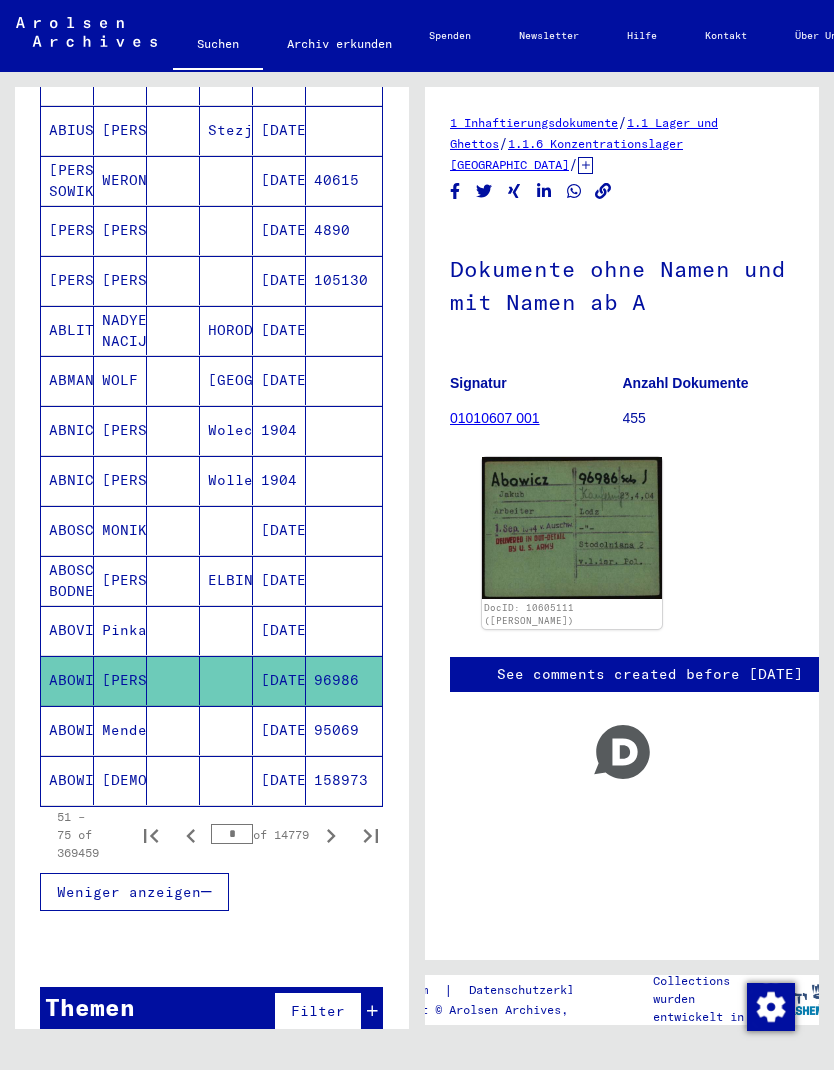 click at bounding box center [173, 780] 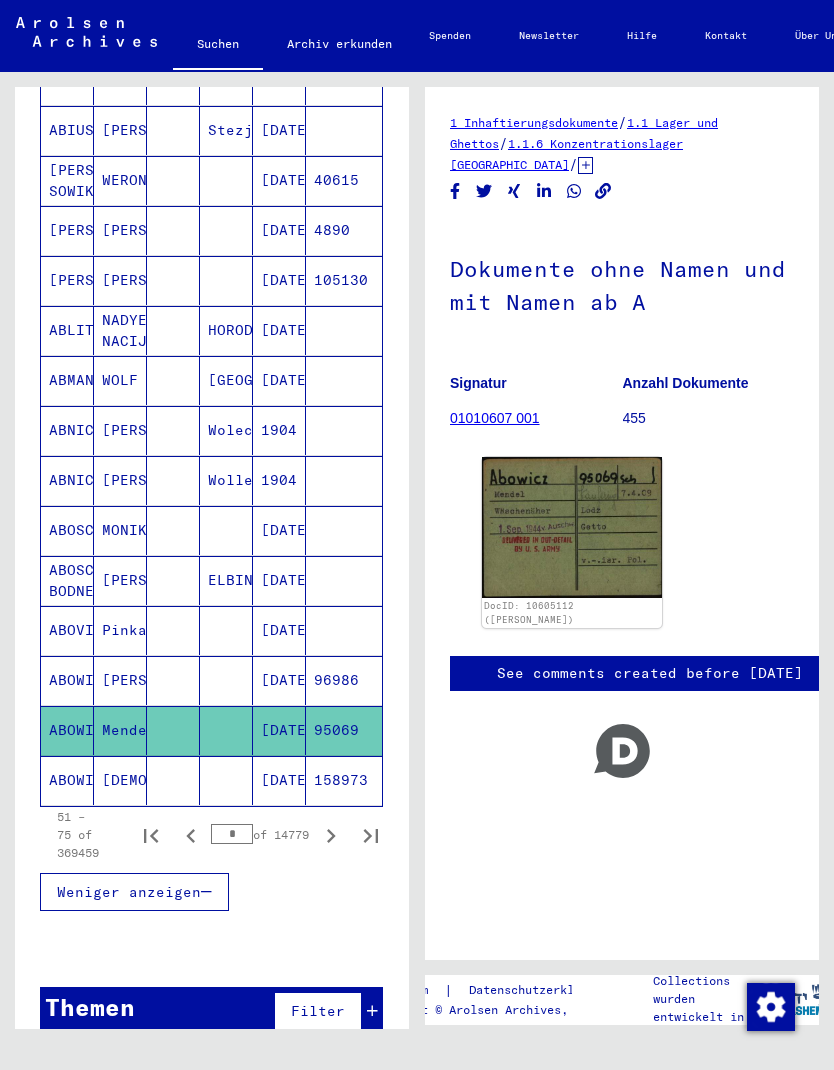 click 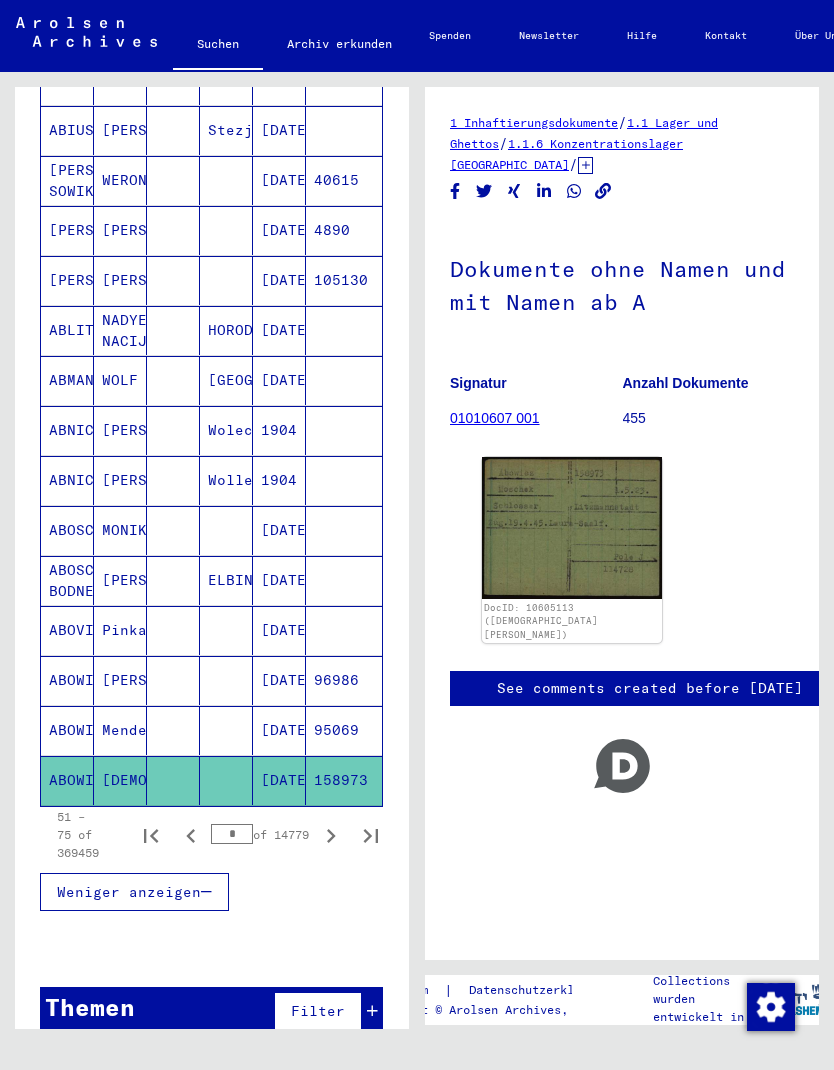 click 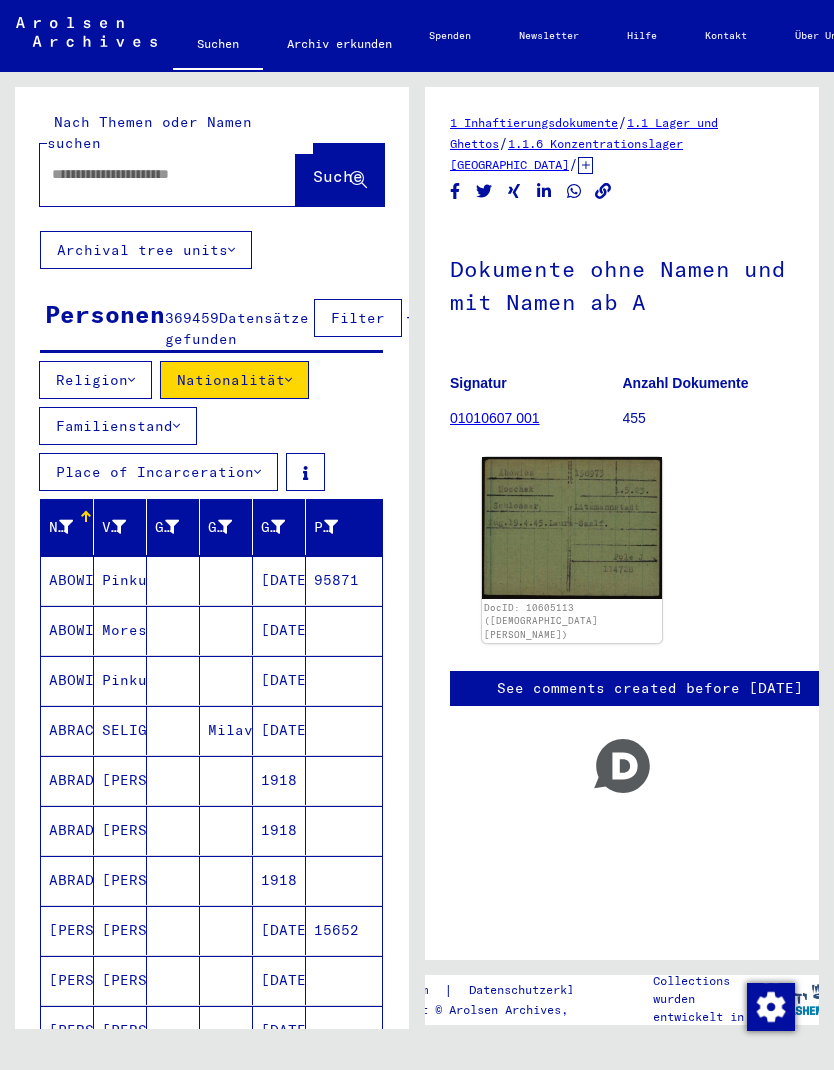 scroll, scrollTop: 0, scrollLeft: 0, axis: both 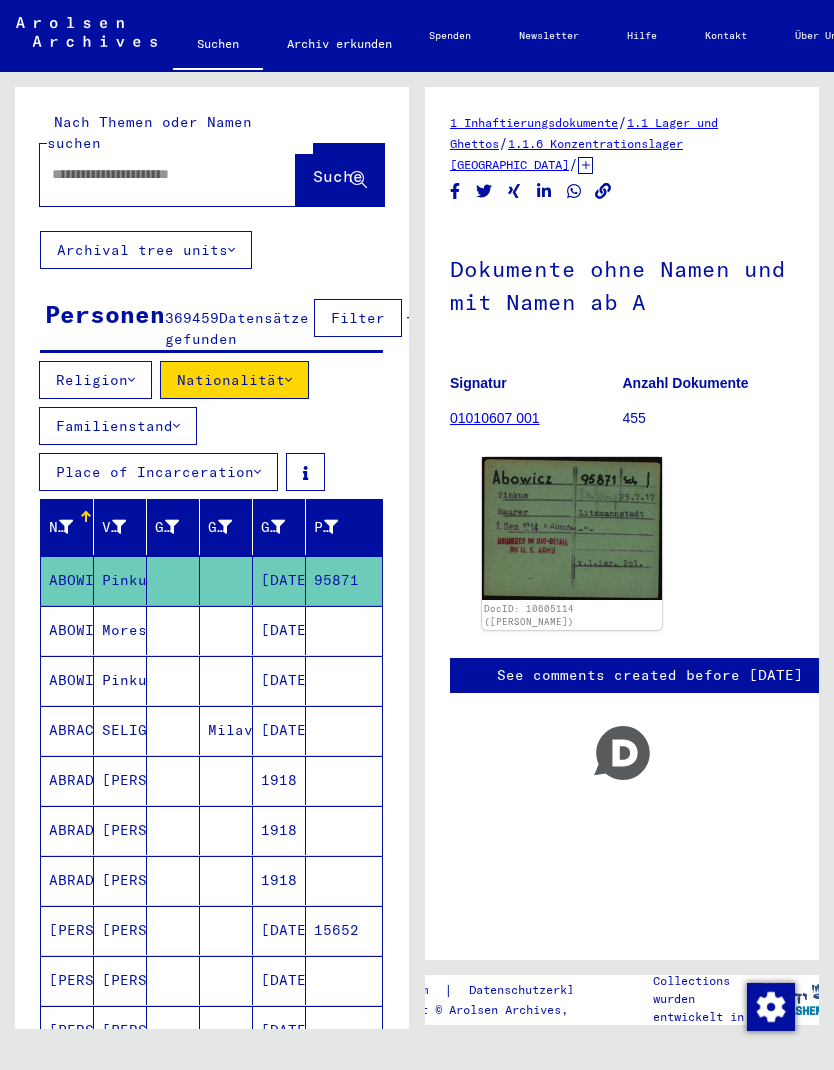 click on "[DATE]" at bounding box center [279, 680] 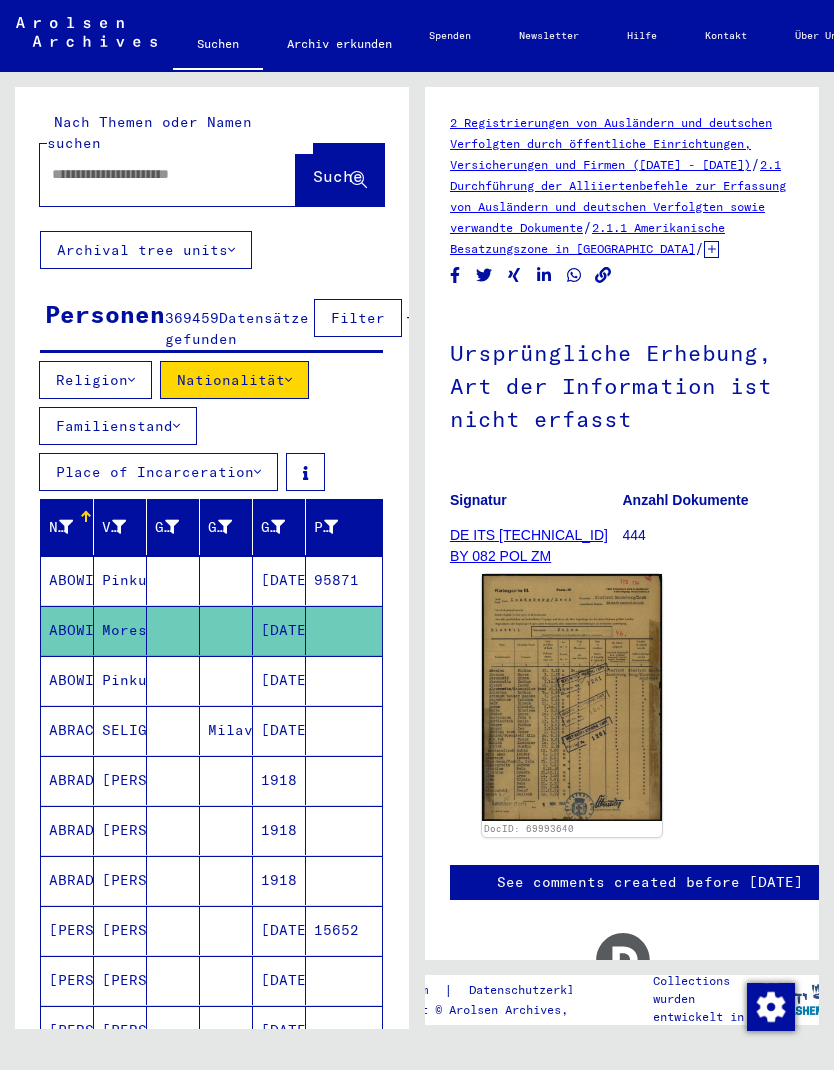 click on "[DATE]" at bounding box center (279, 730) 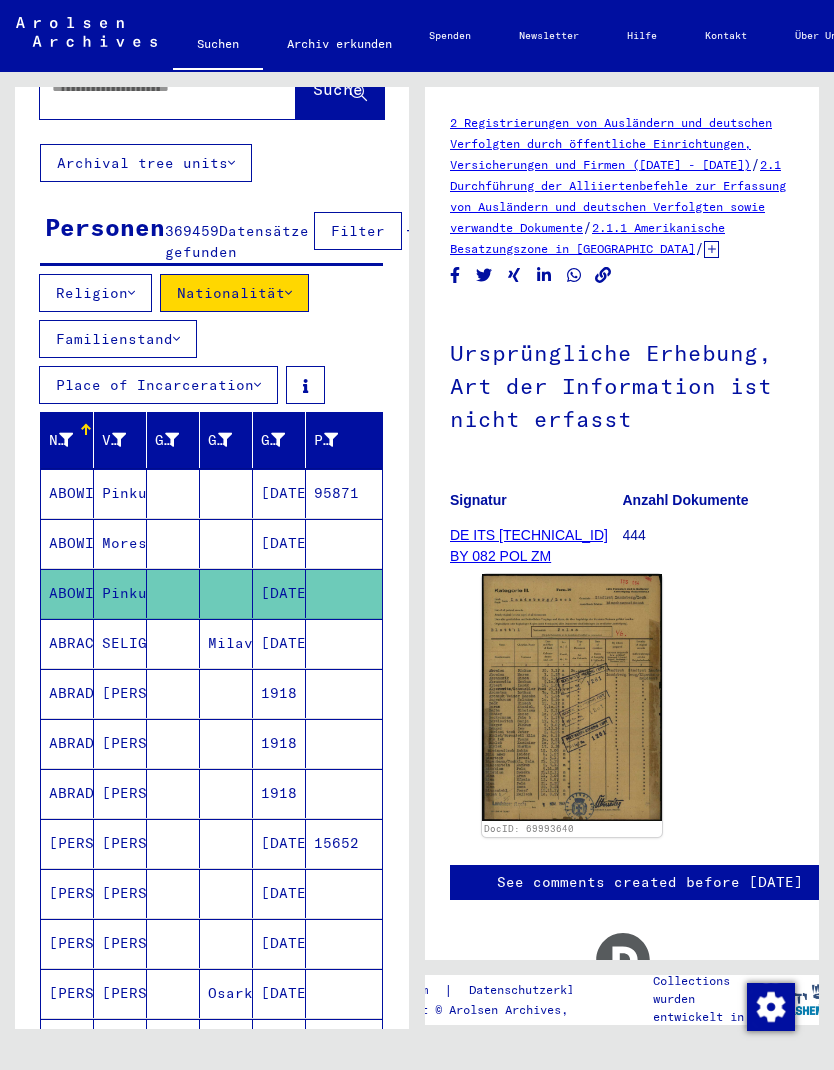 scroll, scrollTop: 113, scrollLeft: 0, axis: vertical 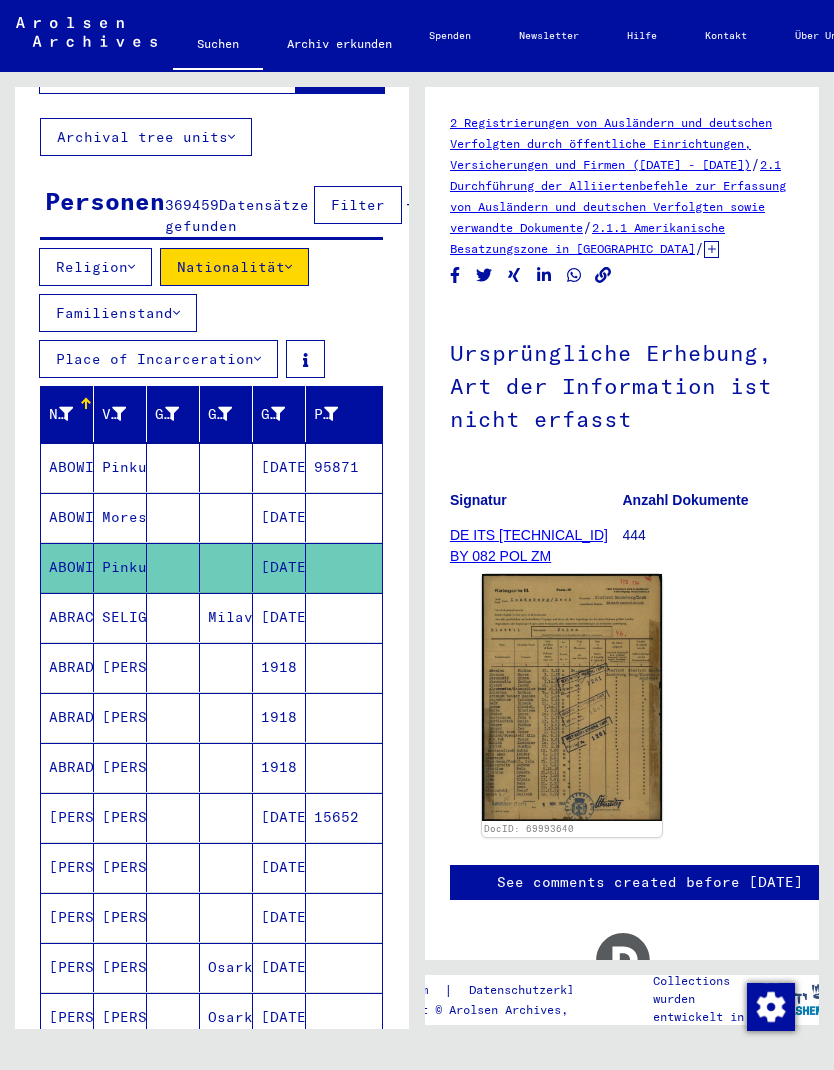 click on "[DATE]" at bounding box center (279, 667) 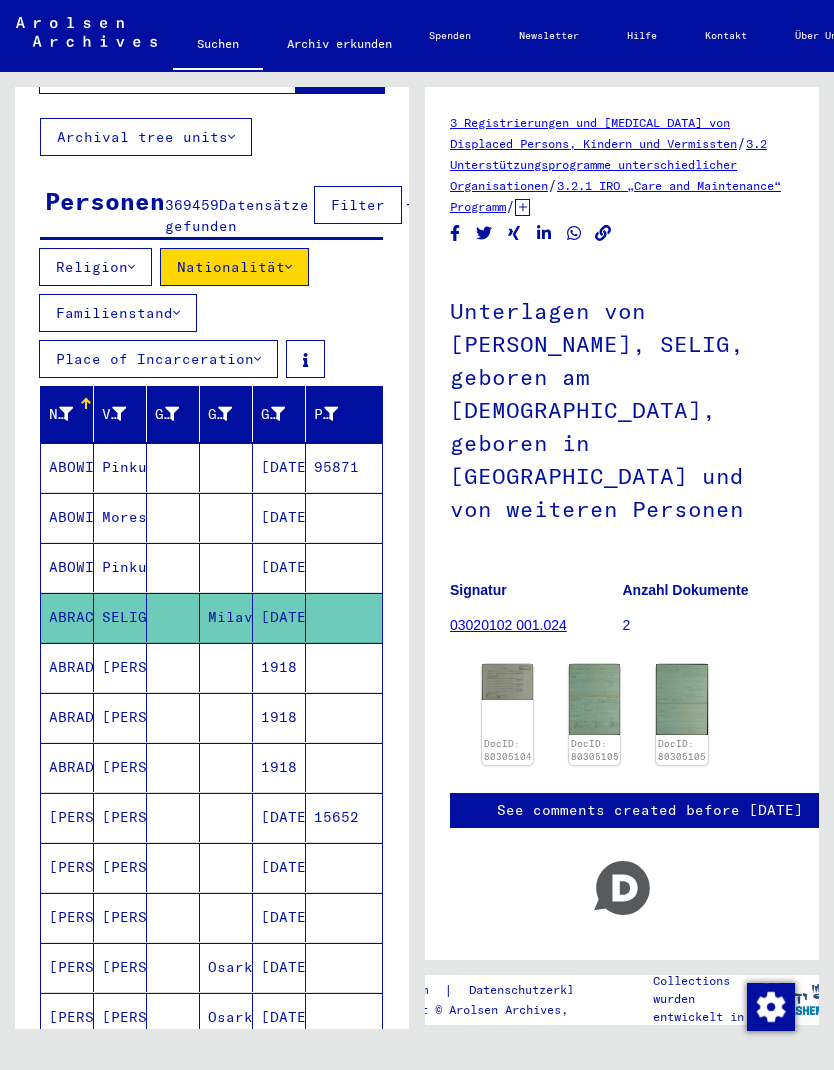 click 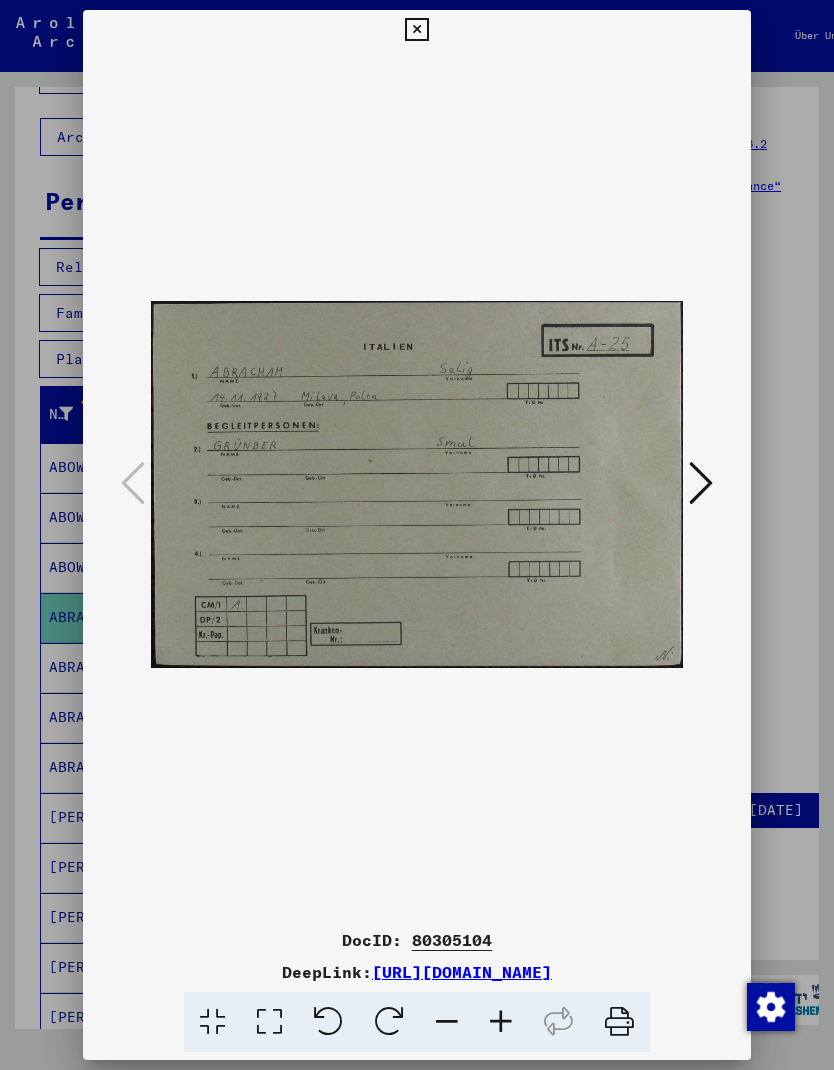 click at bounding box center (417, 535) 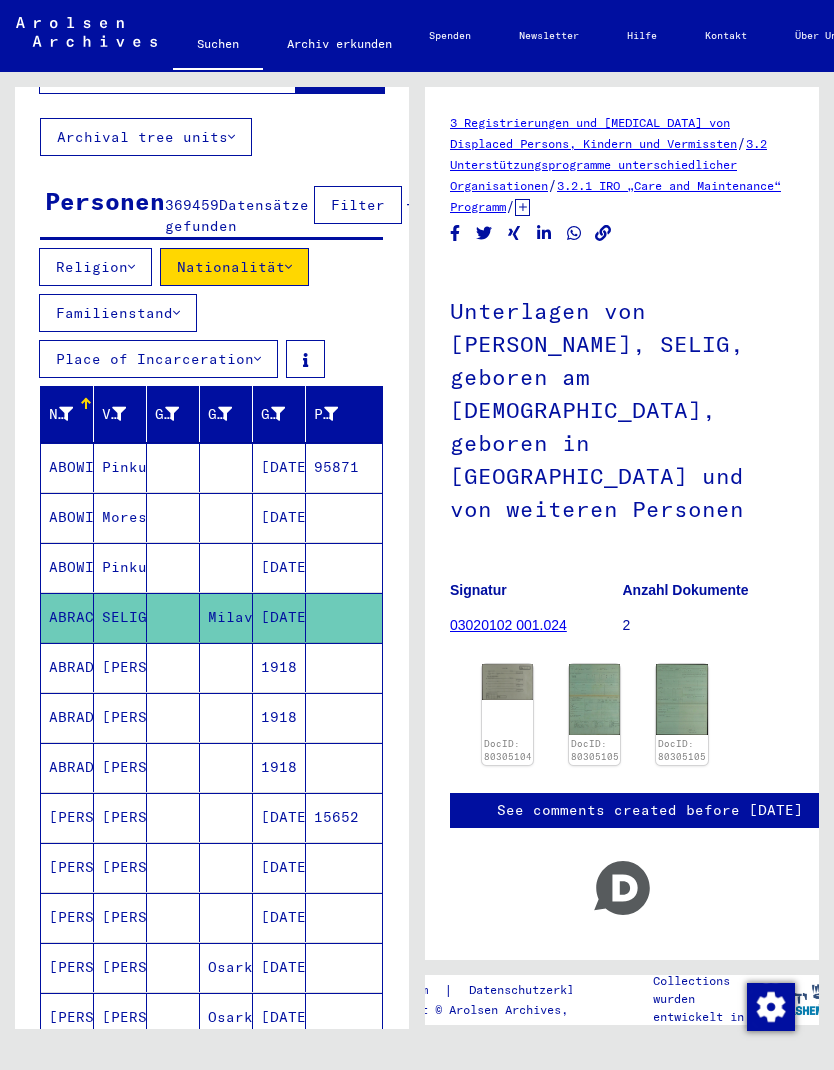 click at bounding box center (173, 717) 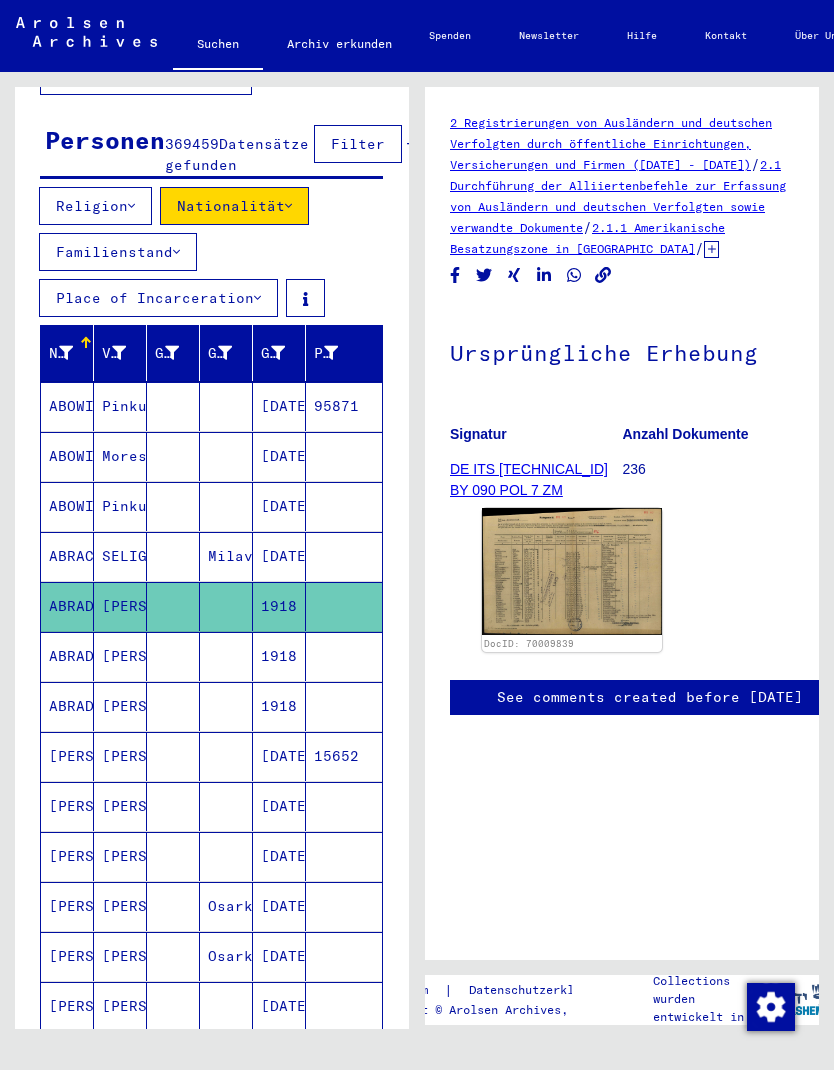 scroll, scrollTop: 221, scrollLeft: 0, axis: vertical 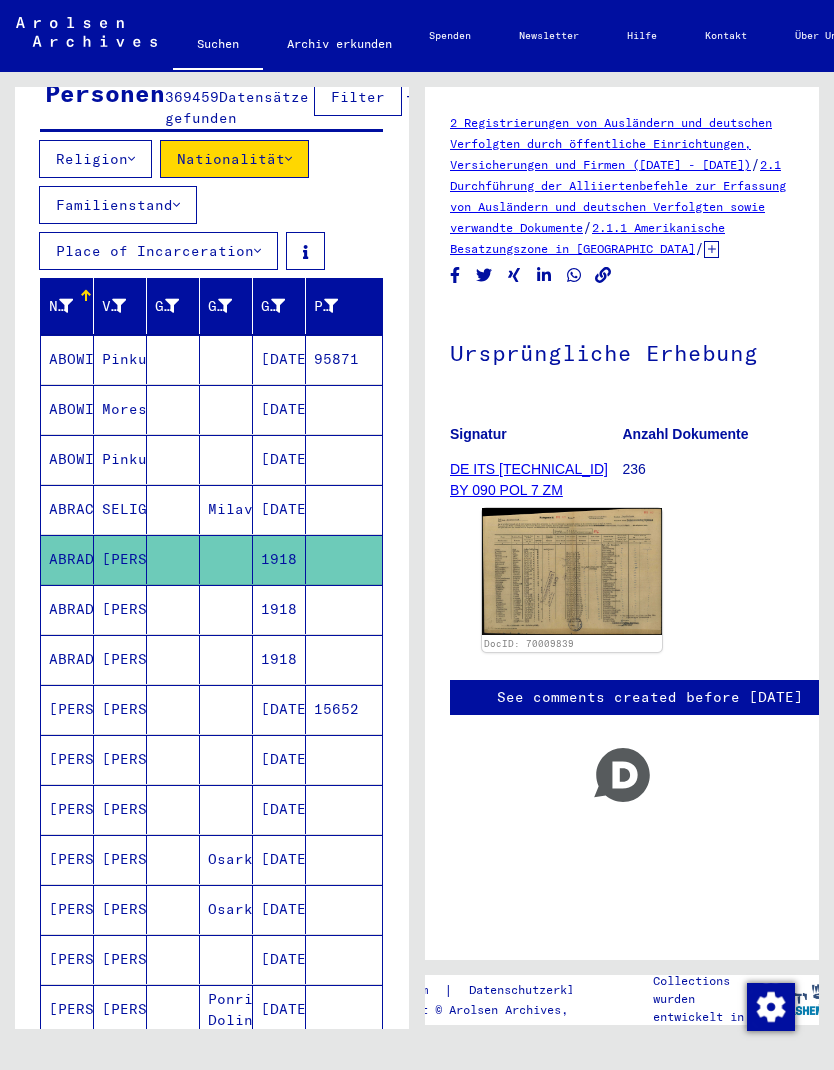 click on "1918" at bounding box center (279, 659) 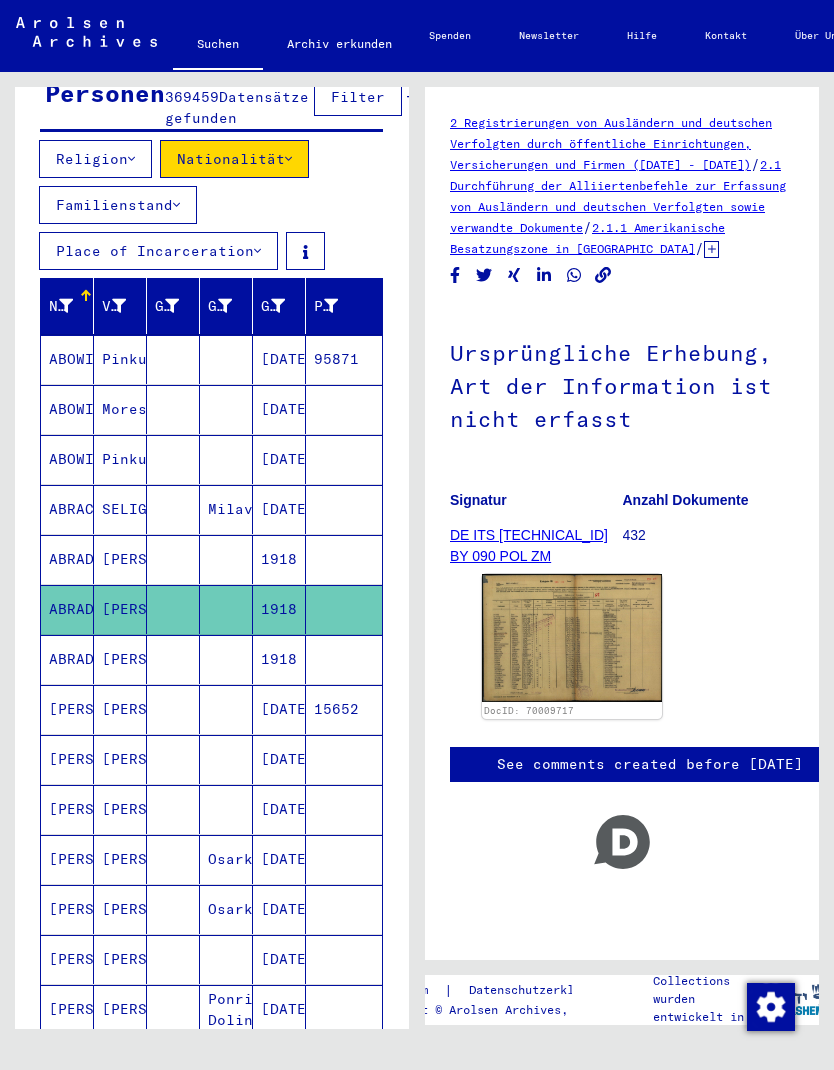 click at bounding box center [226, 709] 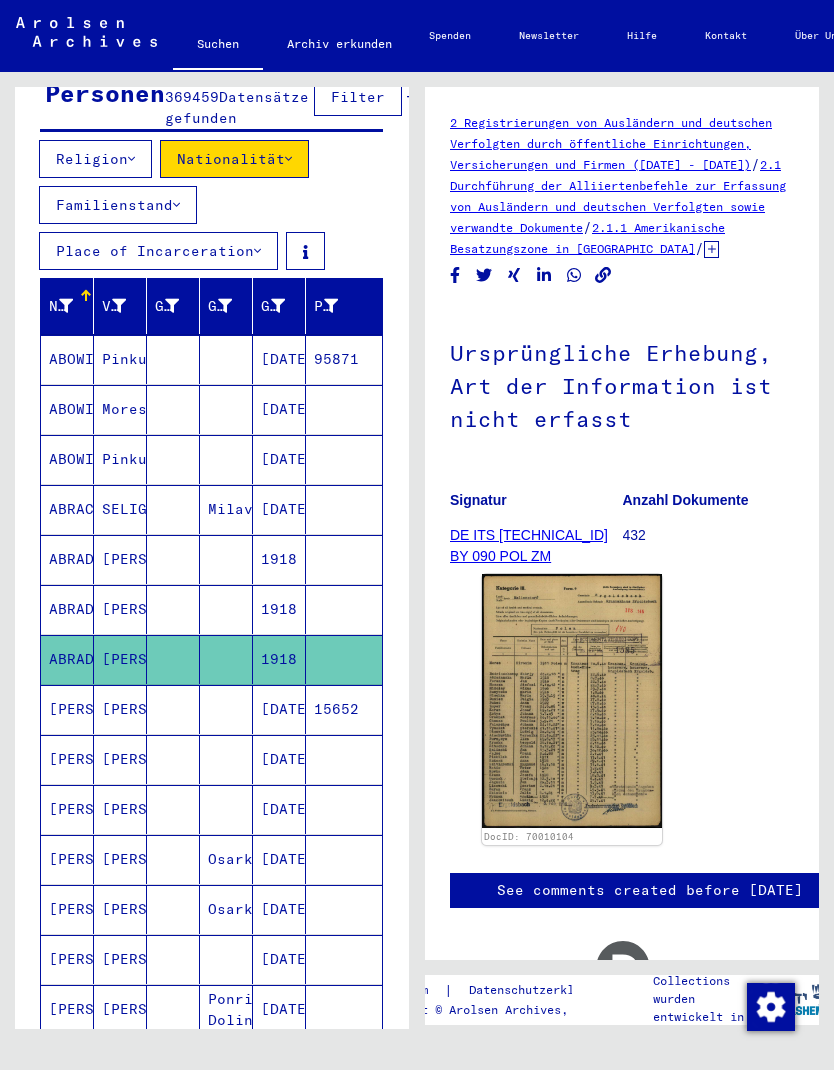 click at bounding box center [226, 759] 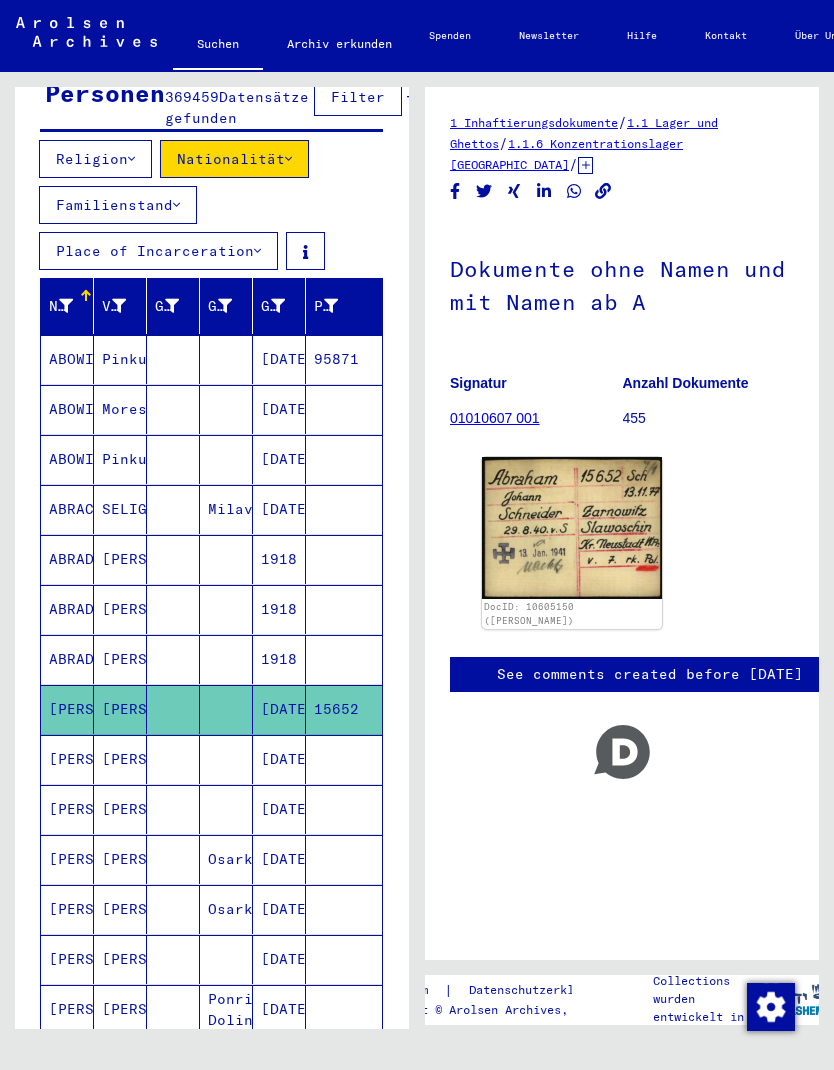 click at bounding box center (226, 809) 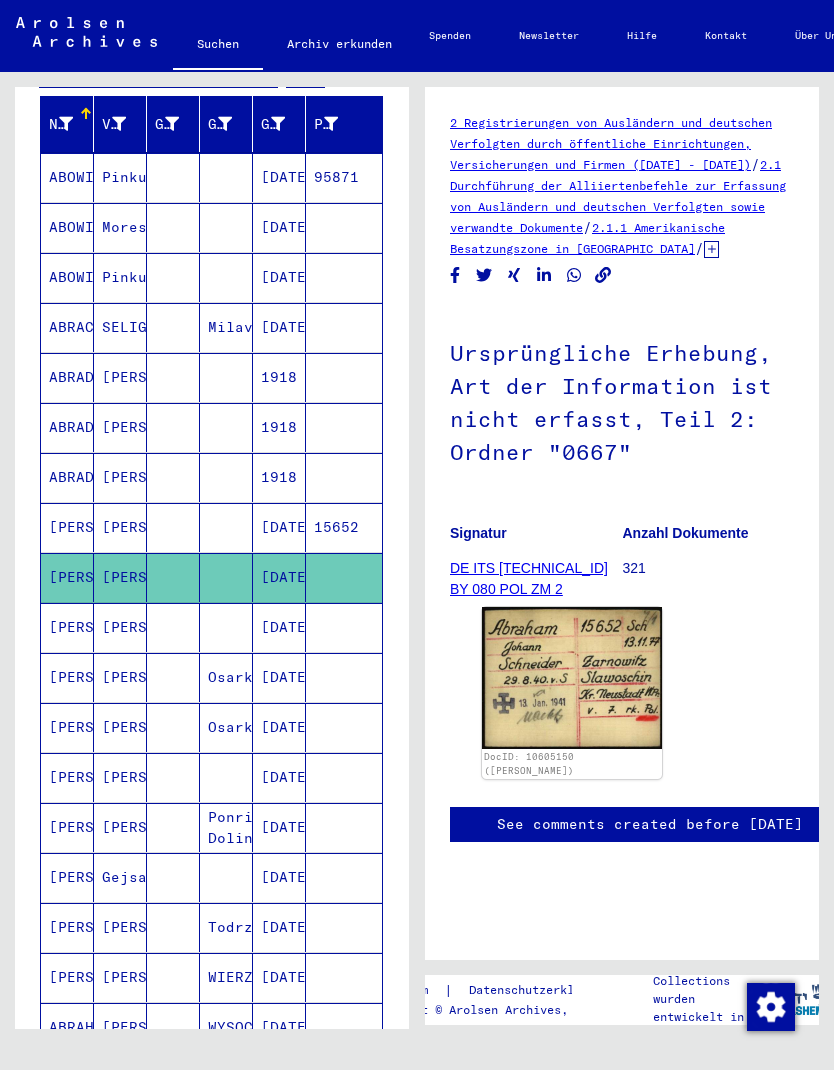 scroll, scrollTop: 450, scrollLeft: 0, axis: vertical 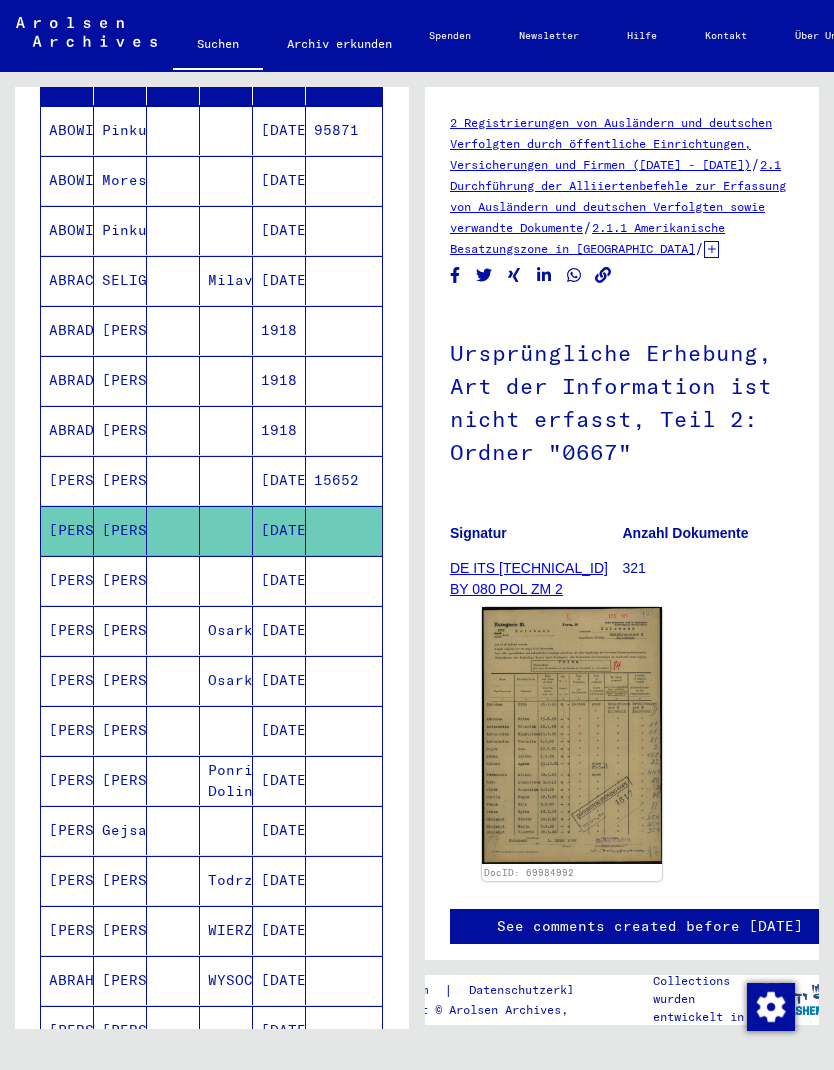 click on "[DATE]" at bounding box center [279, 630] 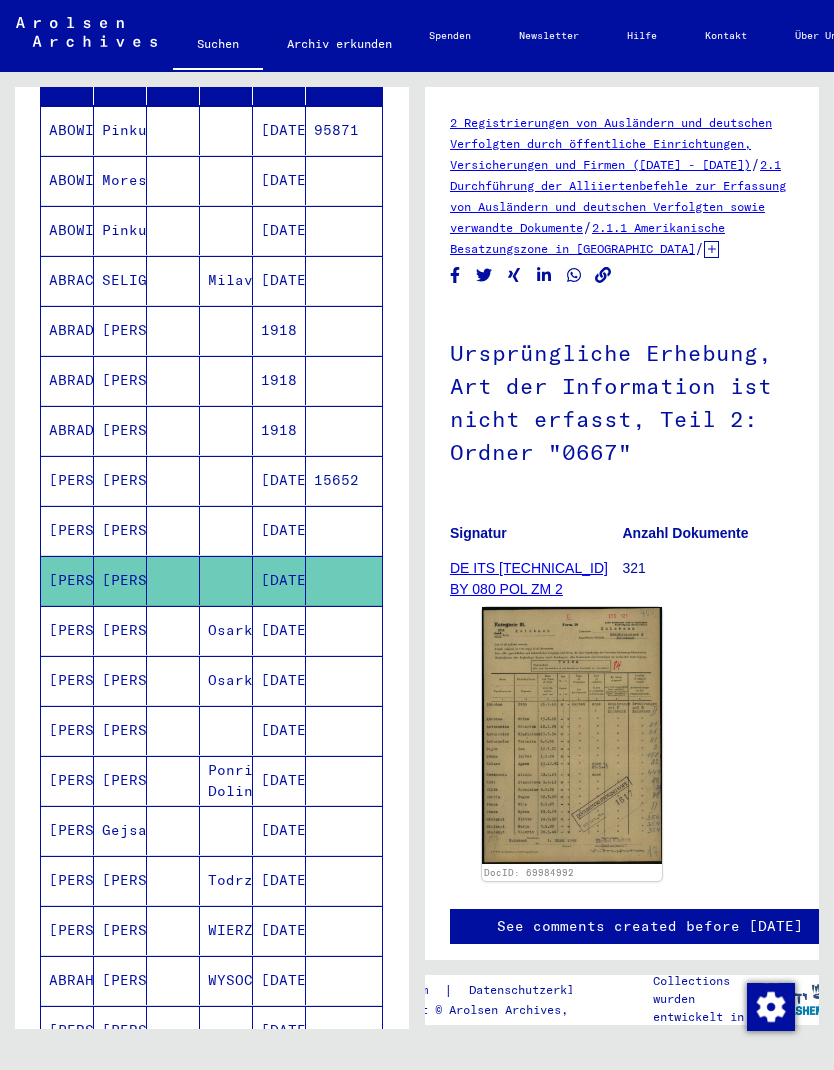 click on "[DATE]" at bounding box center [279, 680] 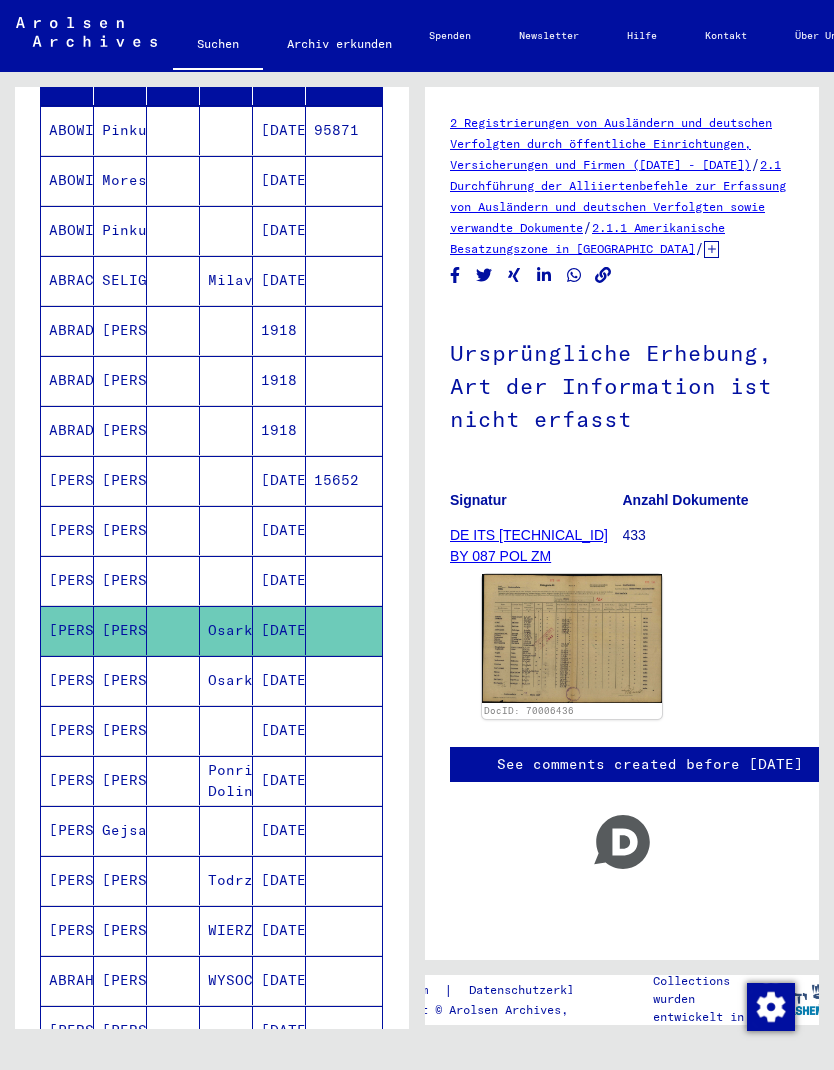 click on "Osarkow" at bounding box center [226, 730] 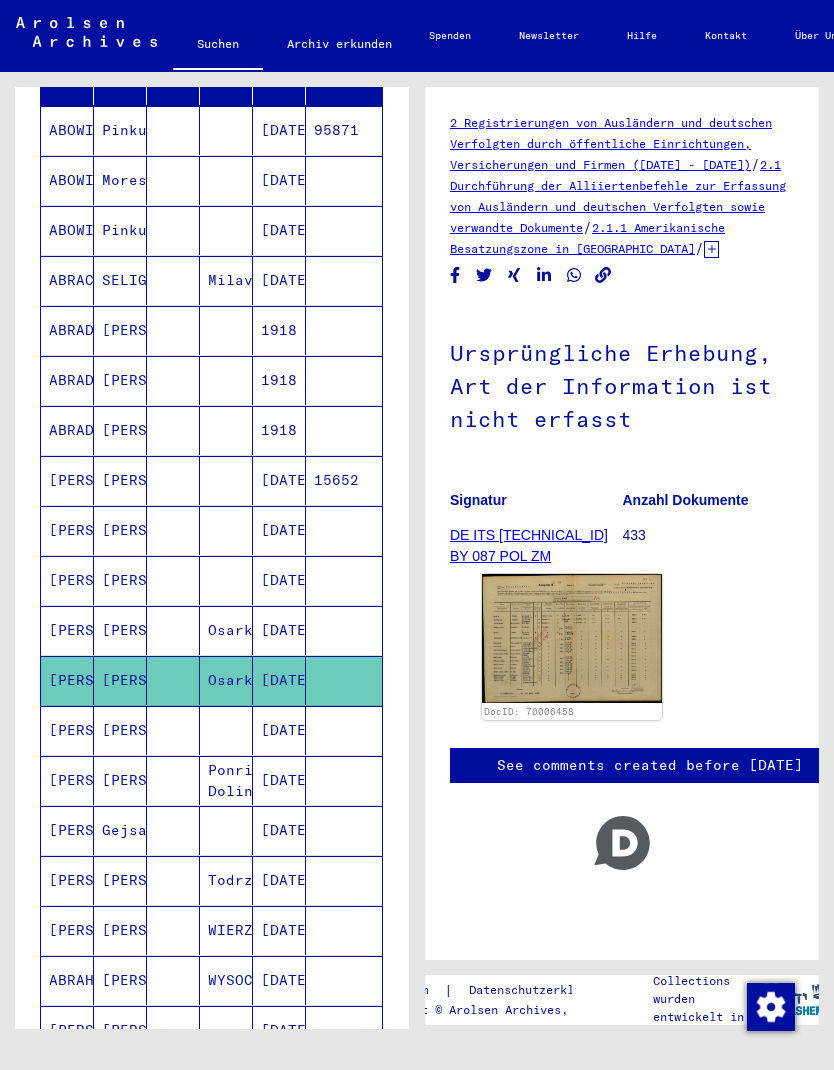 click at bounding box center (226, 780) 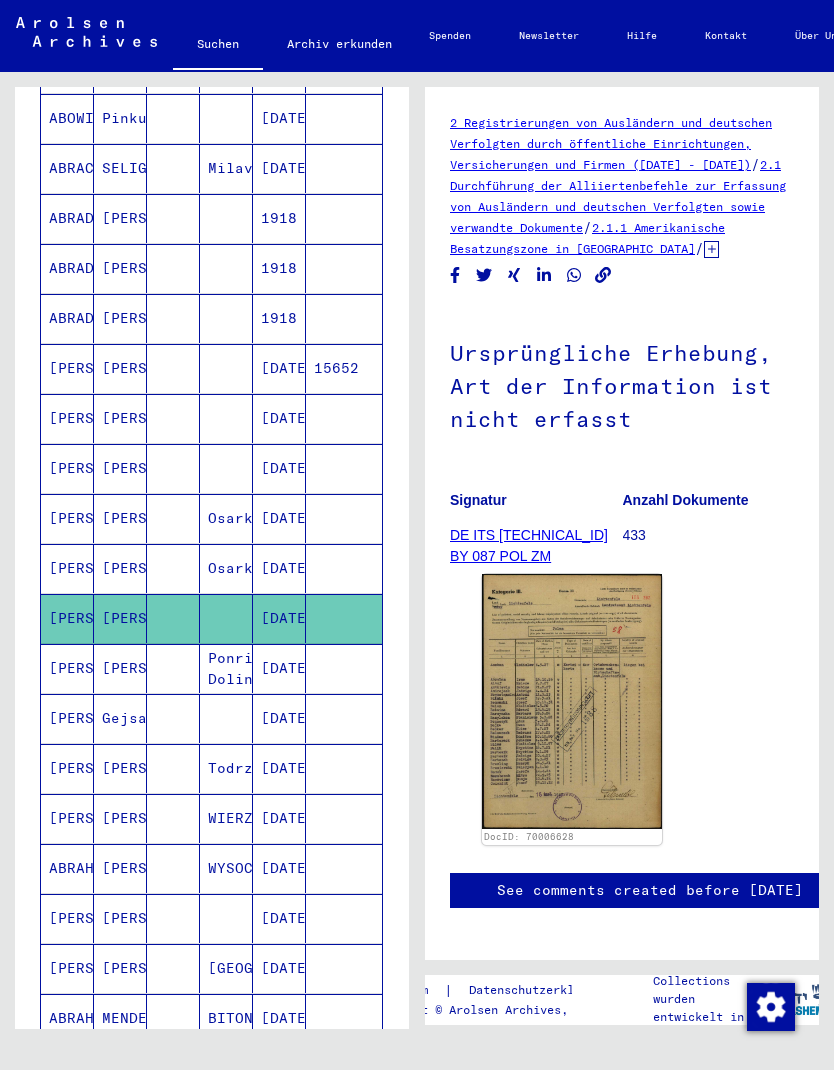 scroll, scrollTop: 591, scrollLeft: 0, axis: vertical 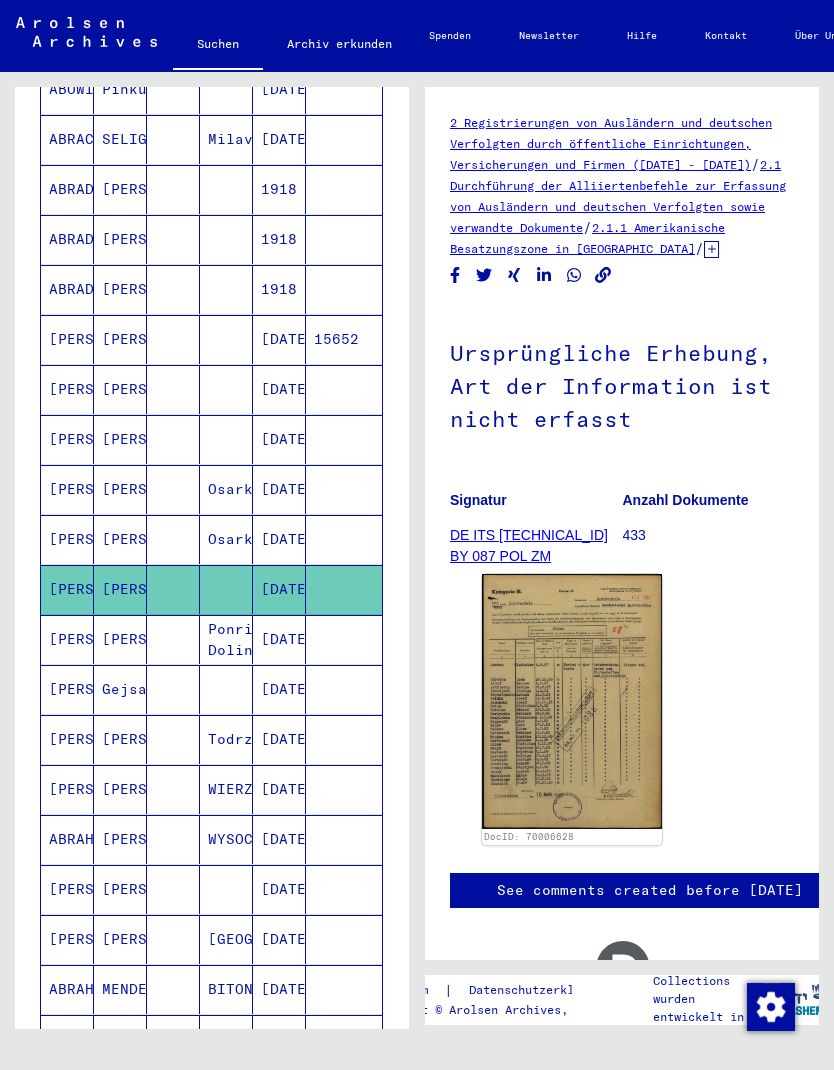click on "Ponriat-Dolina" at bounding box center (226, 689) 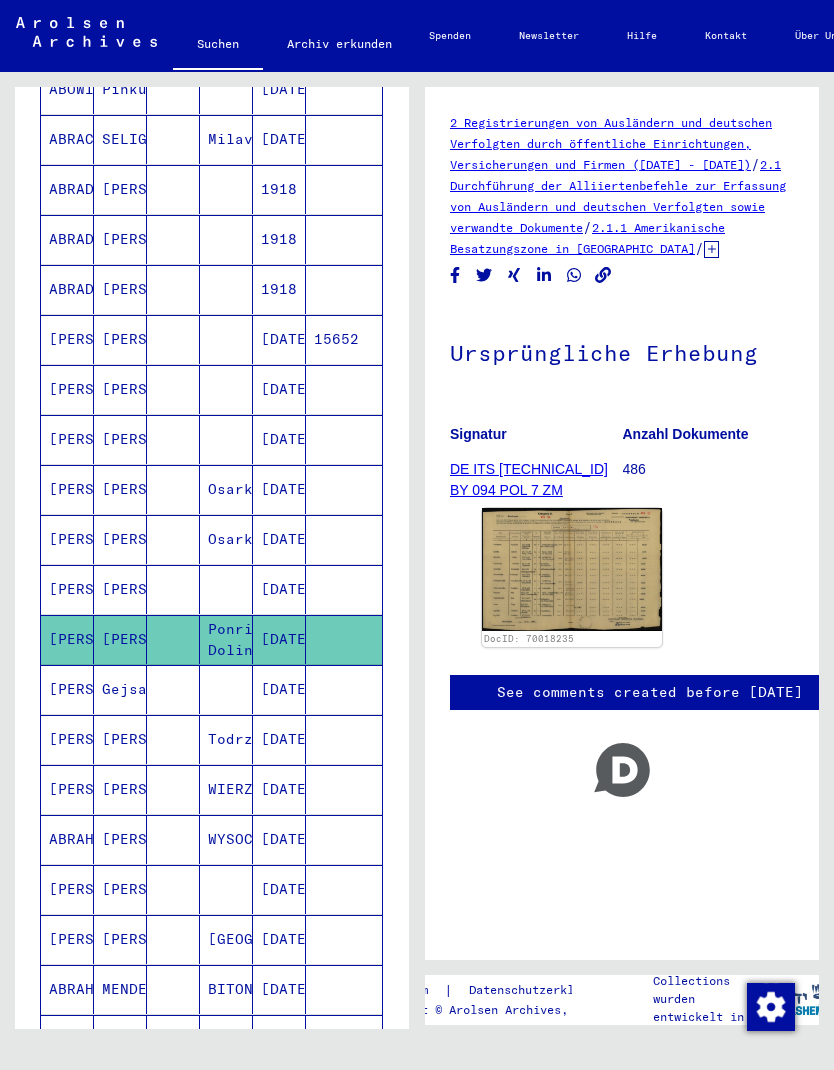 click at bounding box center (226, 739) 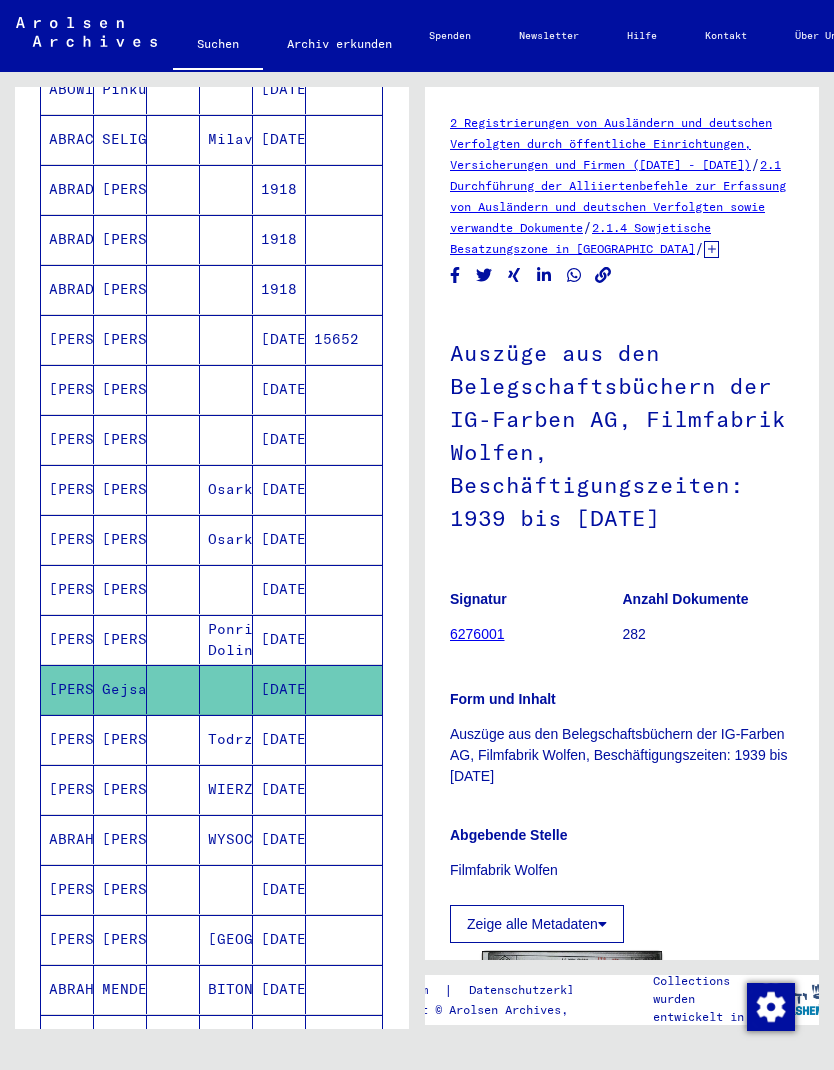 click on "Todrzenice" at bounding box center (226, 789) 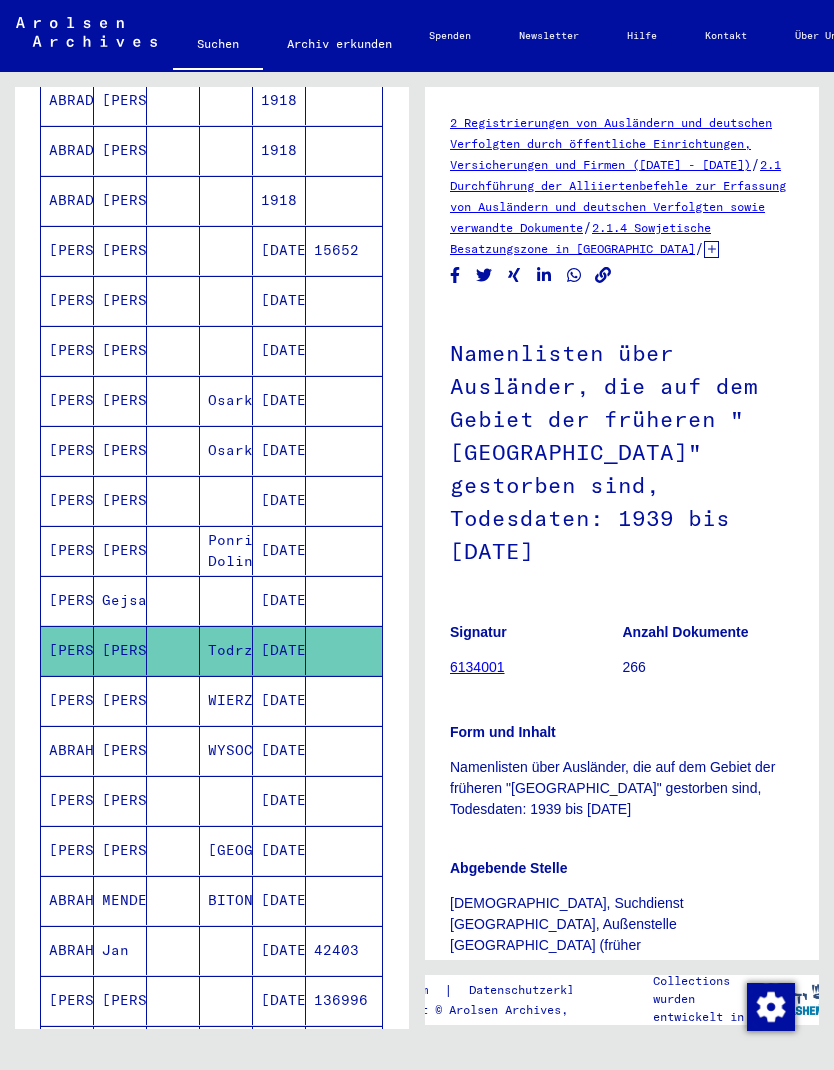 scroll, scrollTop: 738, scrollLeft: 0, axis: vertical 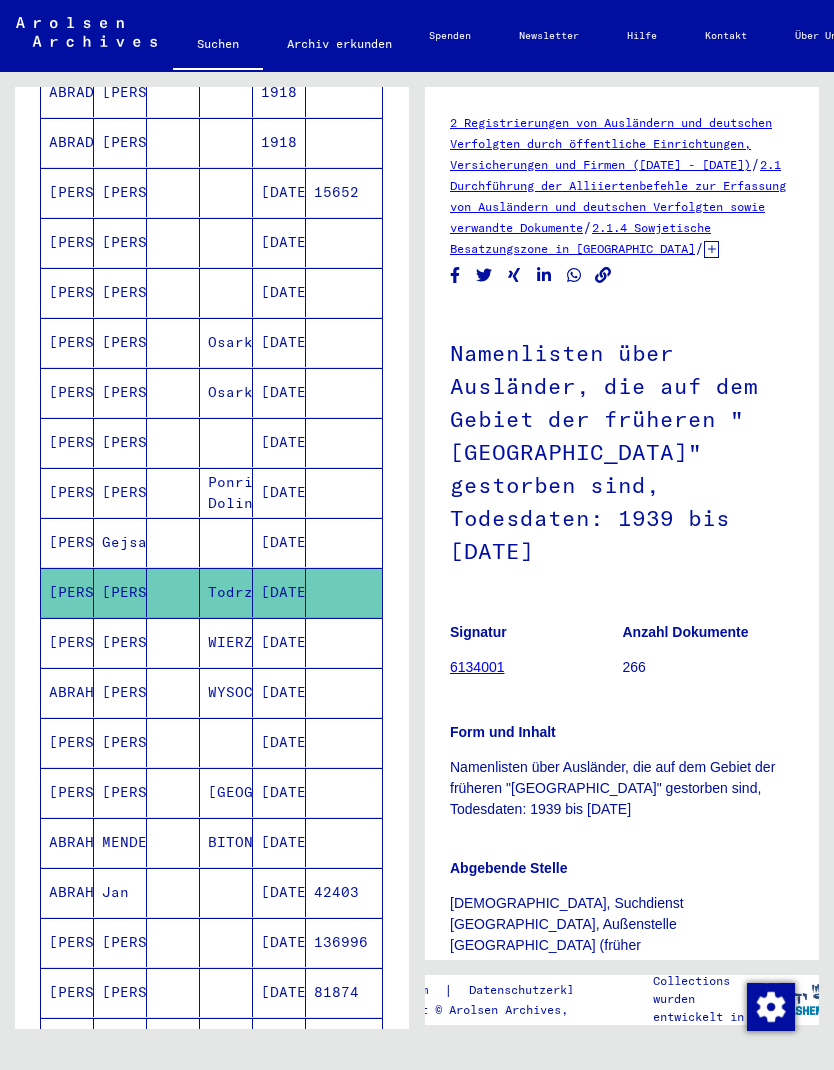 click on "WIERZBIANY" at bounding box center [226, 692] 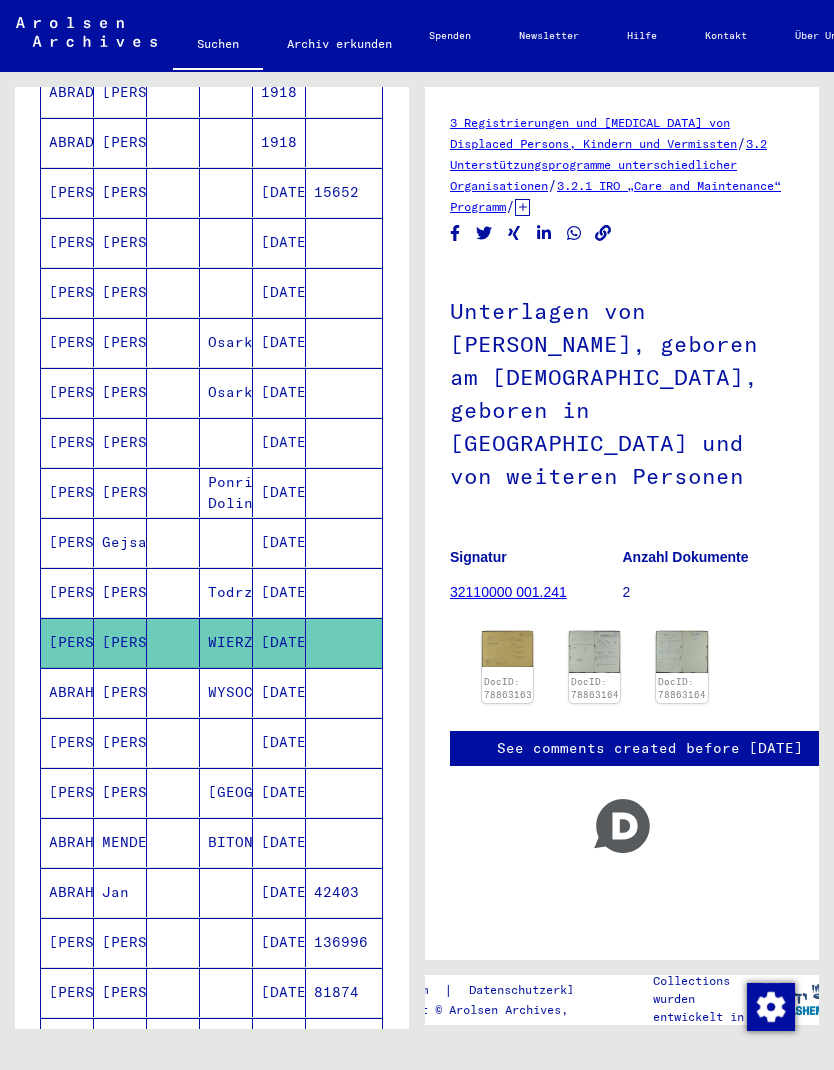 click 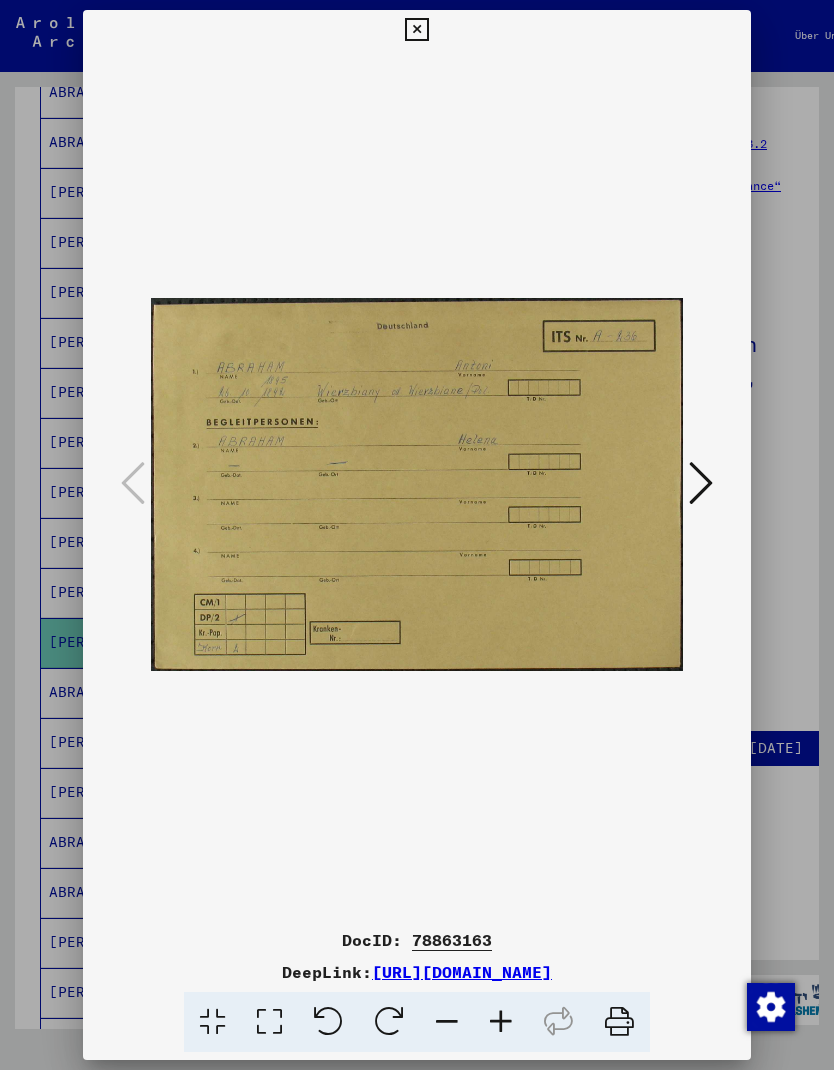click at bounding box center [417, 535] 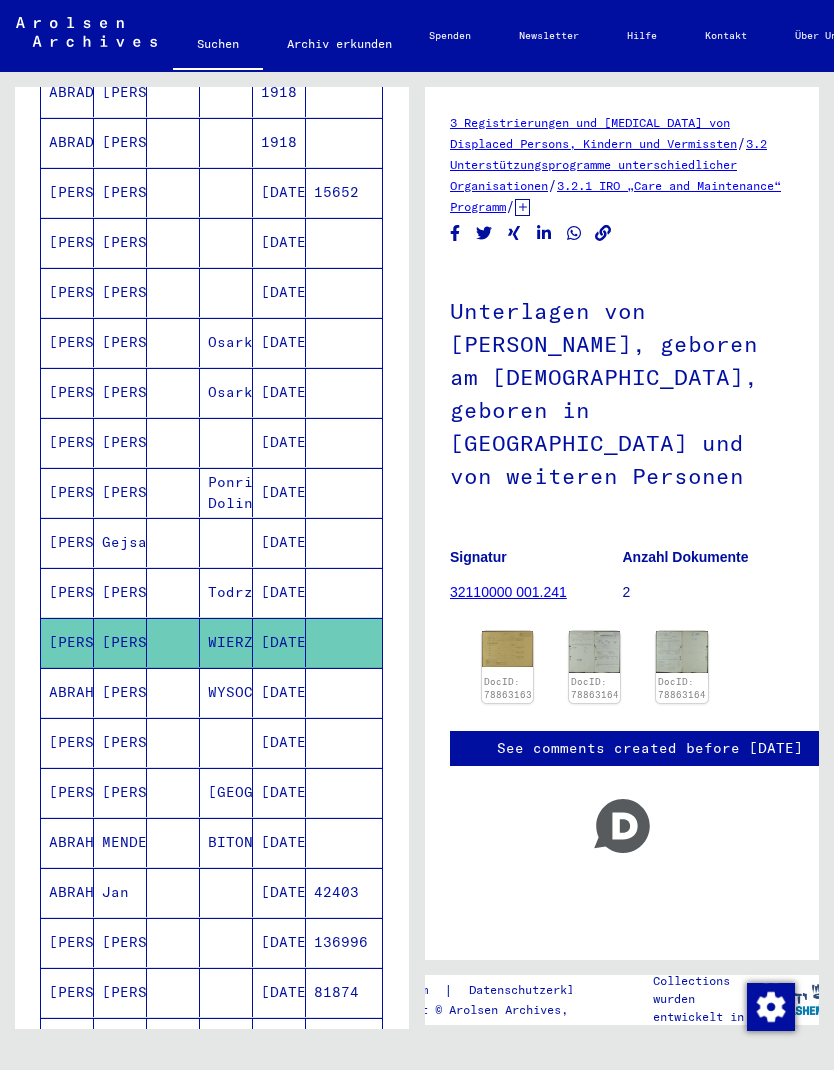 click on "WYSOCKO" at bounding box center (226, 742) 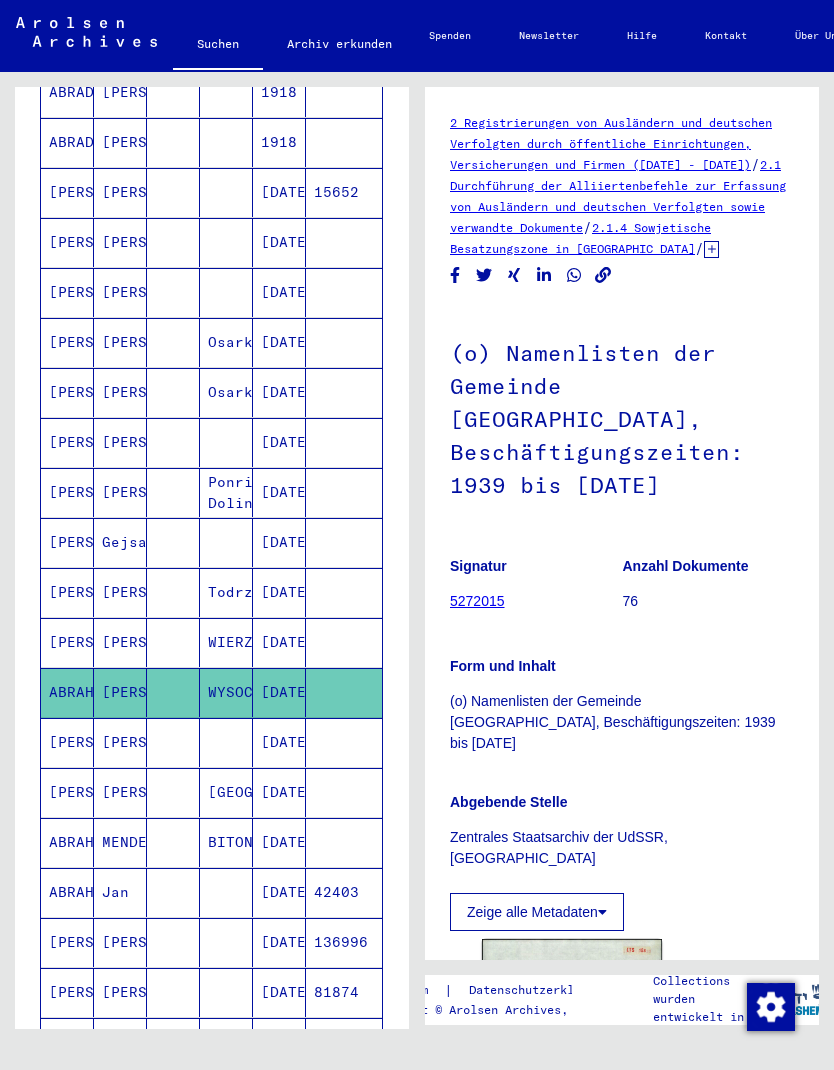 click at bounding box center [226, 792] 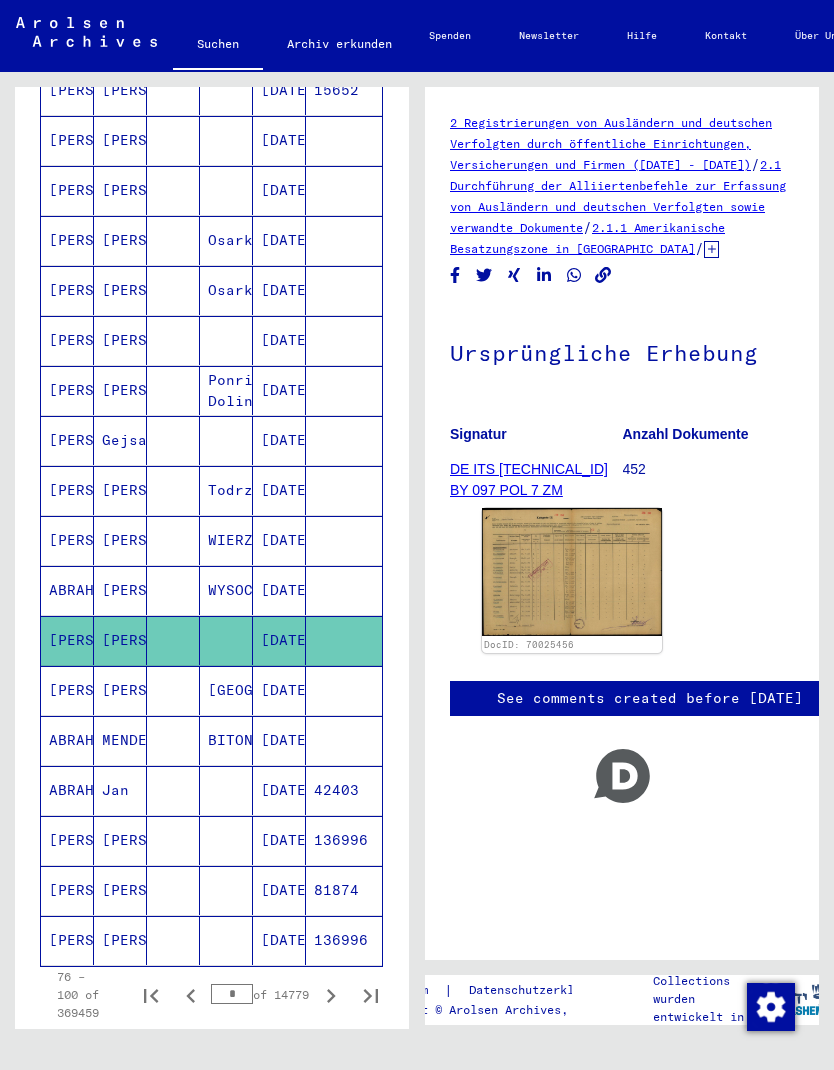 scroll, scrollTop: 868, scrollLeft: 0, axis: vertical 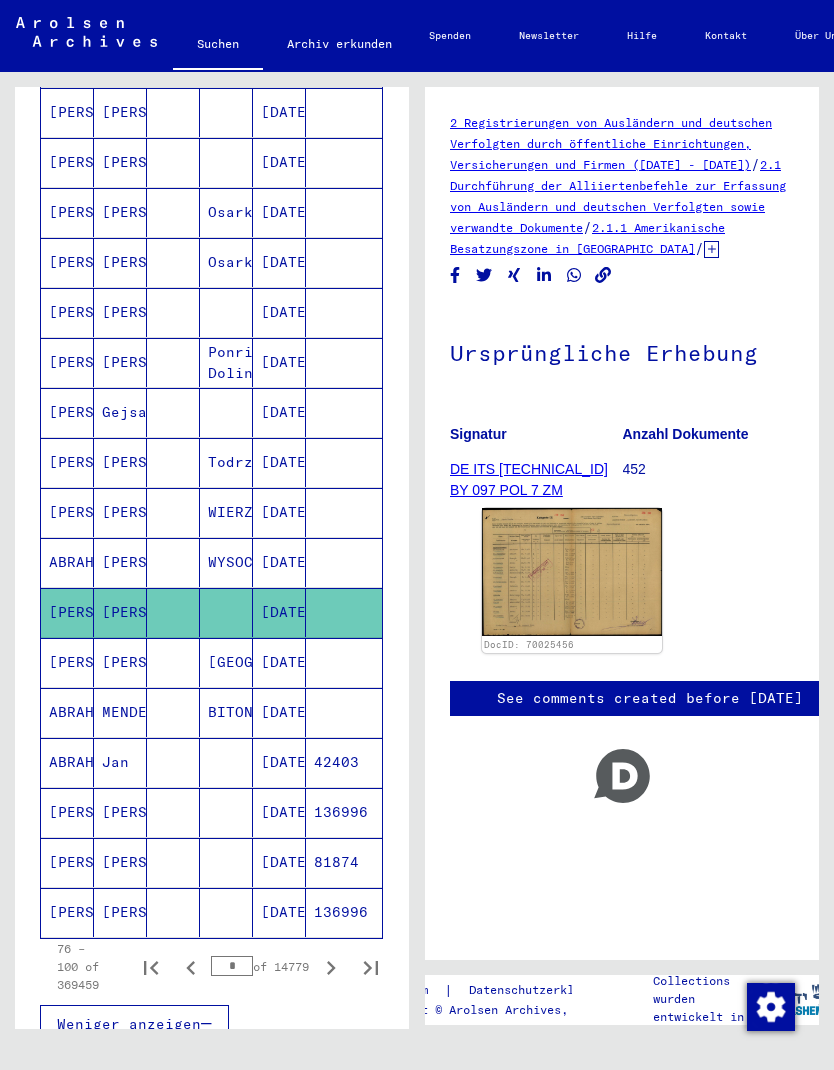 click on "[GEOGRAPHIC_DATA]" at bounding box center (226, 712) 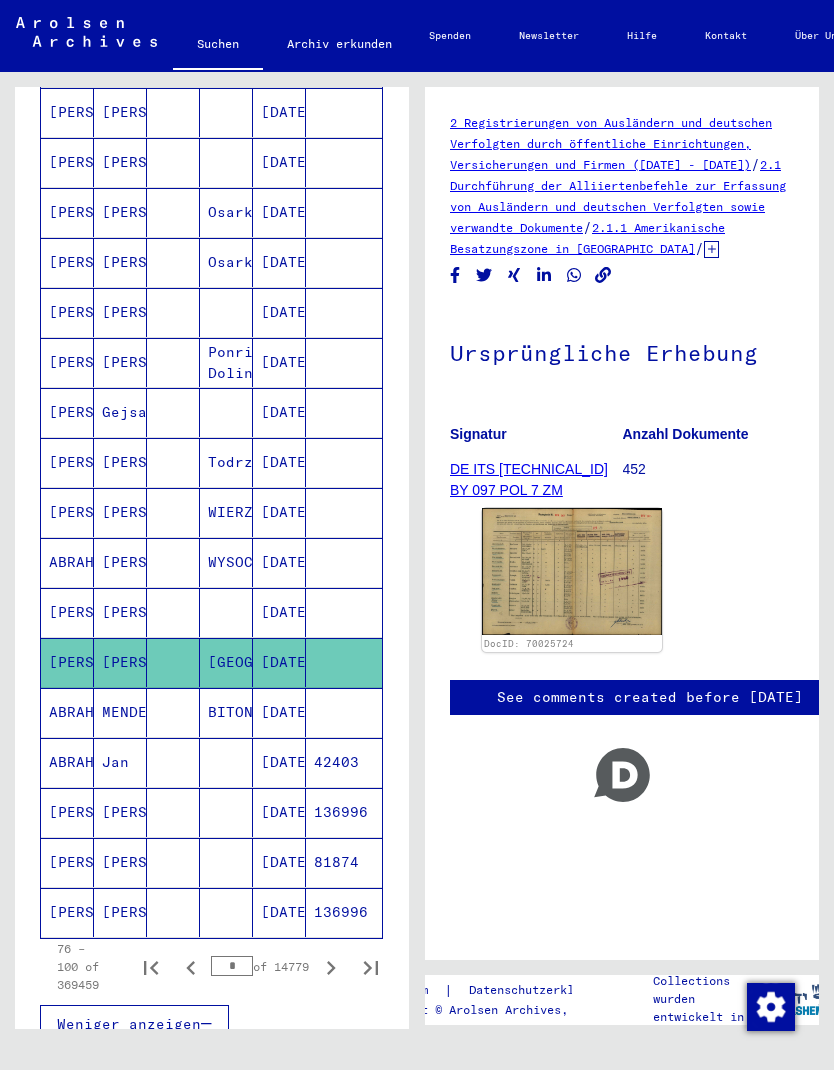 click on "BITON" at bounding box center (226, 762) 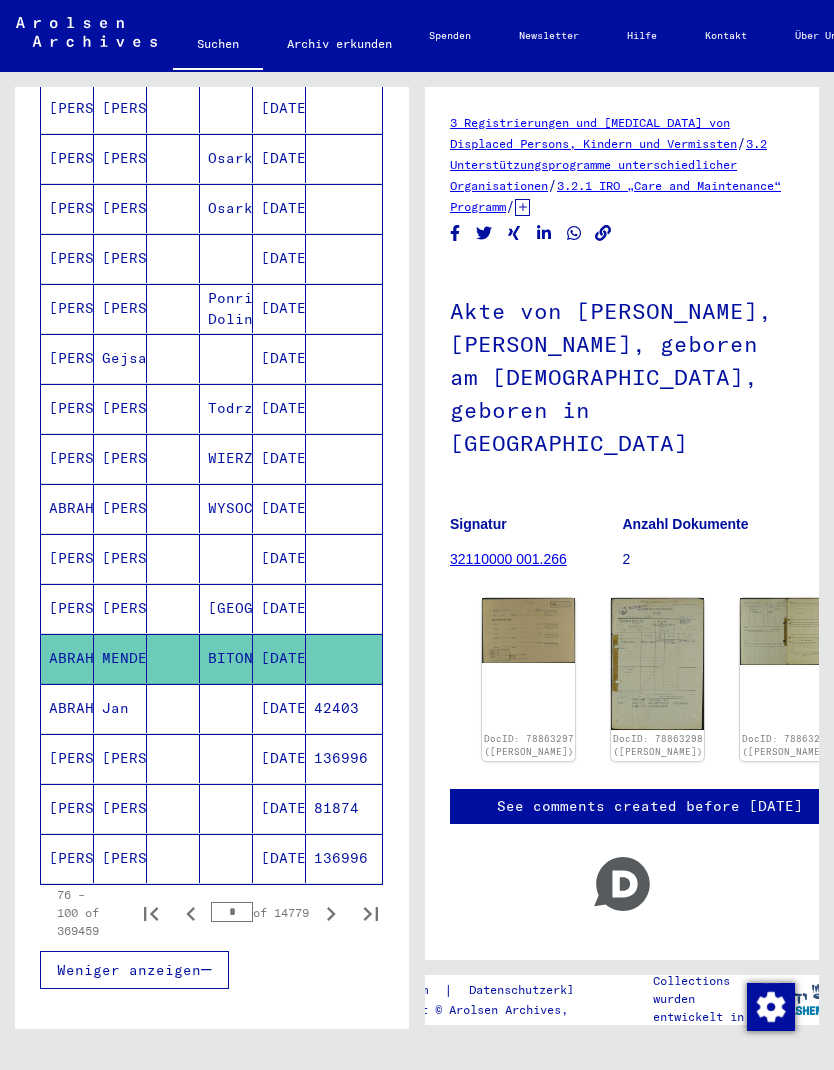 scroll, scrollTop: 954, scrollLeft: 0, axis: vertical 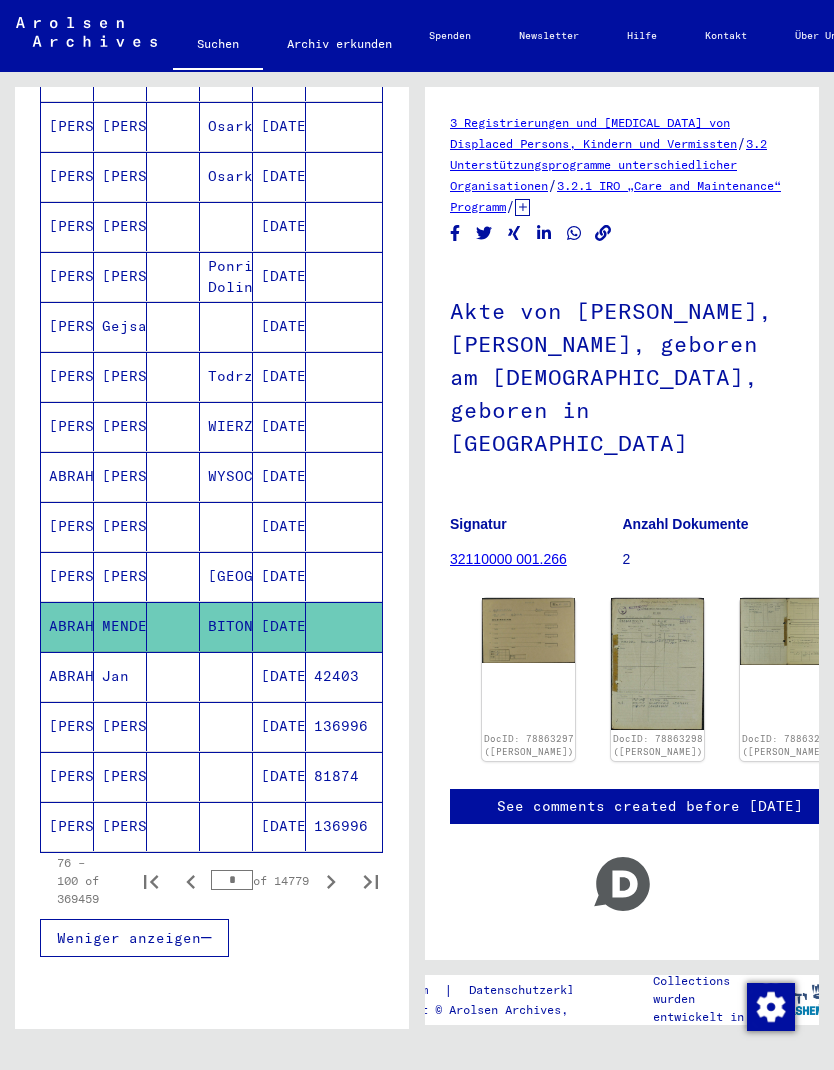 click 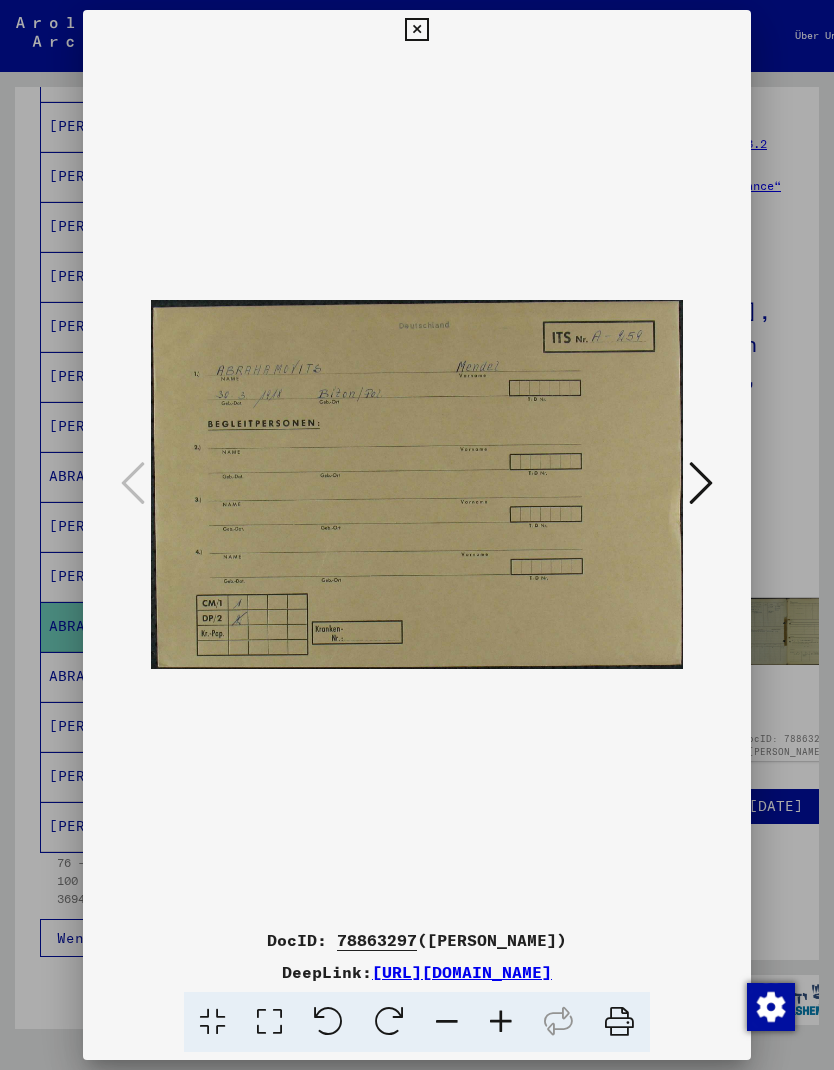 click at bounding box center [417, 535] 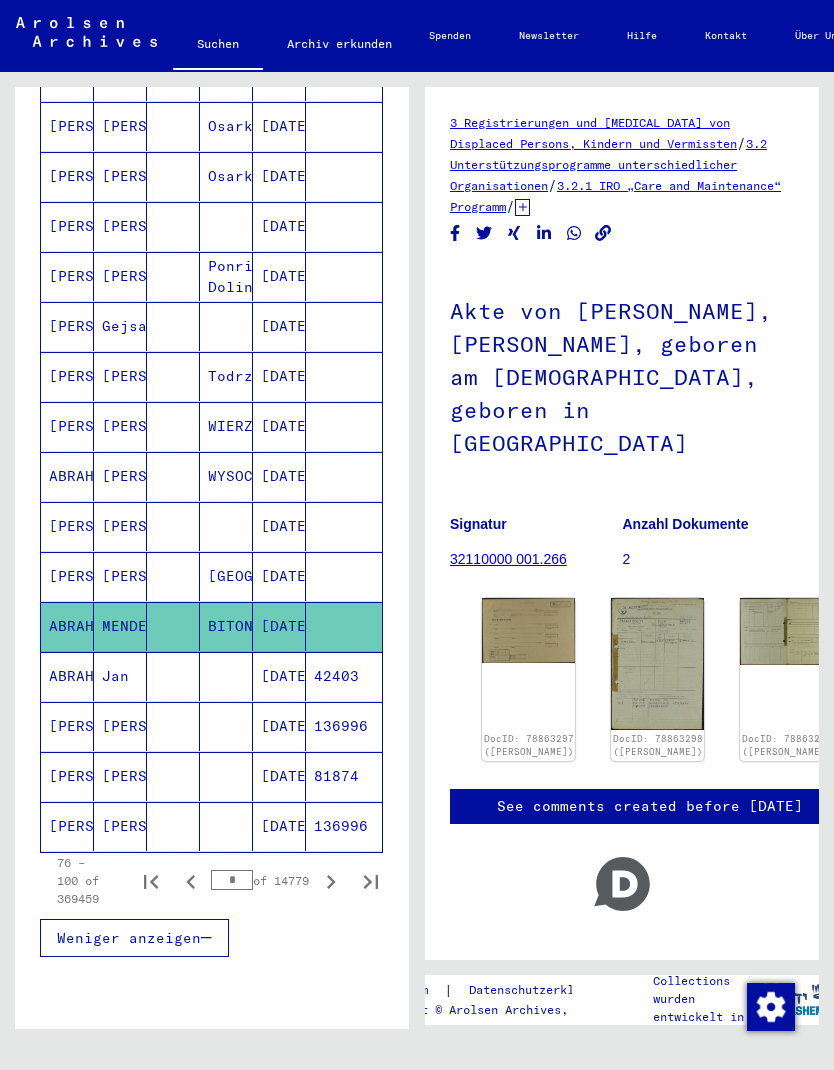 click at bounding box center (173, 726) 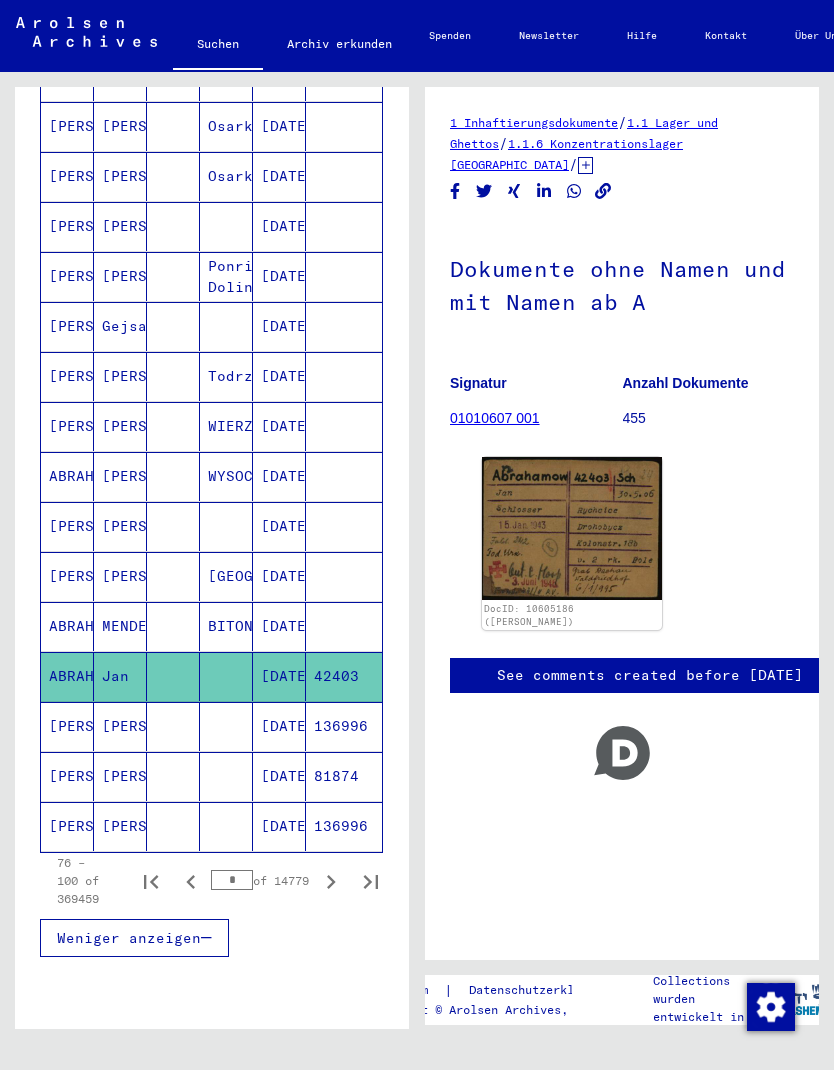 click at bounding box center [226, 776] 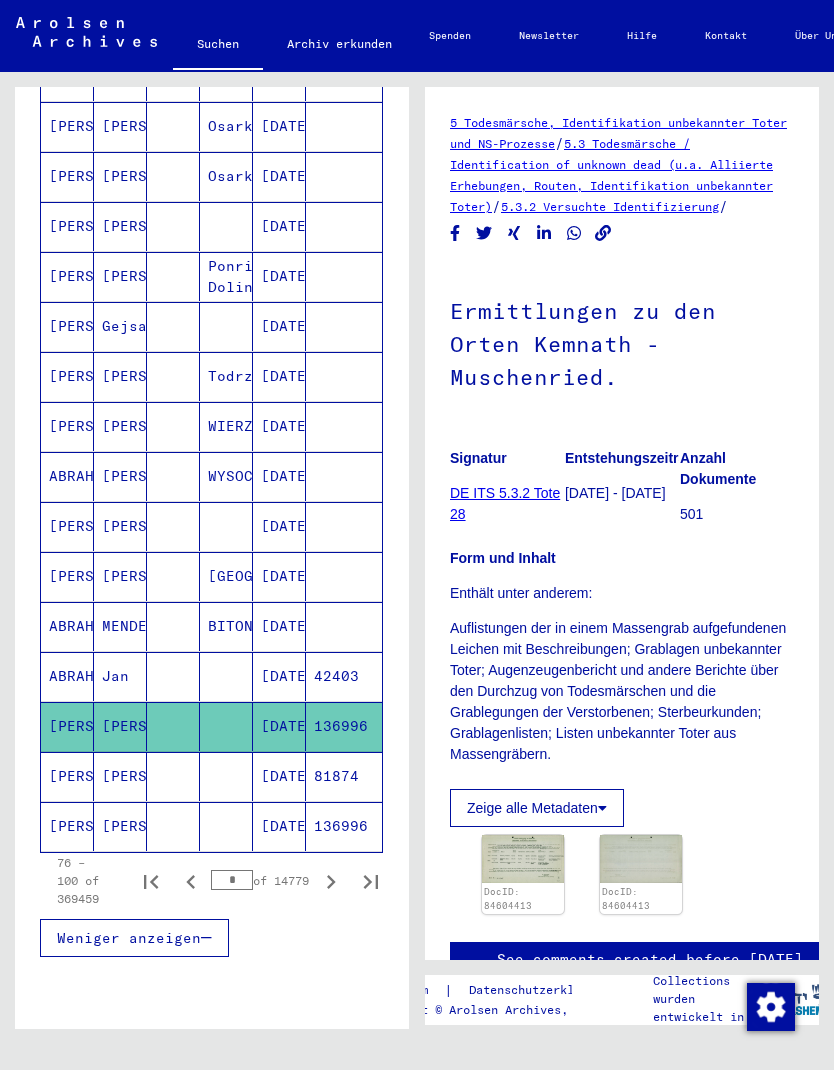 click at bounding box center [226, 826] 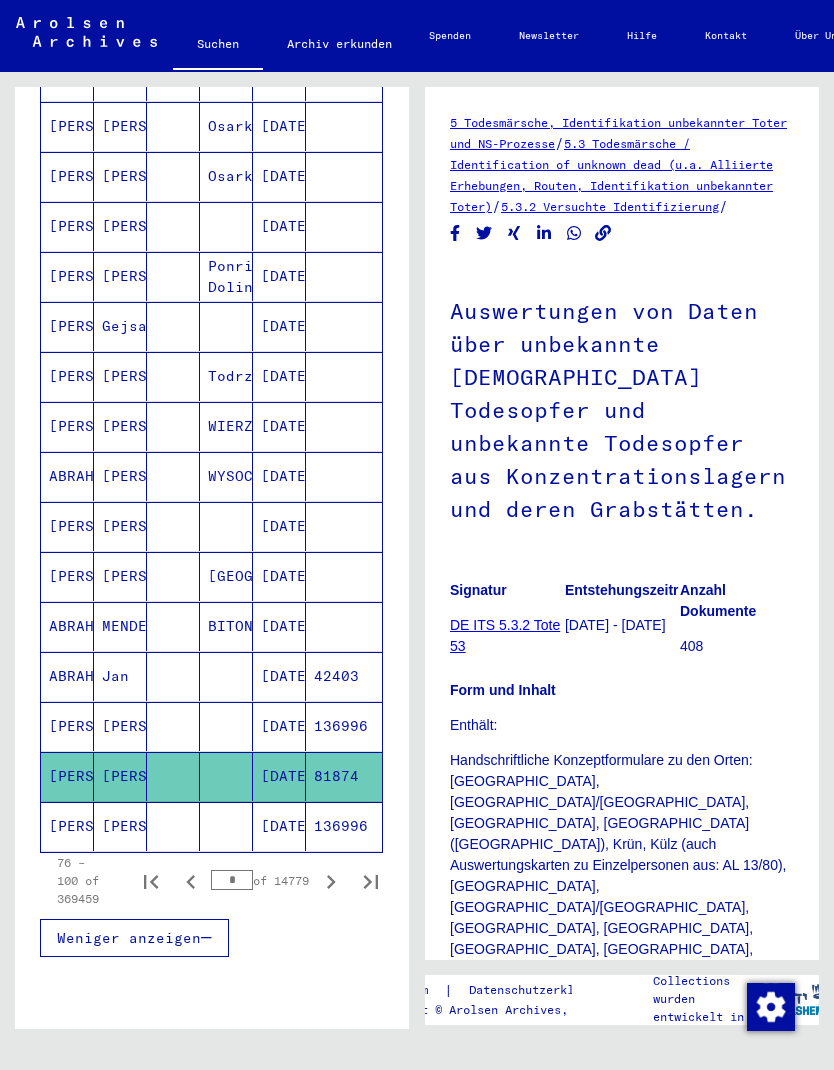 click 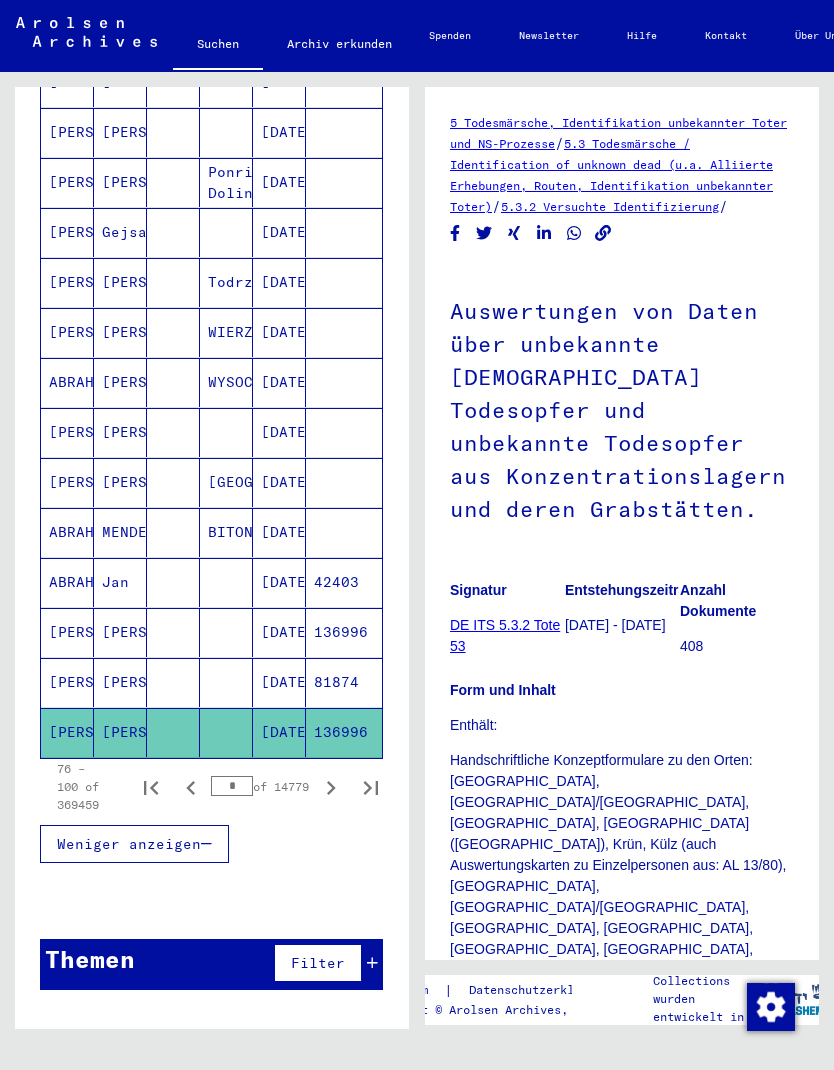 scroll, scrollTop: 1047, scrollLeft: 0, axis: vertical 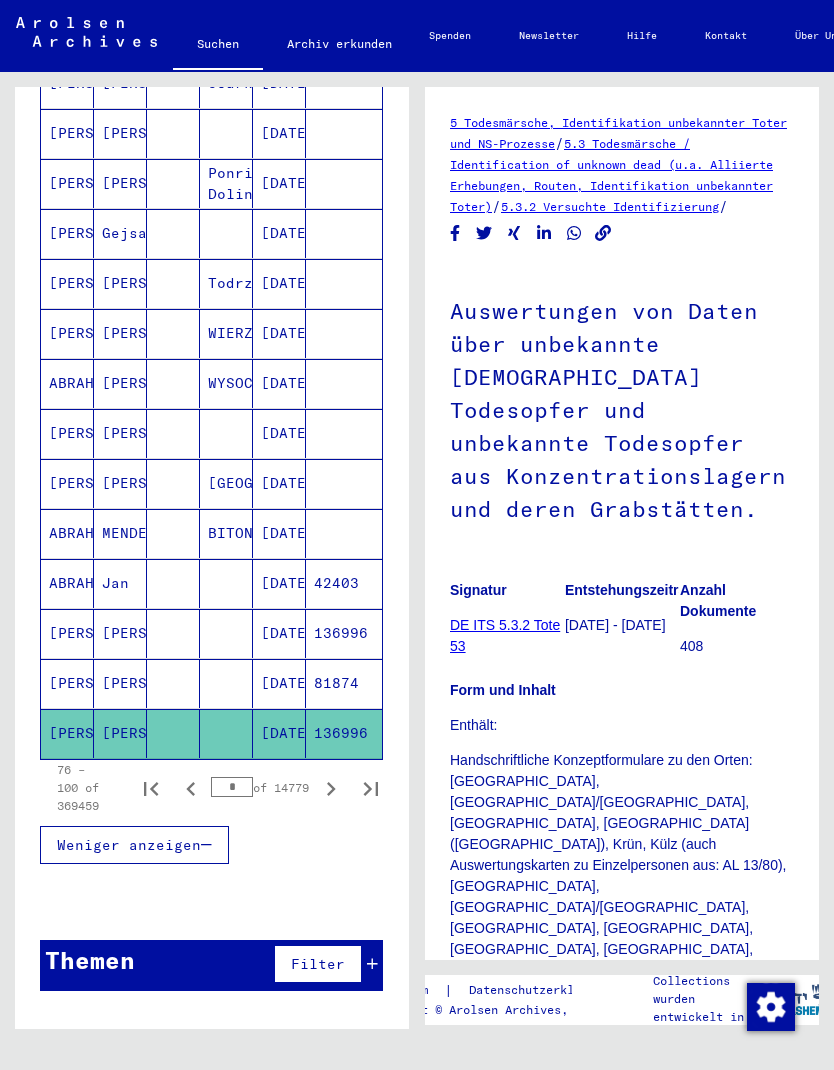 click 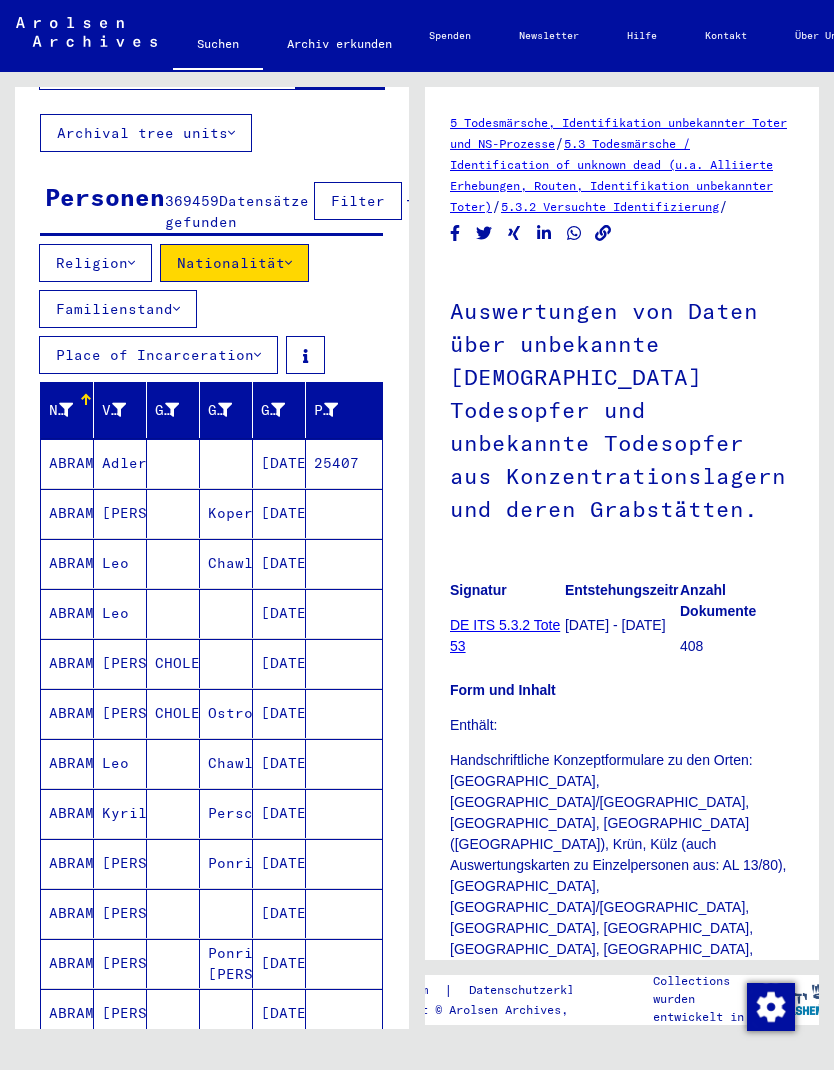 scroll, scrollTop: 94, scrollLeft: 0, axis: vertical 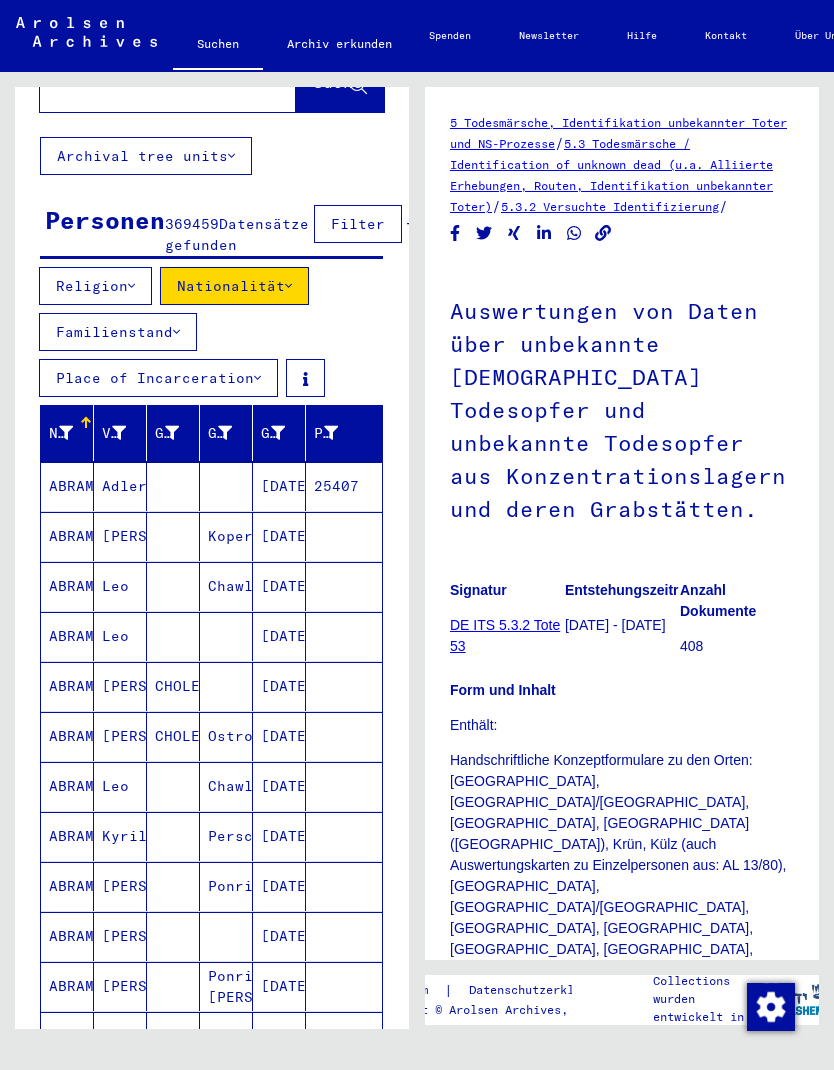 click on "25407" at bounding box center (344, 536) 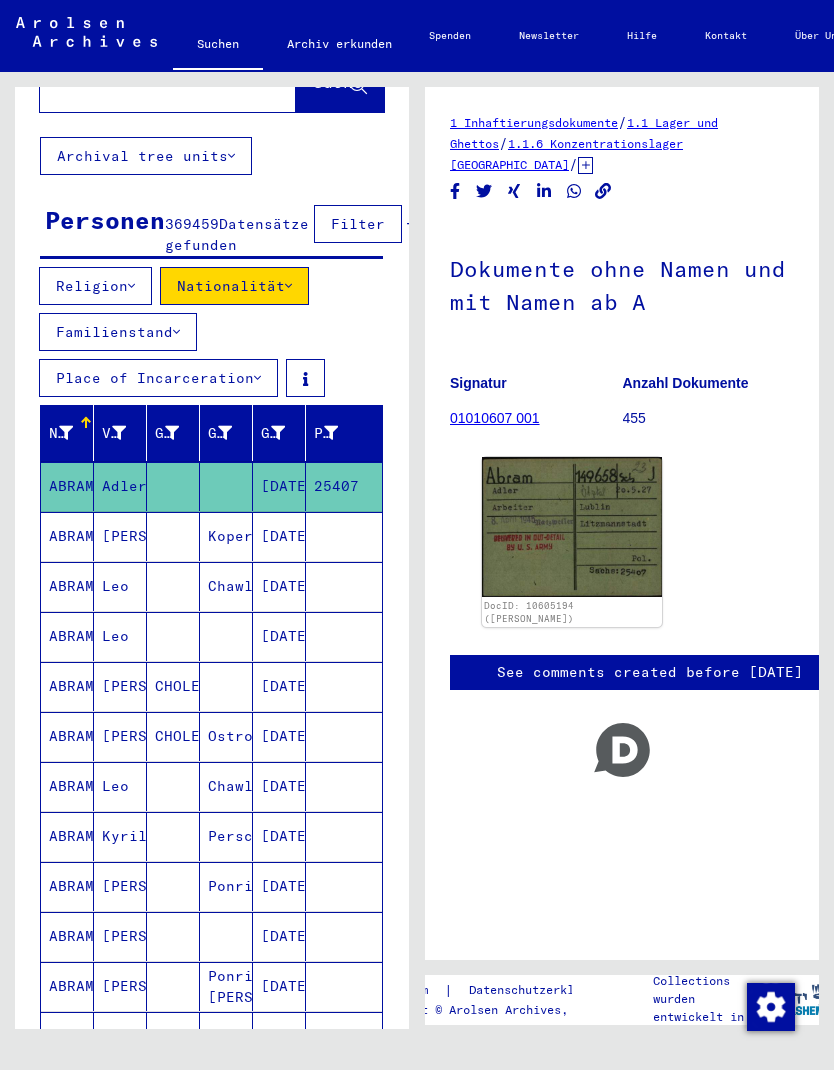click on "[DATE]" at bounding box center (279, 586) 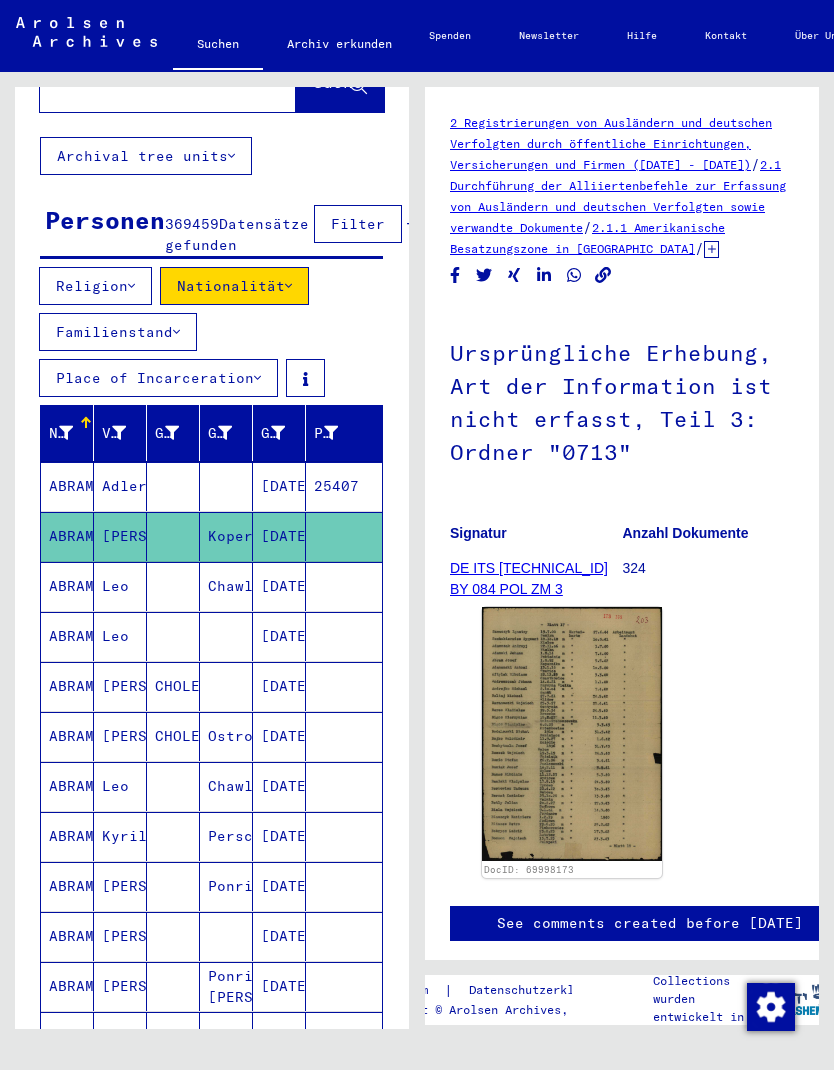 click on "[DATE]" at bounding box center [279, 636] 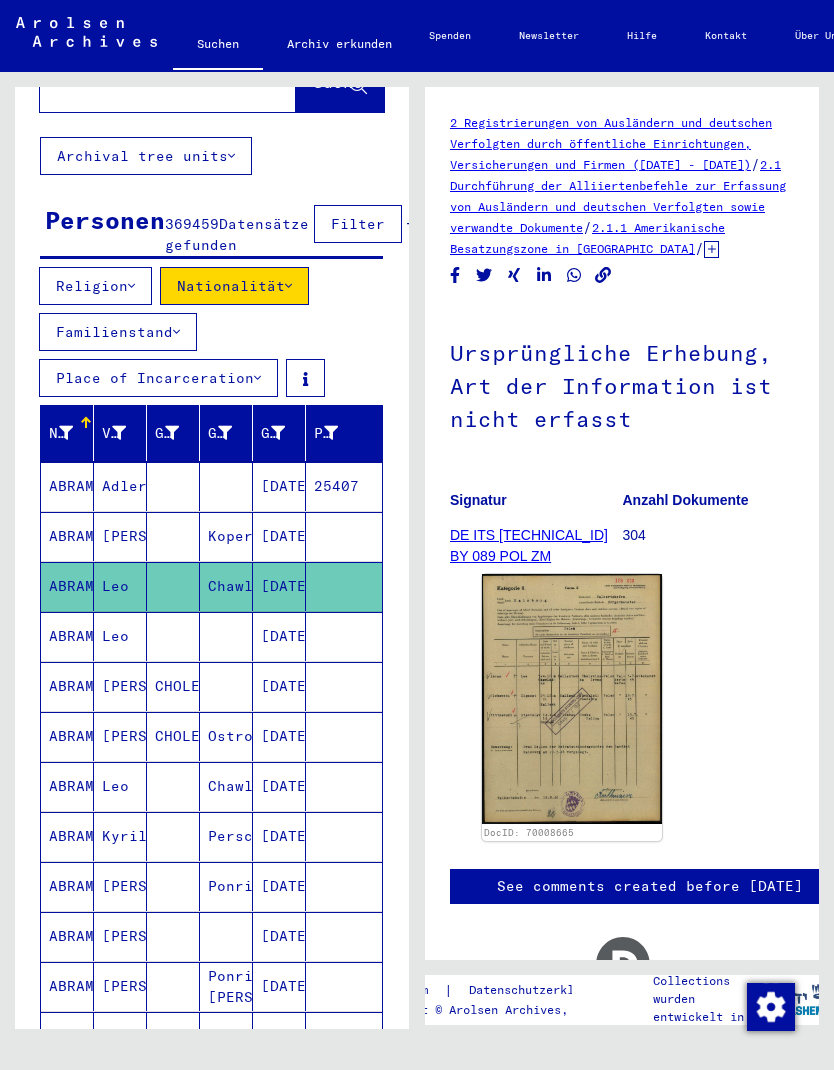 click on "[DATE]" at bounding box center [279, 686] 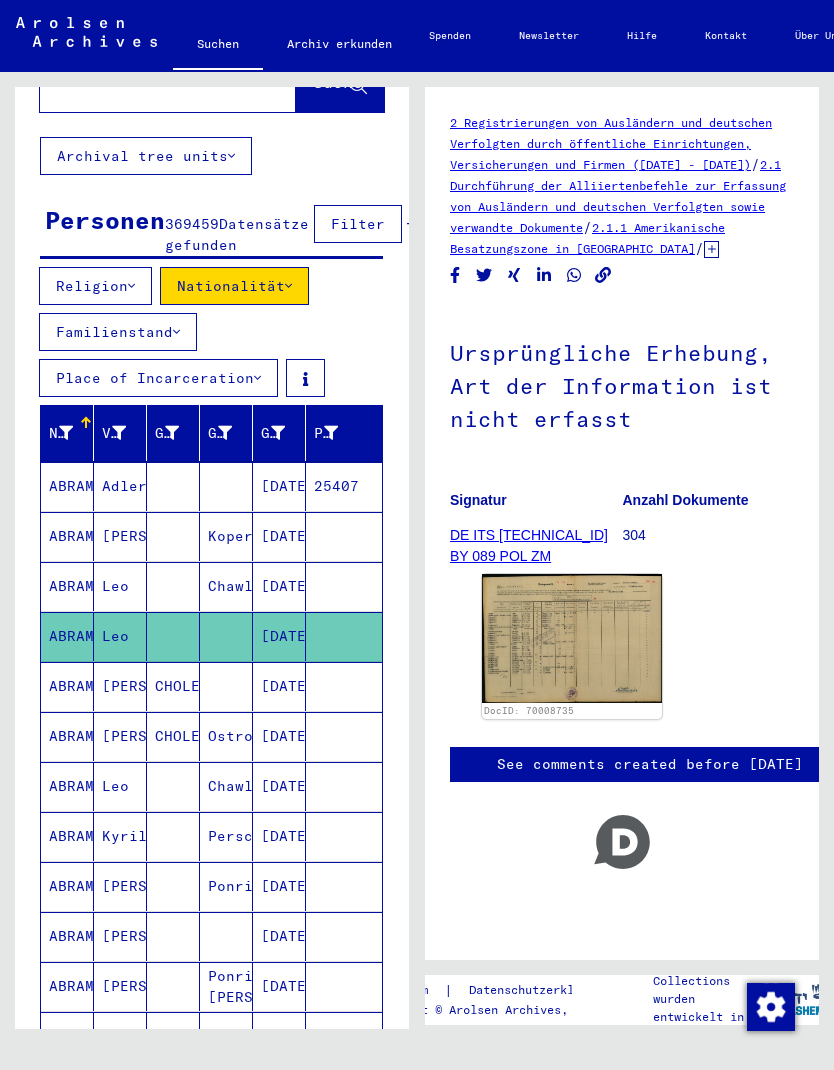 click at bounding box center [226, 736] 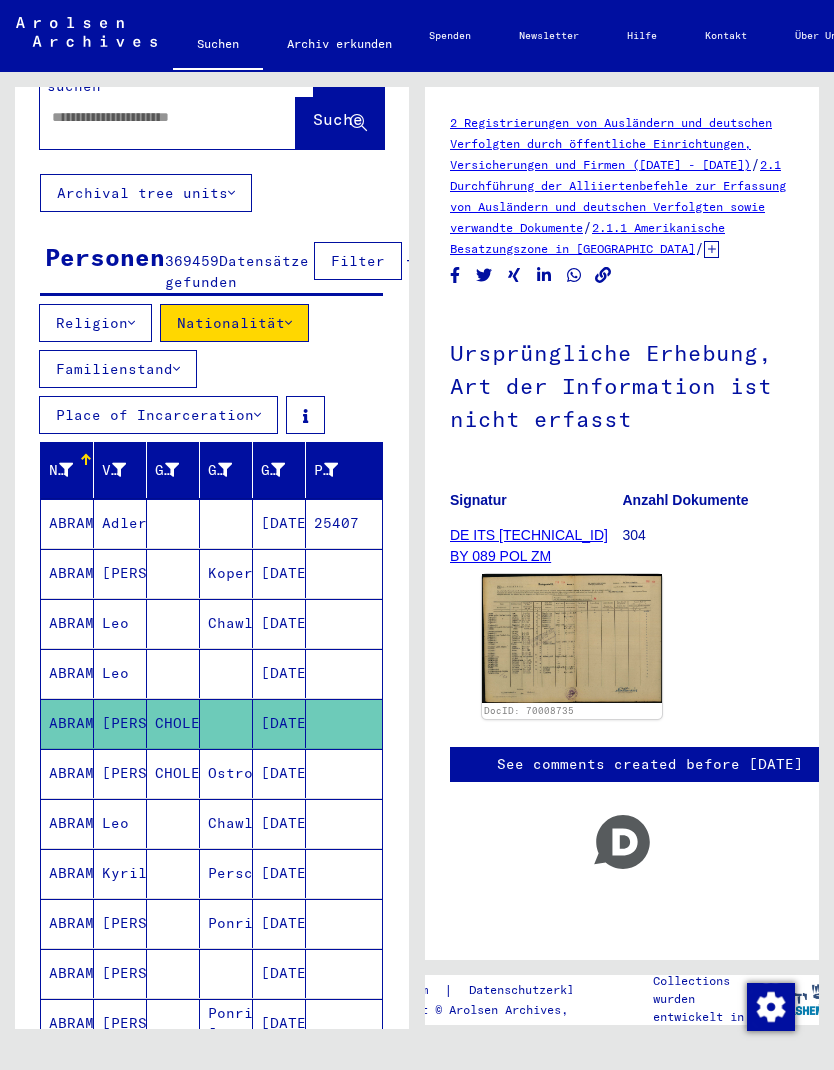 scroll, scrollTop: 116, scrollLeft: 0, axis: vertical 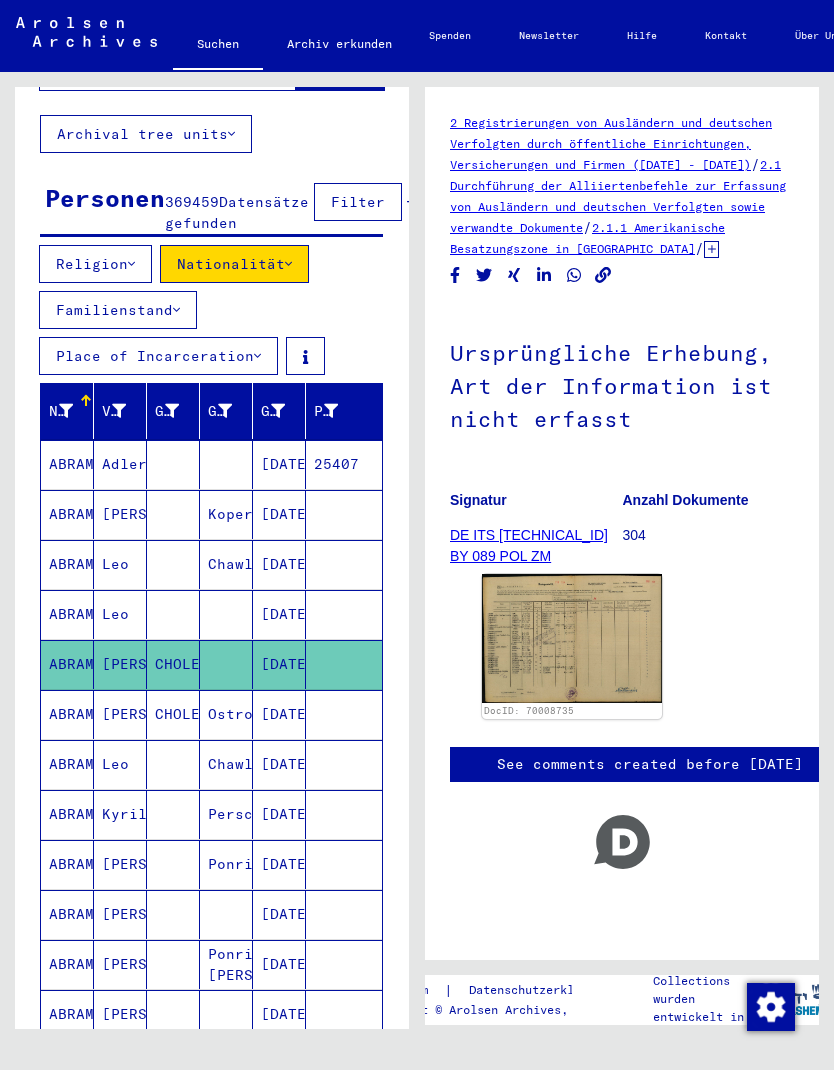 click on "Ostrowirz" at bounding box center [226, 764] 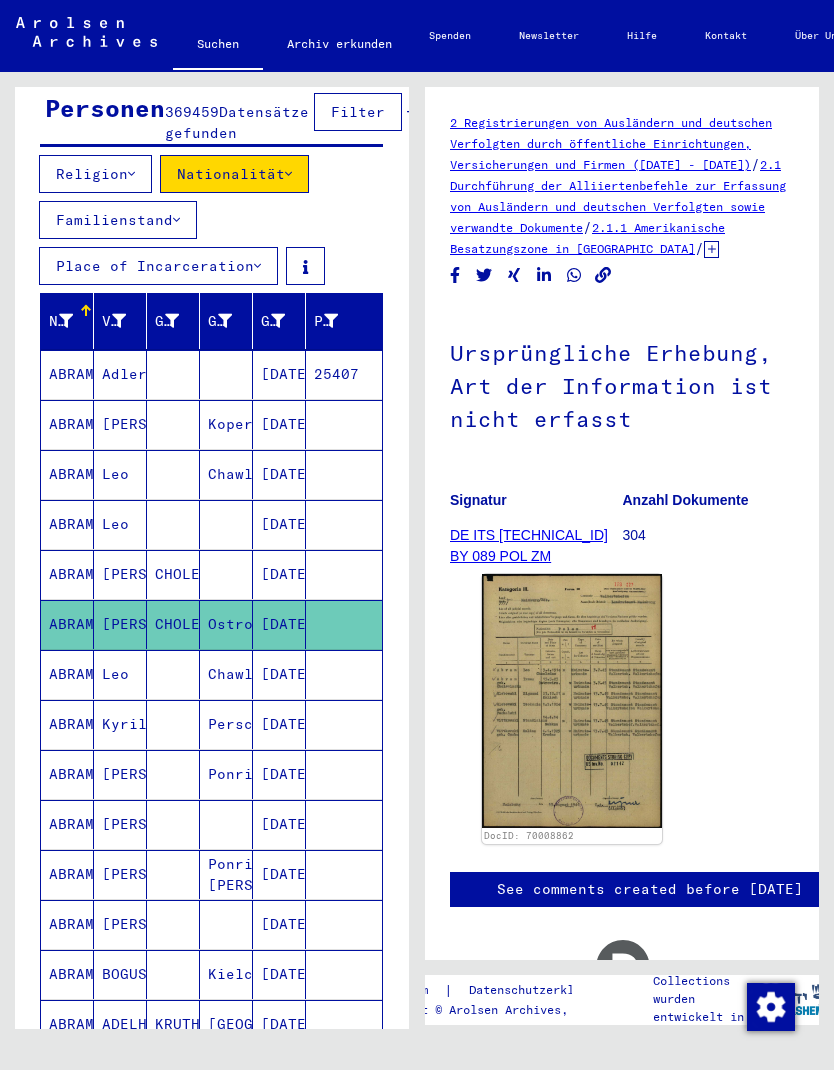 scroll, scrollTop: 208, scrollLeft: 0, axis: vertical 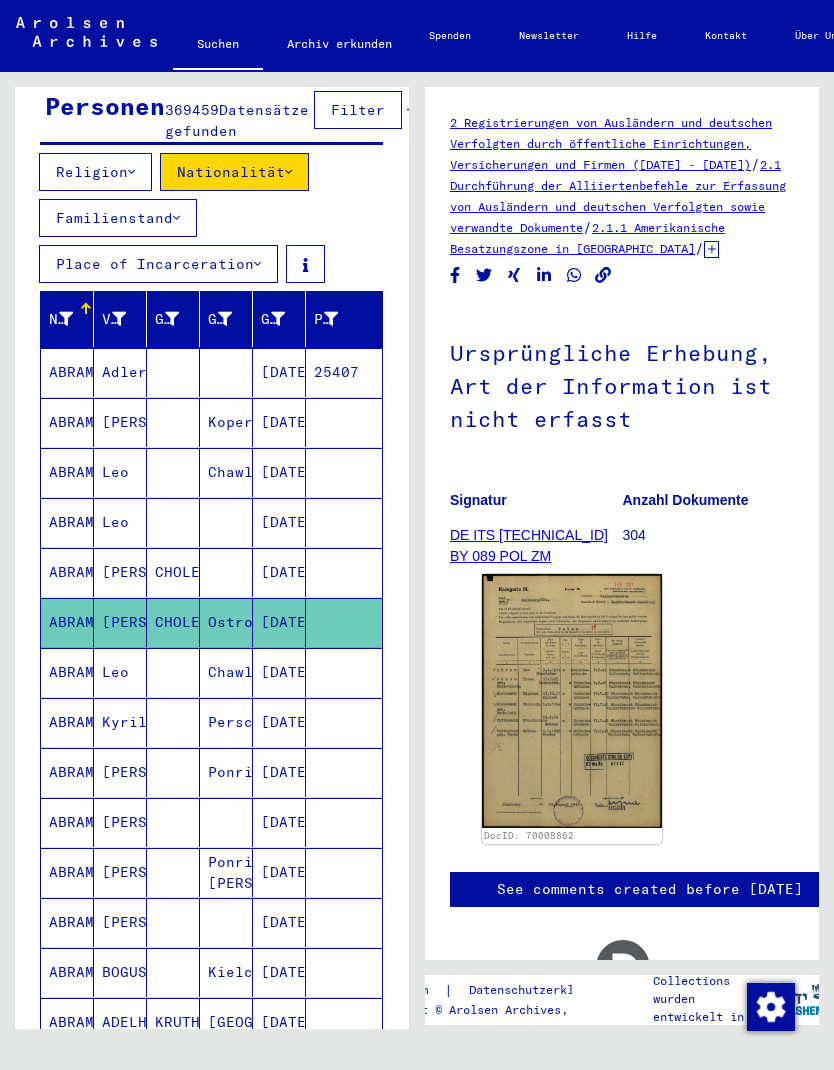 click on "[DATE]" at bounding box center (279, 722) 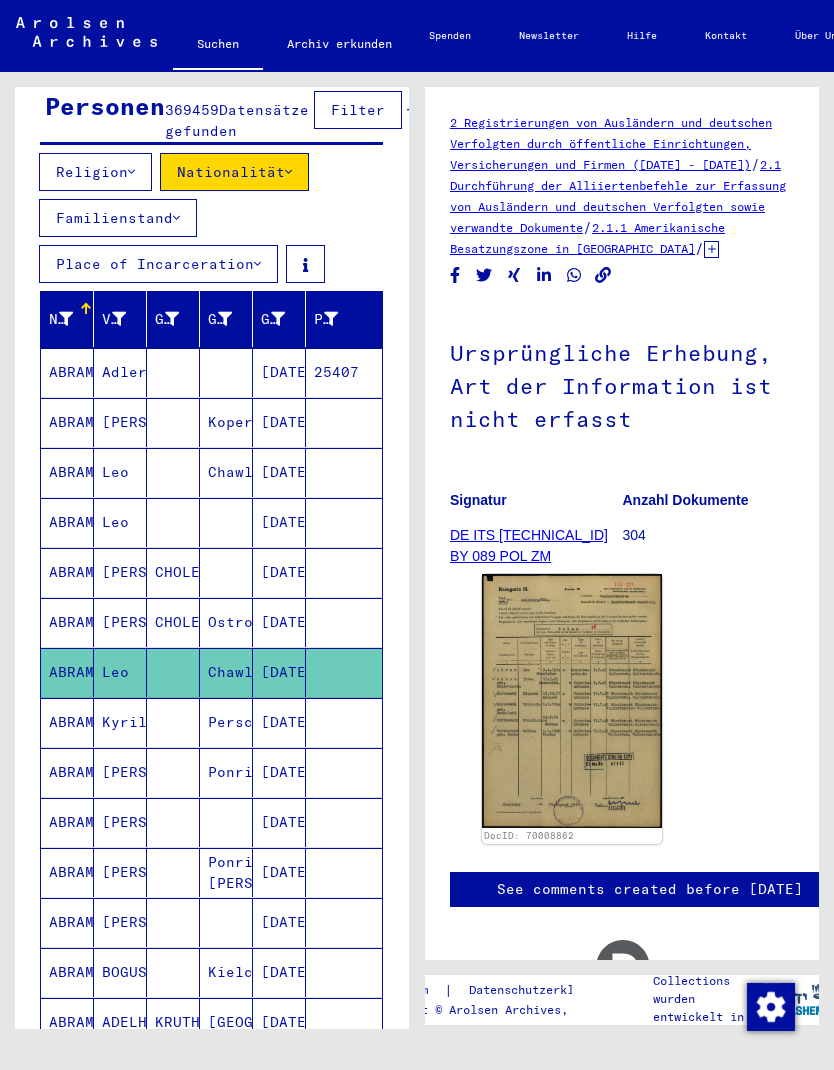 click on "[DATE]" at bounding box center [279, 772] 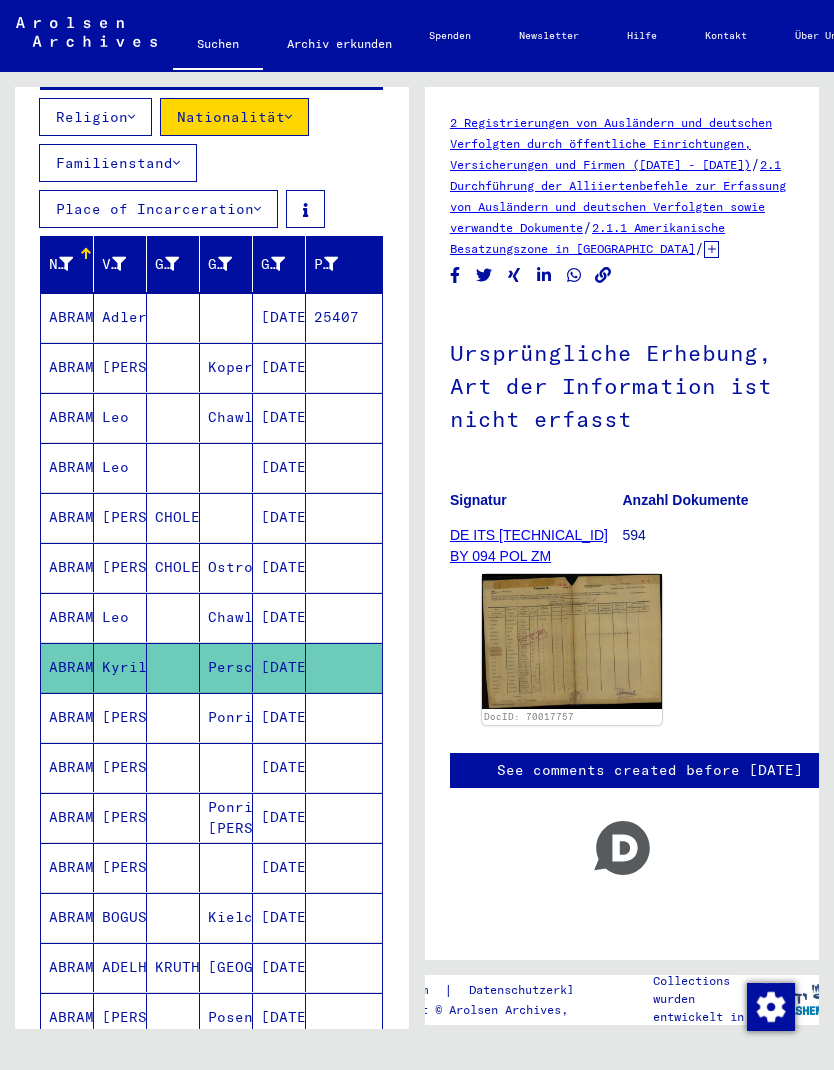 scroll, scrollTop: 290, scrollLeft: 0, axis: vertical 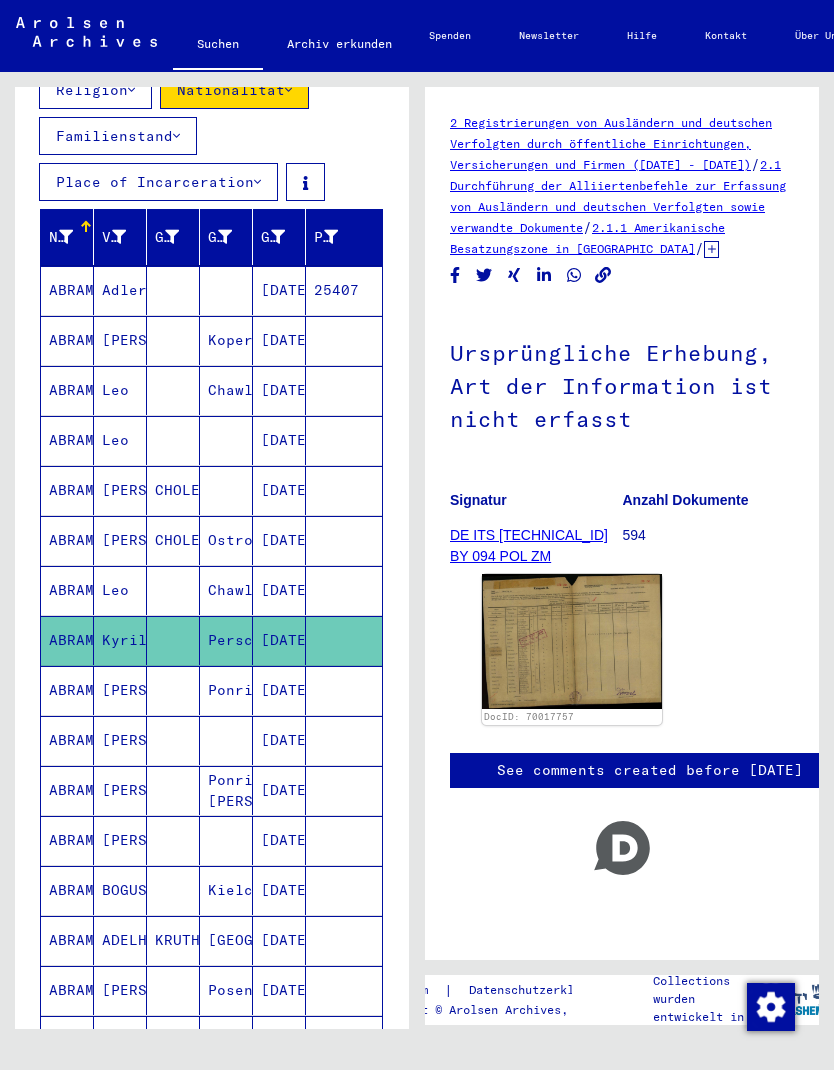 click on "[DATE]" at bounding box center (279, 740) 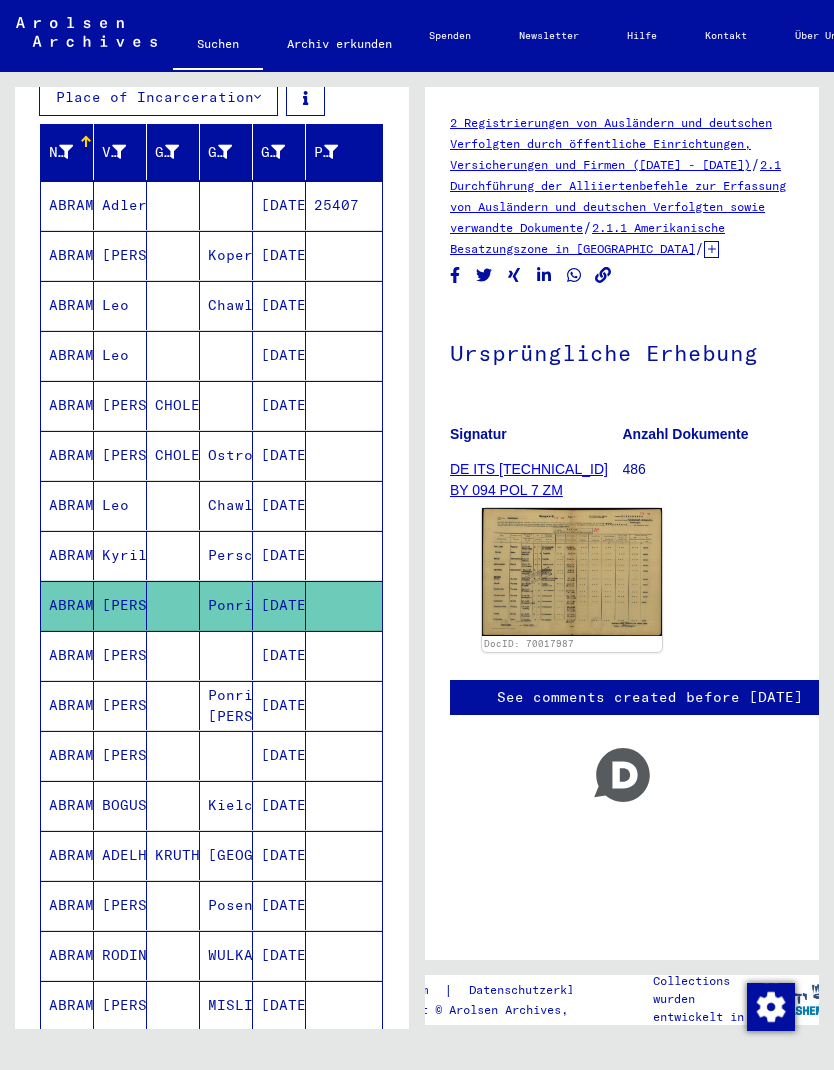 scroll, scrollTop: 376, scrollLeft: 0, axis: vertical 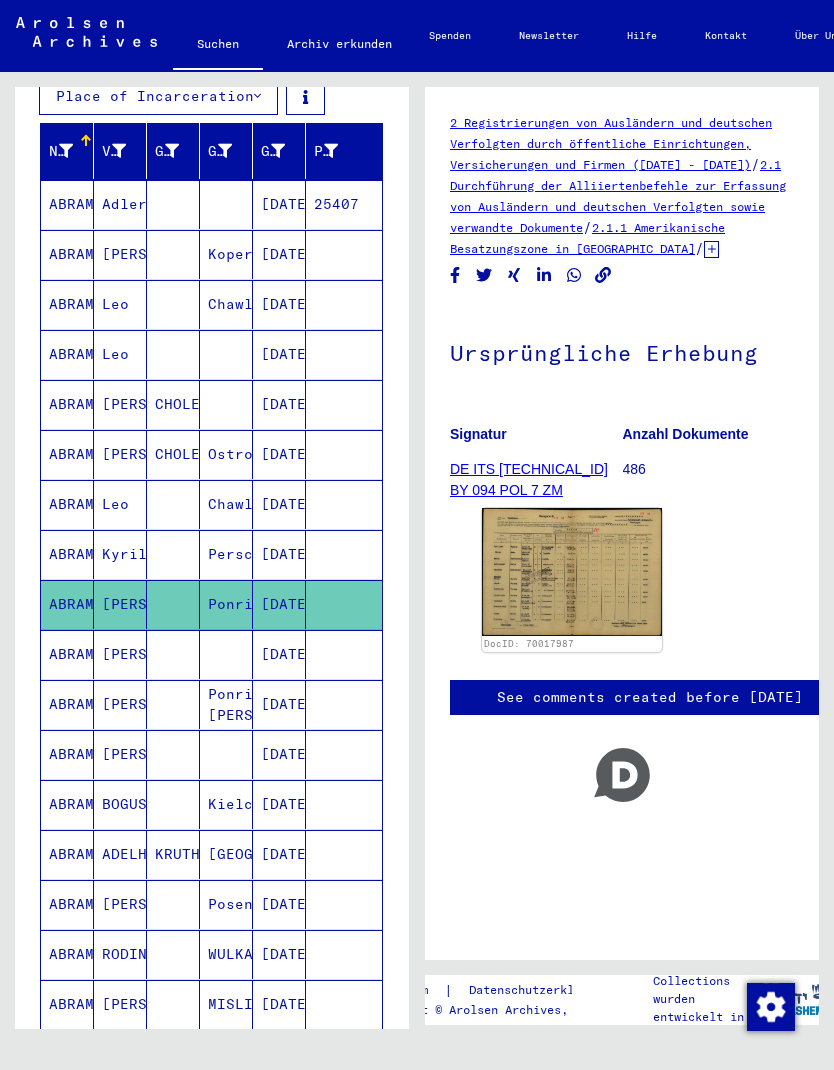 click on "[DATE]" at bounding box center [279, 704] 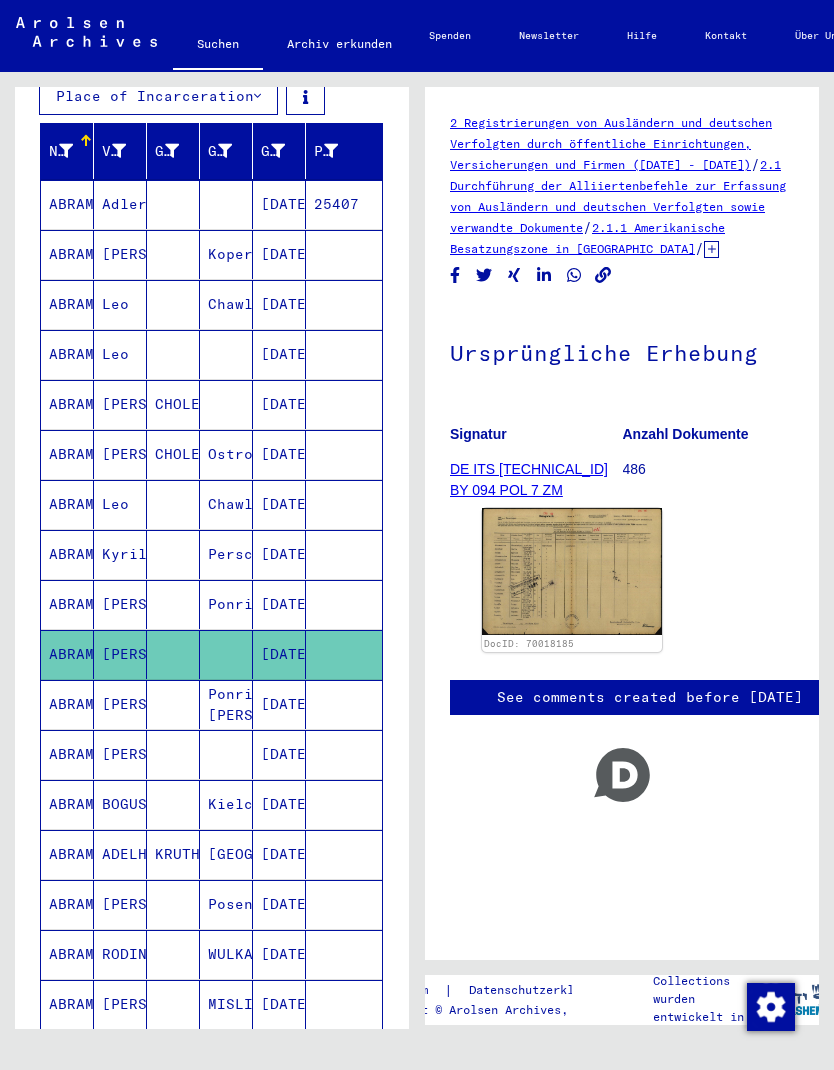 click at bounding box center (344, 754) 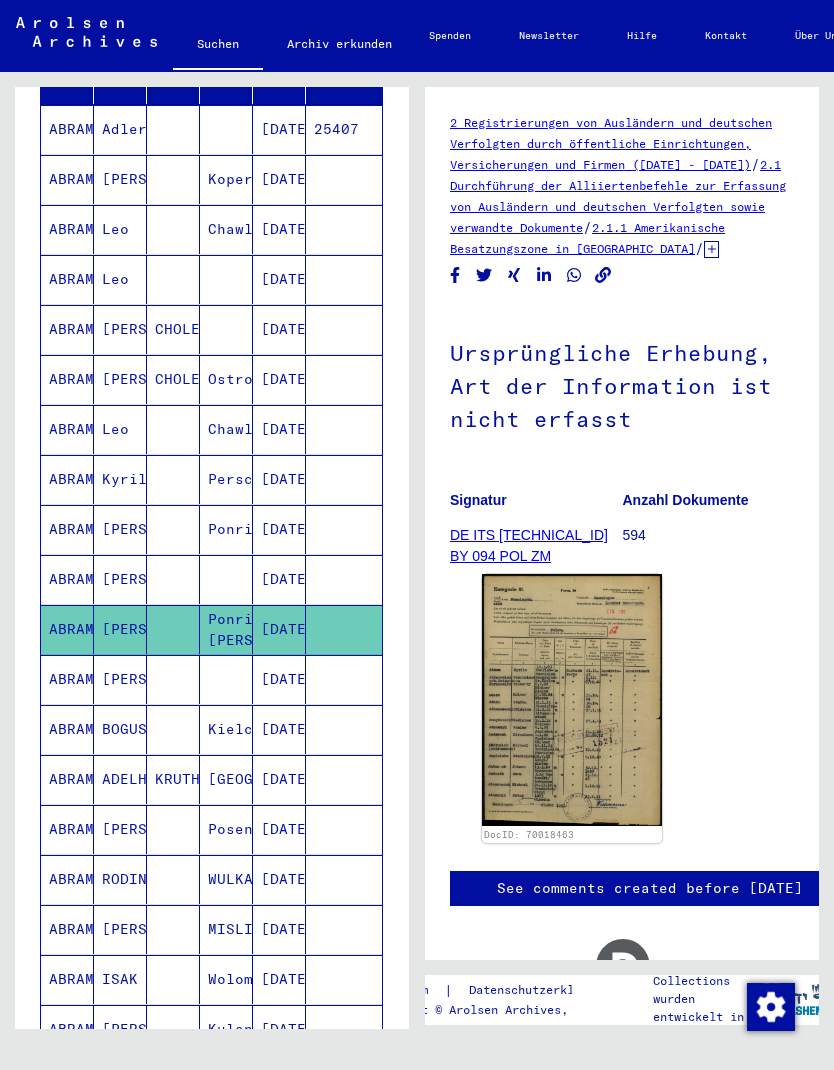 scroll, scrollTop: 455, scrollLeft: 0, axis: vertical 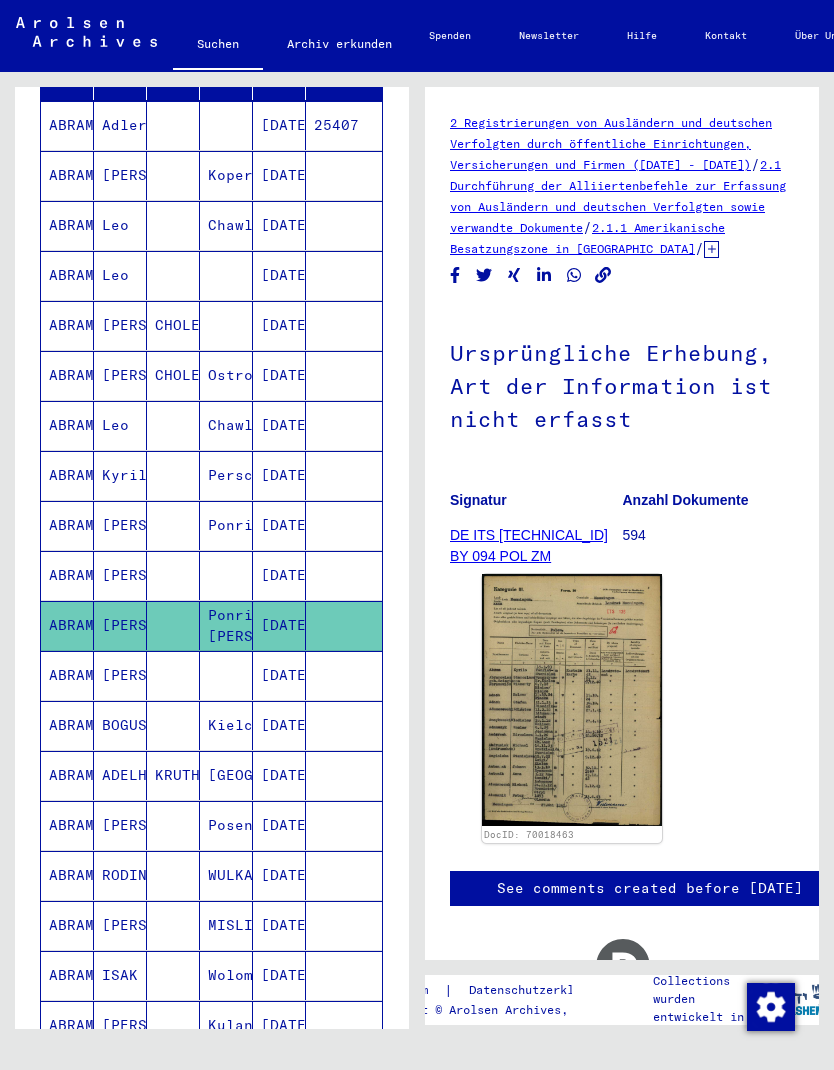 click on "[DATE]" at bounding box center (279, 725) 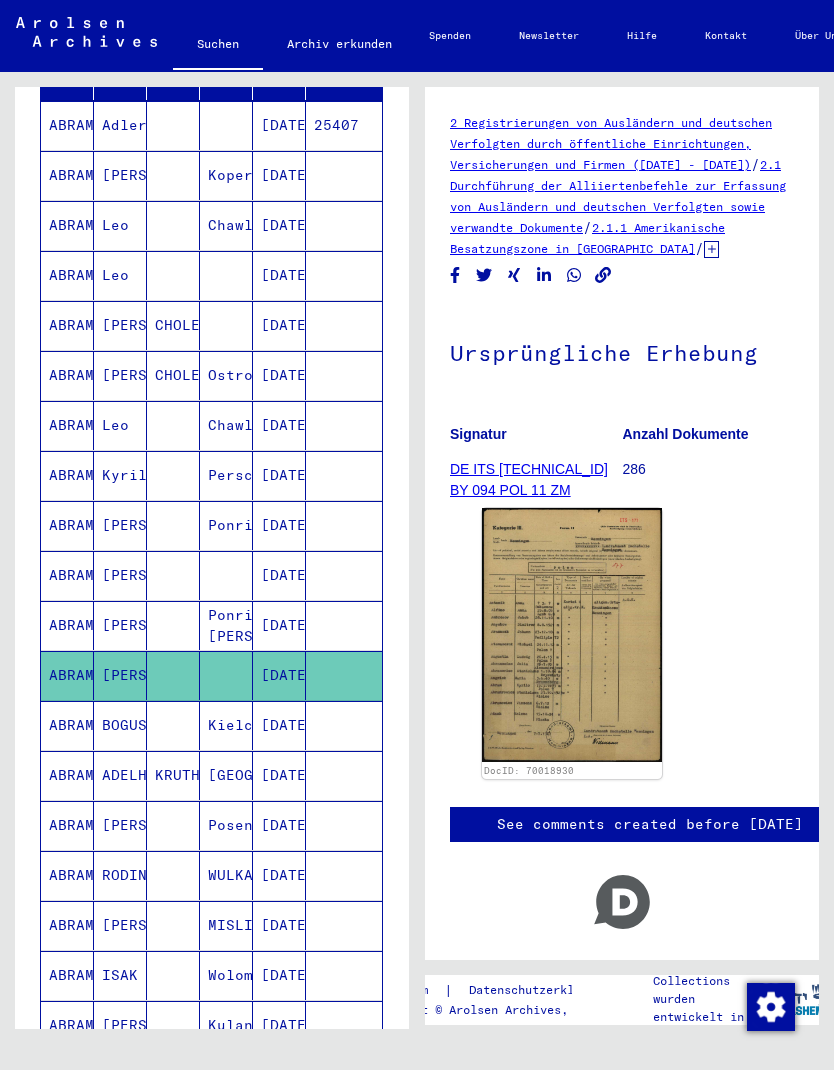 click on "[DATE]" at bounding box center (279, 775) 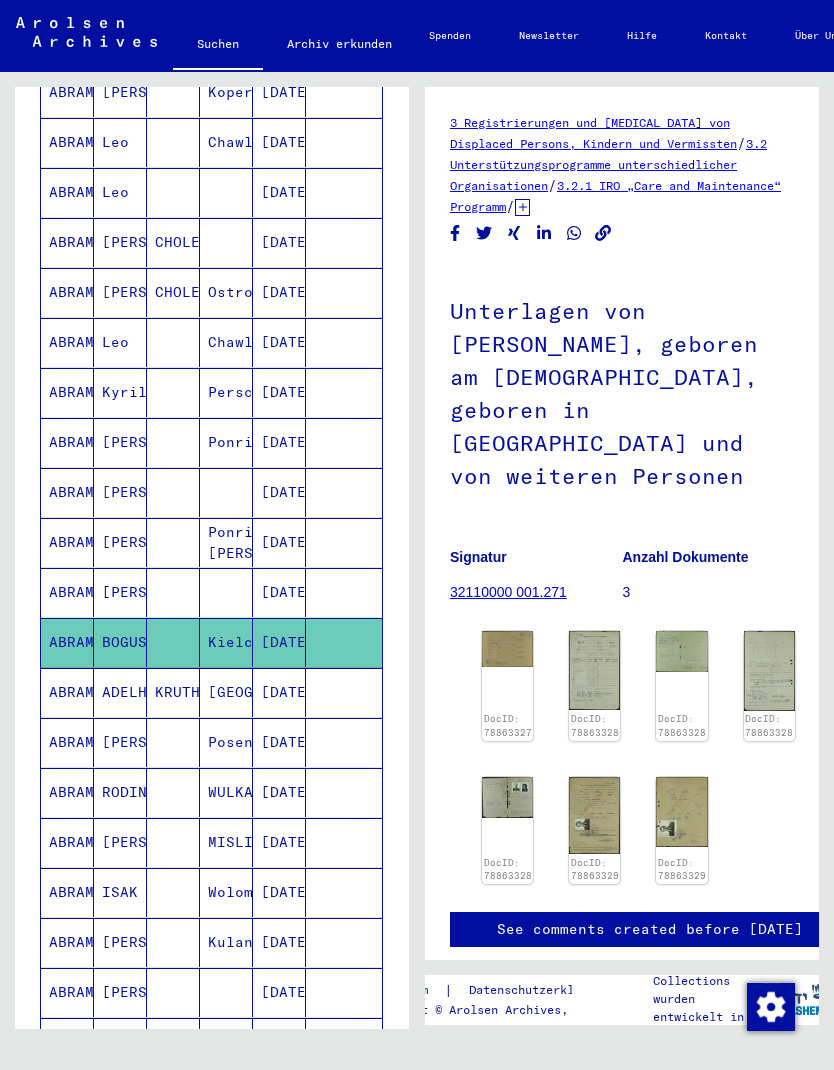scroll, scrollTop: 548, scrollLeft: 0, axis: vertical 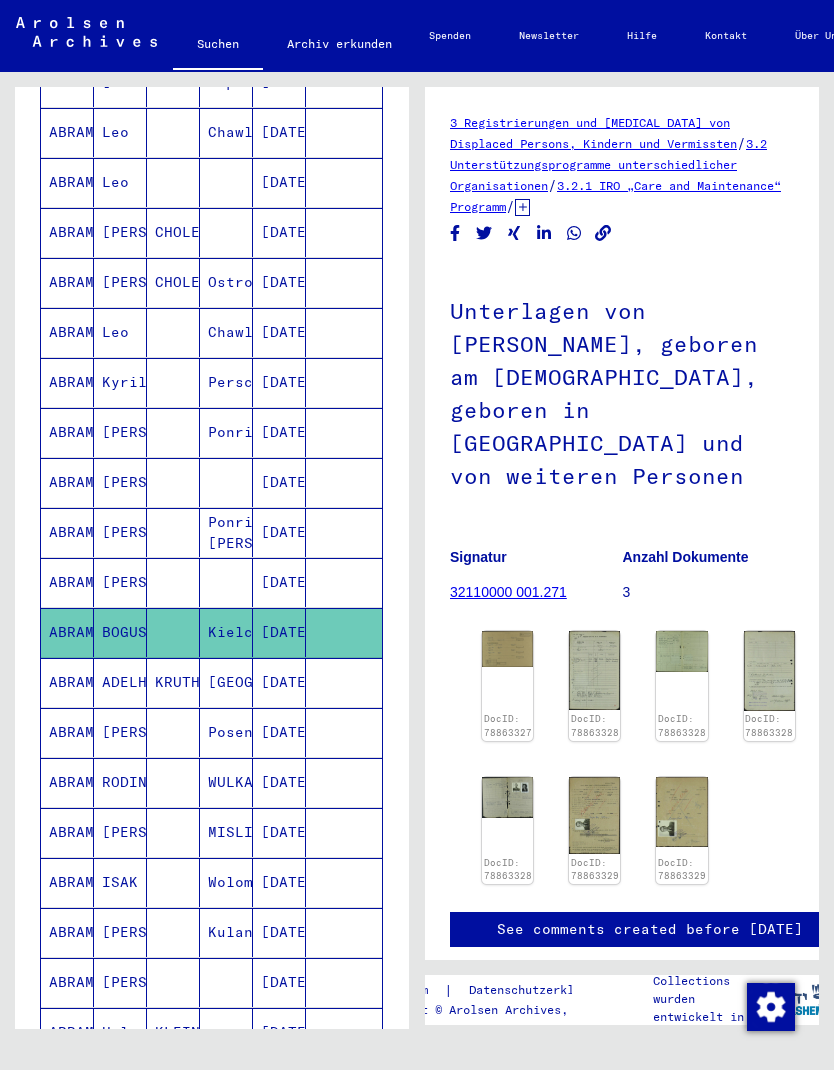 click 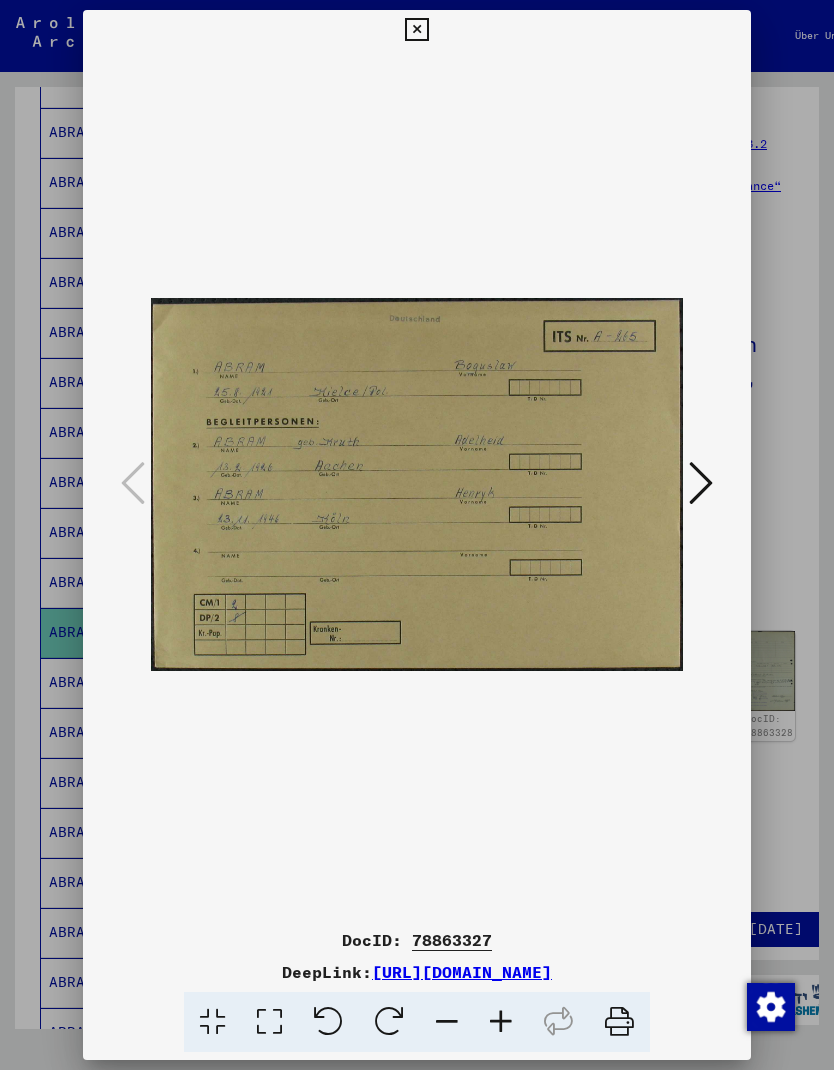 click at bounding box center [417, 535] 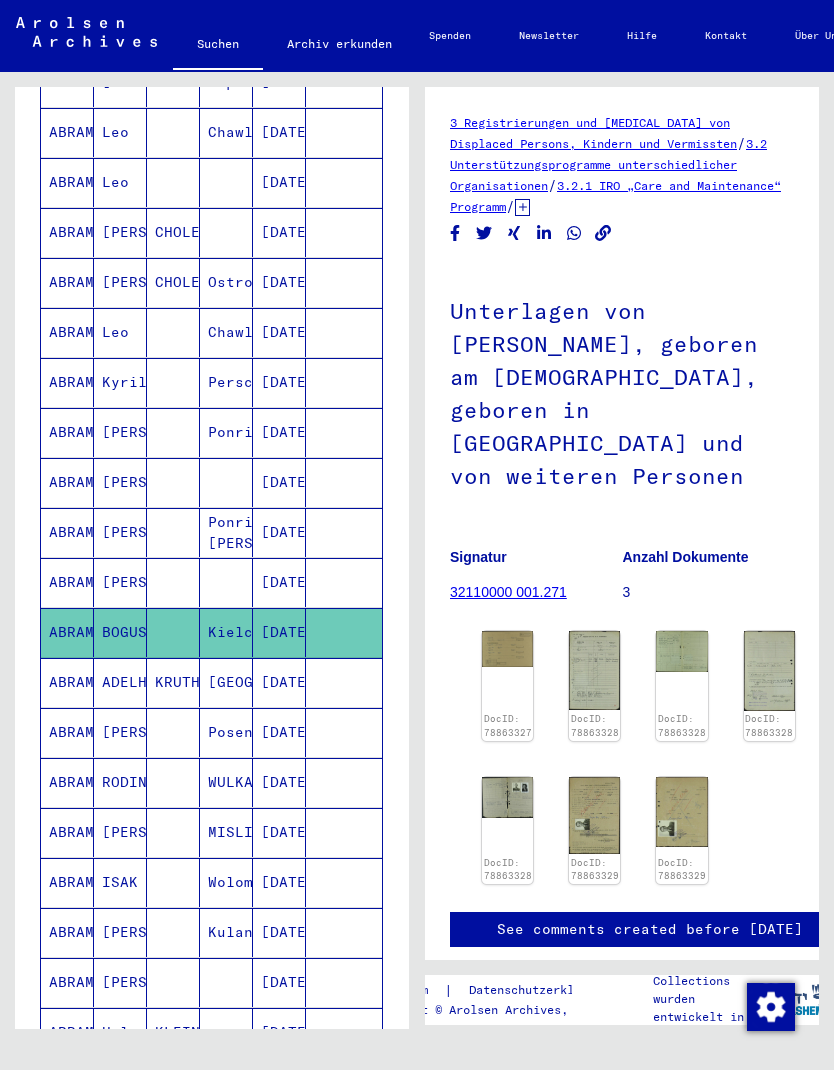 click at bounding box center [344, 732] 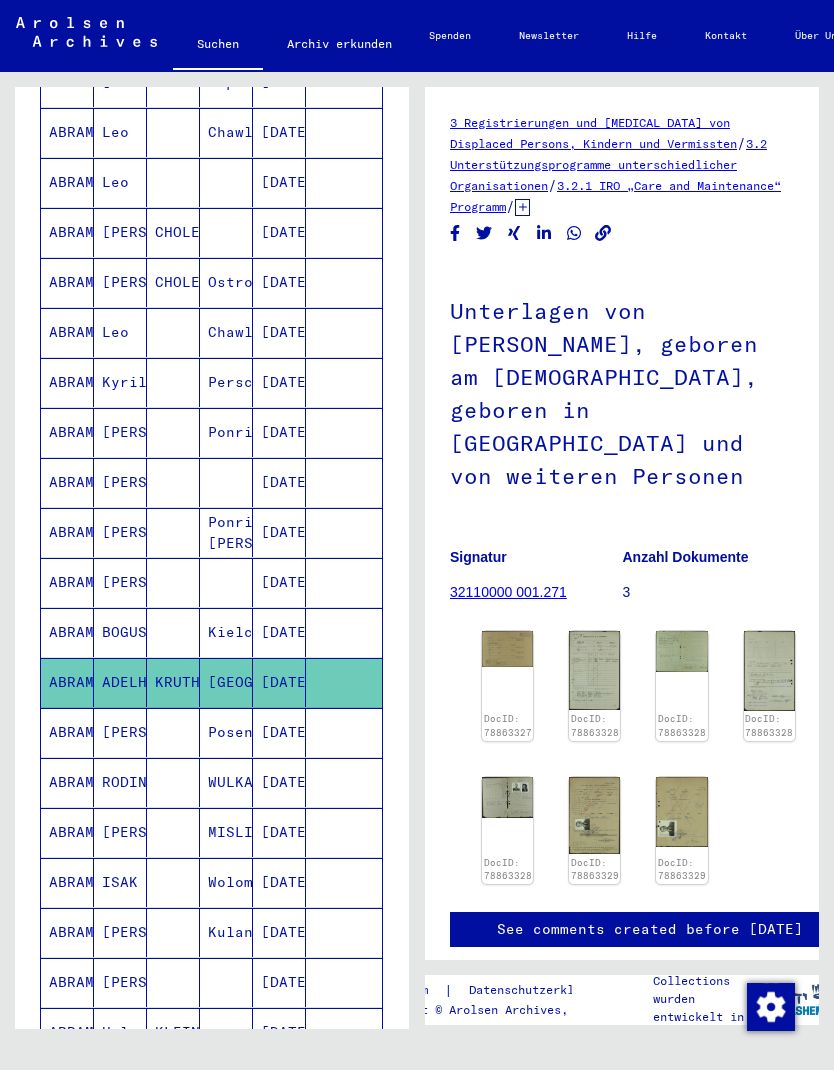 click at bounding box center (344, 782) 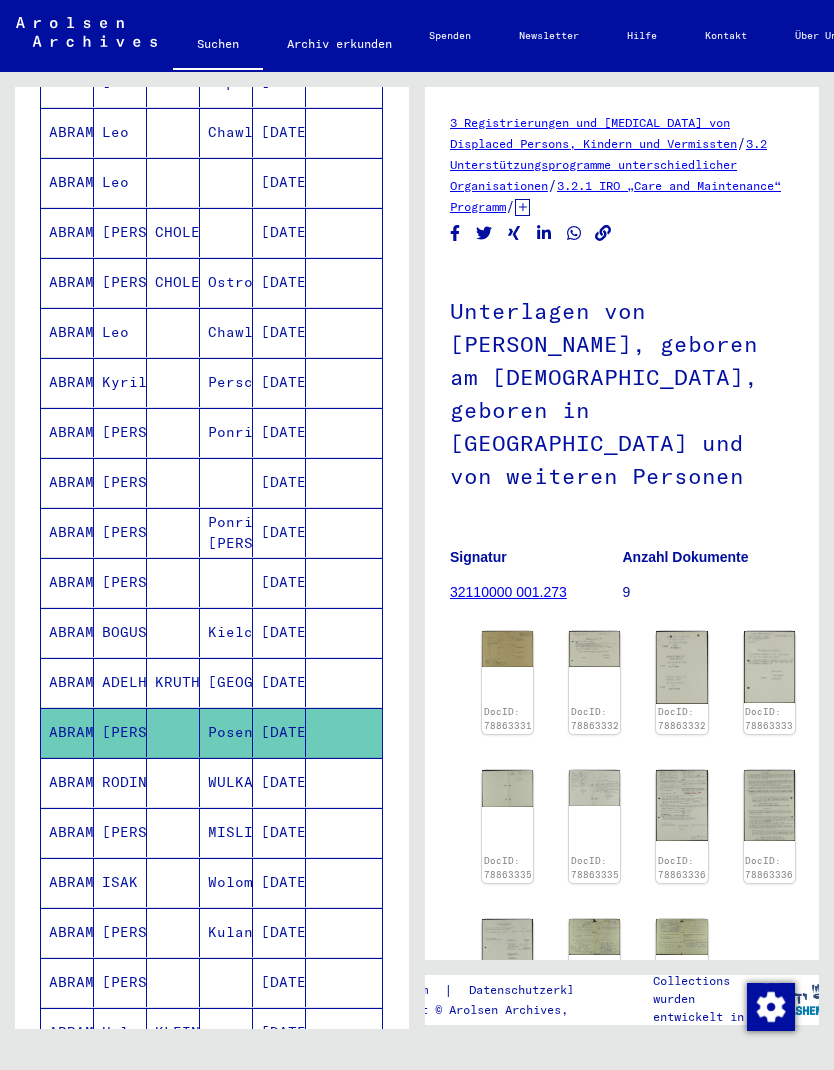 click 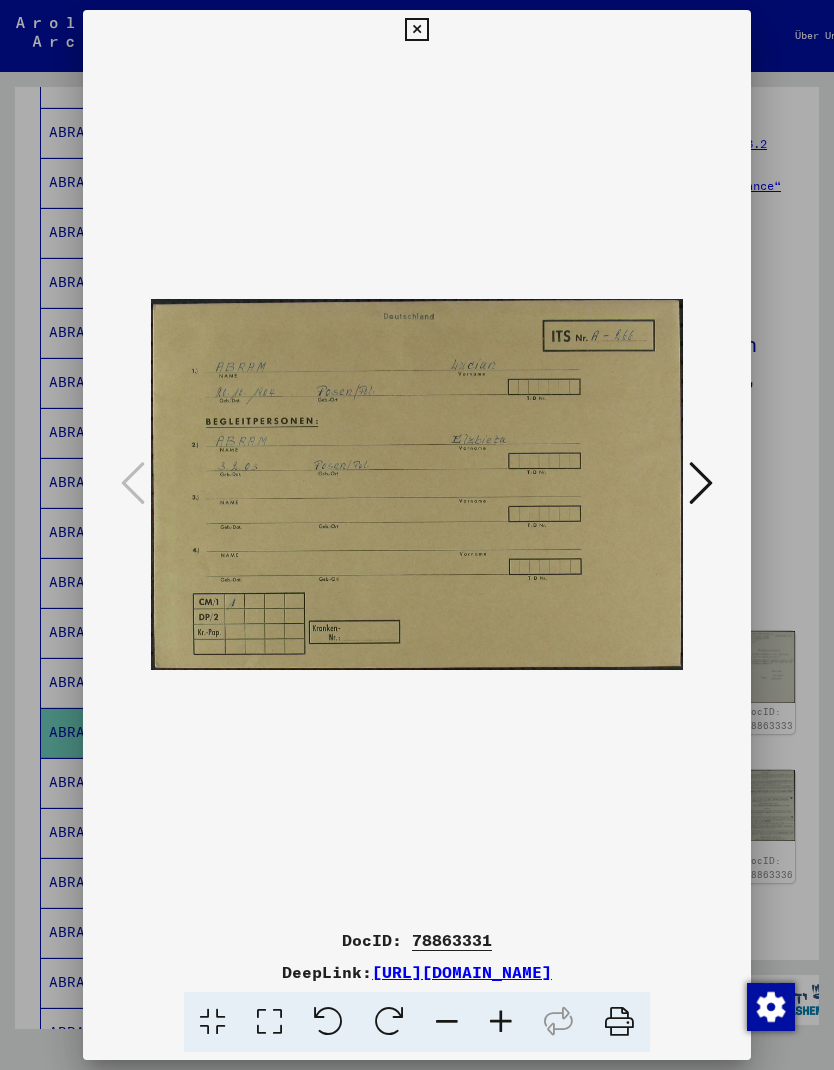 click at bounding box center [417, 535] 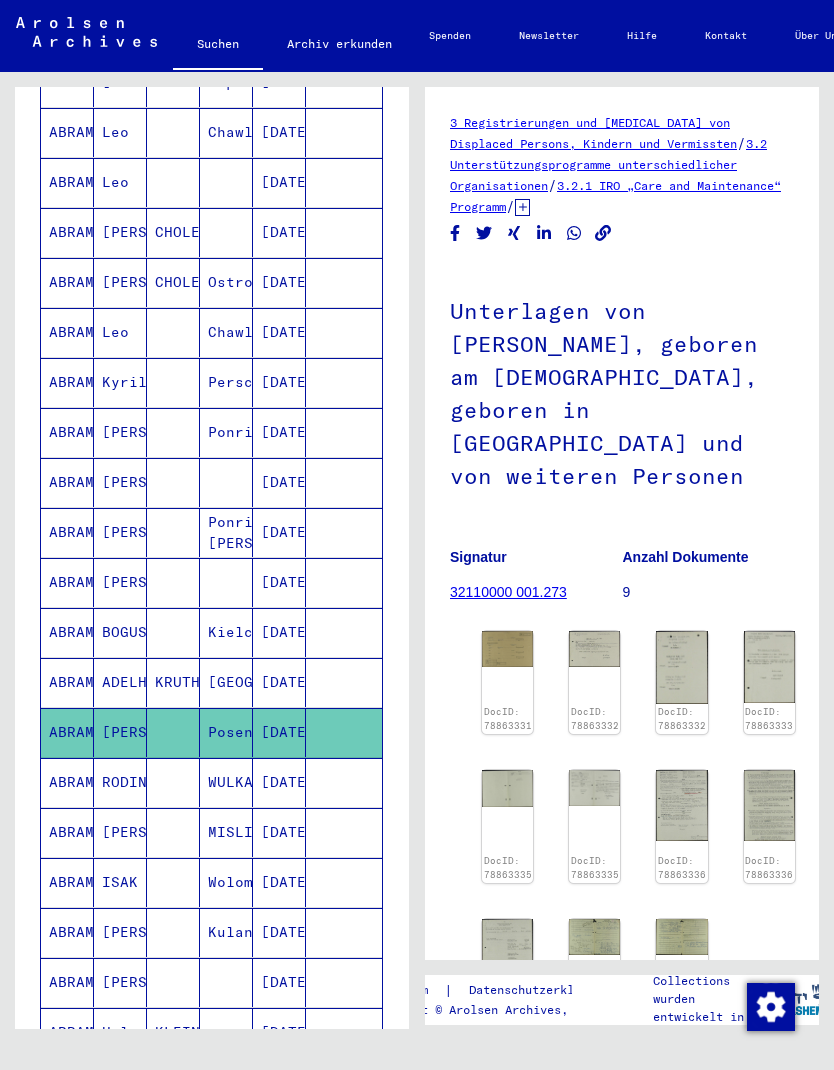 click at bounding box center [344, 832] 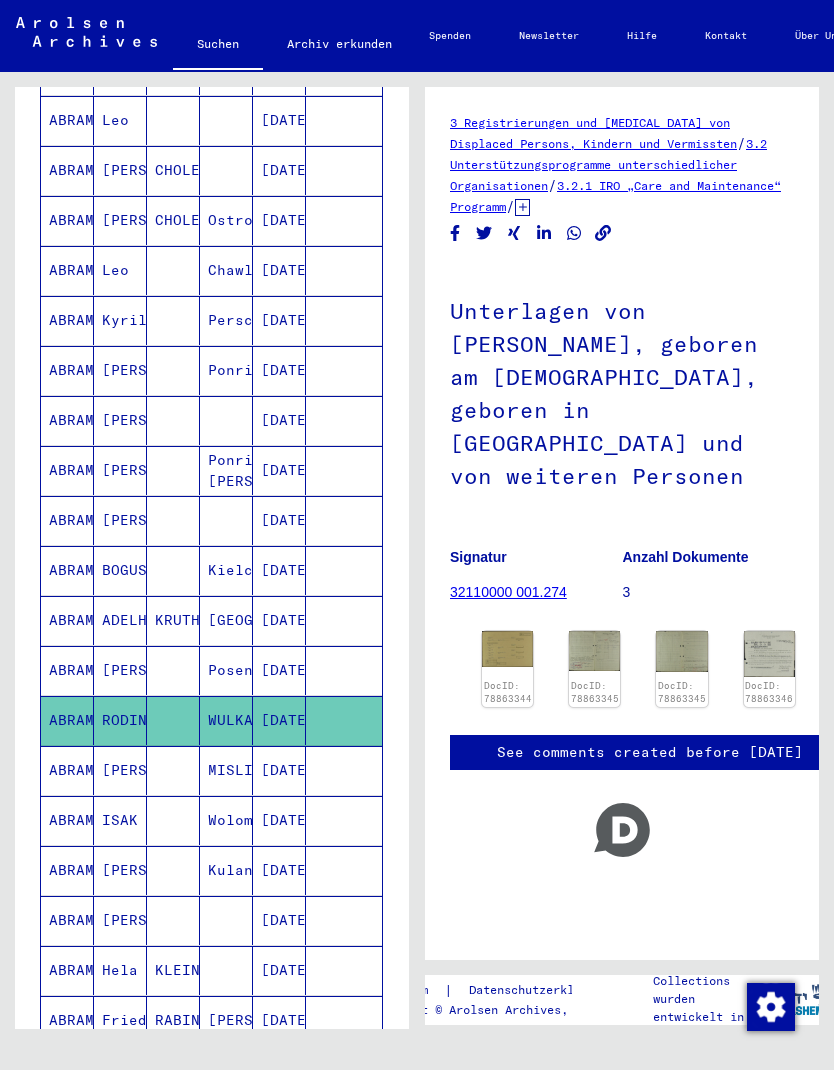 scroll, scrollTop: 613, scrollLeft: 0, axis: vertical 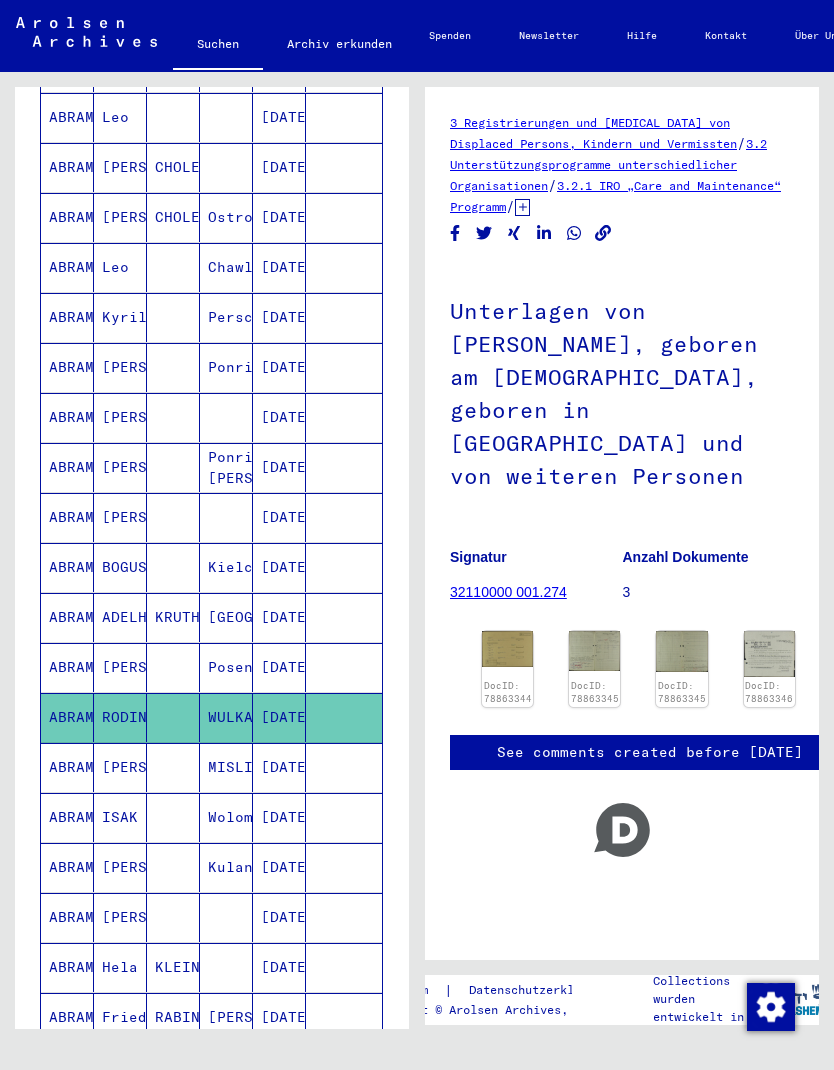 click 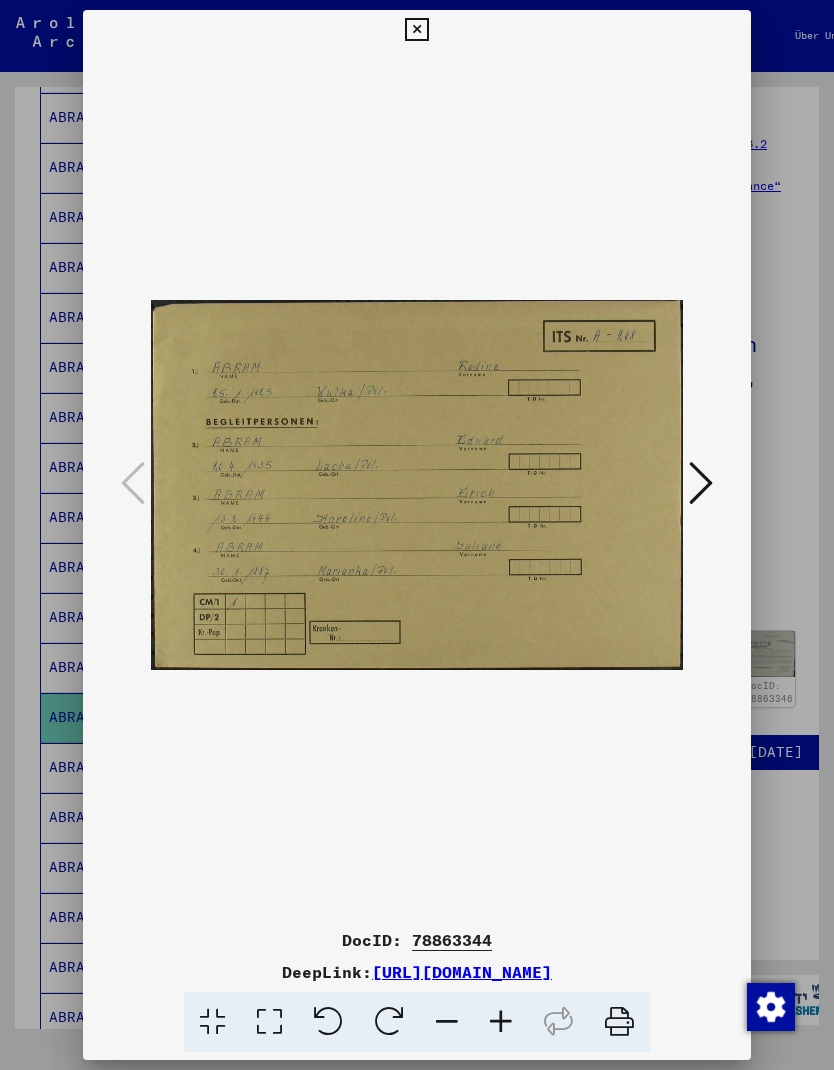 click at bounding box center [417, 535] 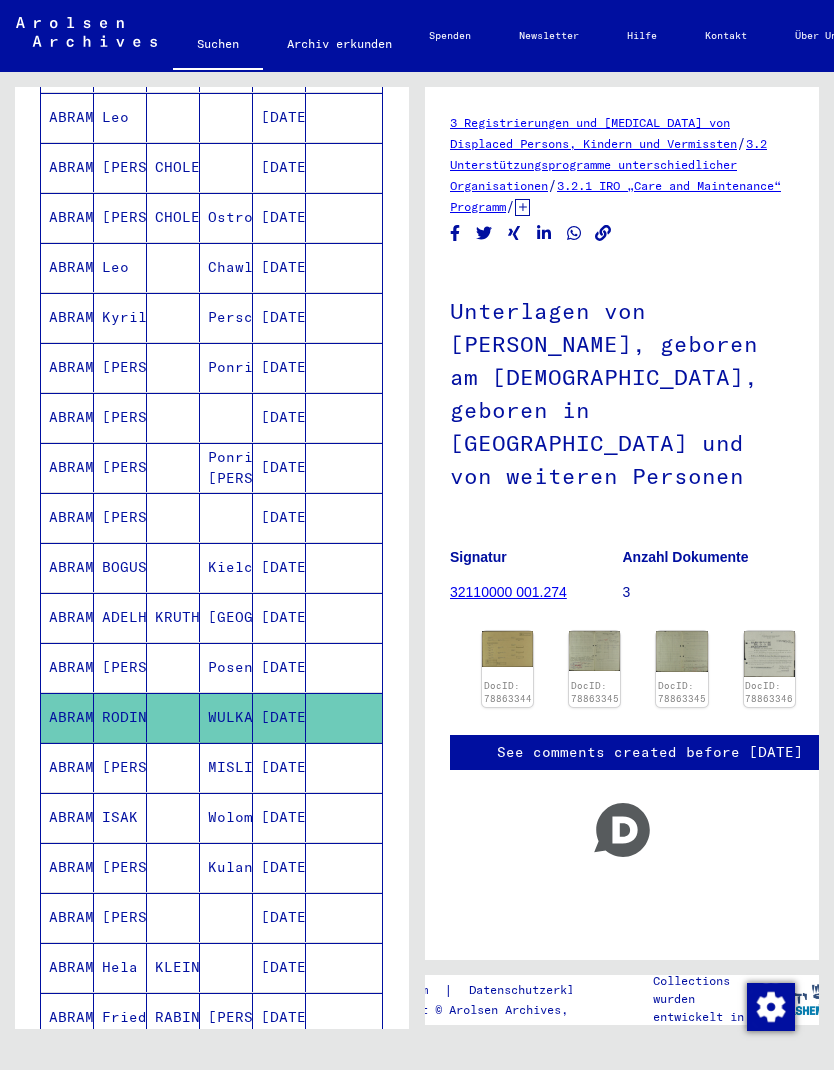 click on "[DATE]" at bounding box center [279, 817] 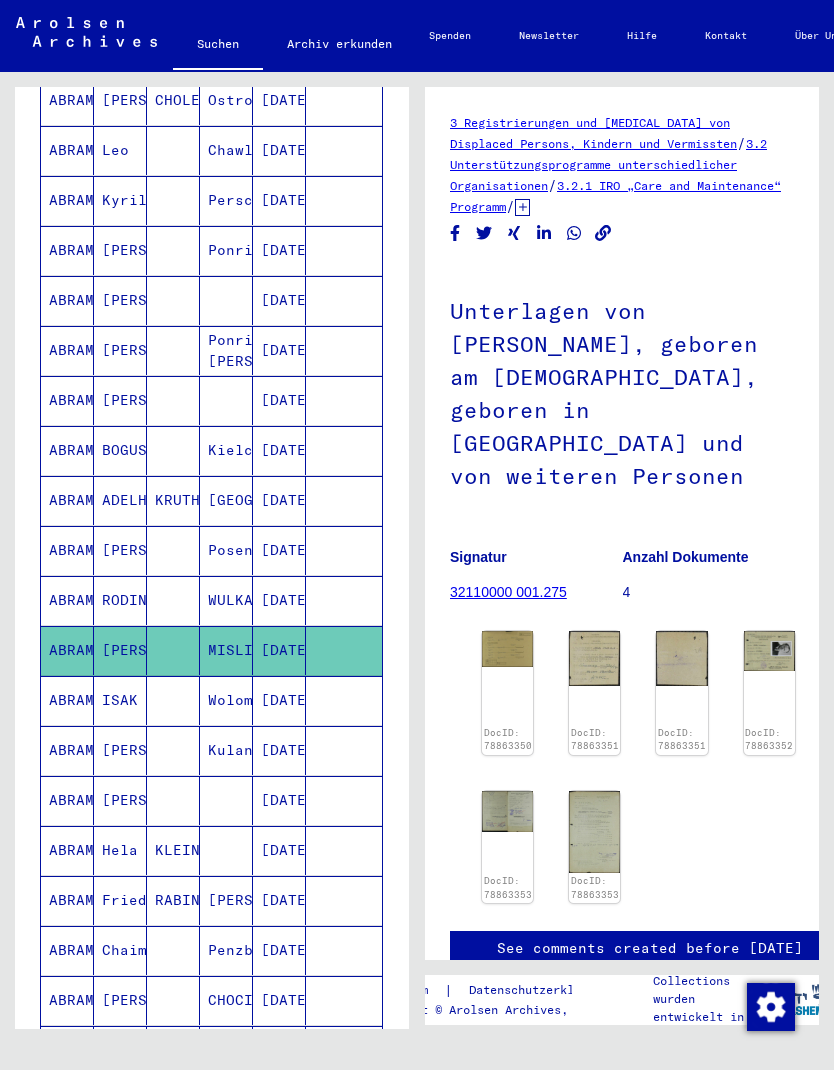 scroll, scrollTop: 731, scrollLeft: 0, axis: vertical 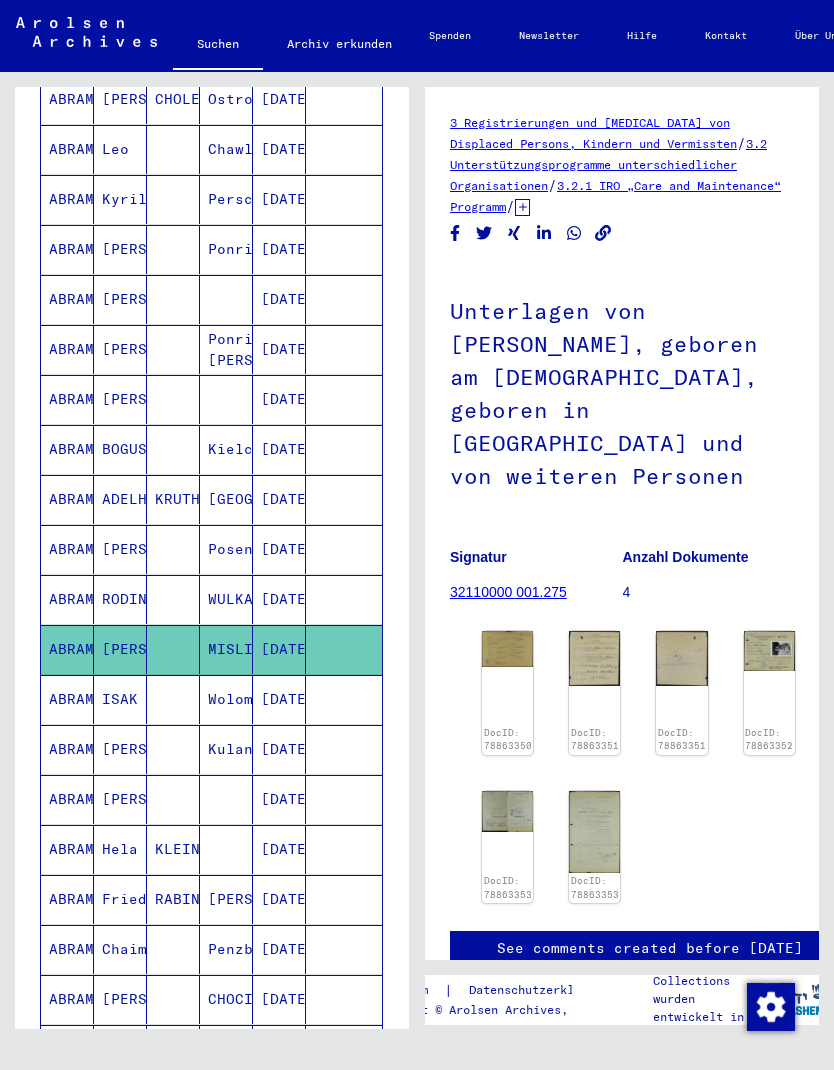 click 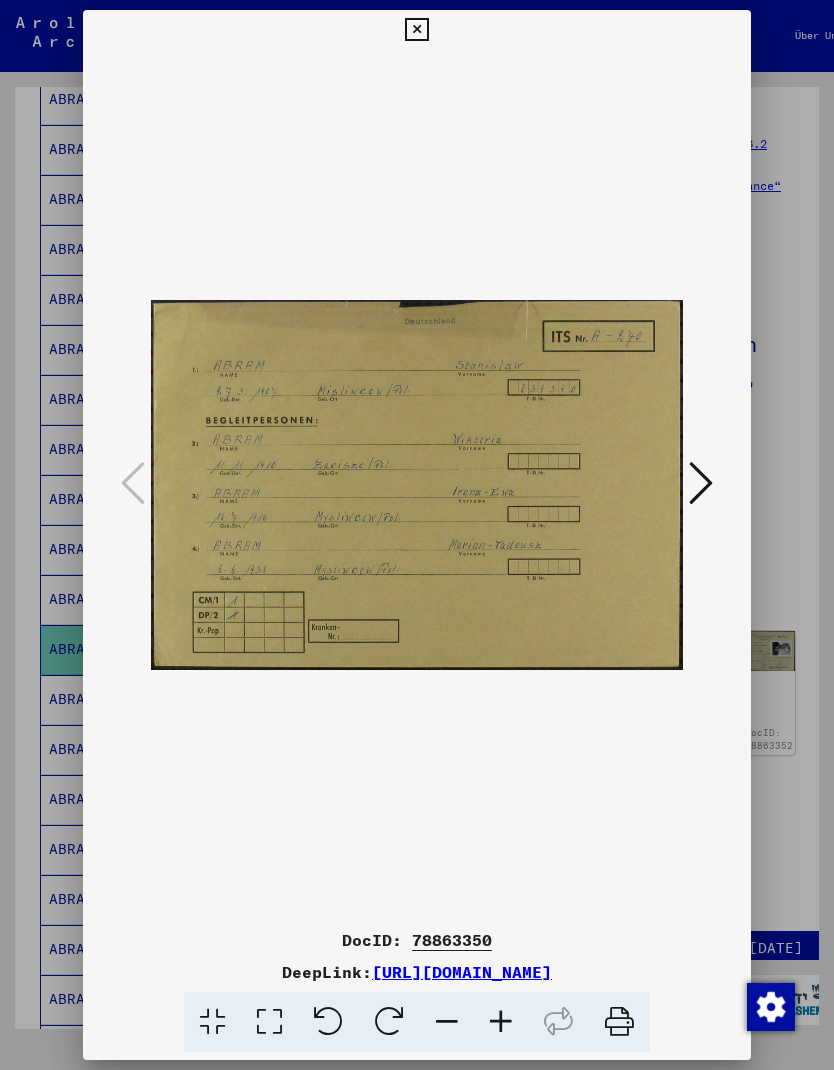 click at bounding box center (417, 535) 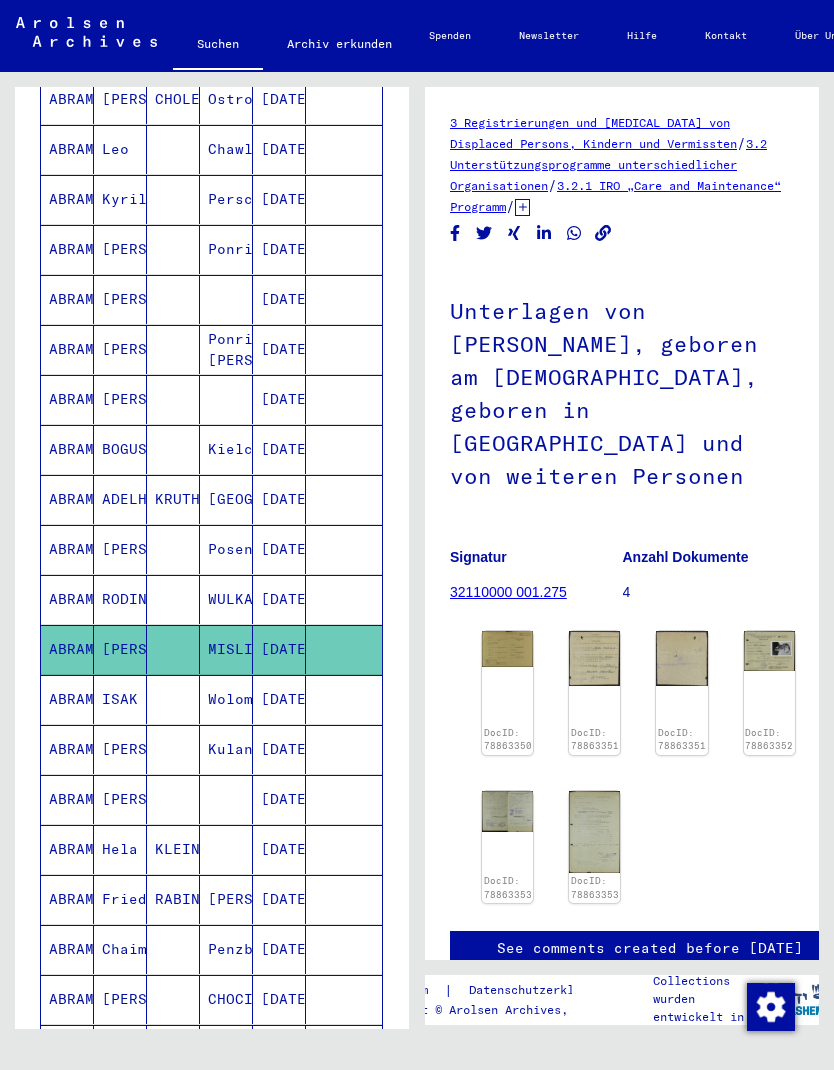 scroll, scrollTop: 37, scrollLeft: 0, axis: vertical 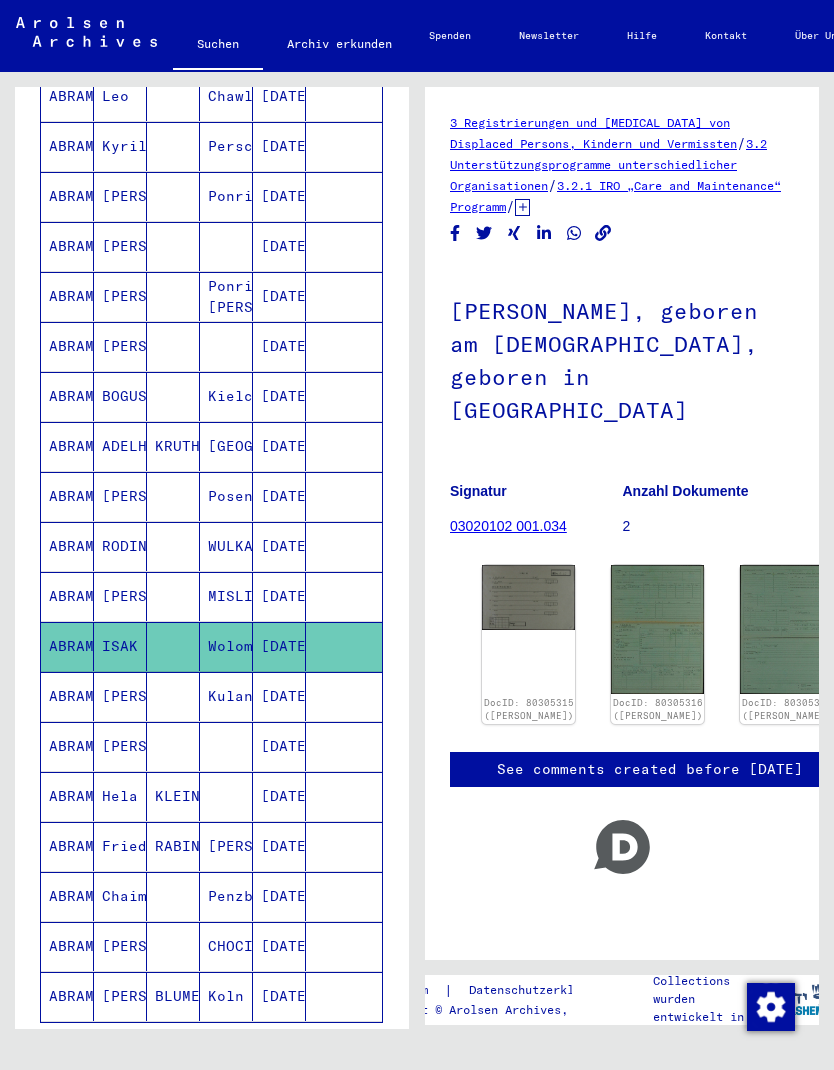 click 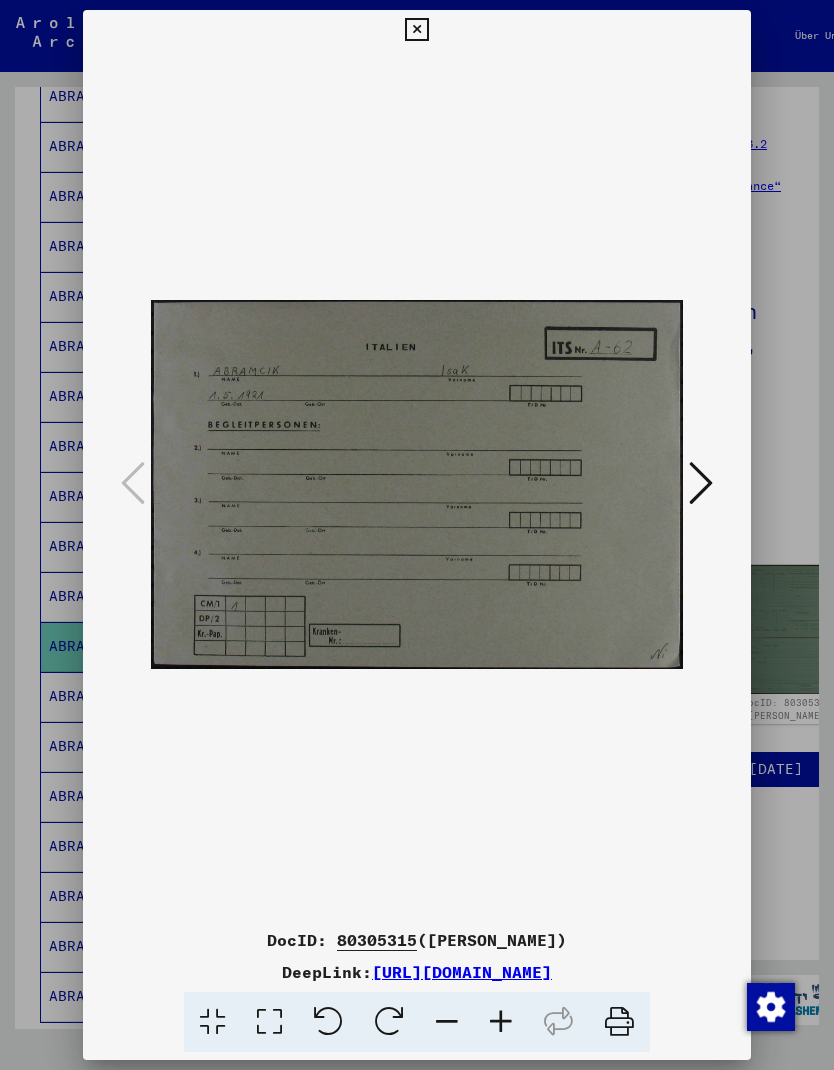 click at bounding box center (701, 483) 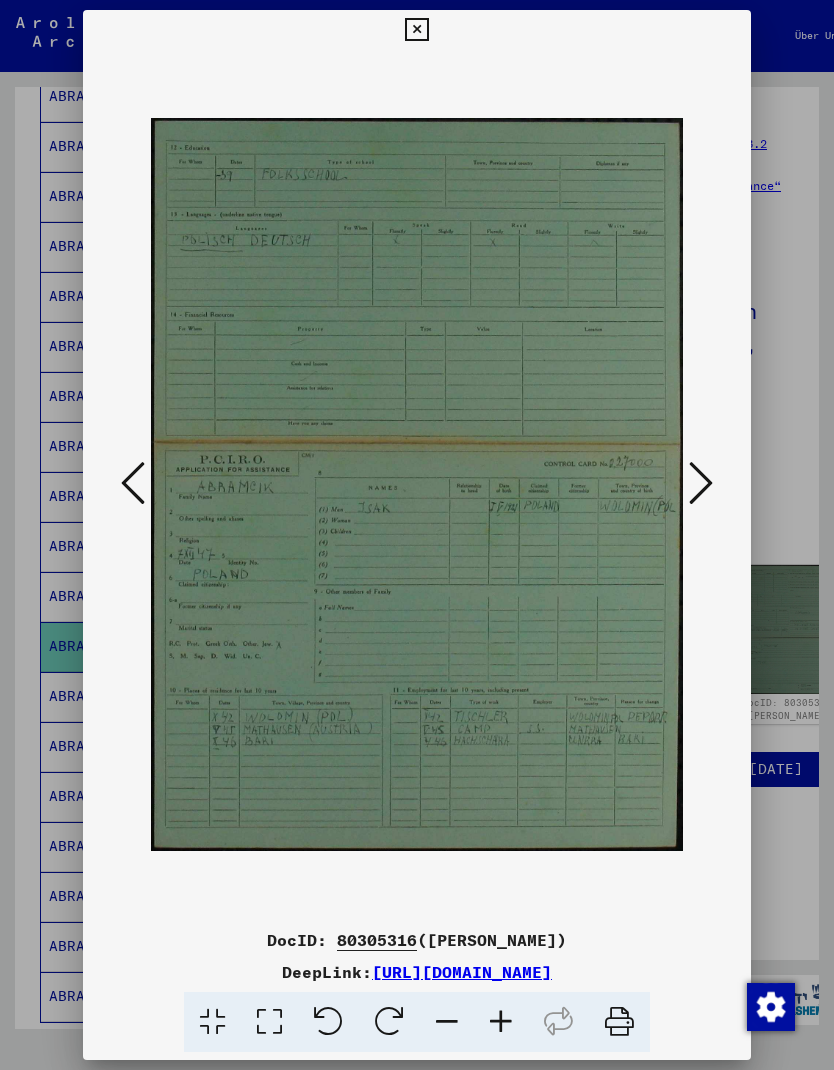 click at bounding box center (701, 483) 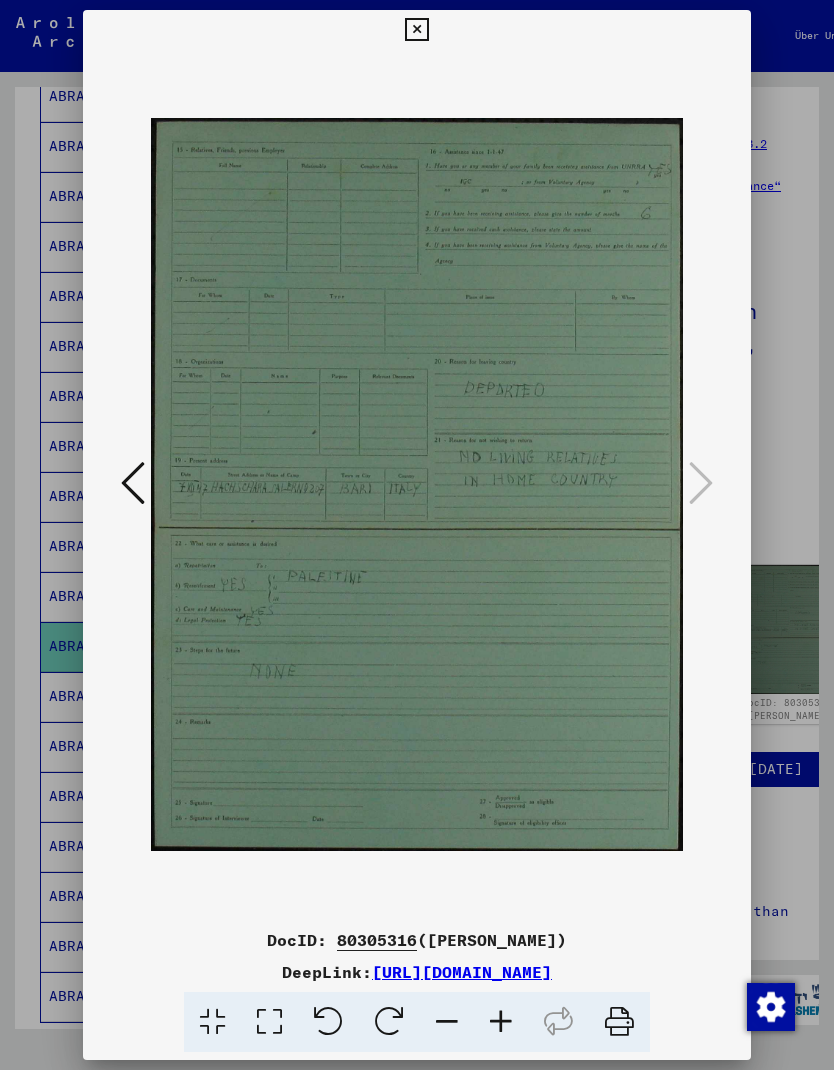 click at bounding box center [133, 483] 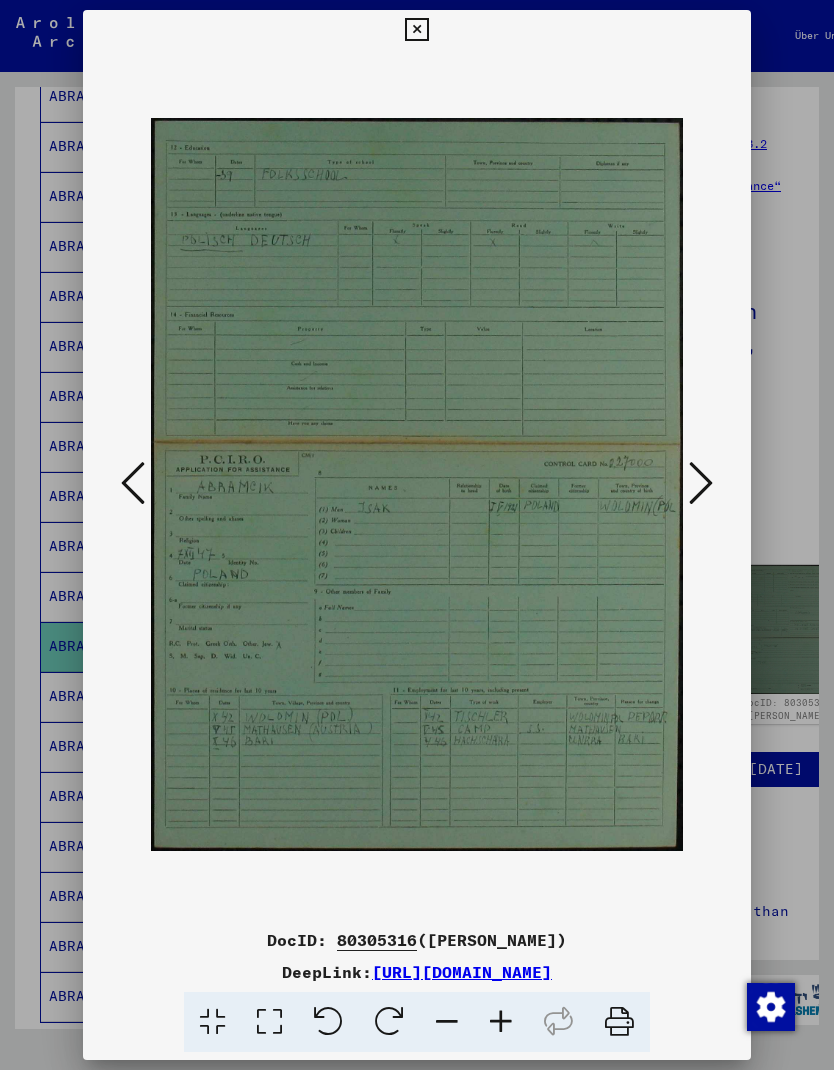 click at bounding box center [133, 484] 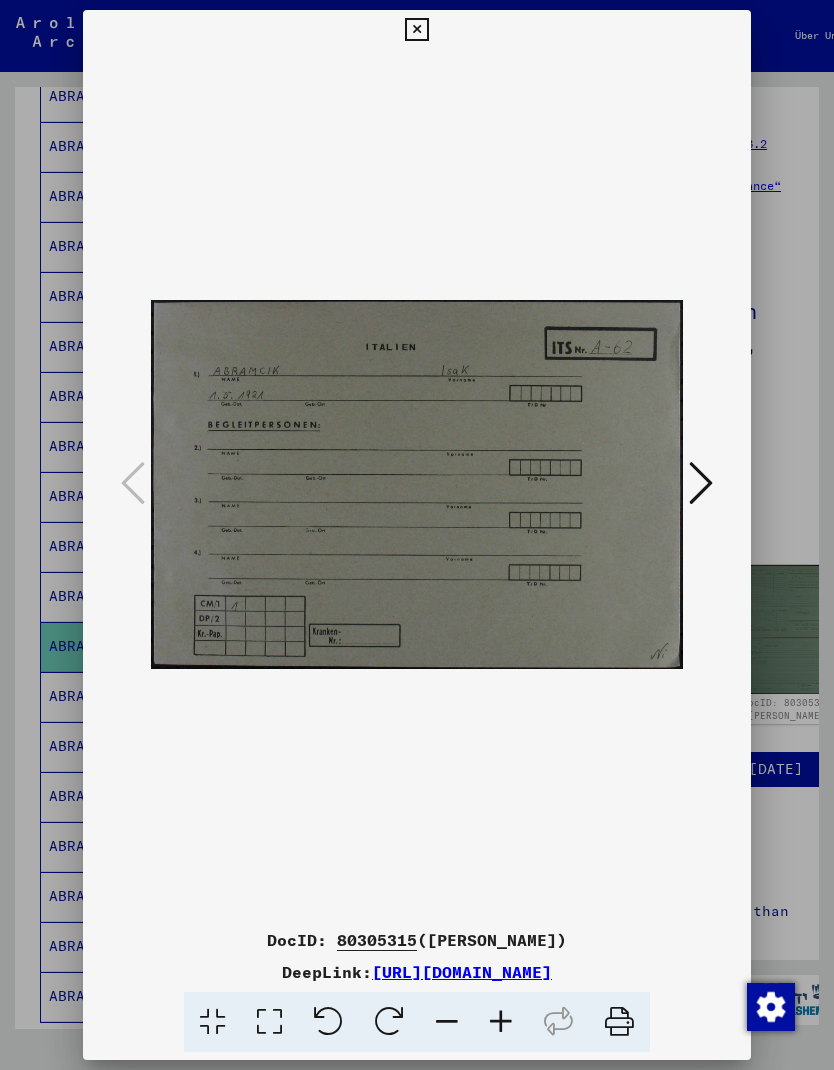 click at bounding box center [417, 535] 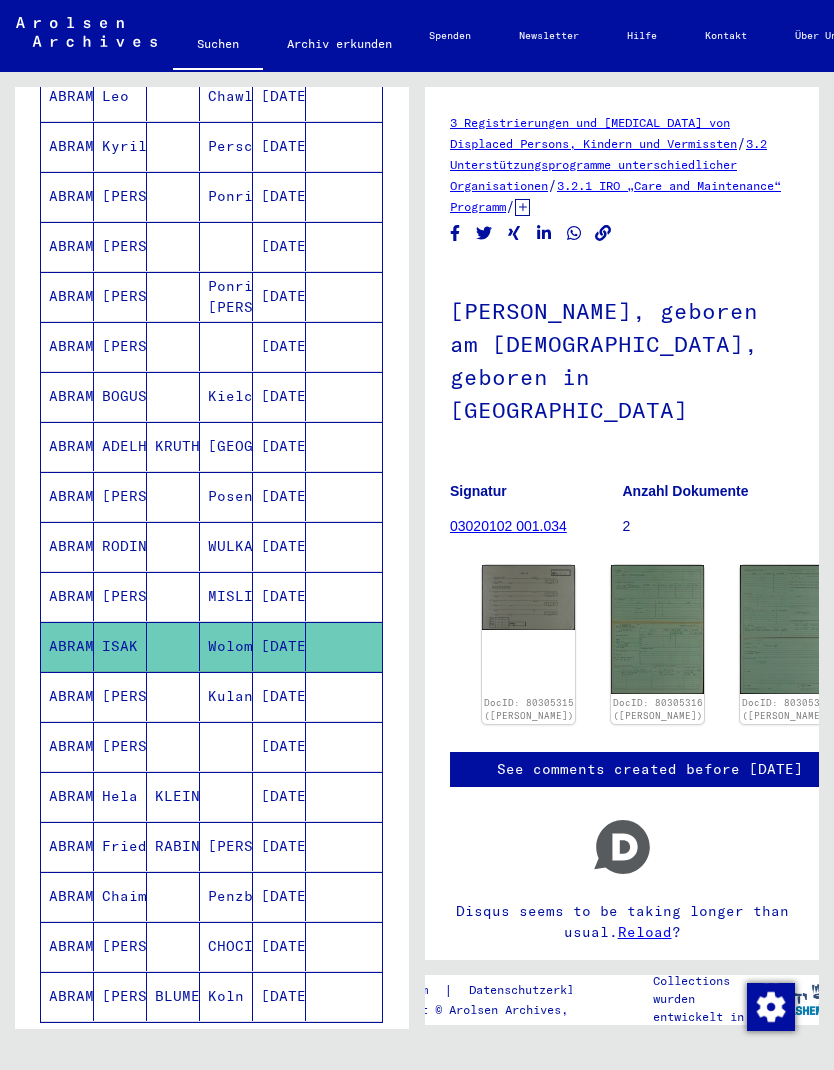 click at bounding box center (344, 746) 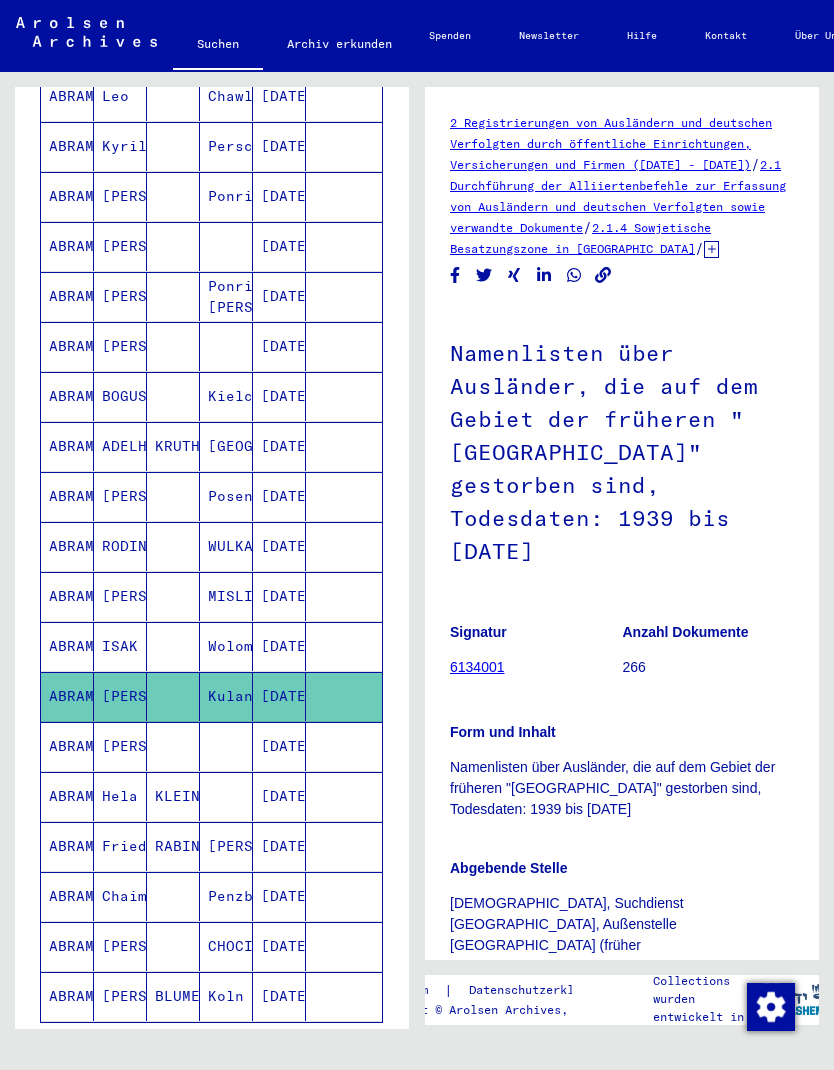 click at bounding box center [344, 796] 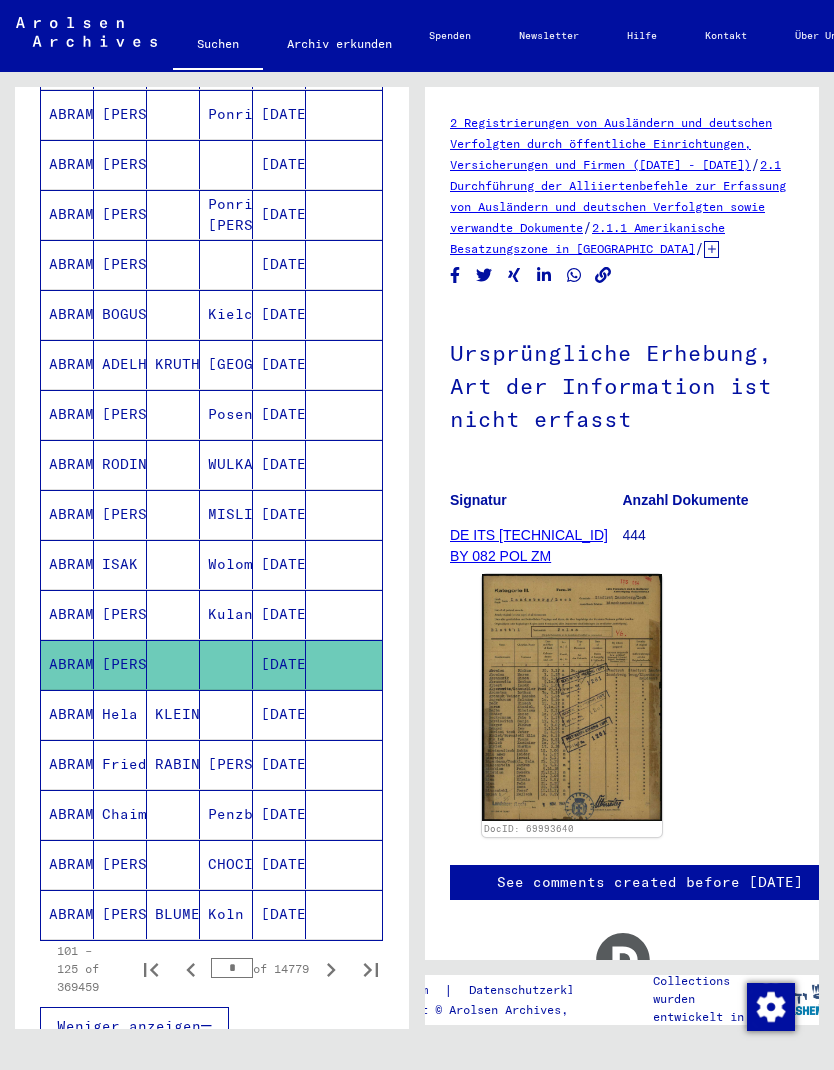 scroll, scrollTop: 868, scrollLeft: 0, axis: vertical 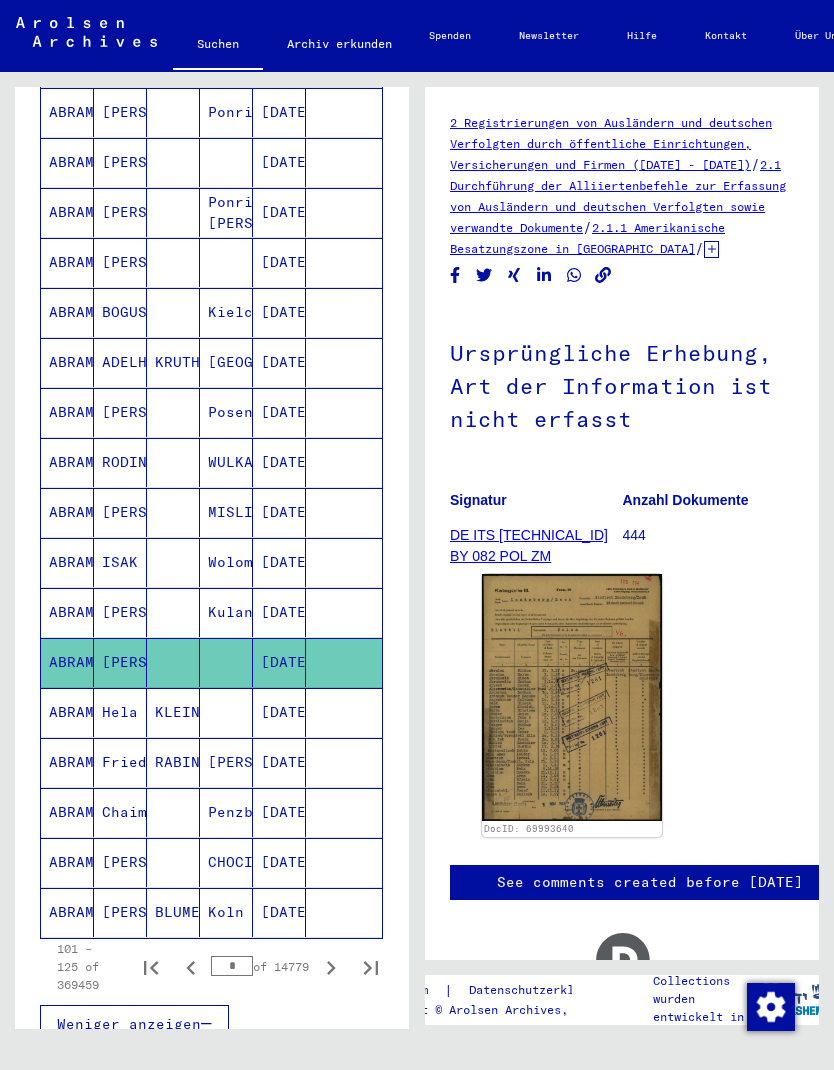 click at bounding box center (344, 762) 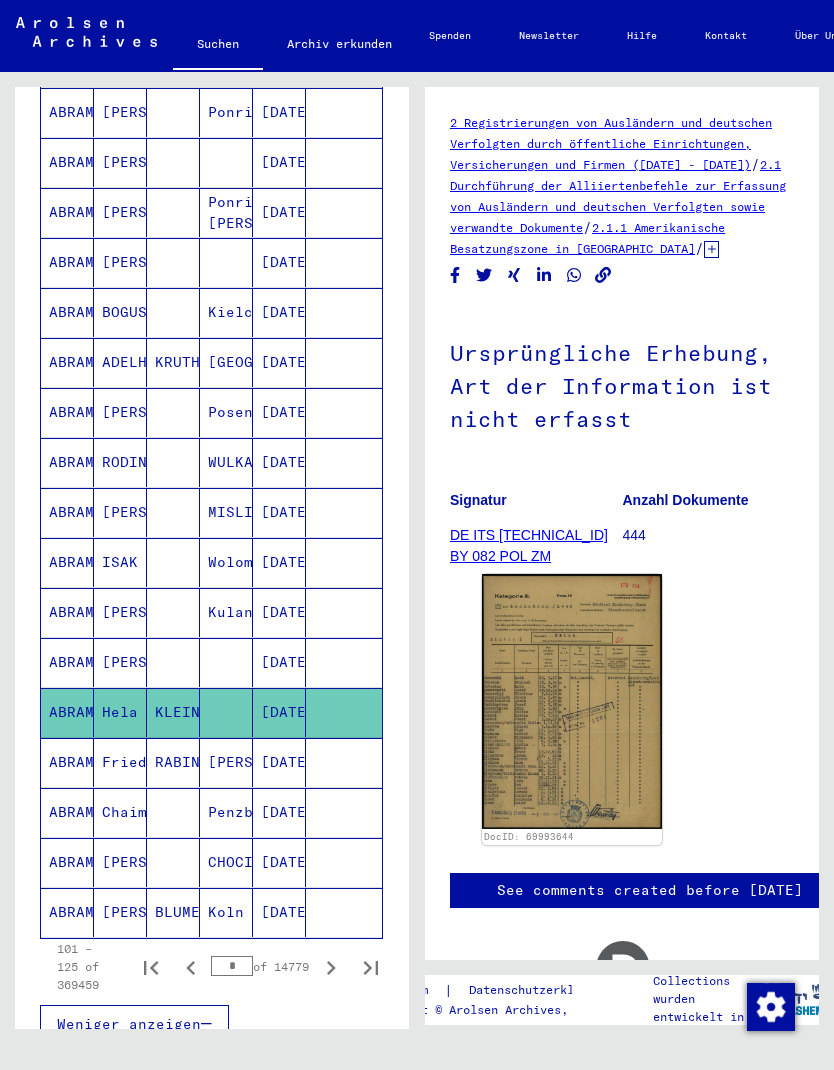 click on "[DATE]" at bounding box center (279, 812) 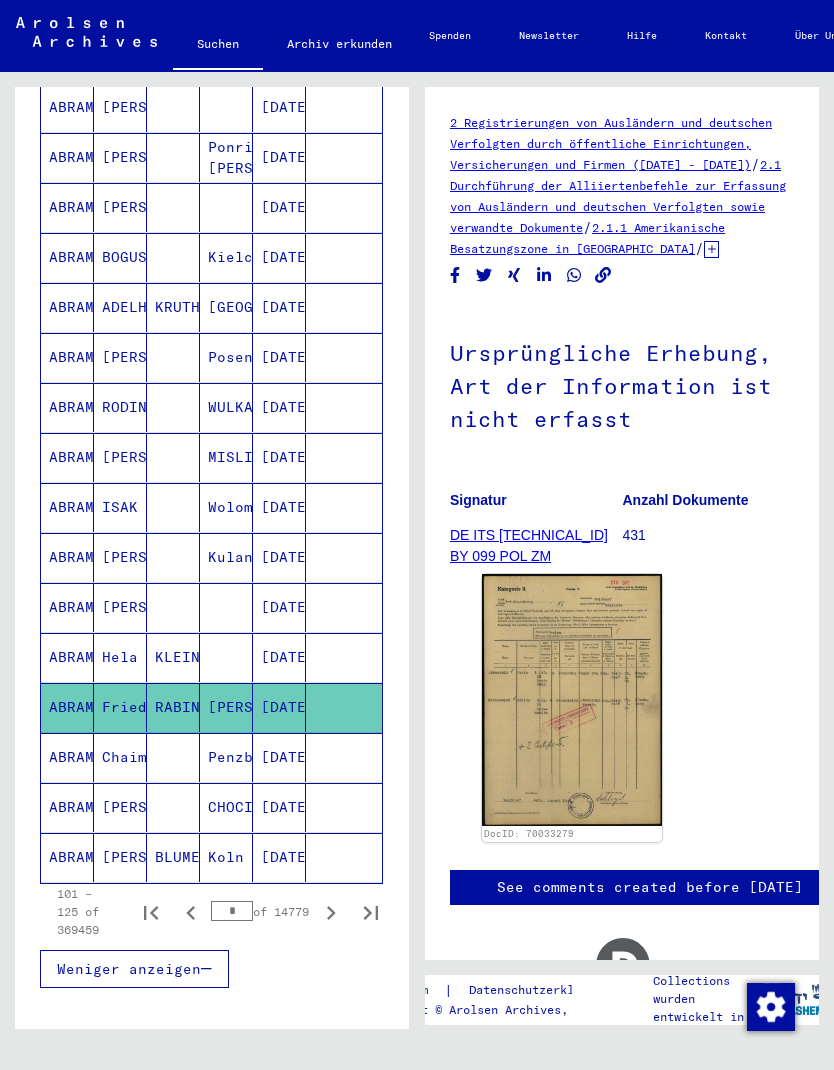 scroll, scrollTop: 928, scrollLeft: 0, axis: vertical 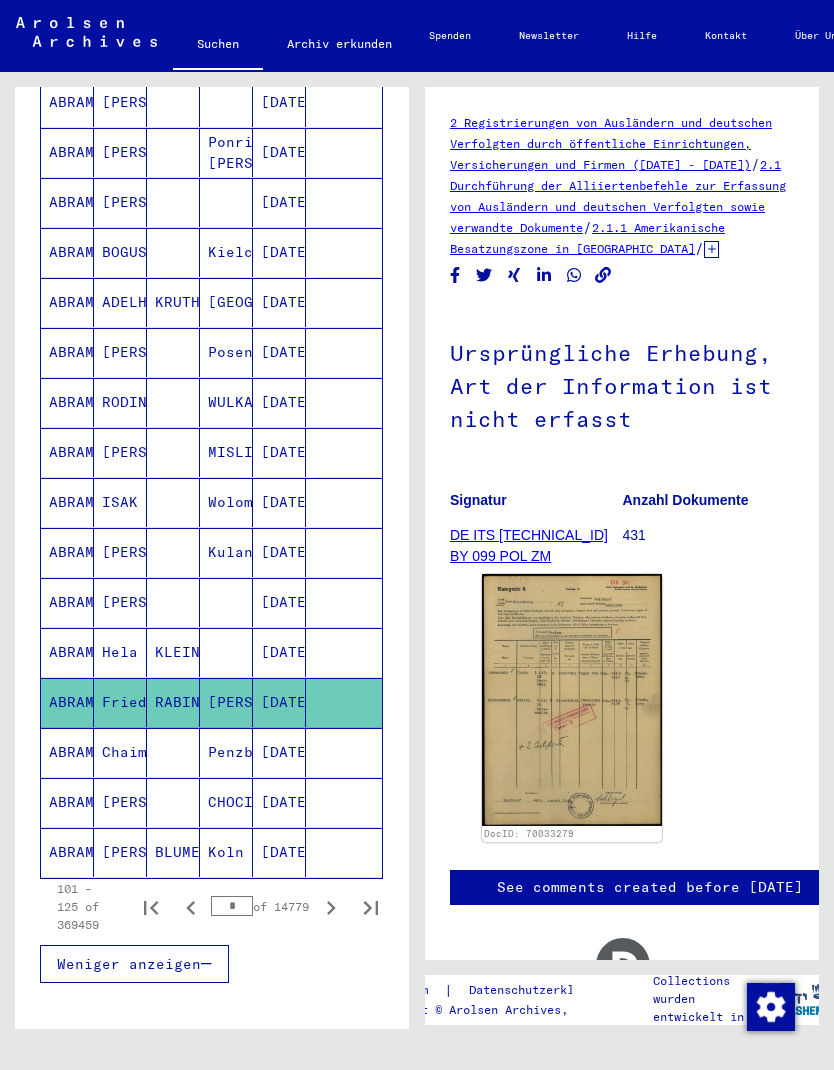 click at bounding box center [344, 802] 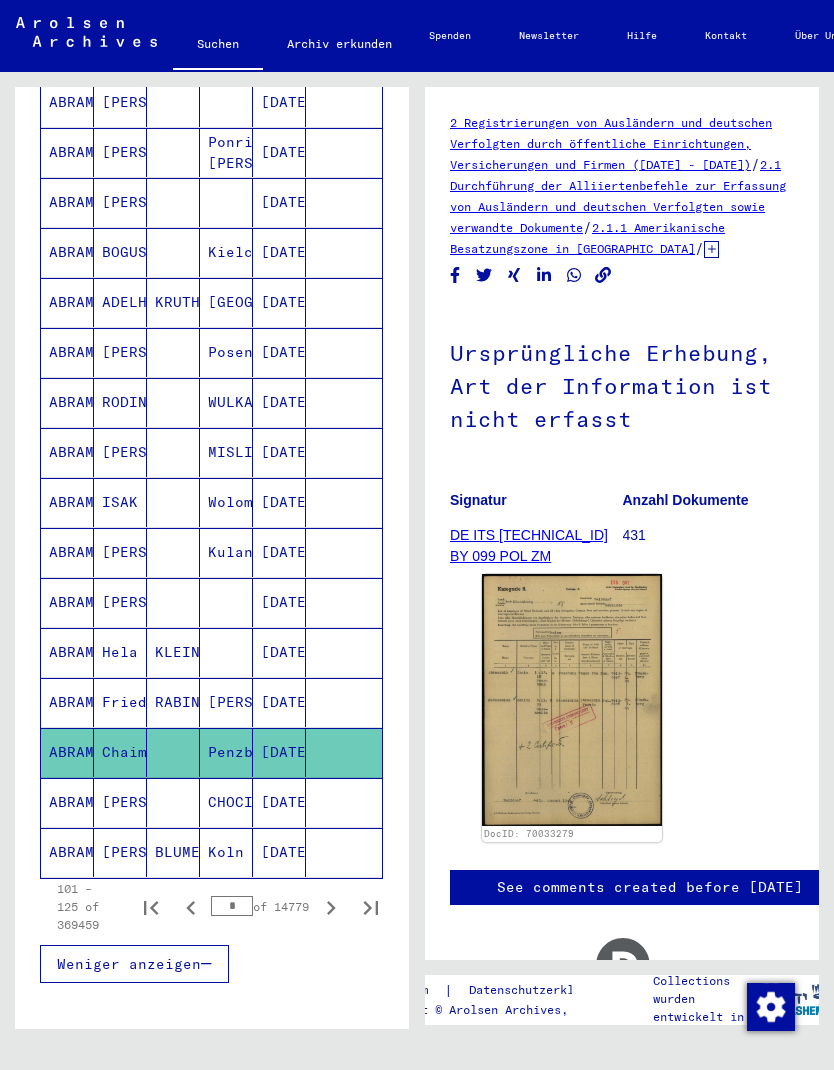 click 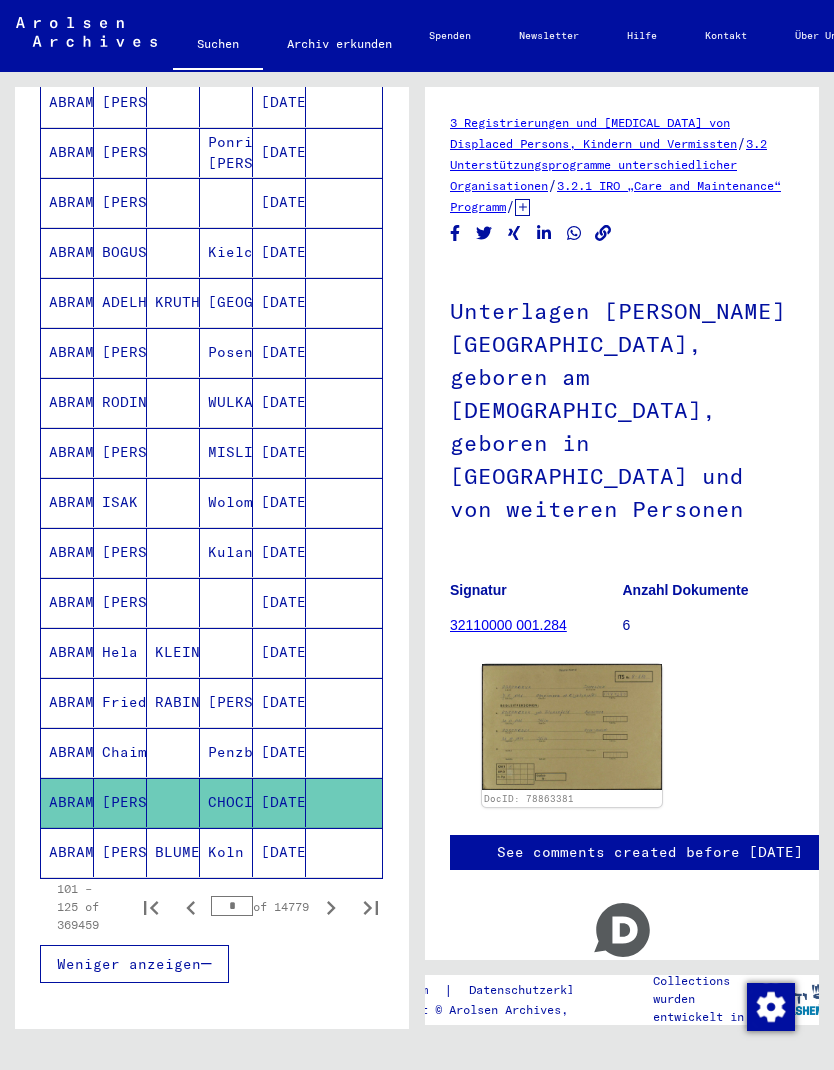 click on "[DATE]" 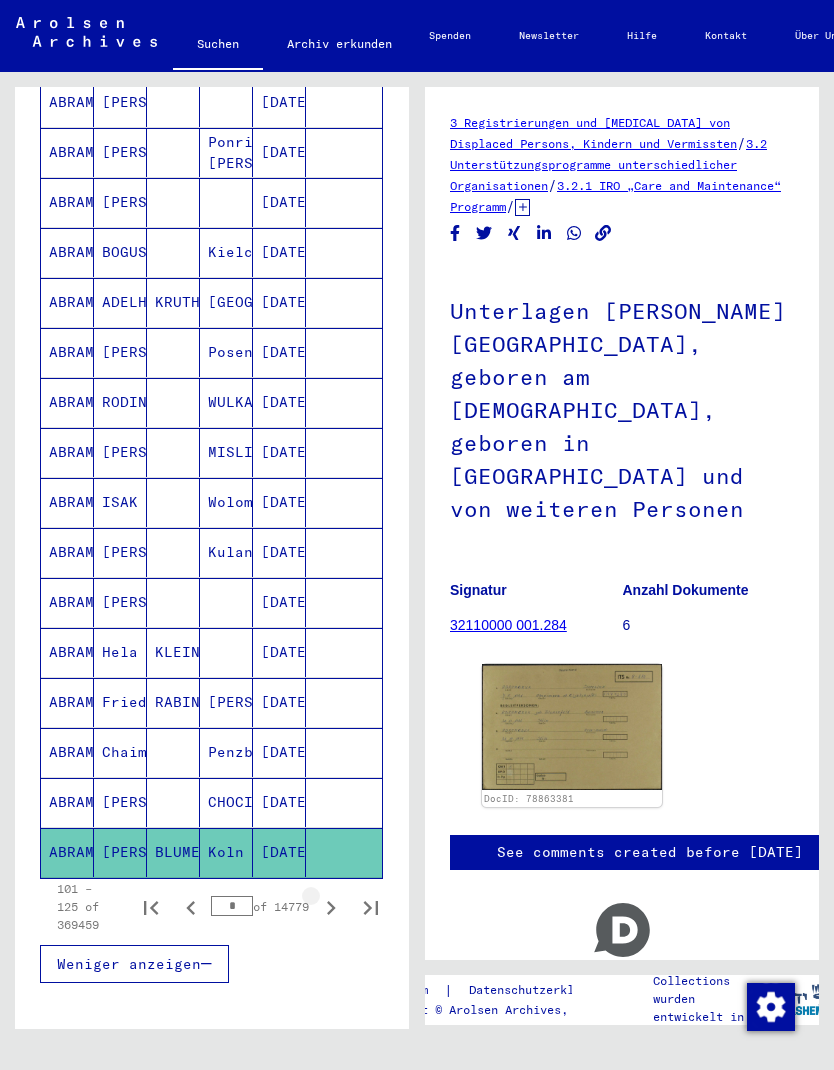 click 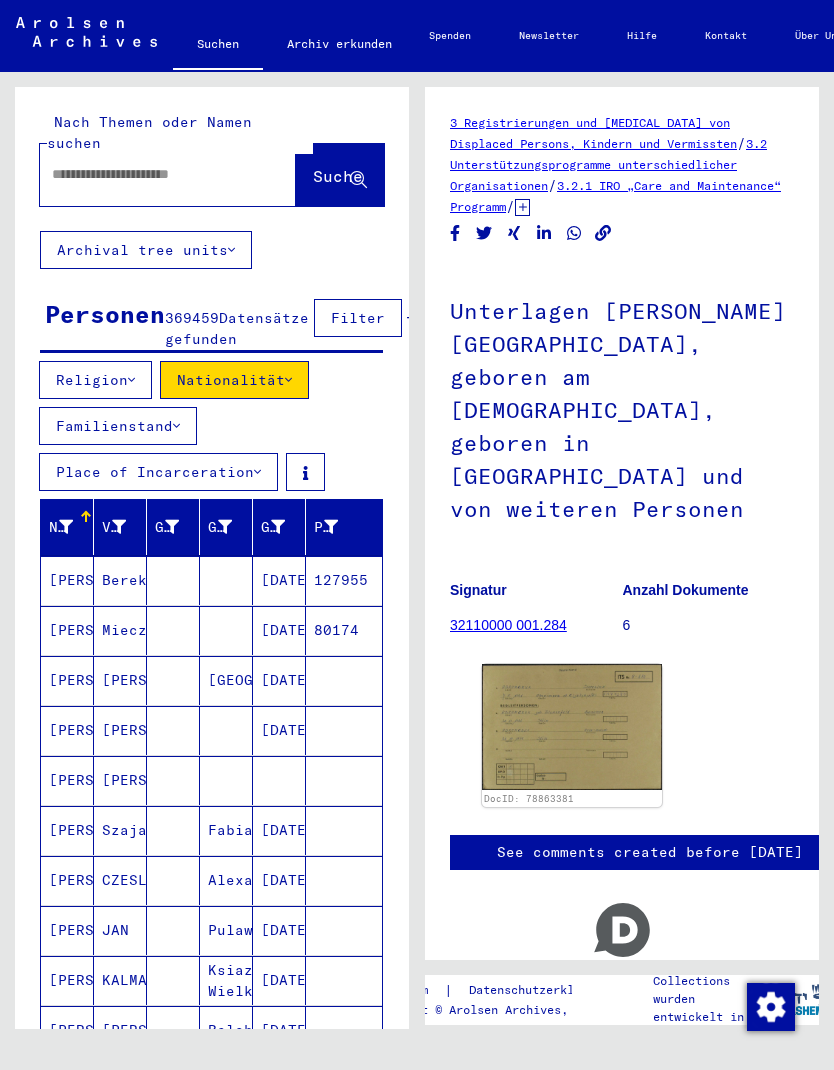 scroll, scrollTop: 0, scrollLeft: 0, axis: both 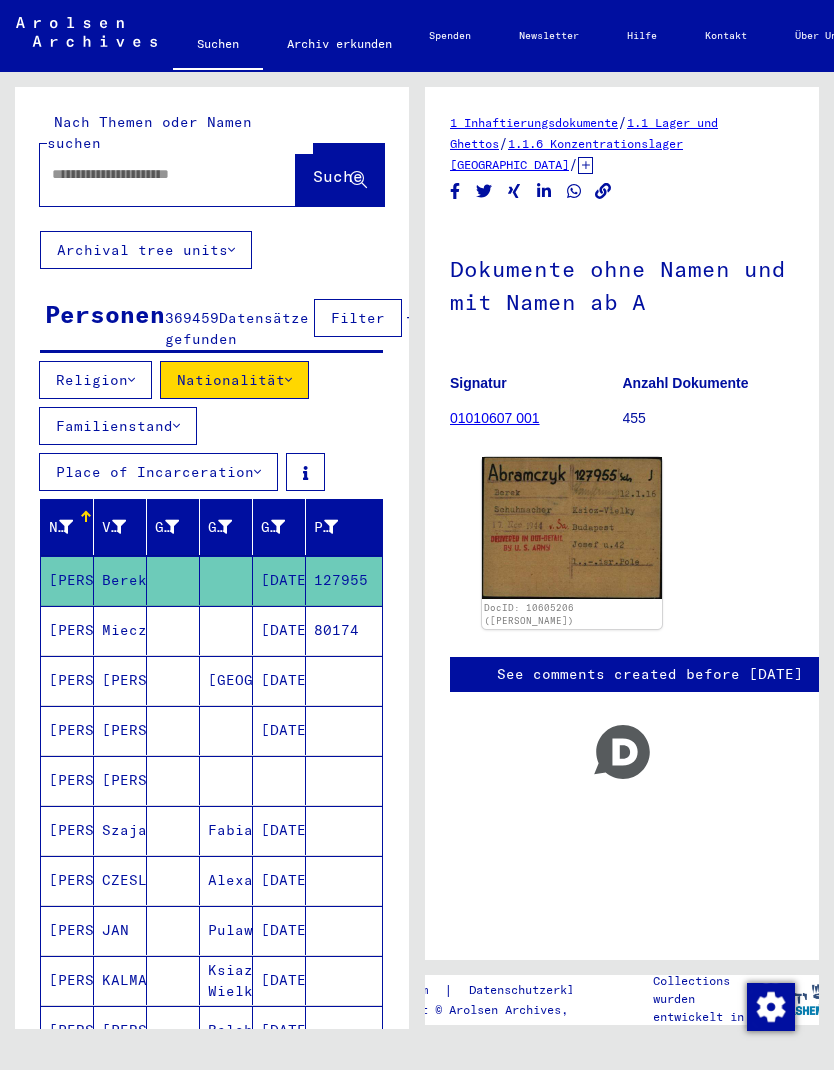 click at bounding box center [344, 730] 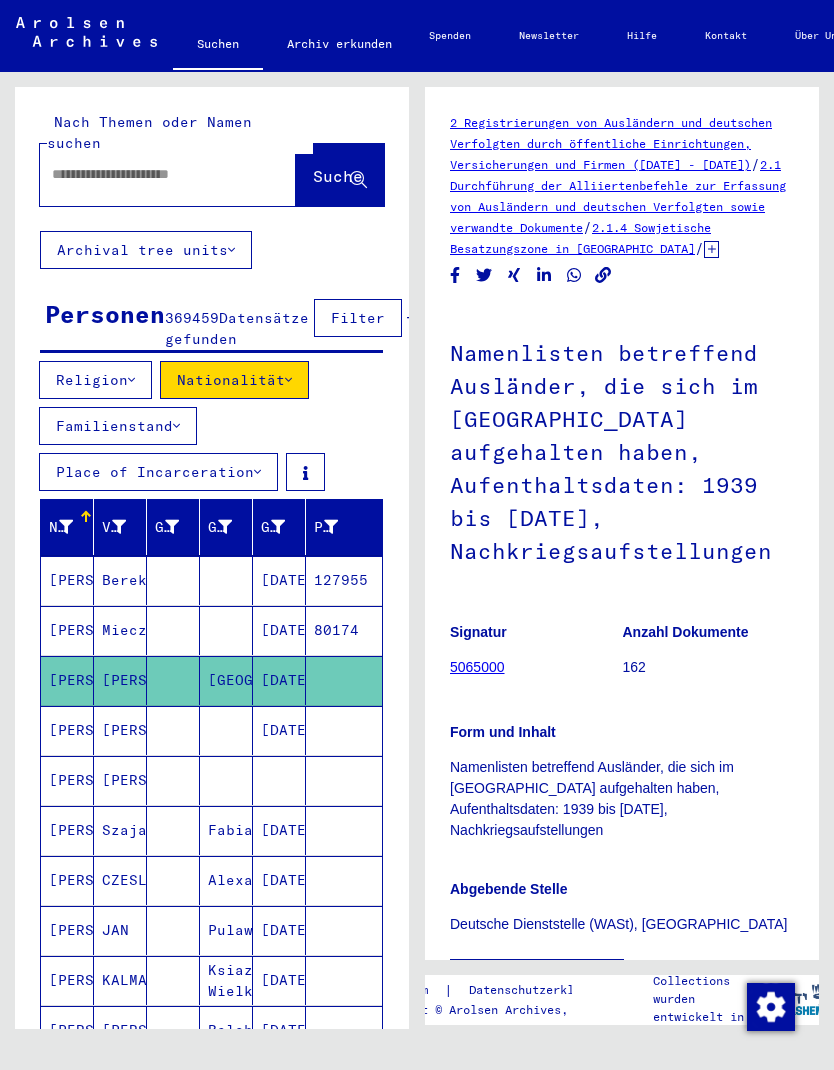 click on "80174" at bounding box center [344, 680] 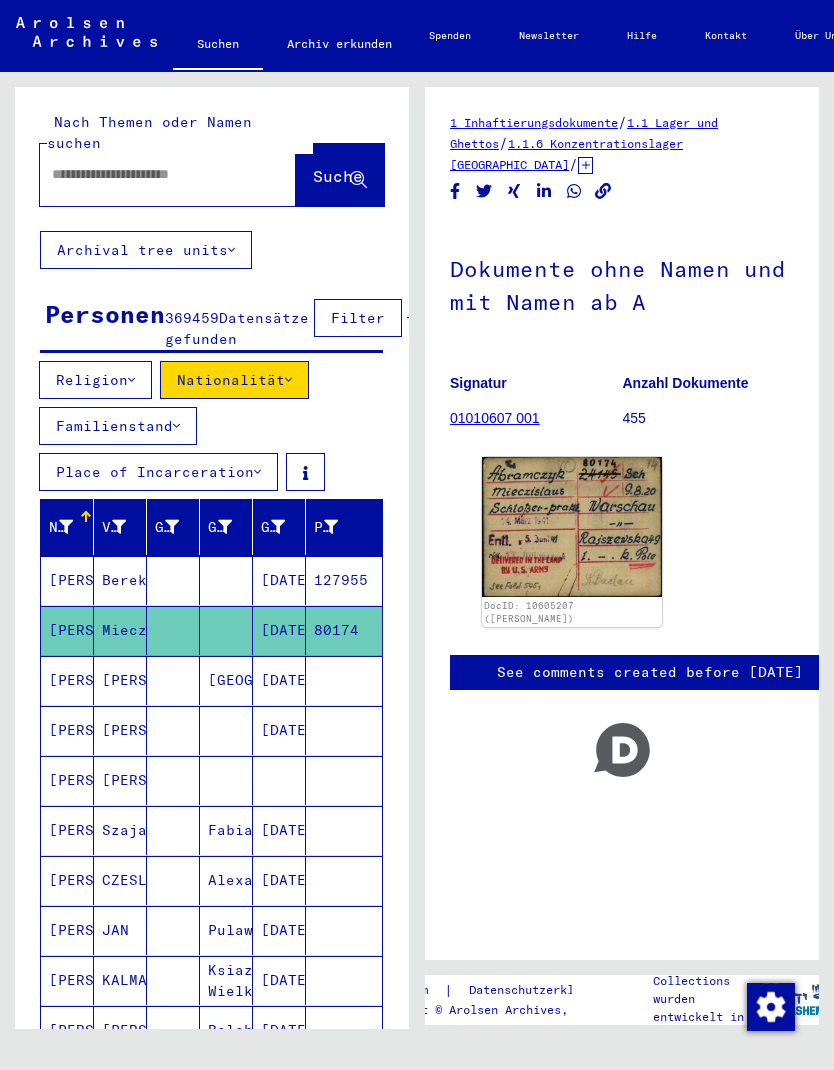 click on "[DATE]" at bounding box center [279, 780] 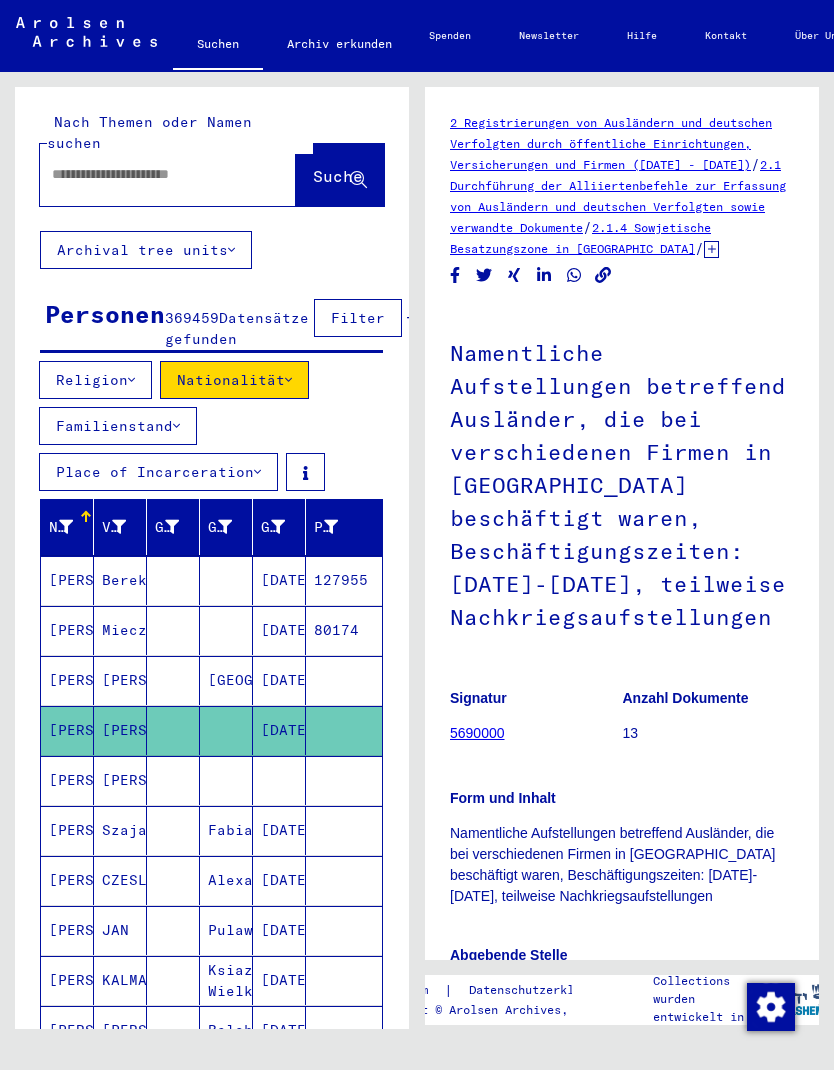 click at bounding box center (279, 830) 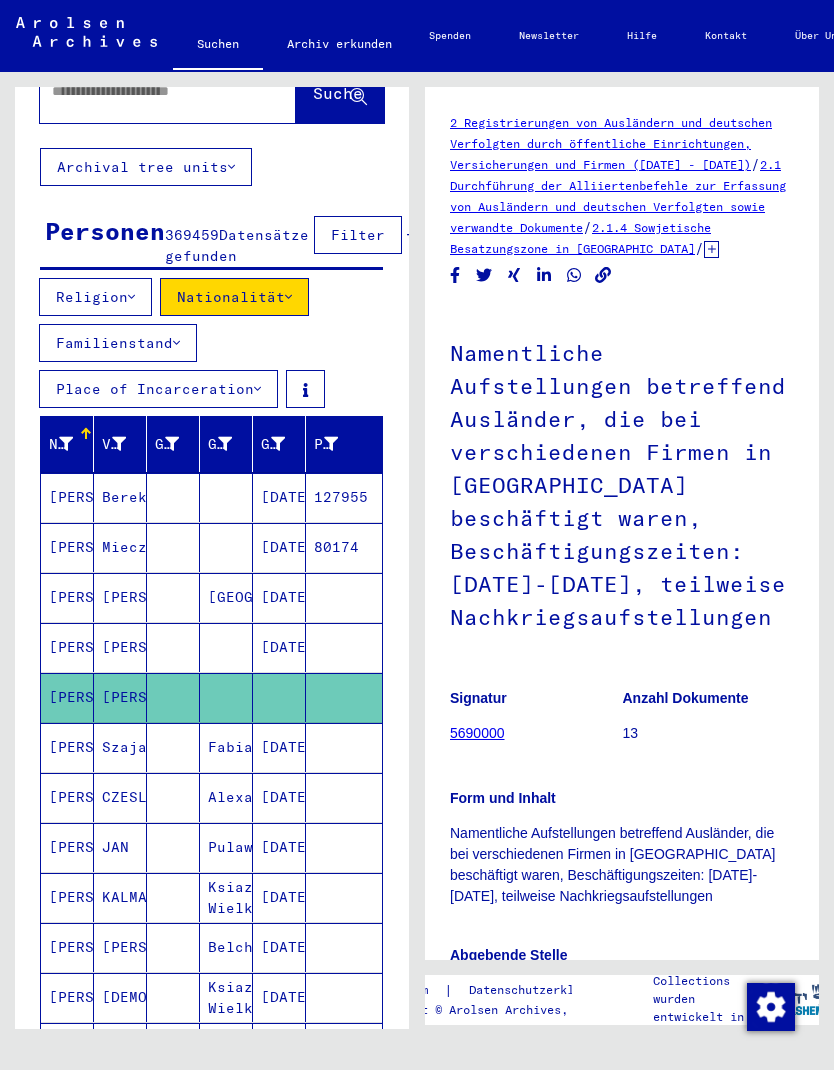 scroll, scrollTop: 116, scrollLeft: 0, axis: vertical 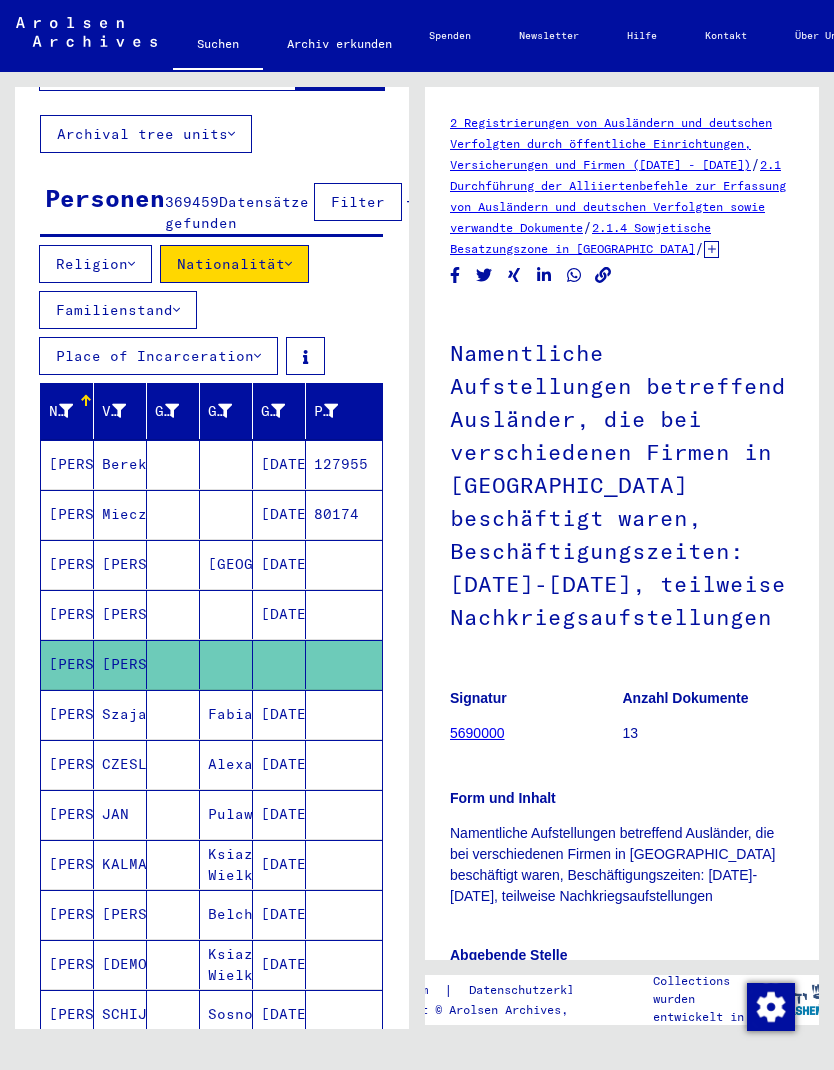 click on "[DATE]" at bounding box center (279, 764) 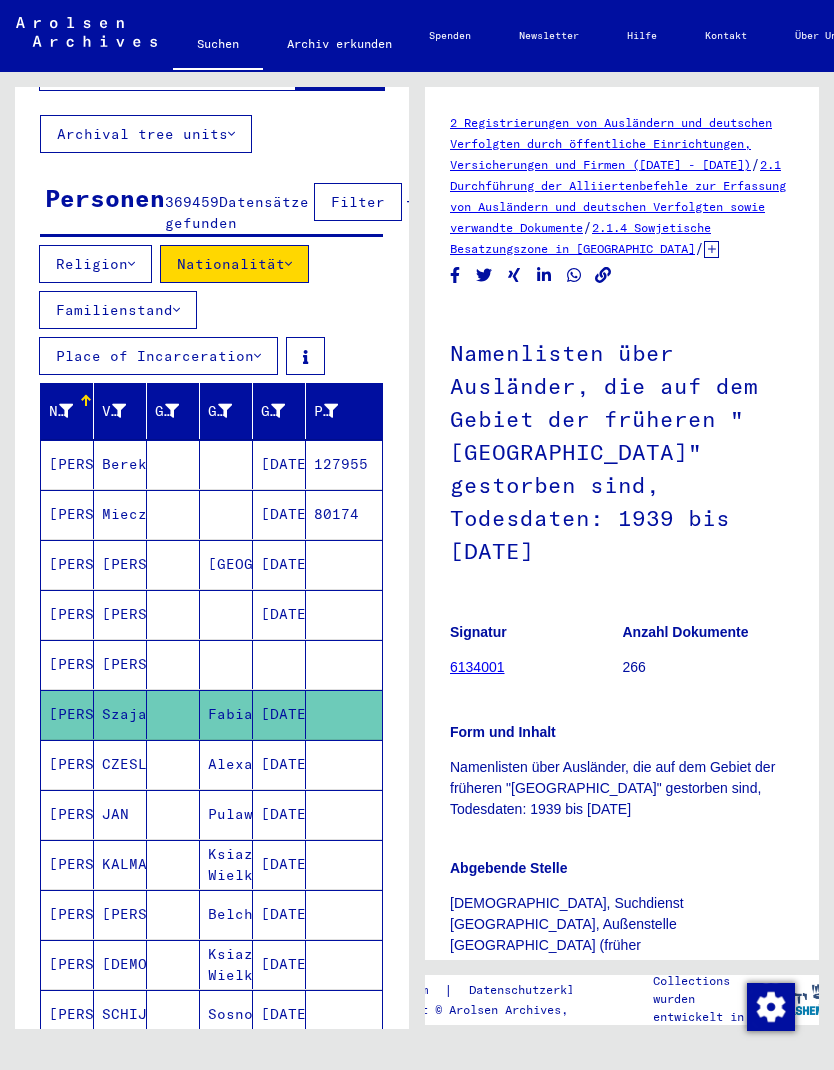 click on "[DATE]" at bounding box center (279, 814) 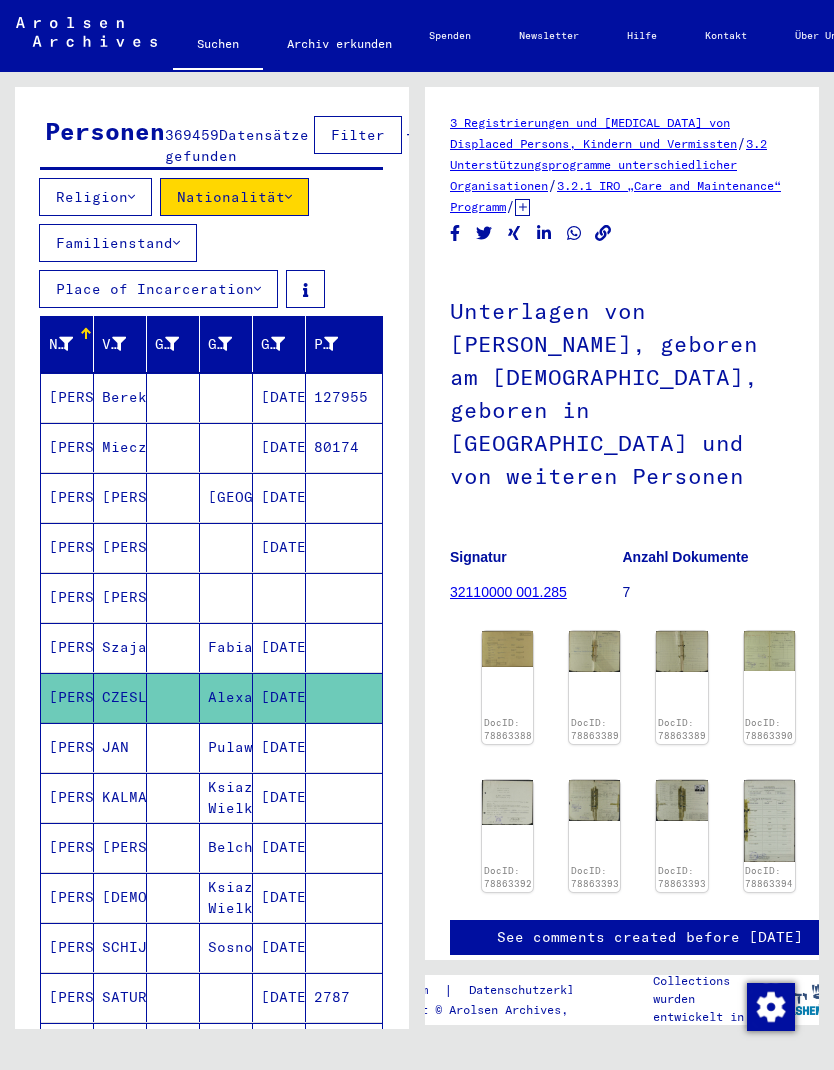 scroll, scrollTop: 188, scrollLeft: 0, axis: vertical 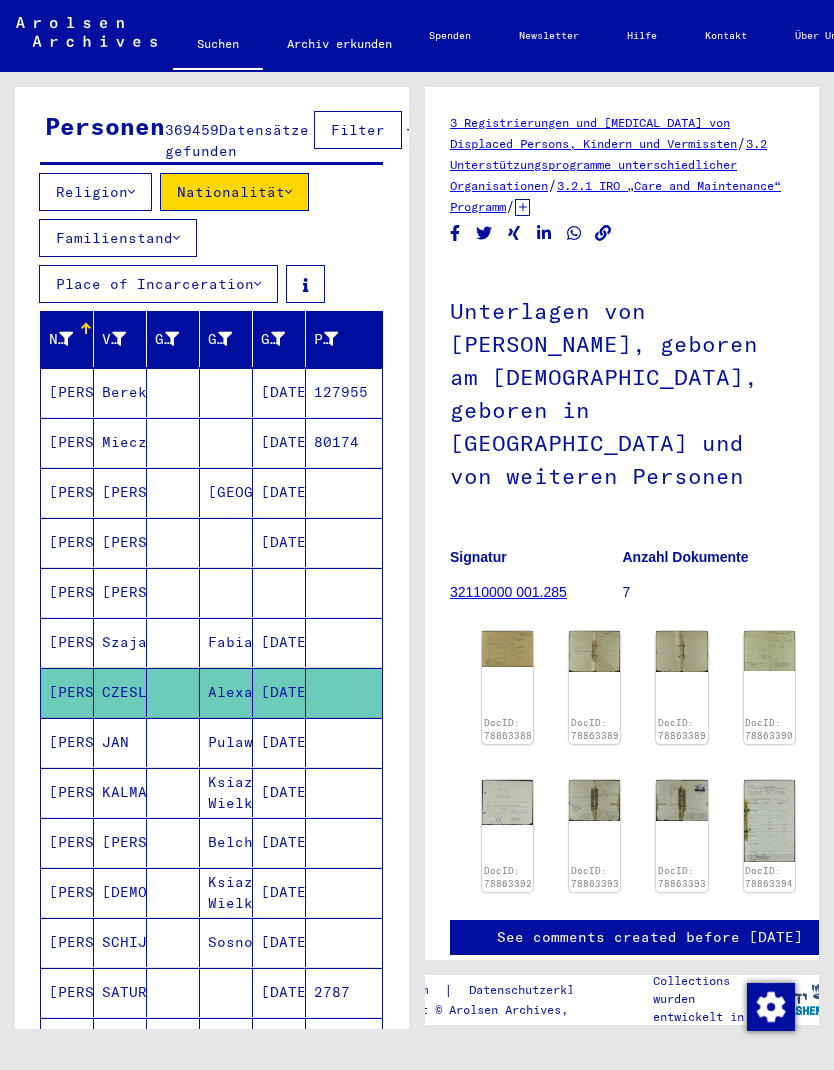 click 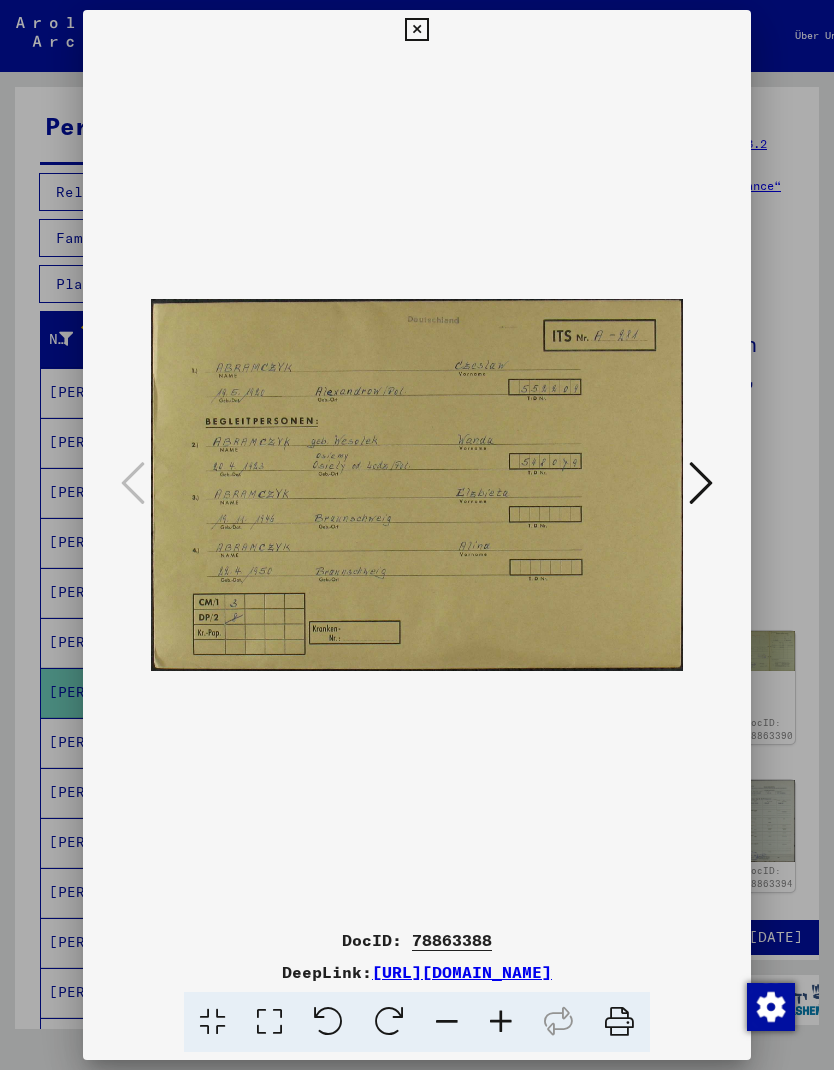 click at bounding box center [417, 535] 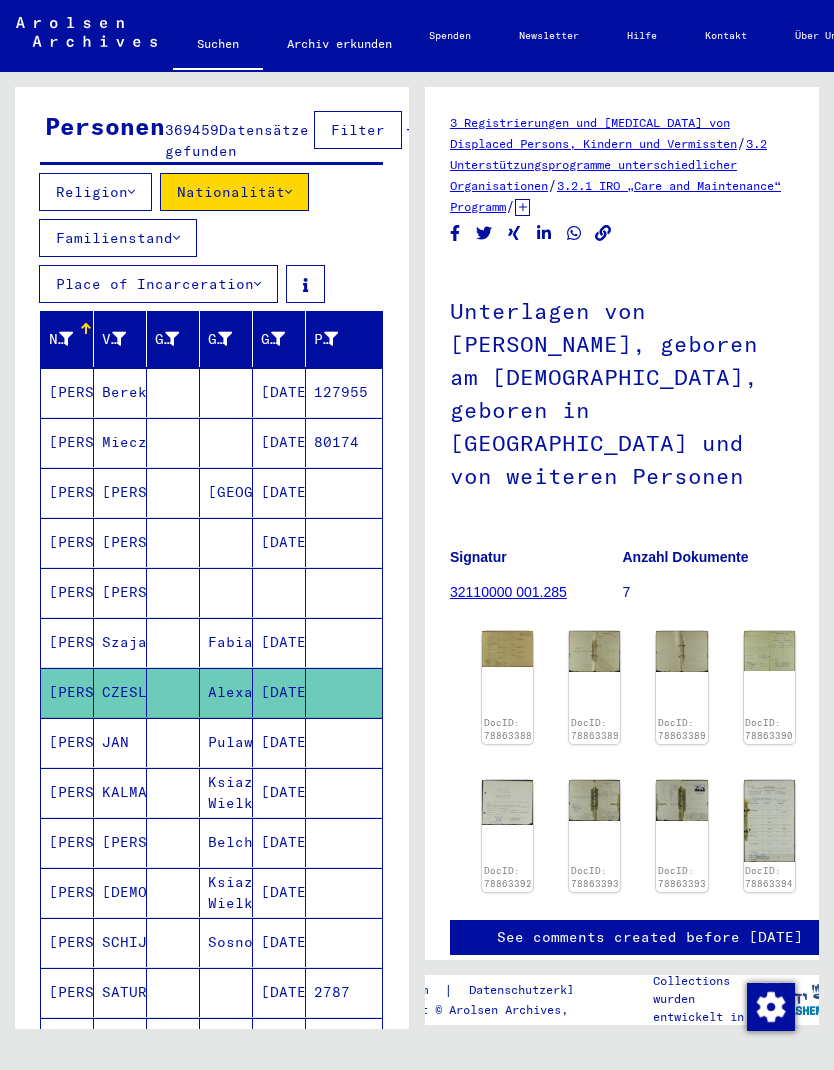 click at bounding box center [344, 792] 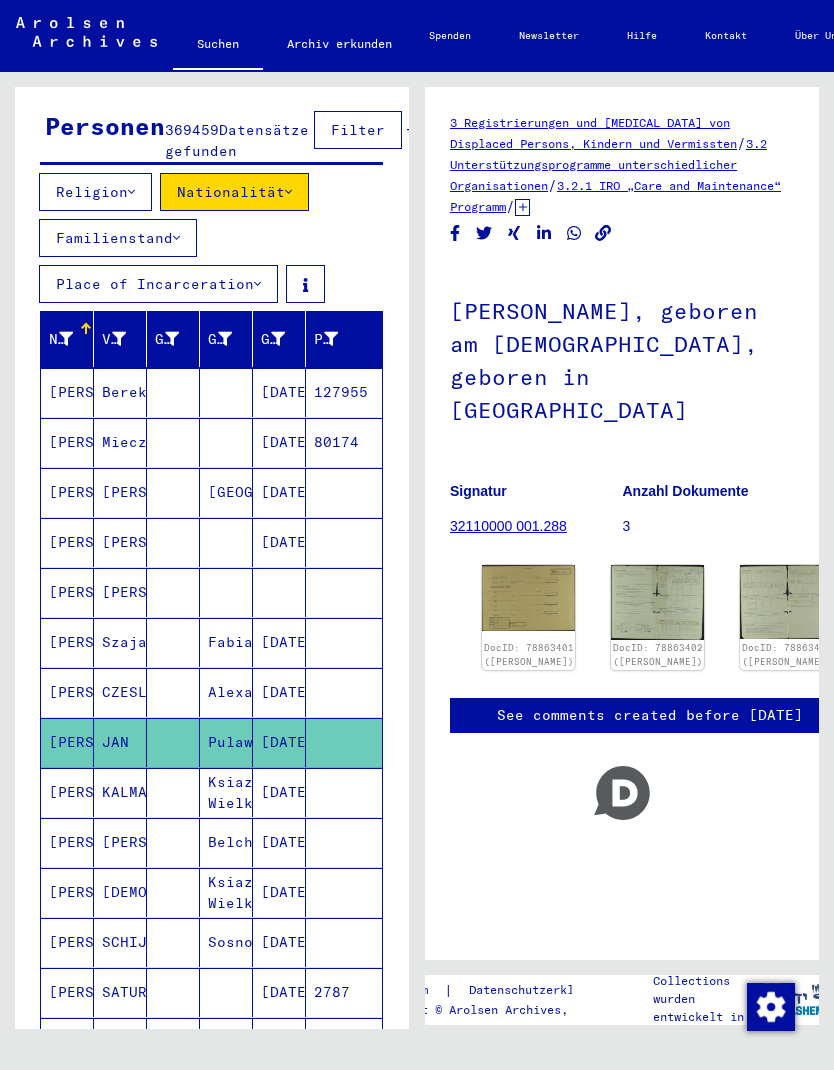 click 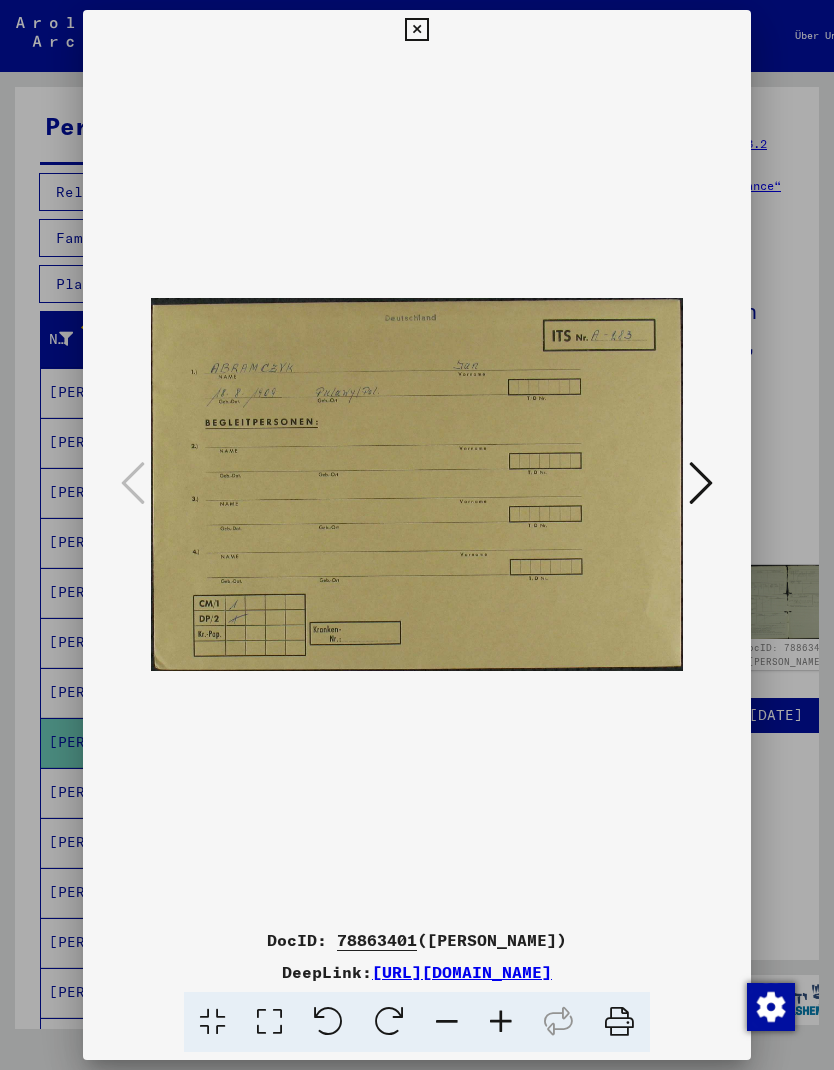 click at bounding box center (417, 535) 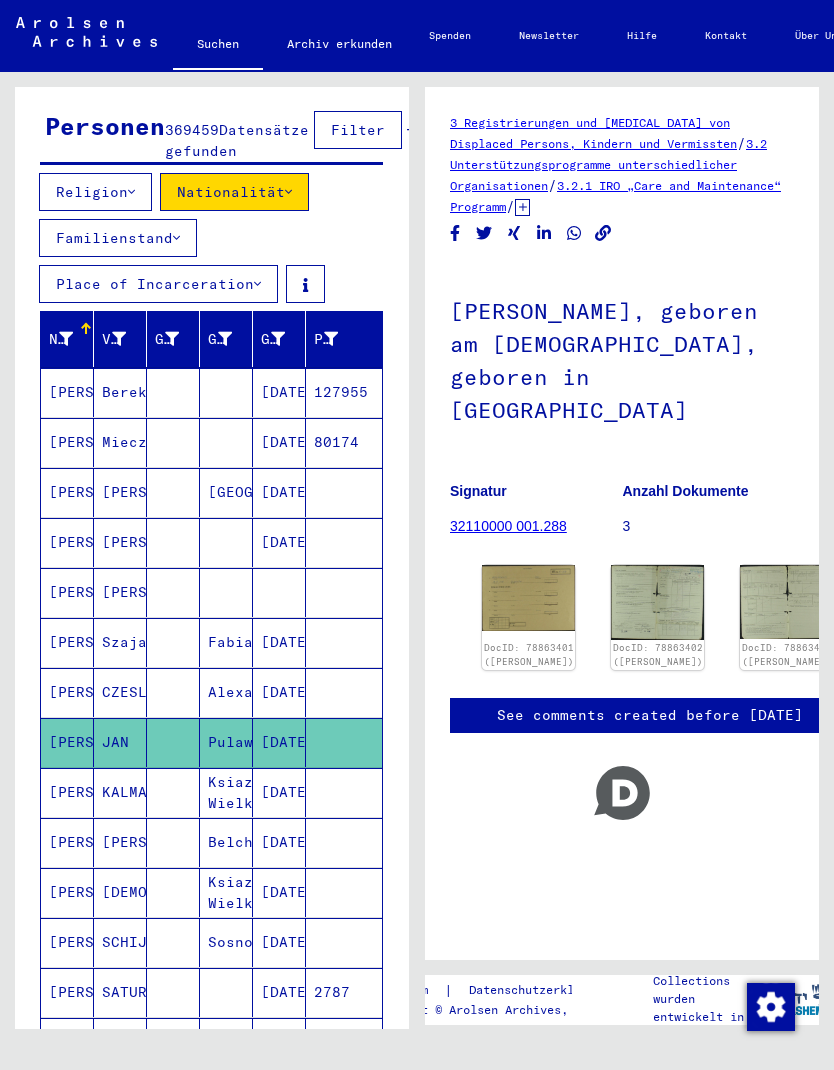click on "[DATE]" at bounding box center (279, 842) 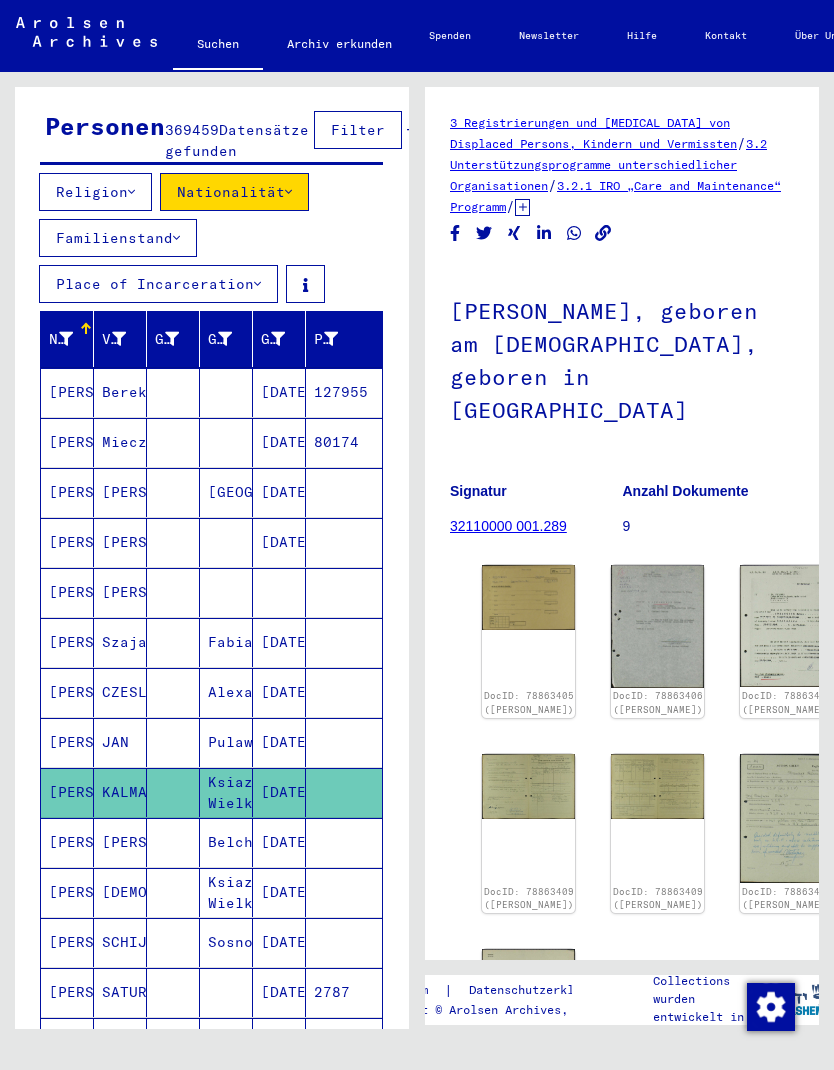 click 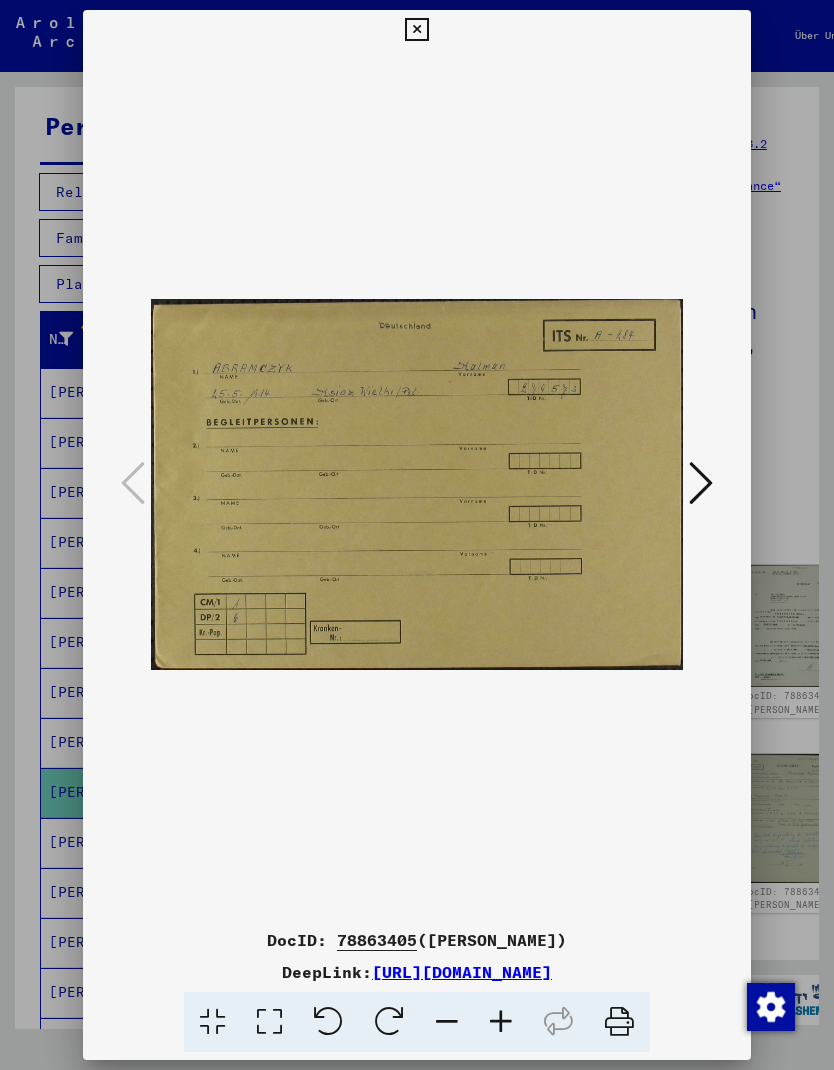 click at bounding box center [417, 535] 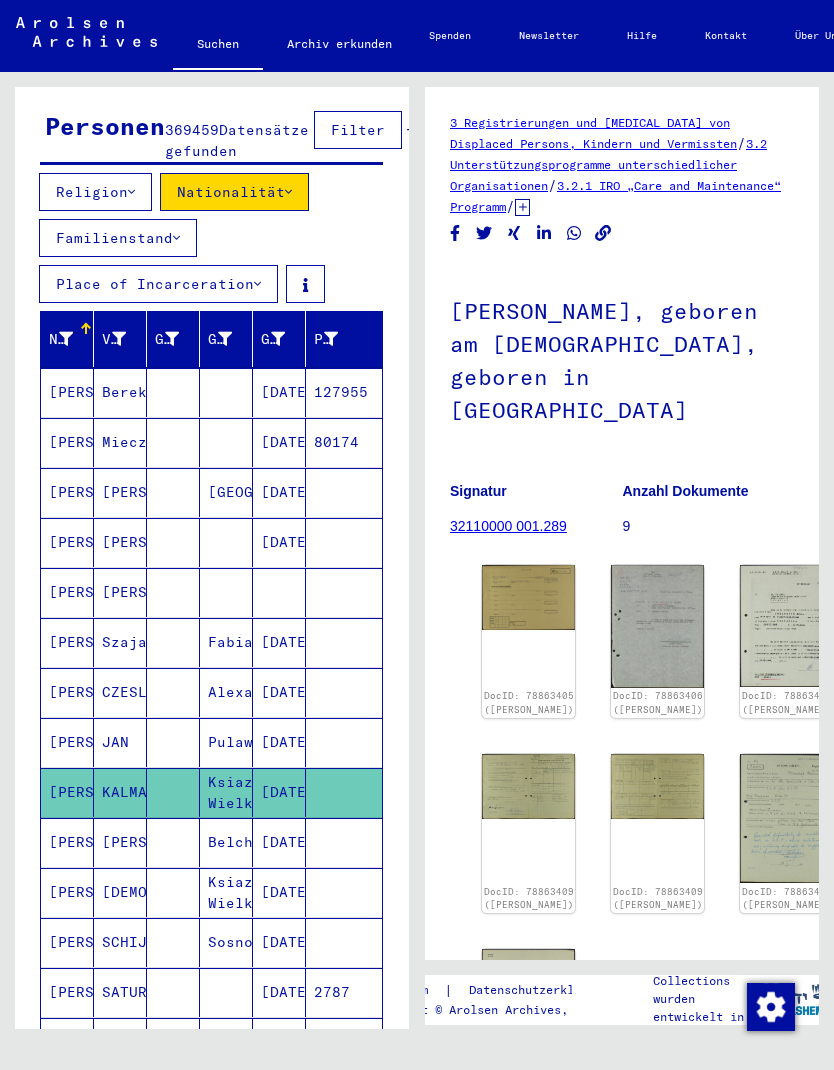 click at bounding box center [344, 892] 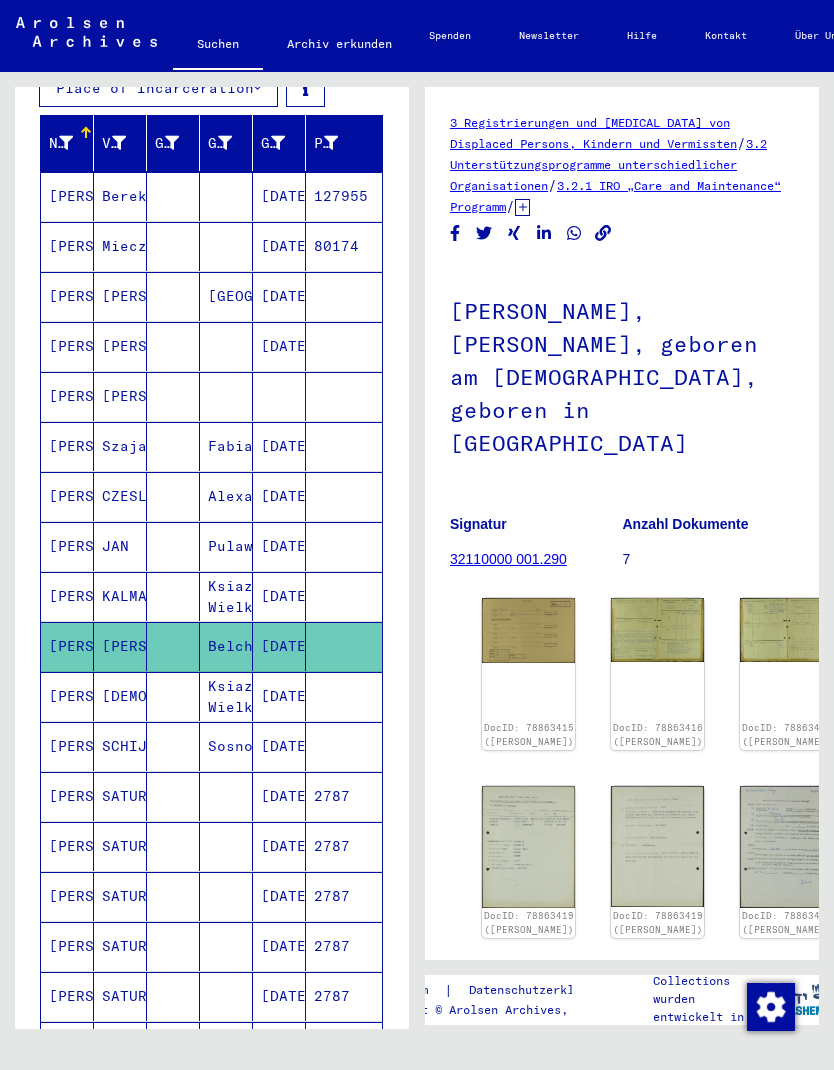 scroll, scrollTop: 395, scrollLeft: 0, axis: vertical 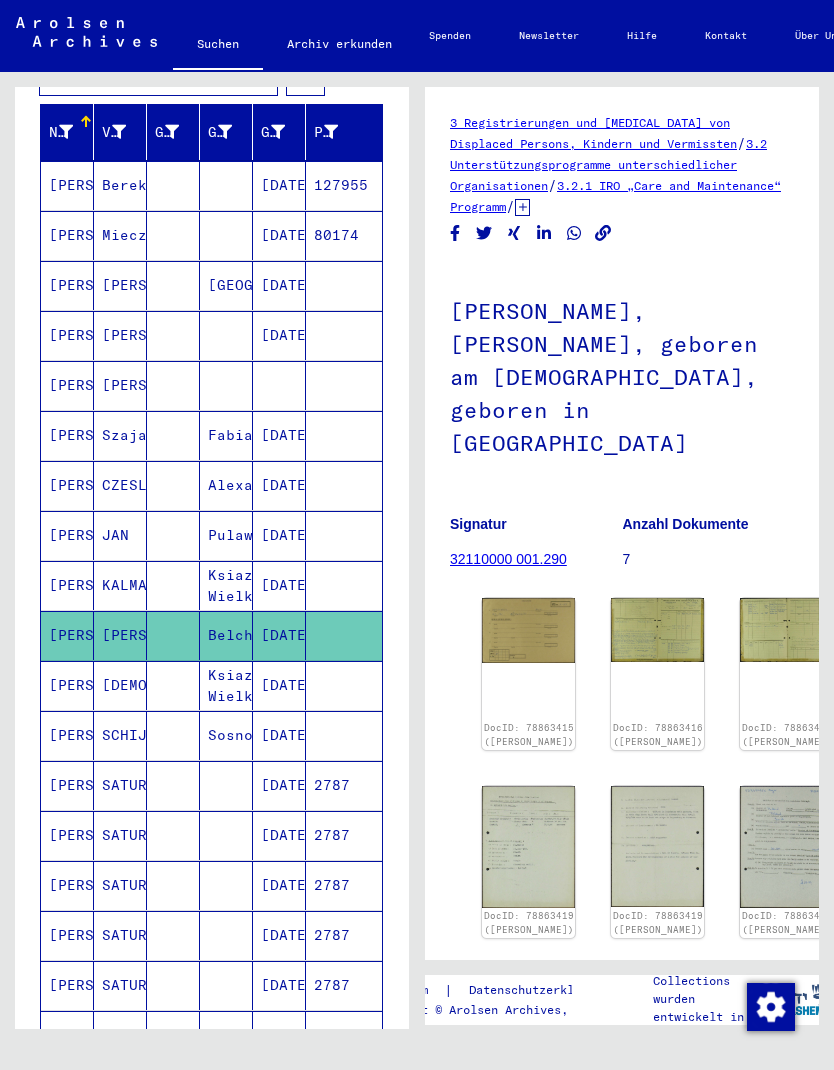 click at bounding box center [344, 735] 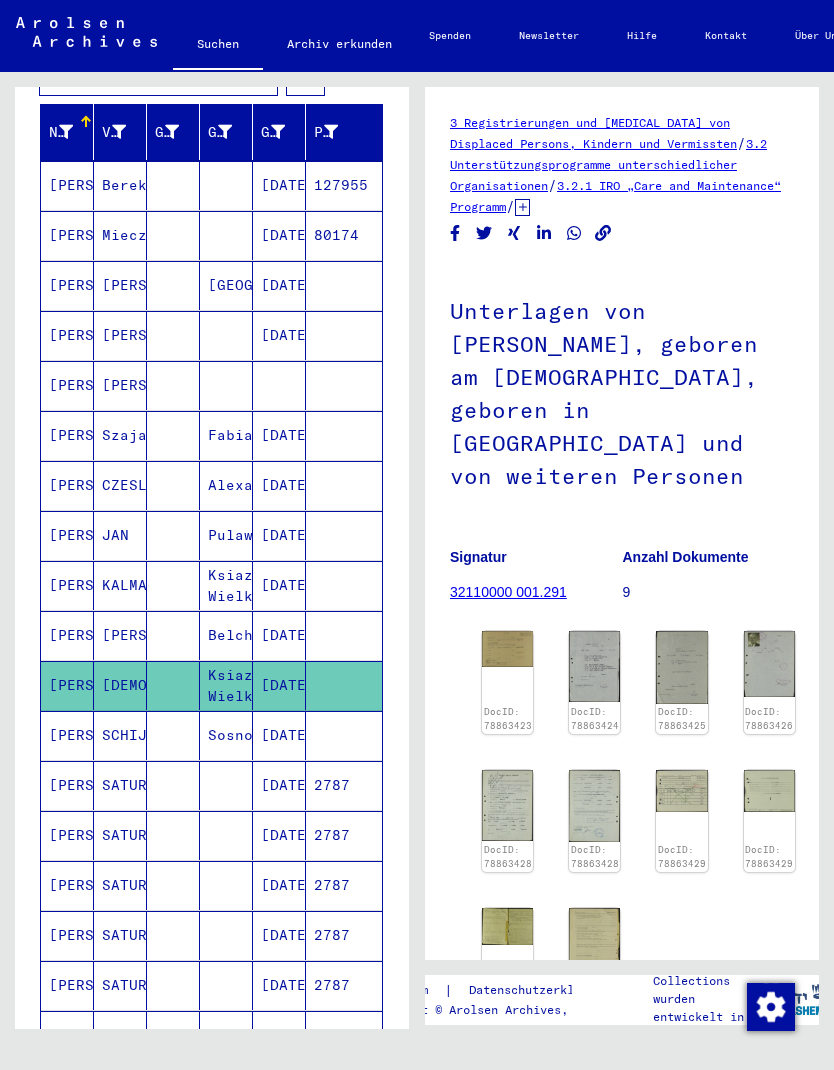 click at bounding box center (344, 685) 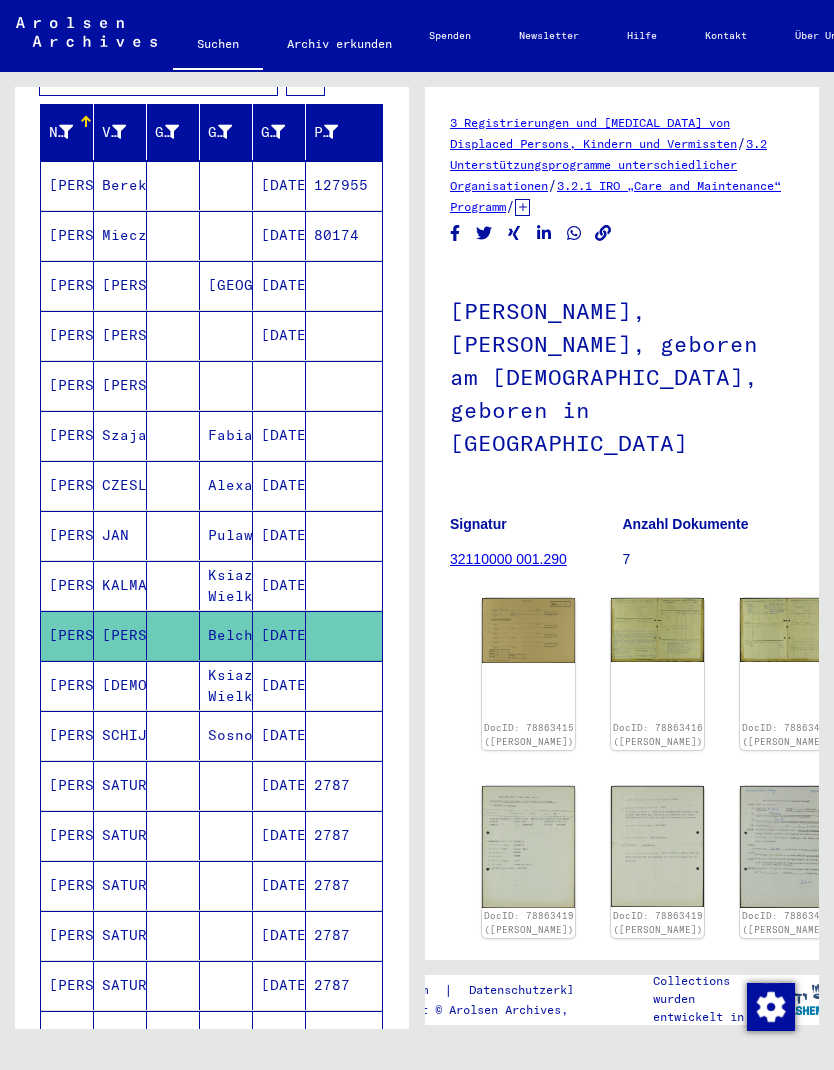 click 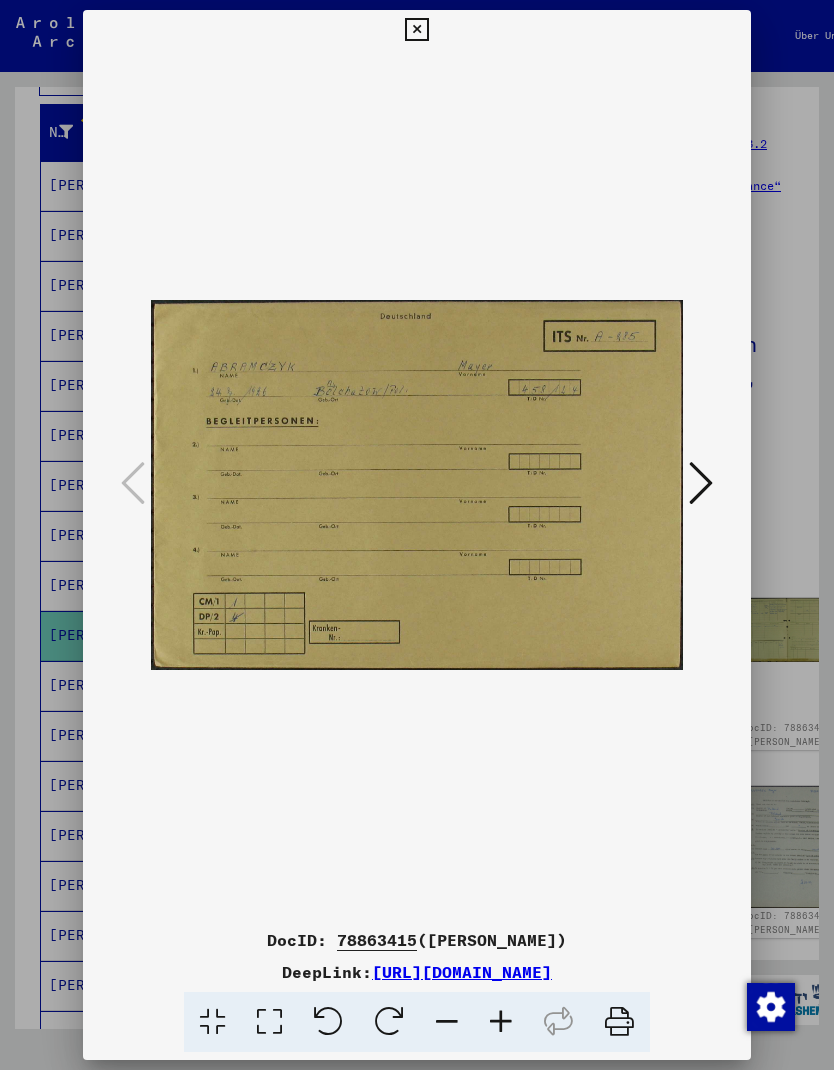 click at bounding box center (417, 535) 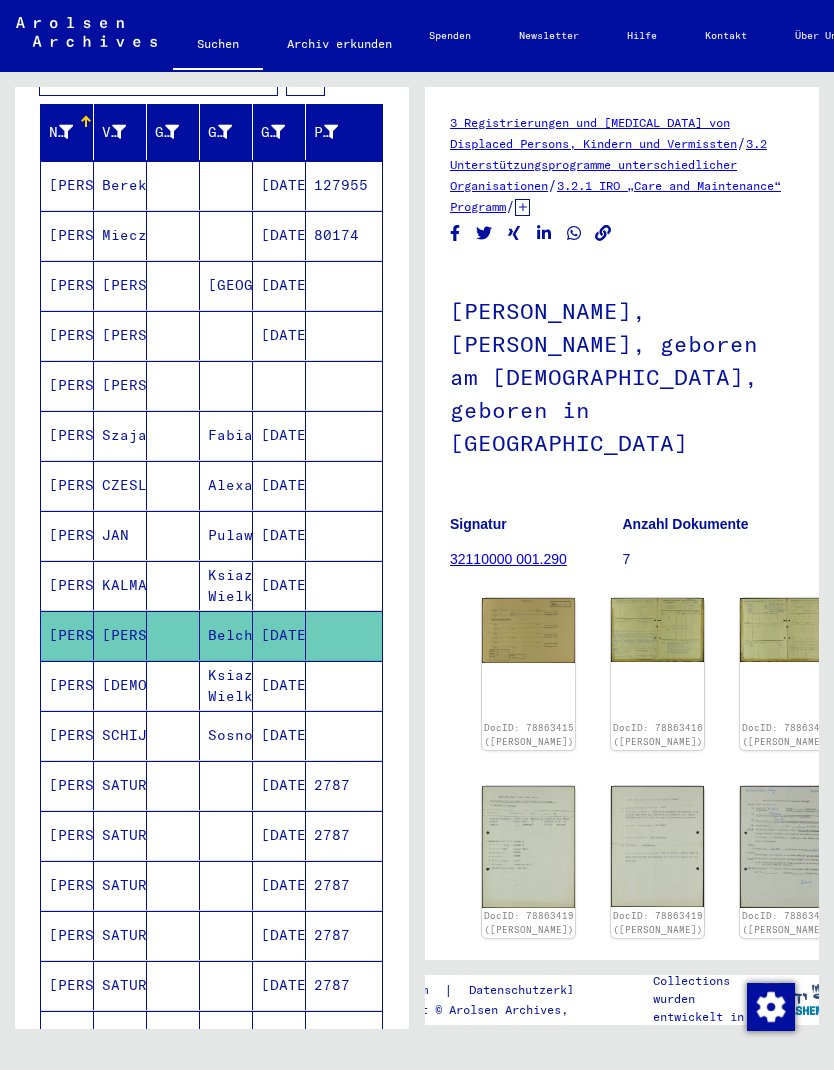 click at bounding box center (344, 785) 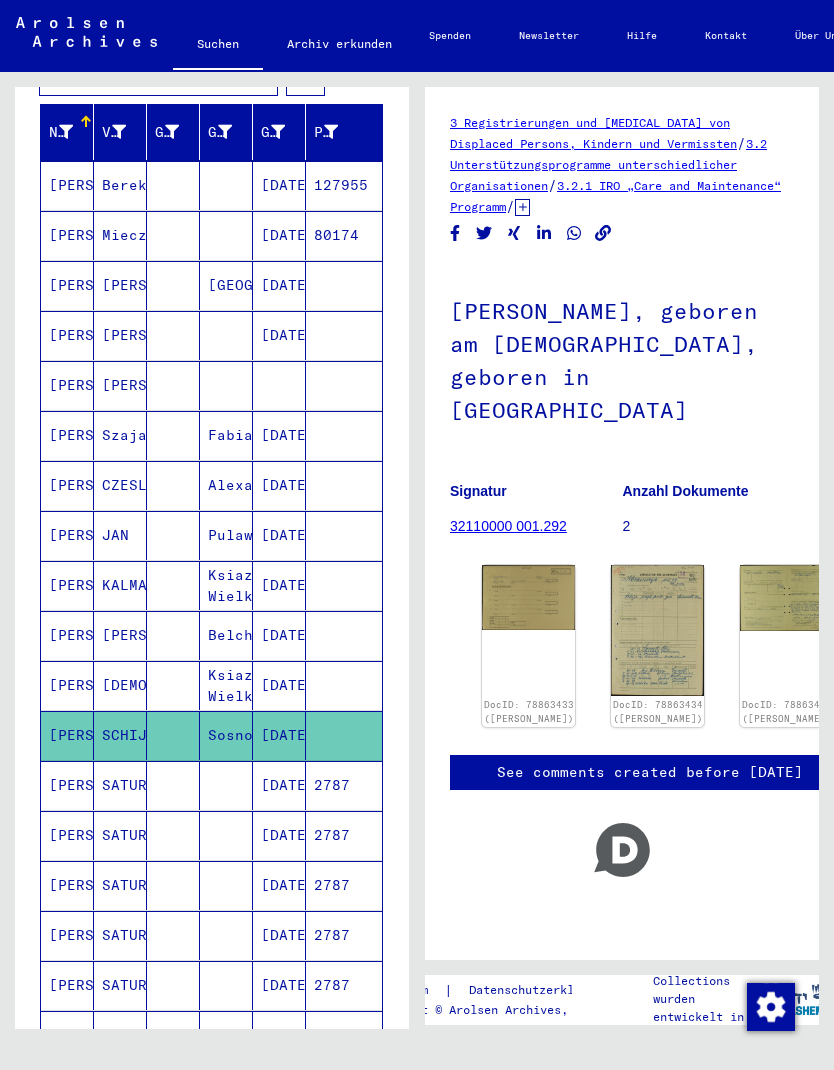 click 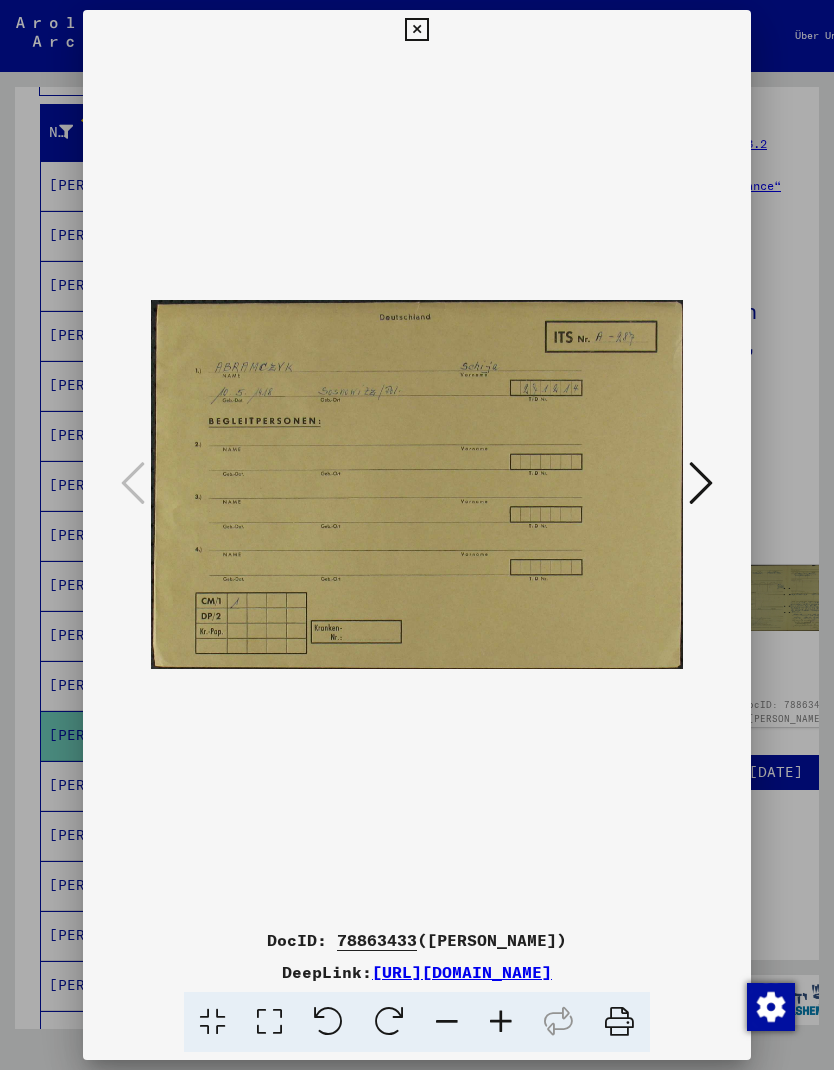 click at bounding box center [417, 535] 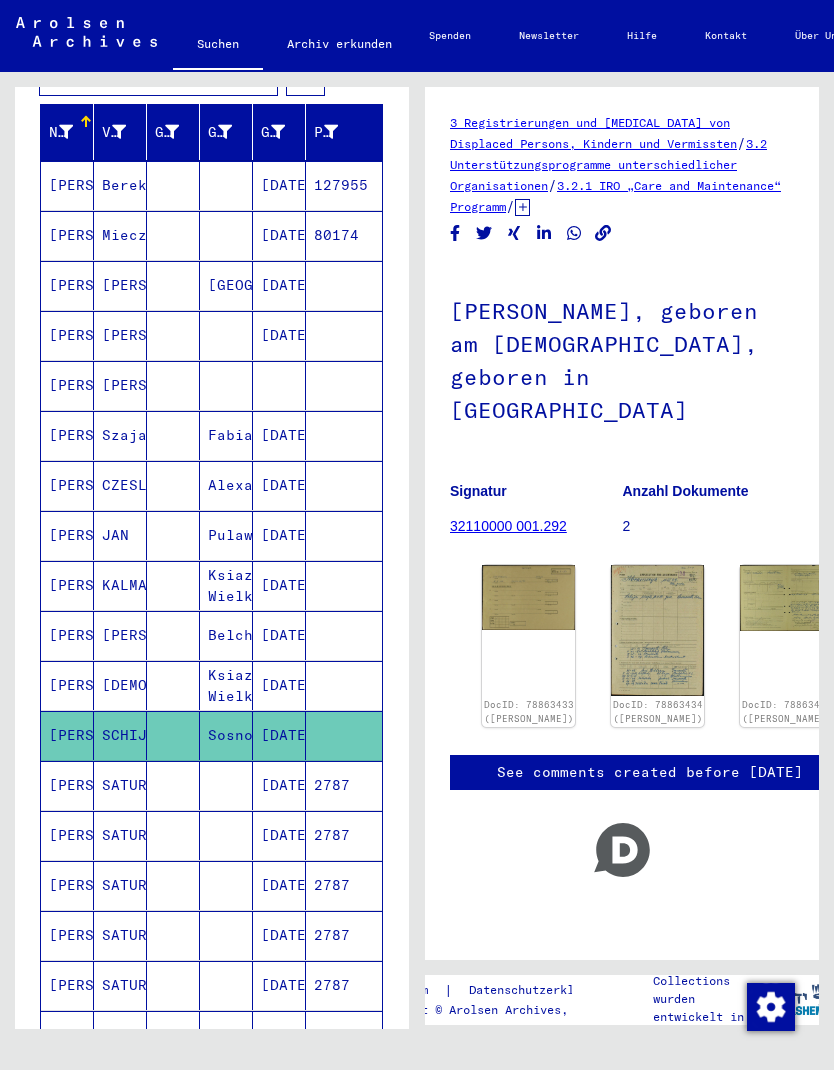 click on "2787" at bounding box center (344, 835) 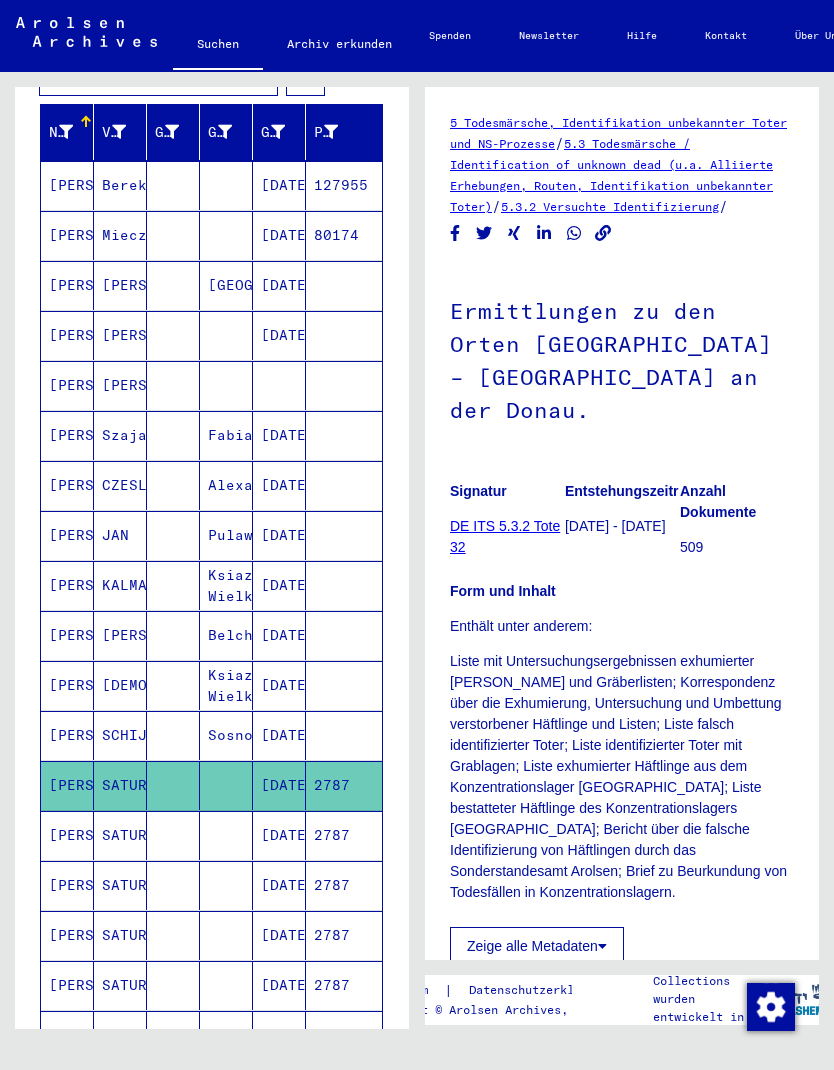 click on "[DATE]" at bounding box center [279, 885] 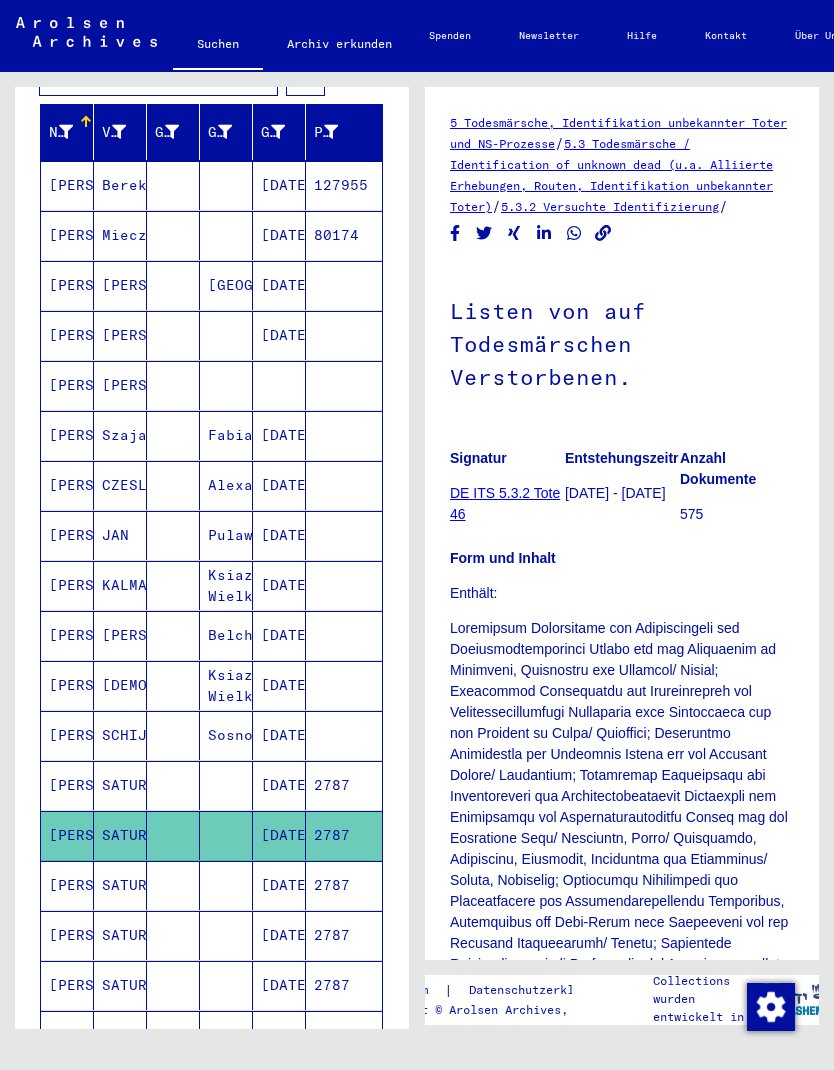 click on "2787" at bounding box center (344, 935) 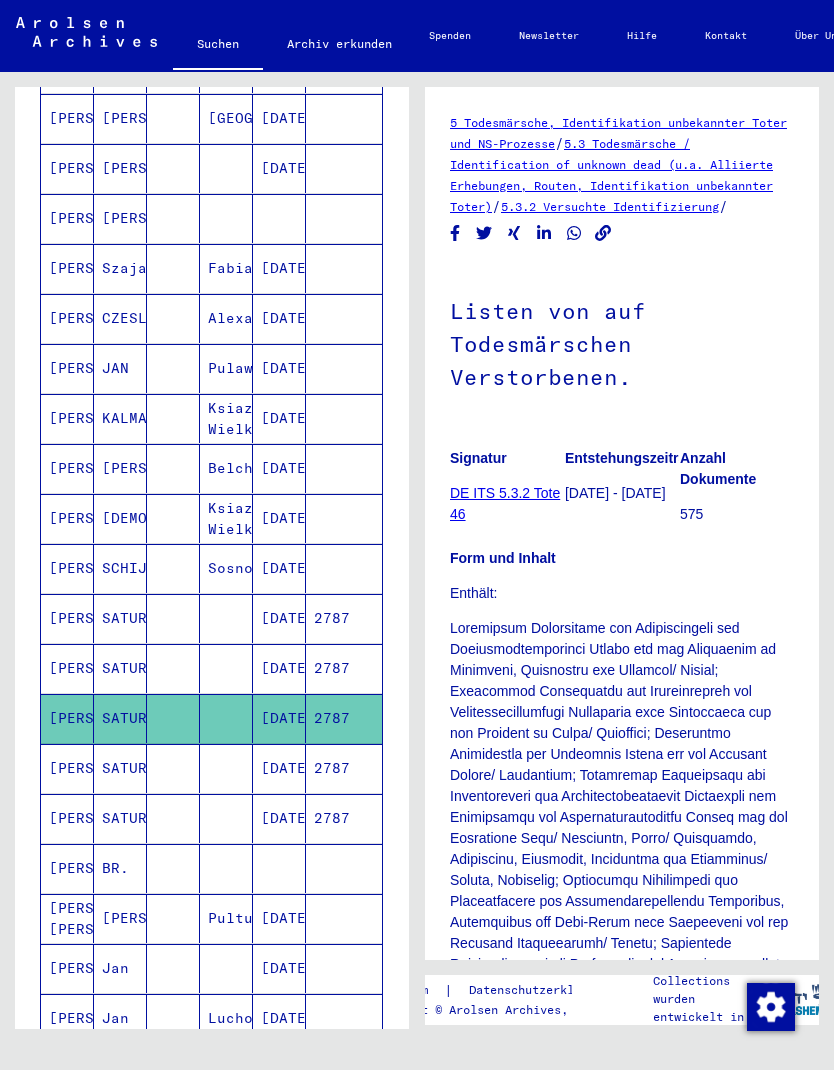 scroll, scrollTop: 593, scrollLeft: 0, axis: vertical 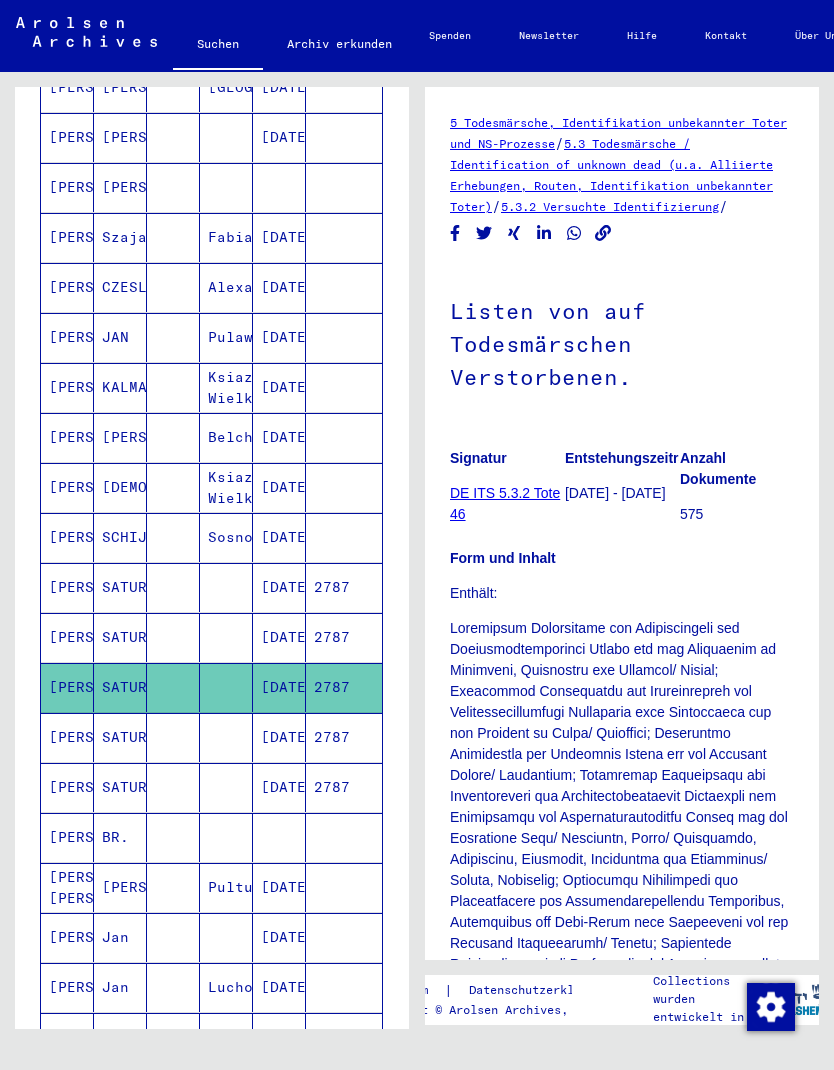 click on "2787" at bounding box center (344, 787) 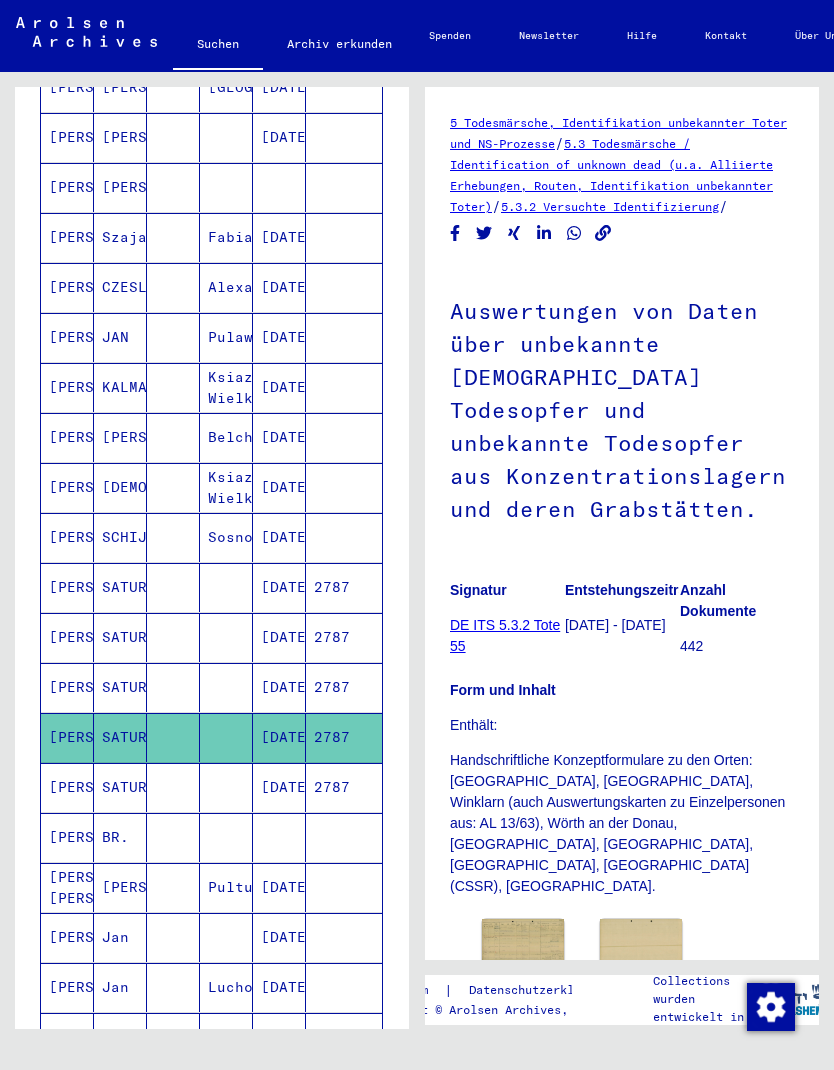 click on "2787" 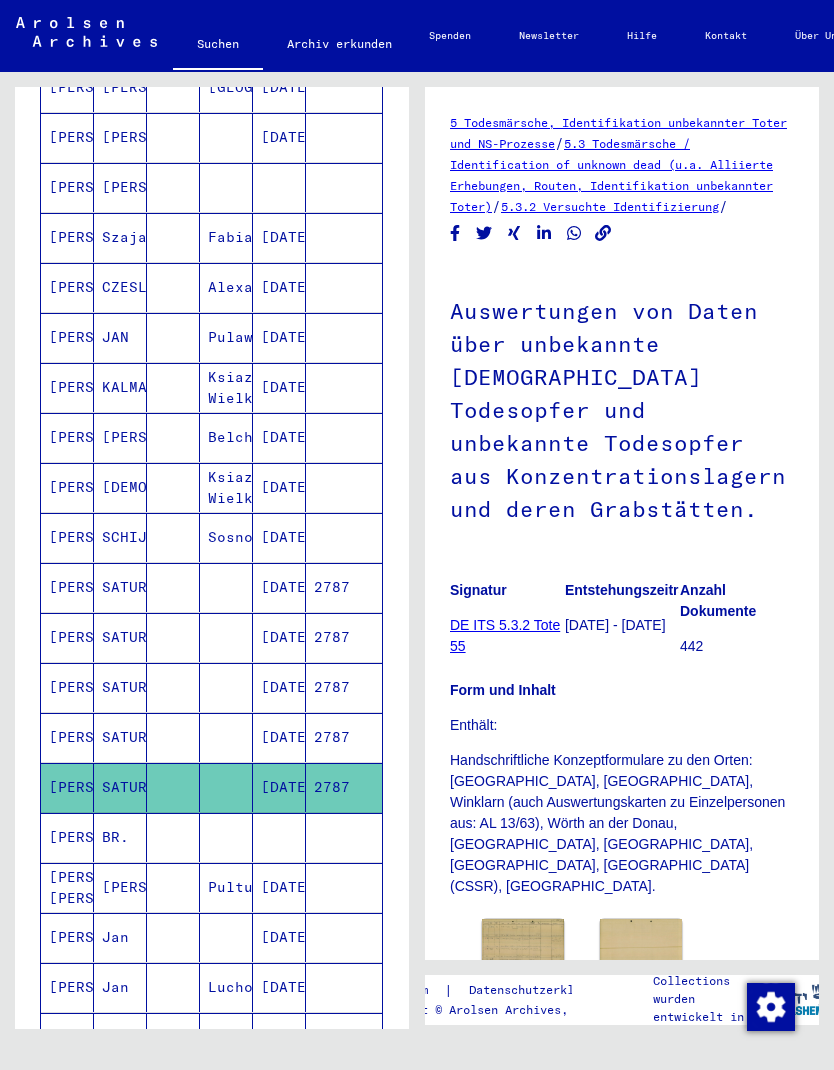 scroll, scrollTop: 743, scrollLeft: 0, axis: vertical 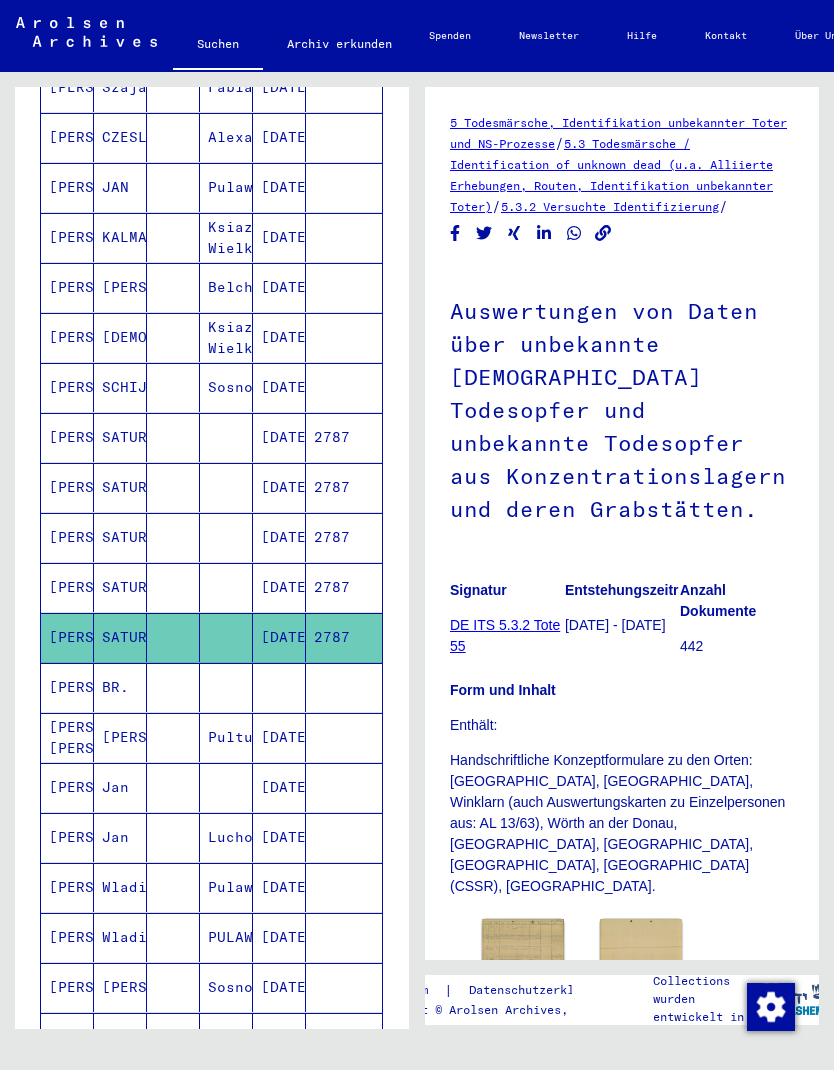 click at bounding box center (344, 737) 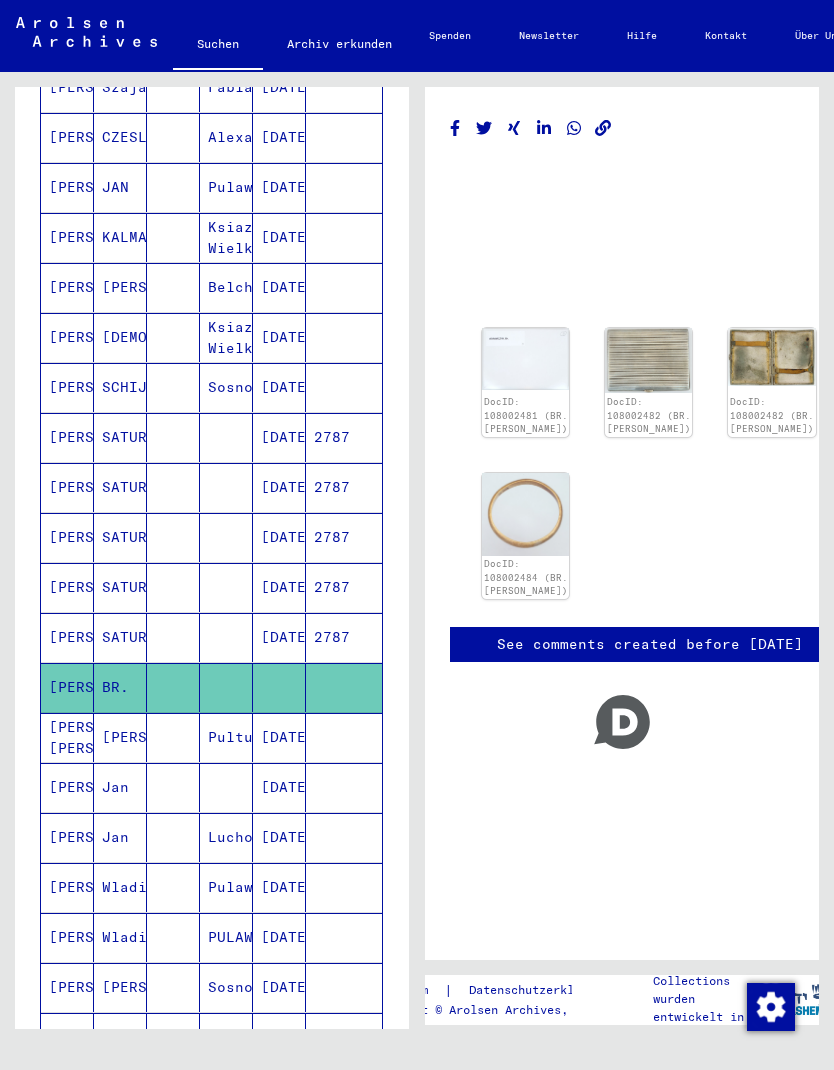 click at bounding box center [344, 787] 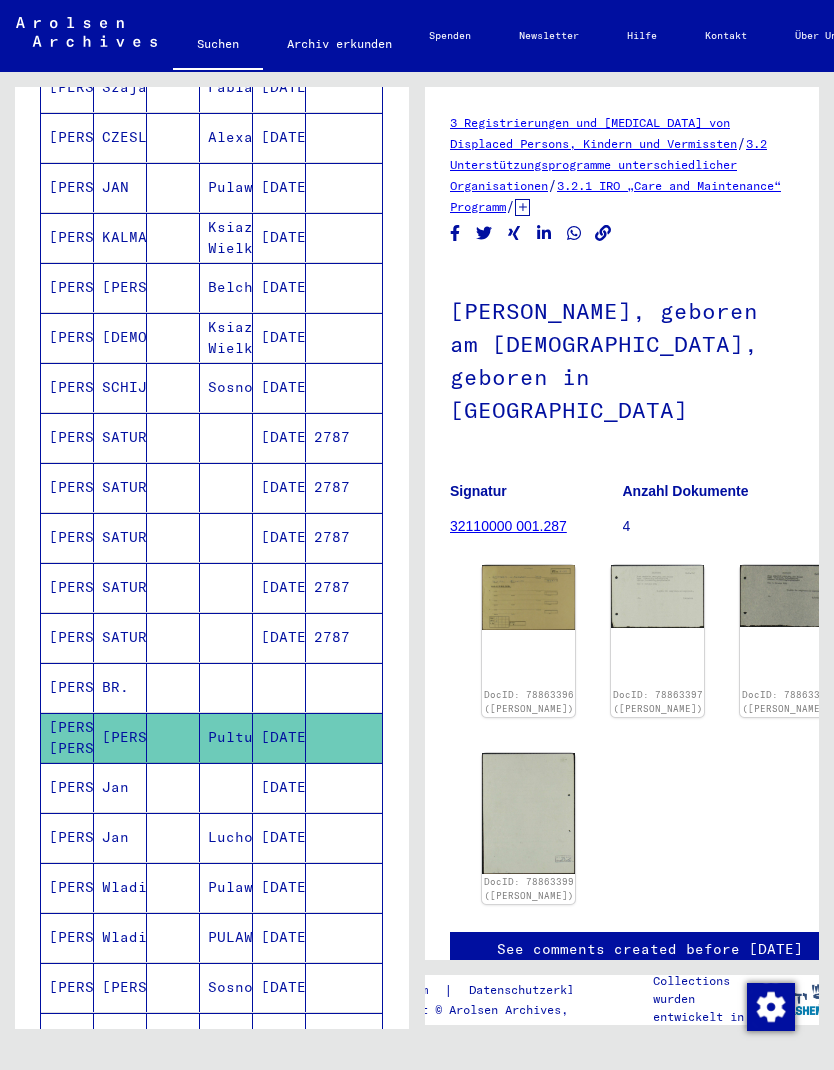 click at bounding box center [344, 737] 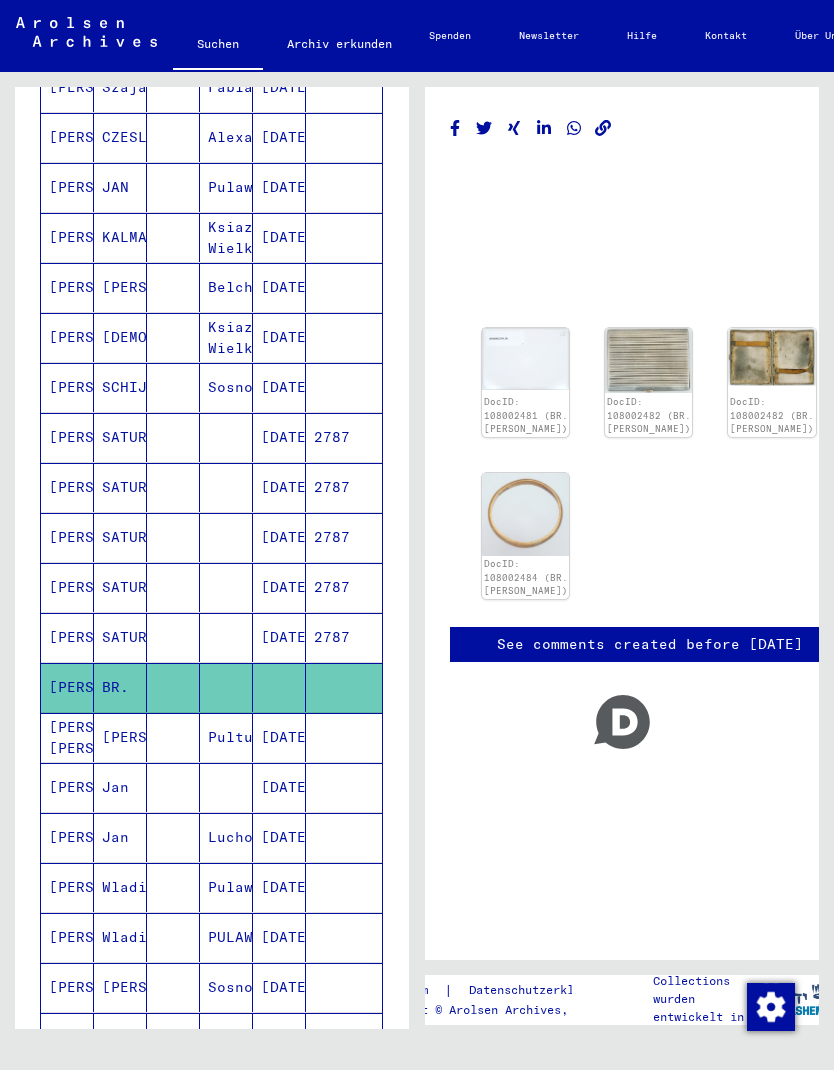 scroll, scrollTop: 0, scrollLeft: 0, axis: both 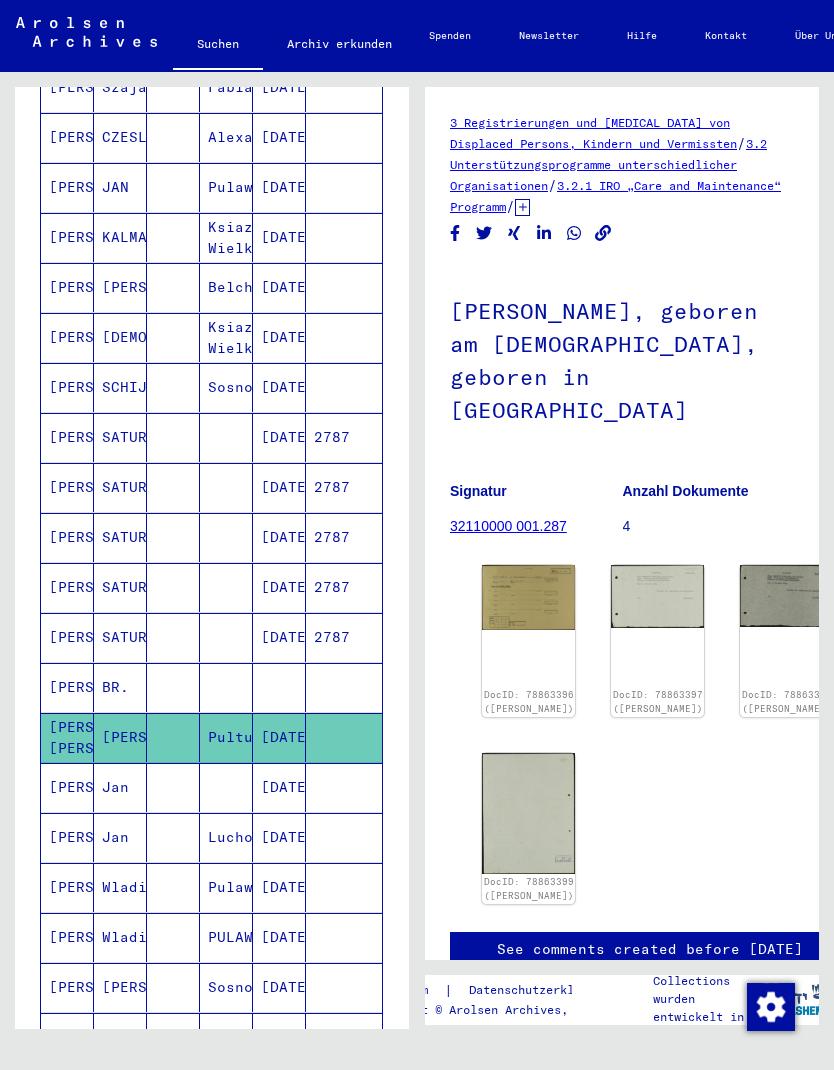 click 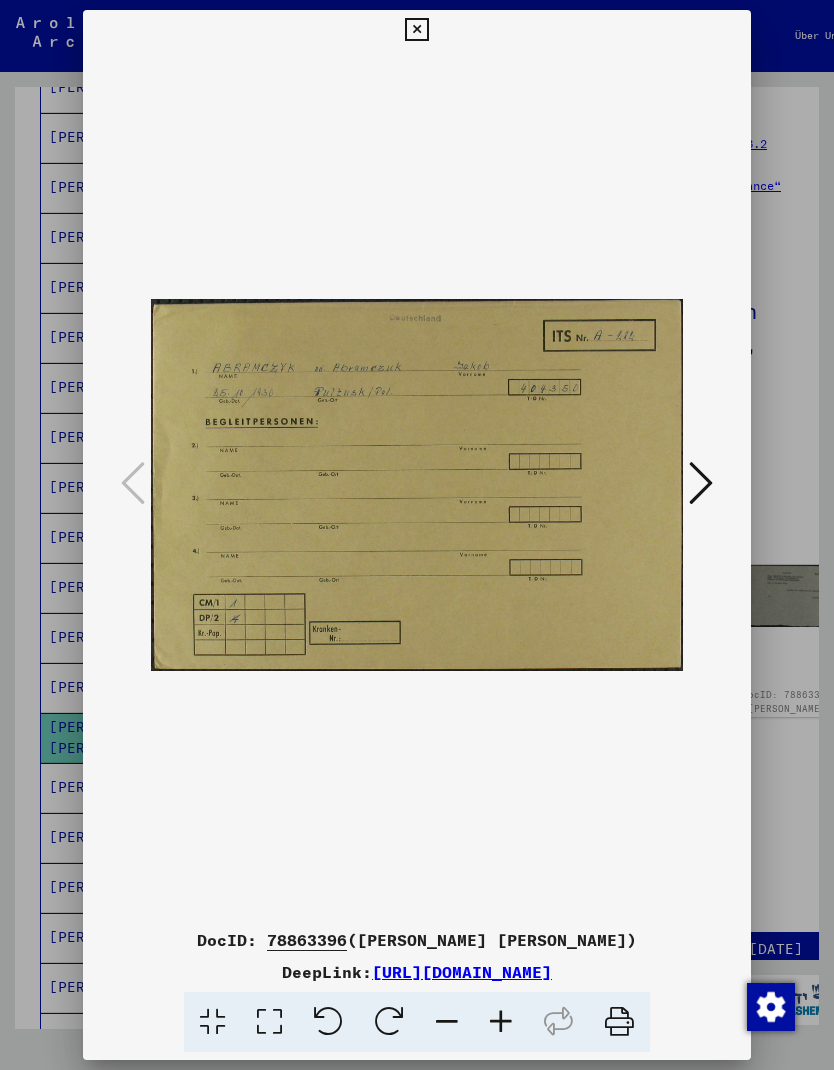 click at bounding box center (701, 483) 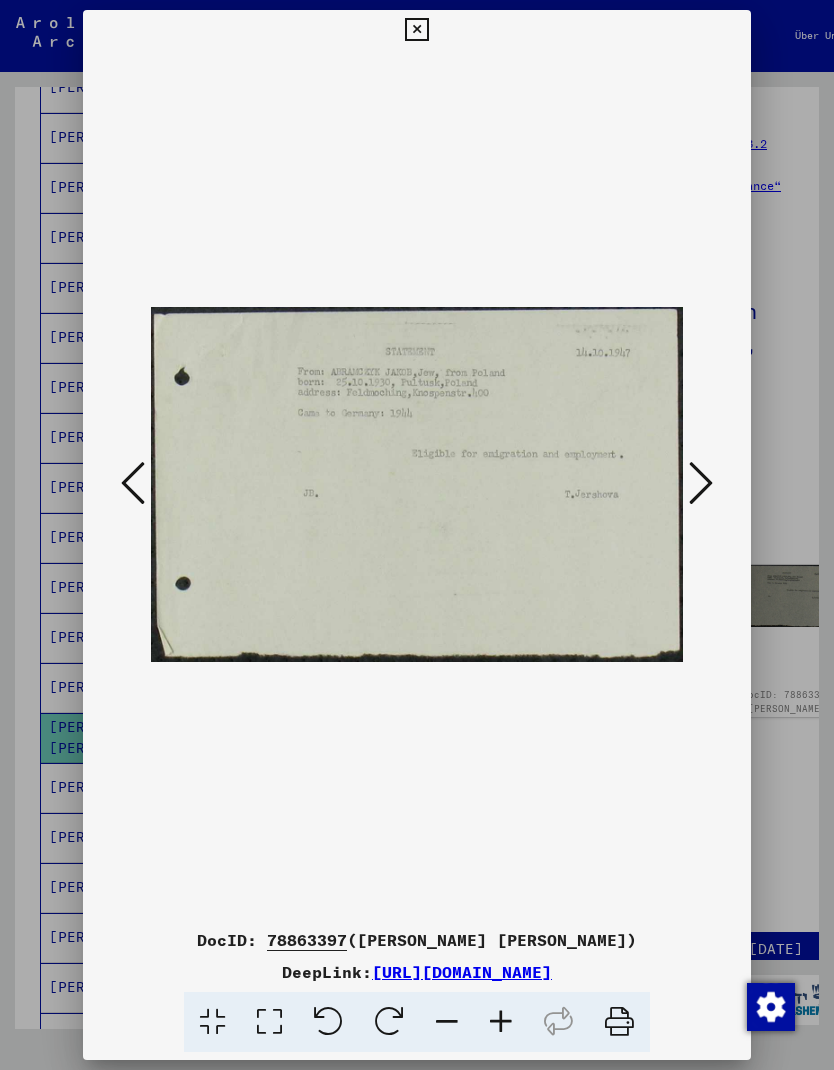 click at bounding box center (701, 484) 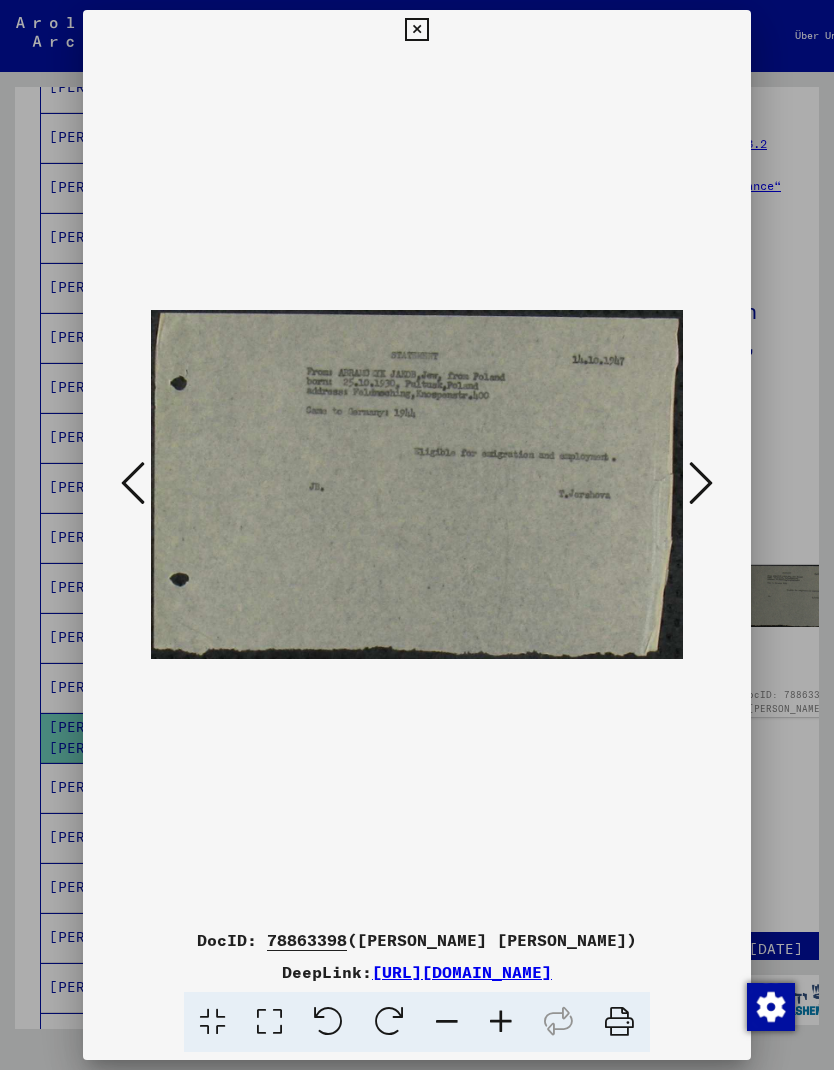 click at bounding box center [416, 485] 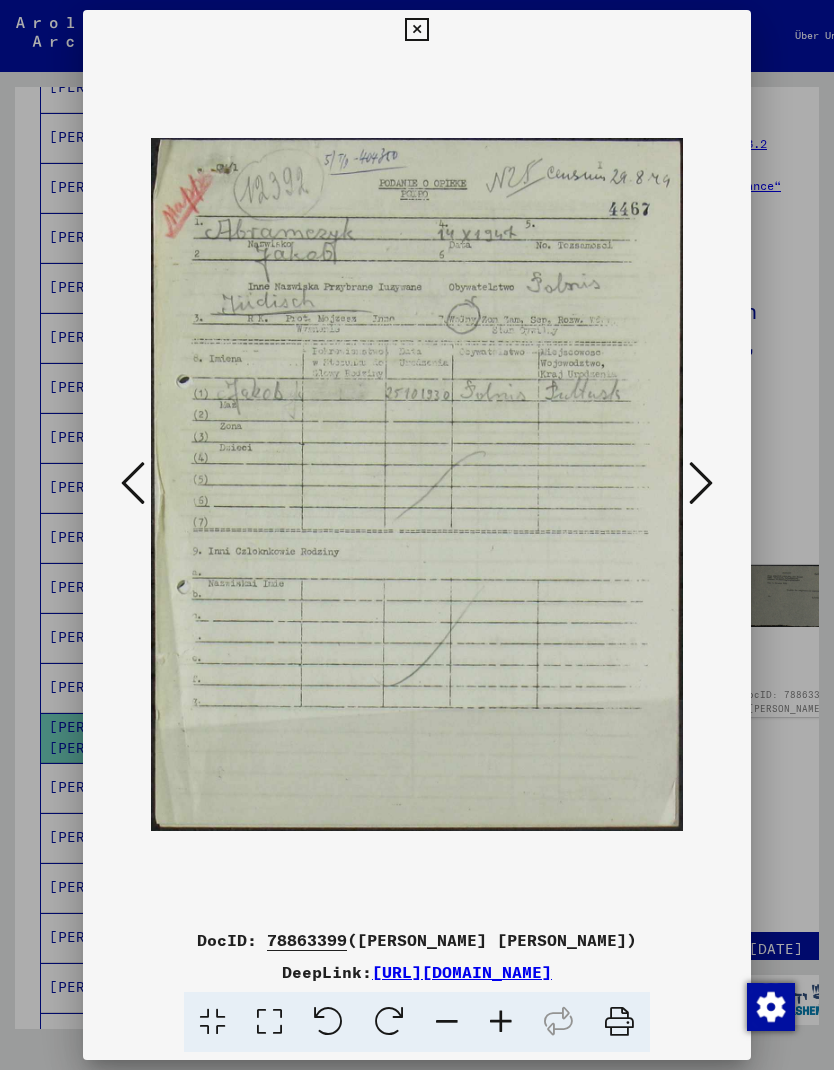 click at bounding box center (701, 483) 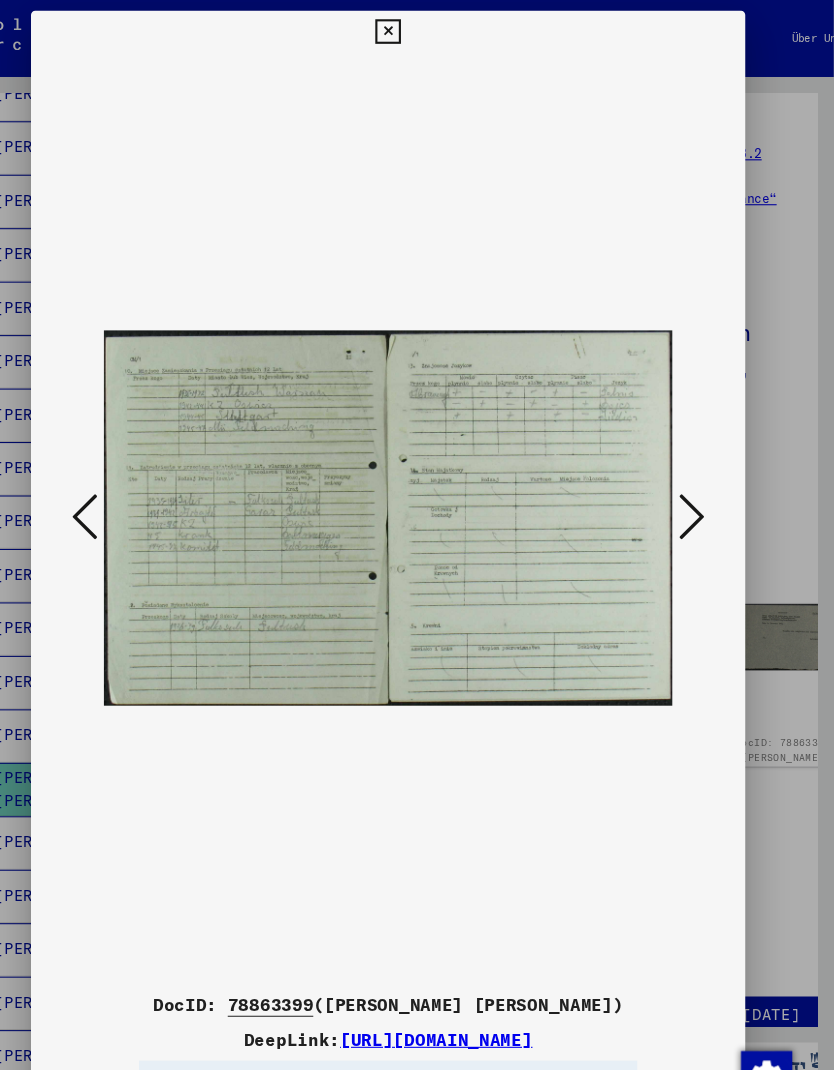 click at bounding box center (701, 483) 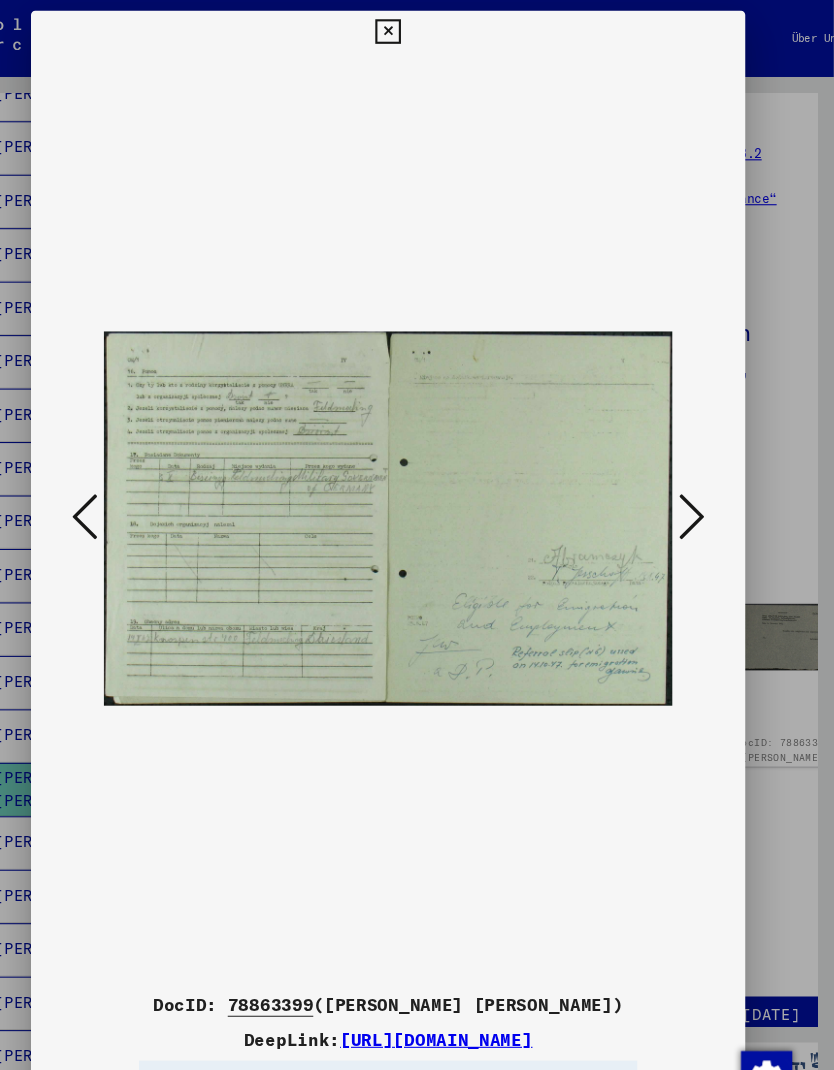 click at bounding box center [701, 483] 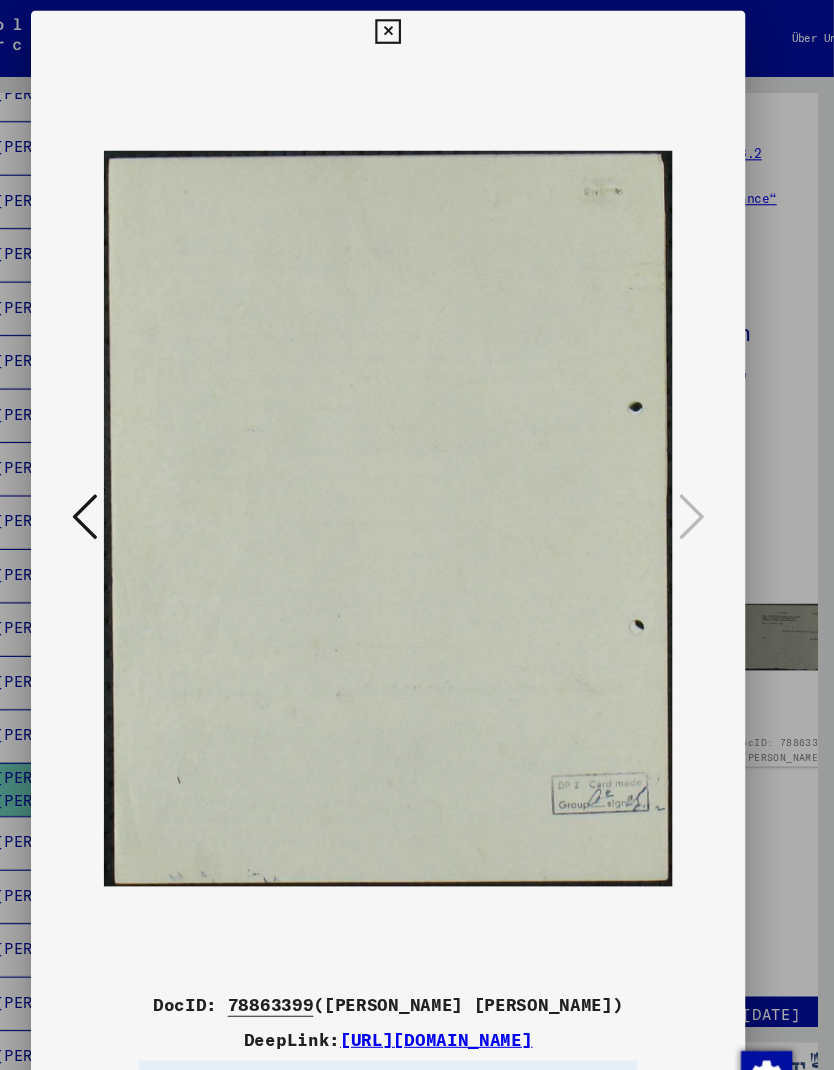 click at bounding box center (133, 483) 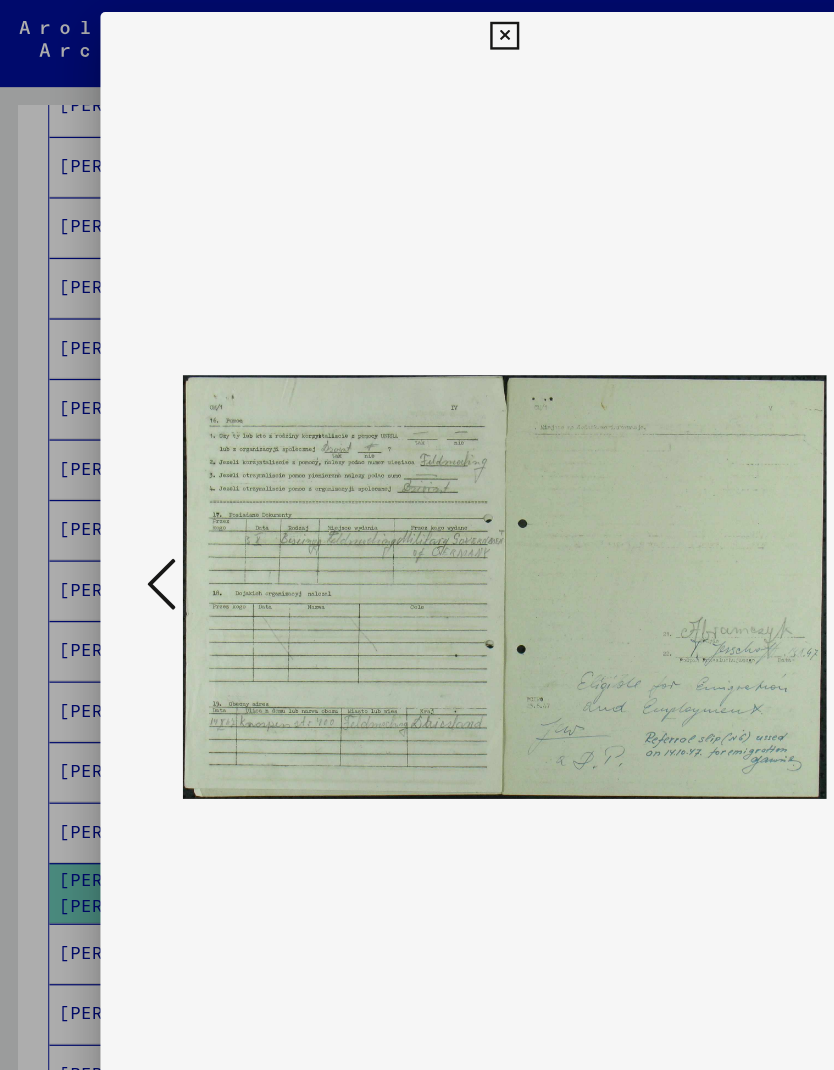 click at bounding box center [133, 483] 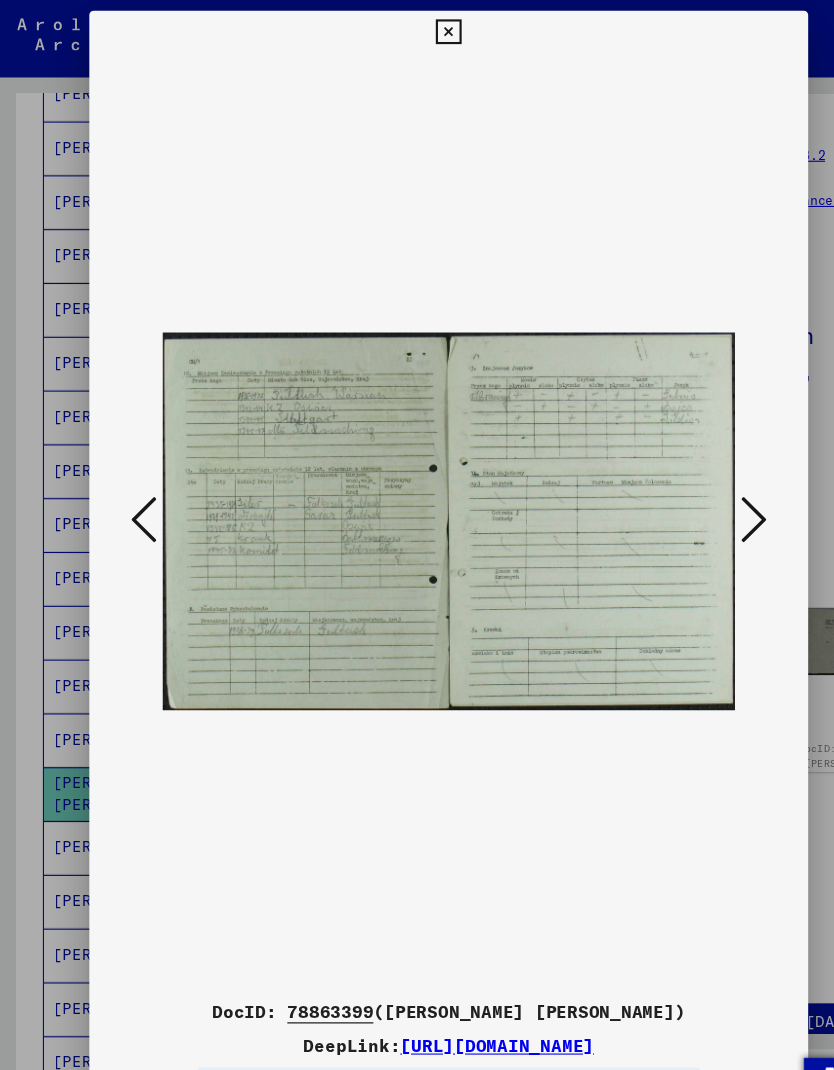 click at bounding box center [133, 483] 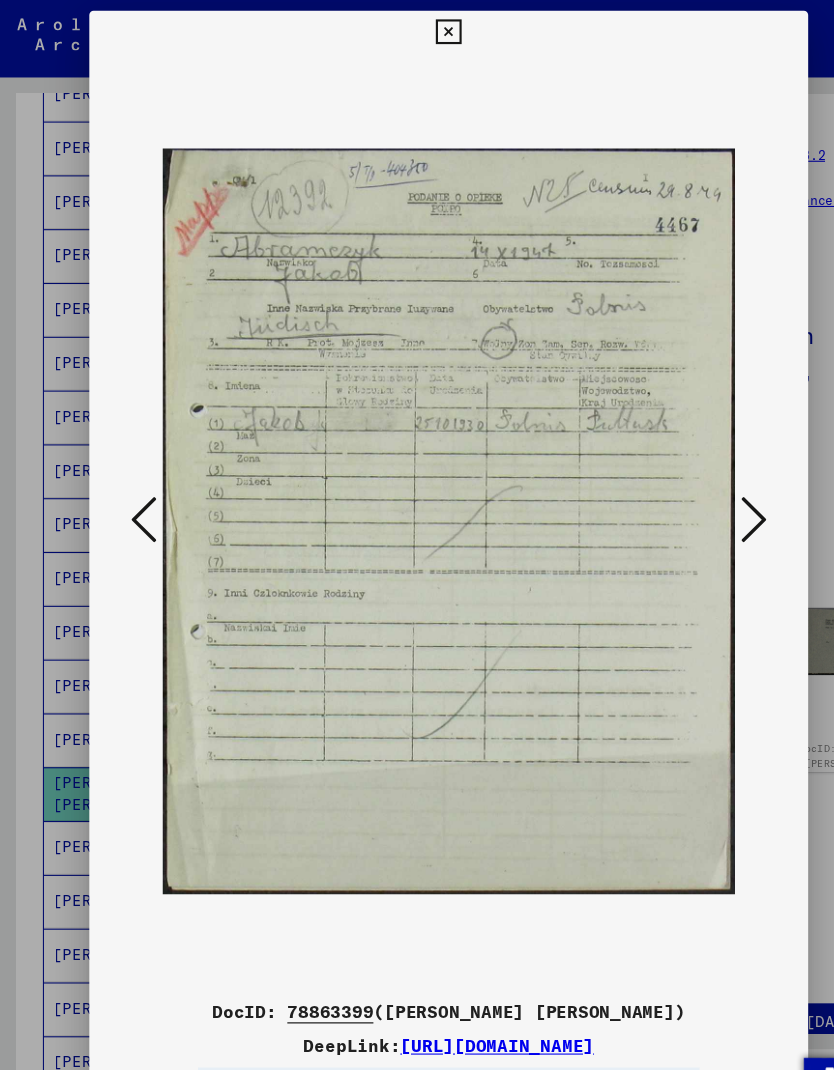 click at bounding box center (133, 484) 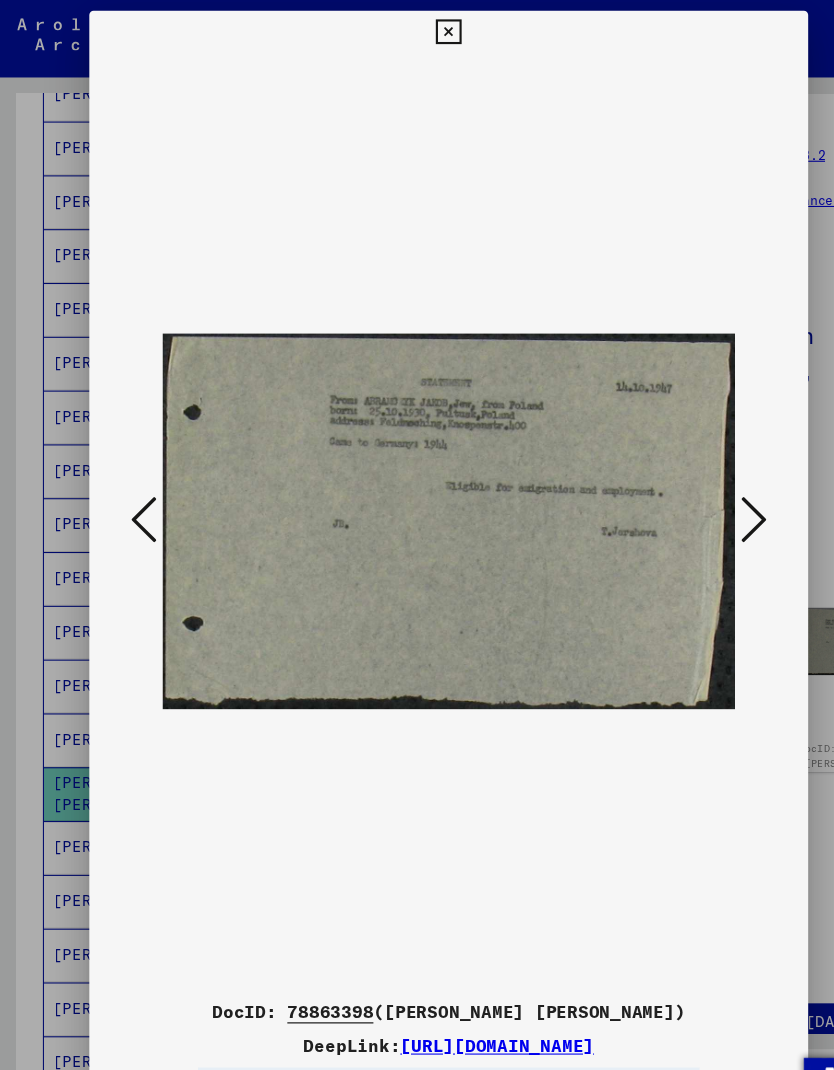 click at bounding box center [133, 483] 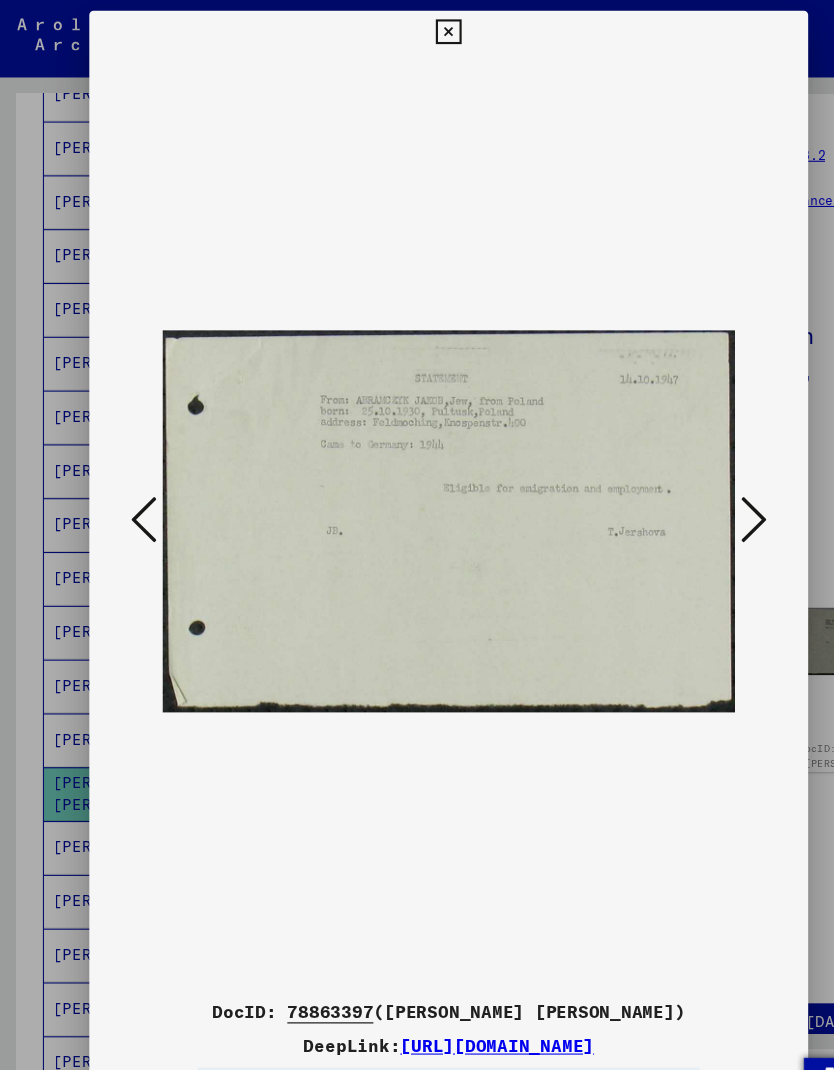 click at bounding box center [133, 483] 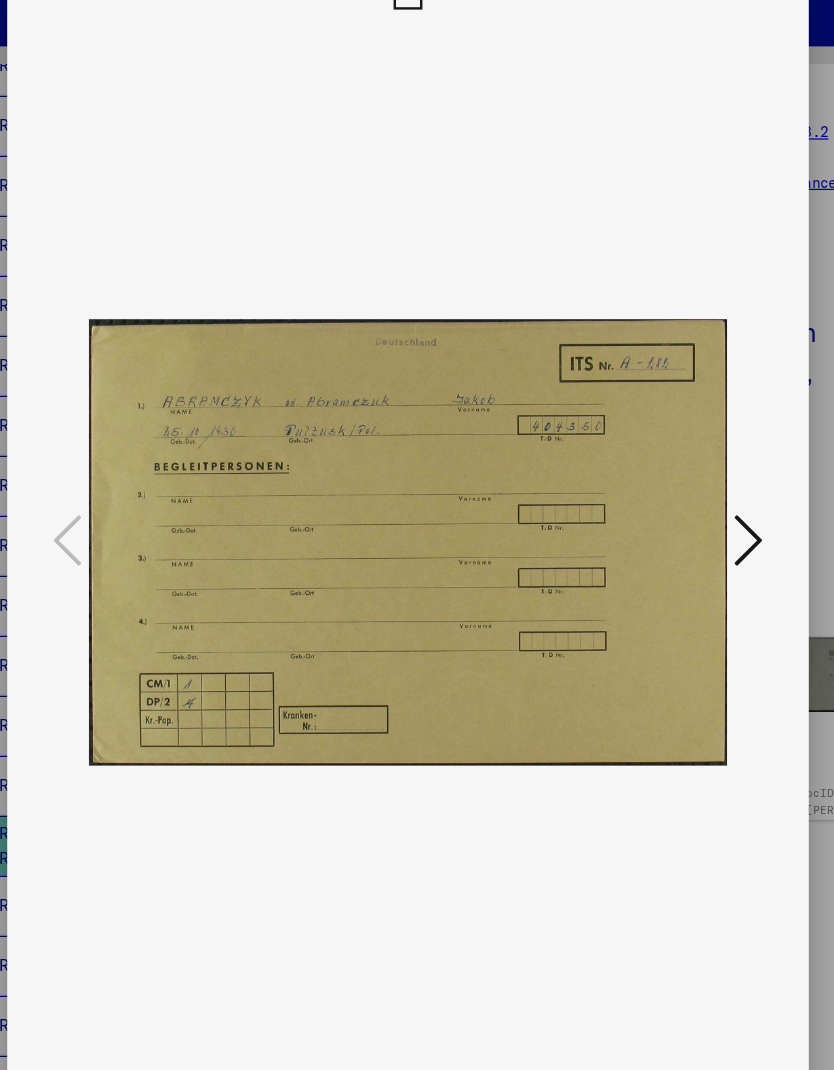 click at bounding box center [701, 483] 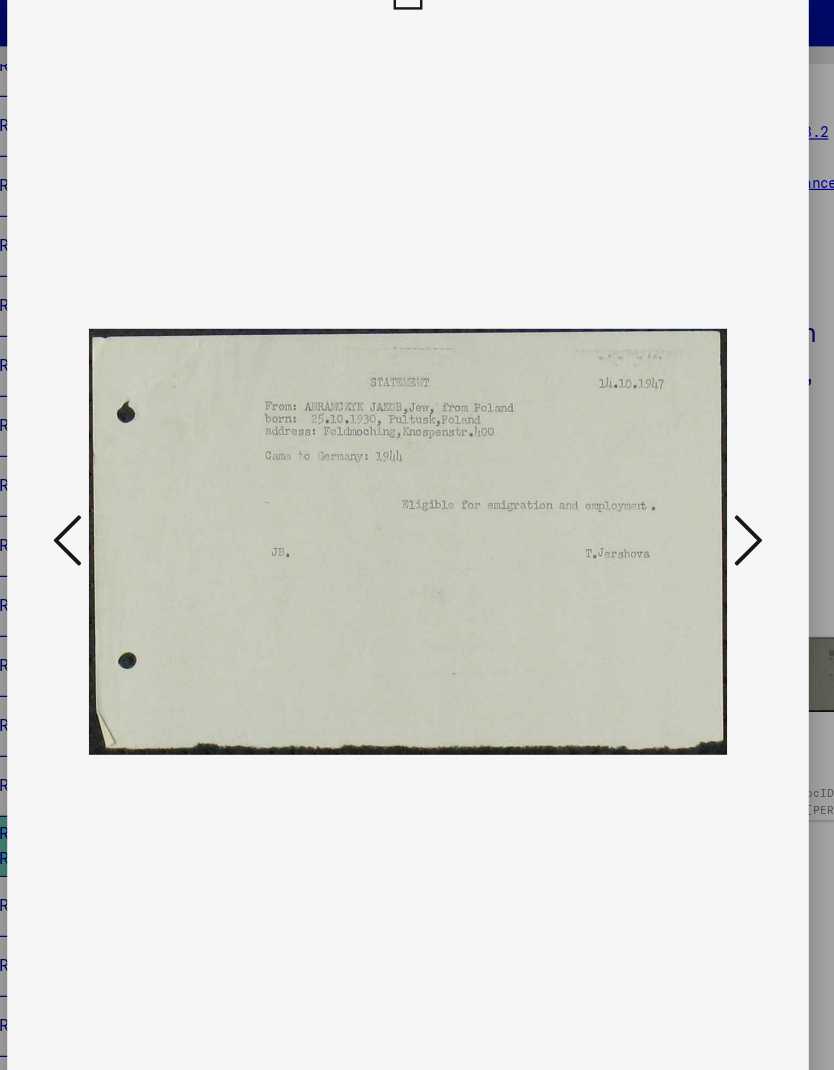 click at bounding box center [701, 483] 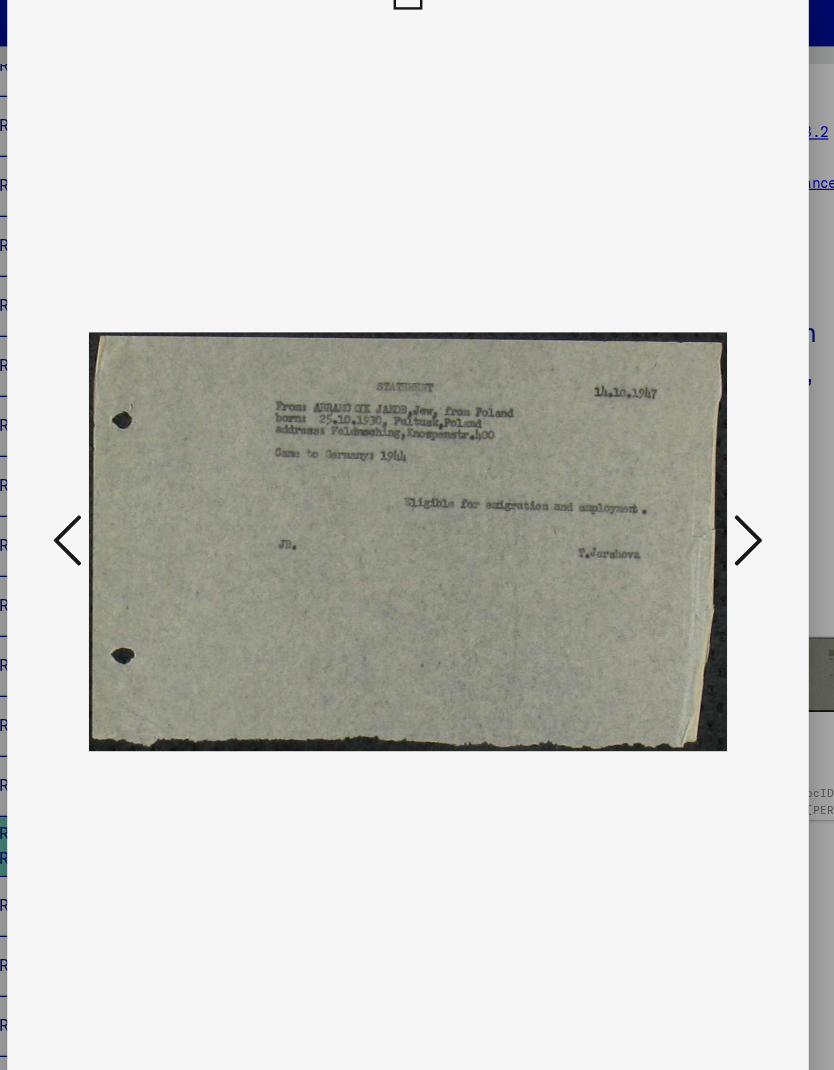 click at bounding box center [701, 483] 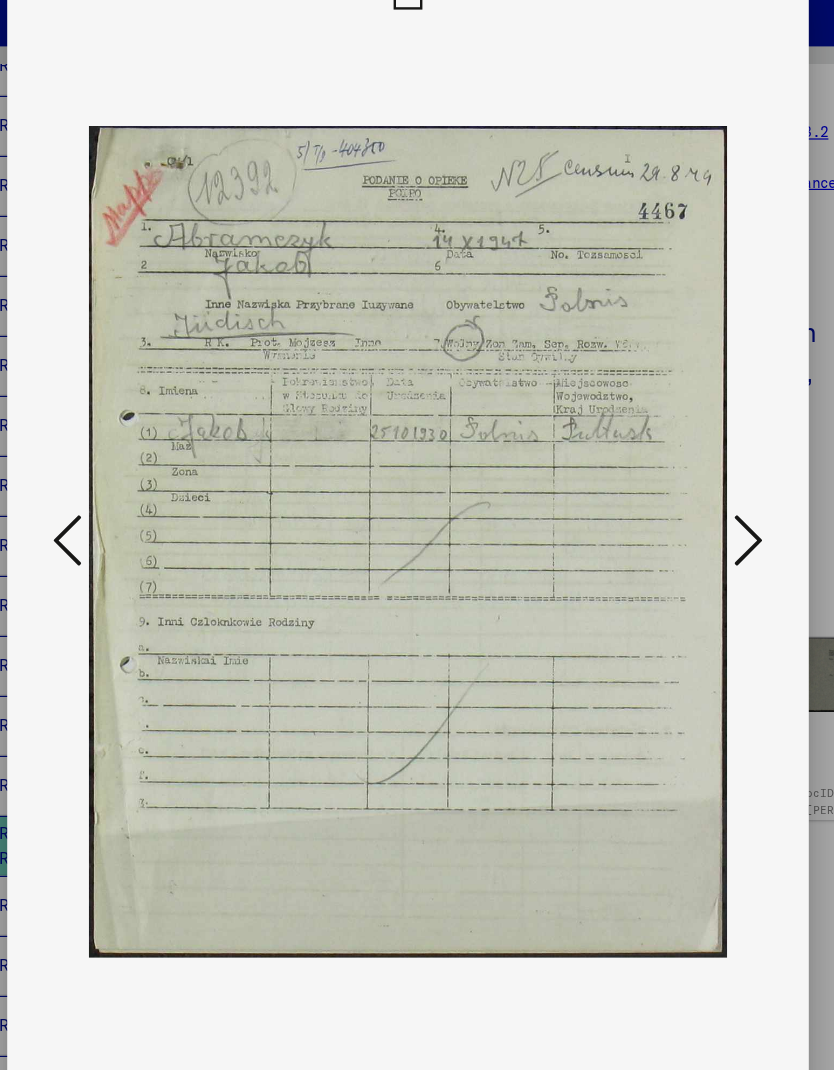 click at bounding box center (701, 483) 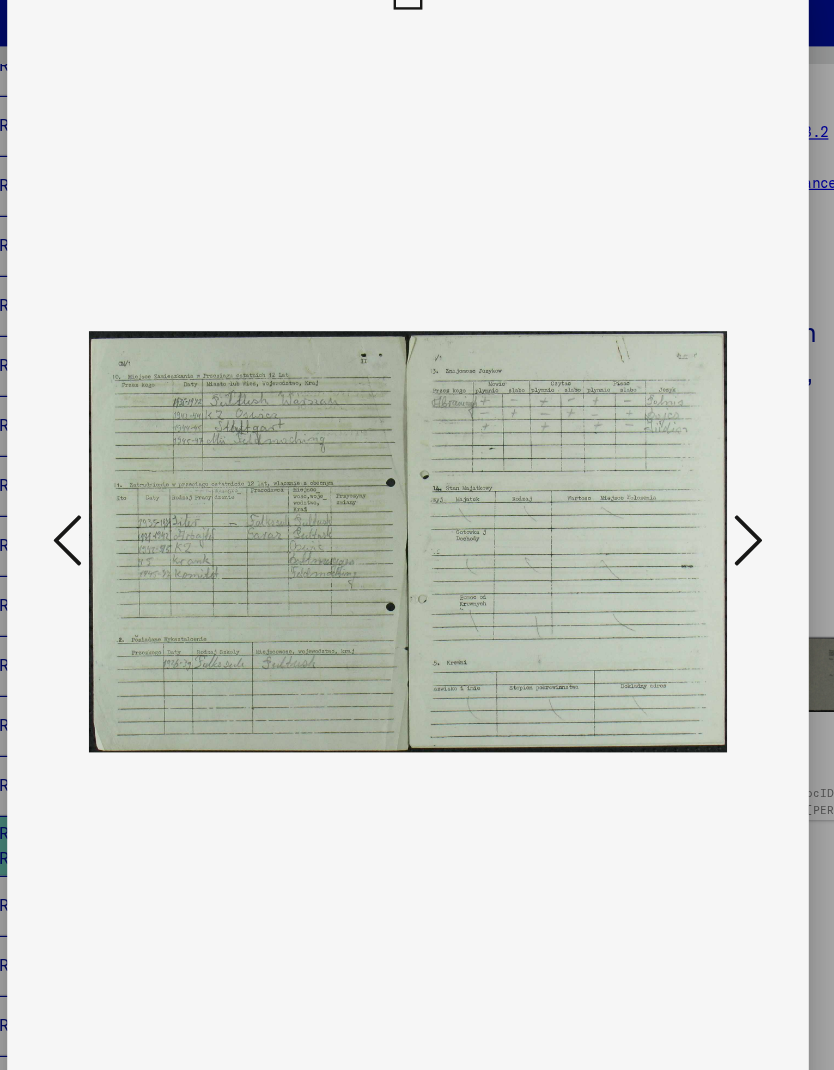 click at bounding box center [701, 483] 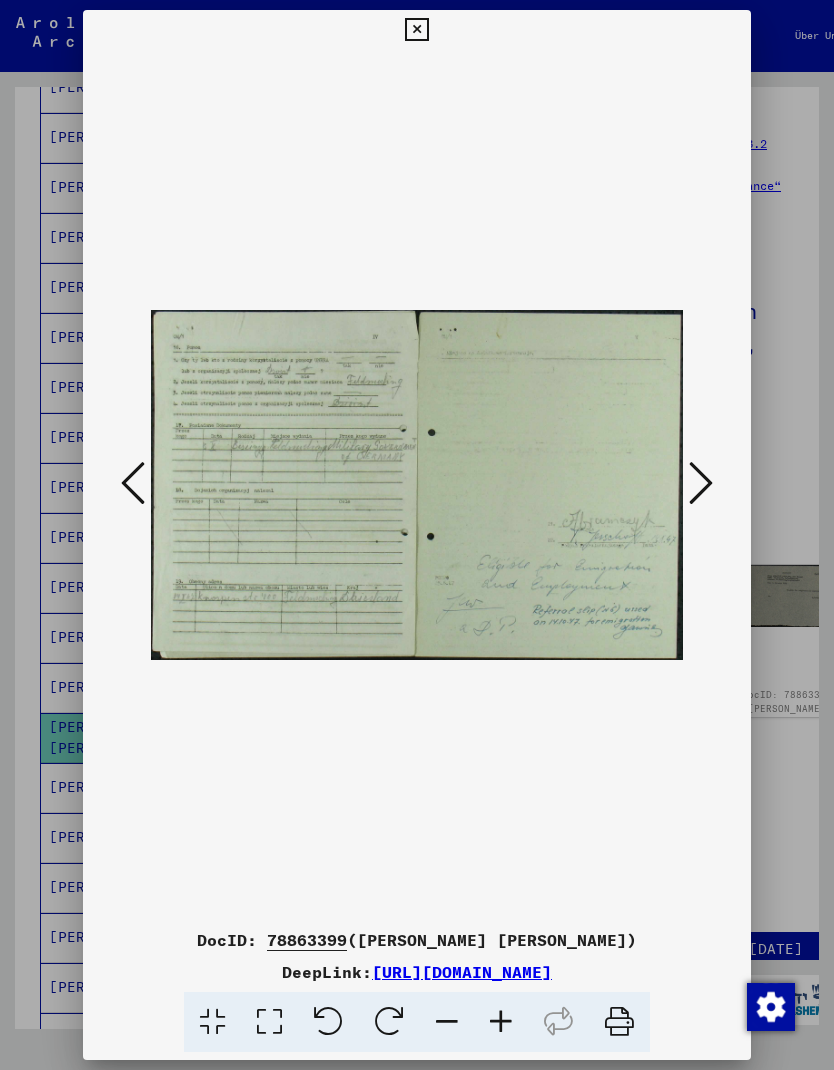 click at bounding box center (701, 483) 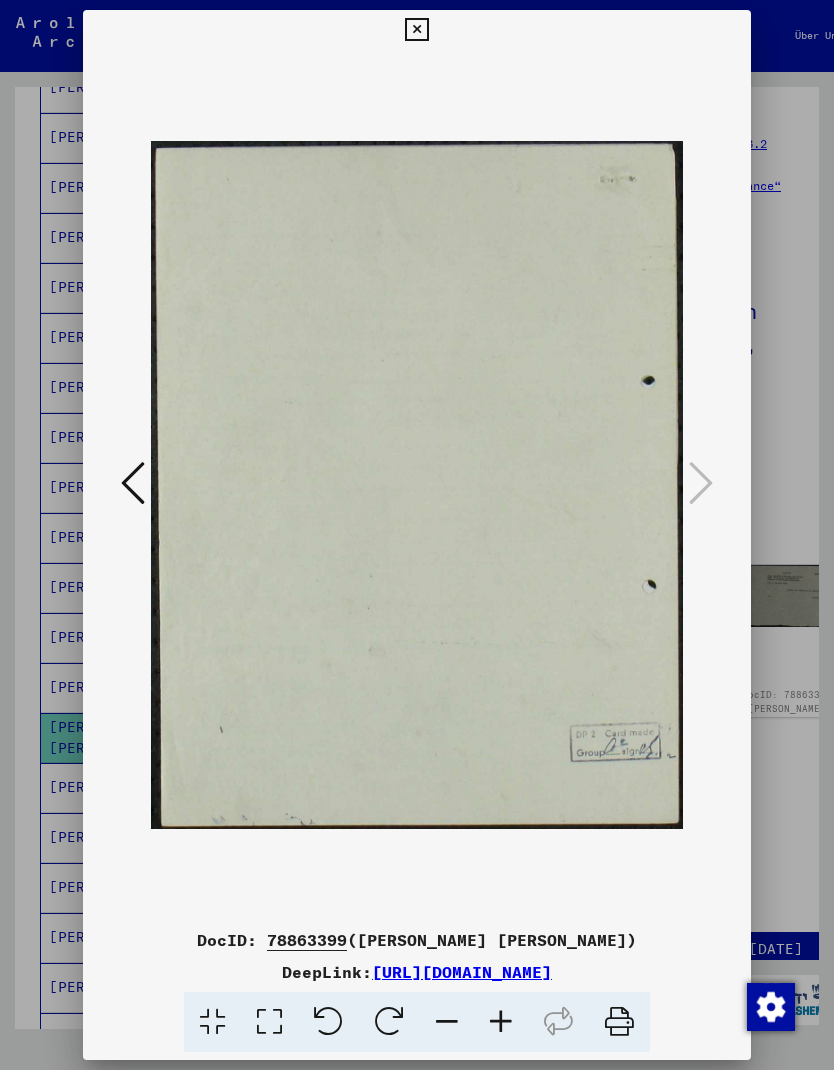 click at bounding box center [416, 30] 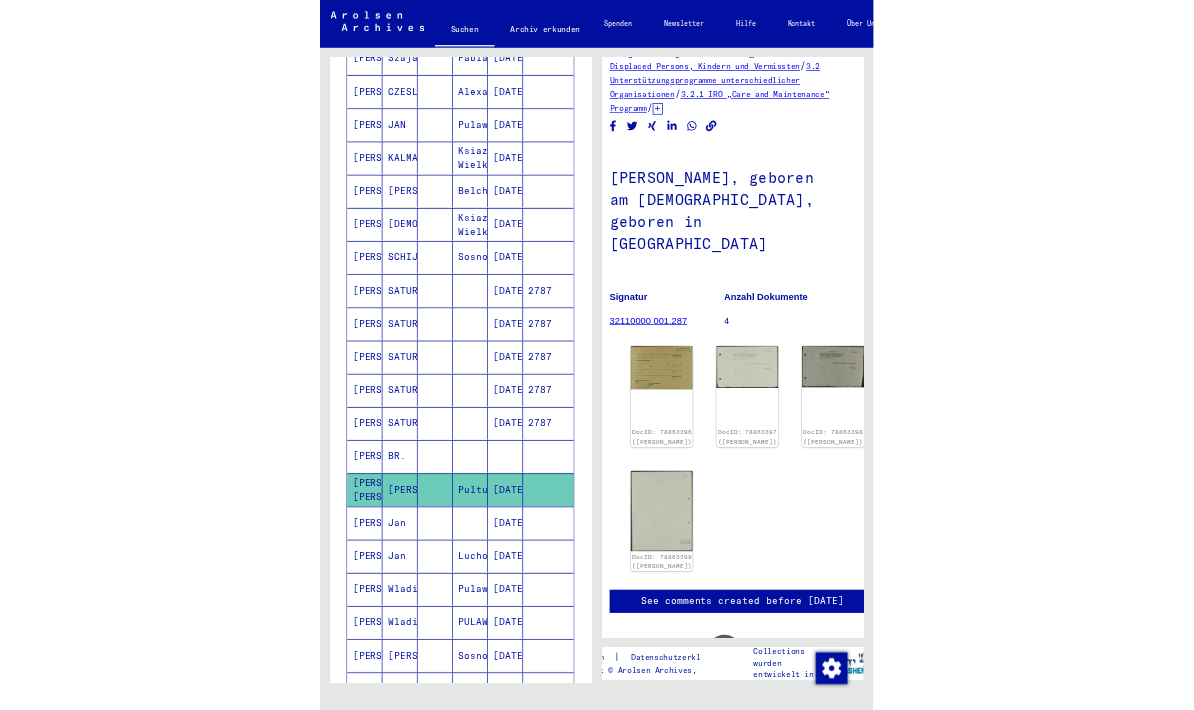 scroll, scrollTop: 44, scrollLeft: 15, axis: both 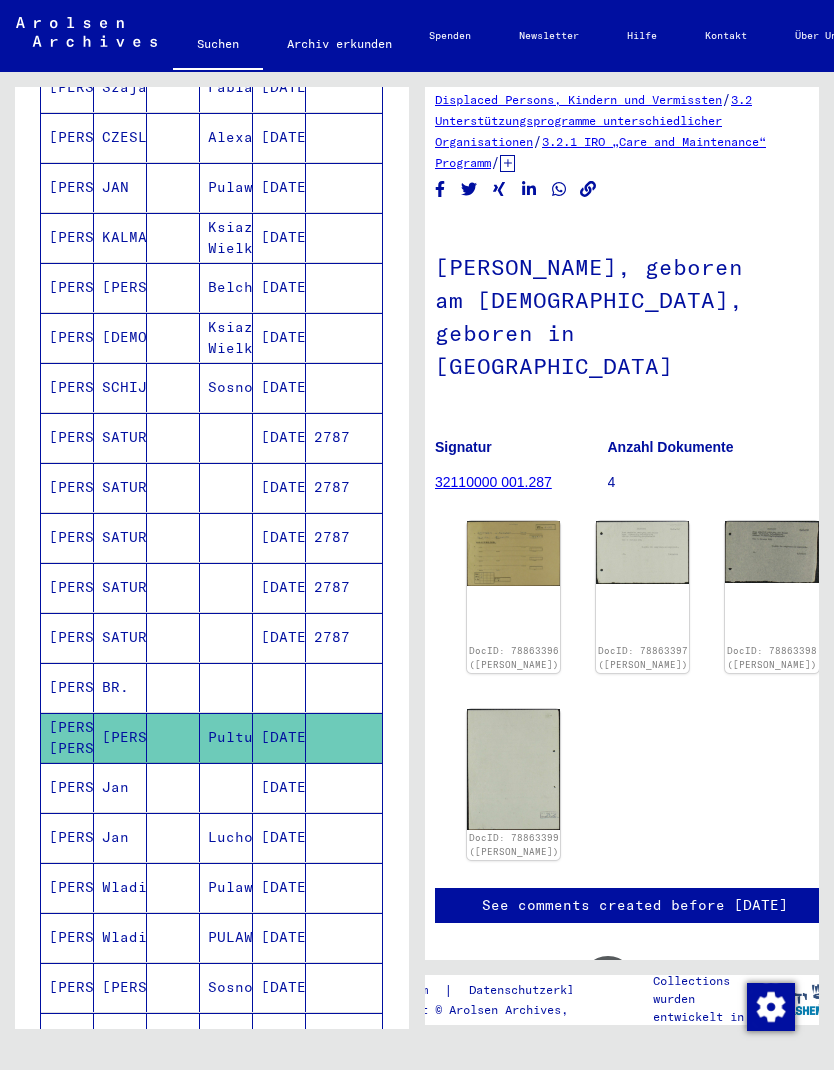 click 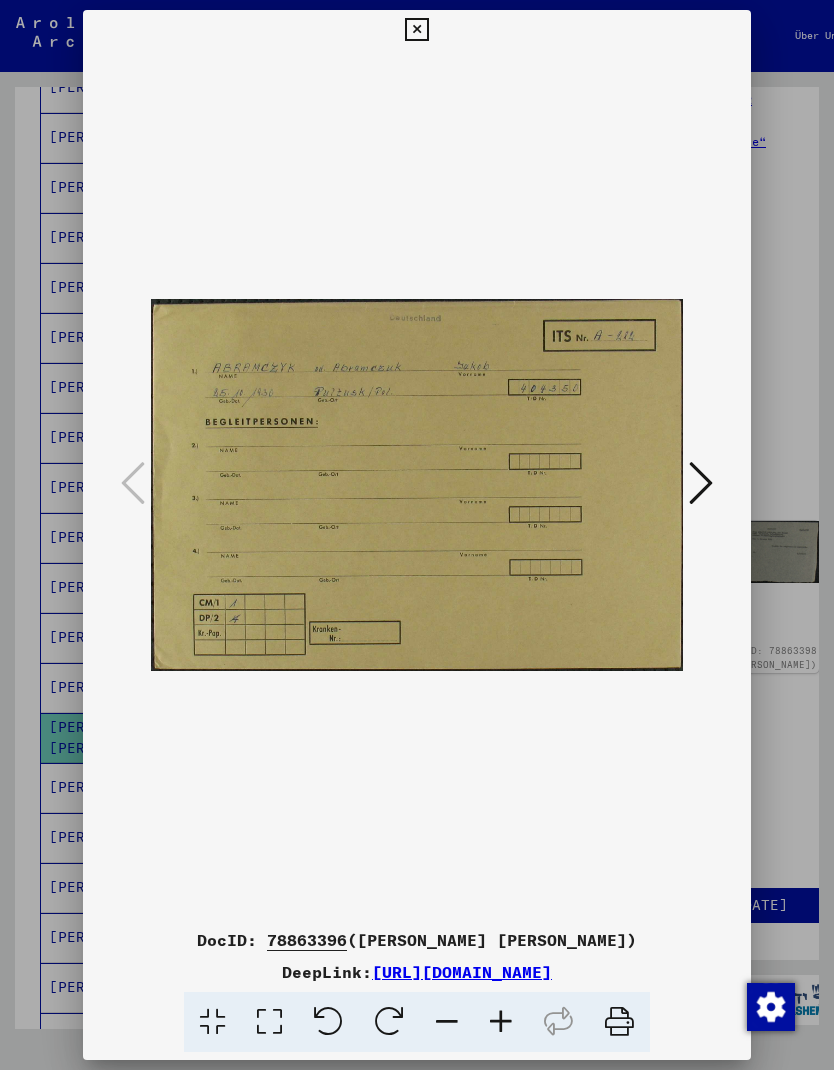 click at bounding box center [619, 1022] 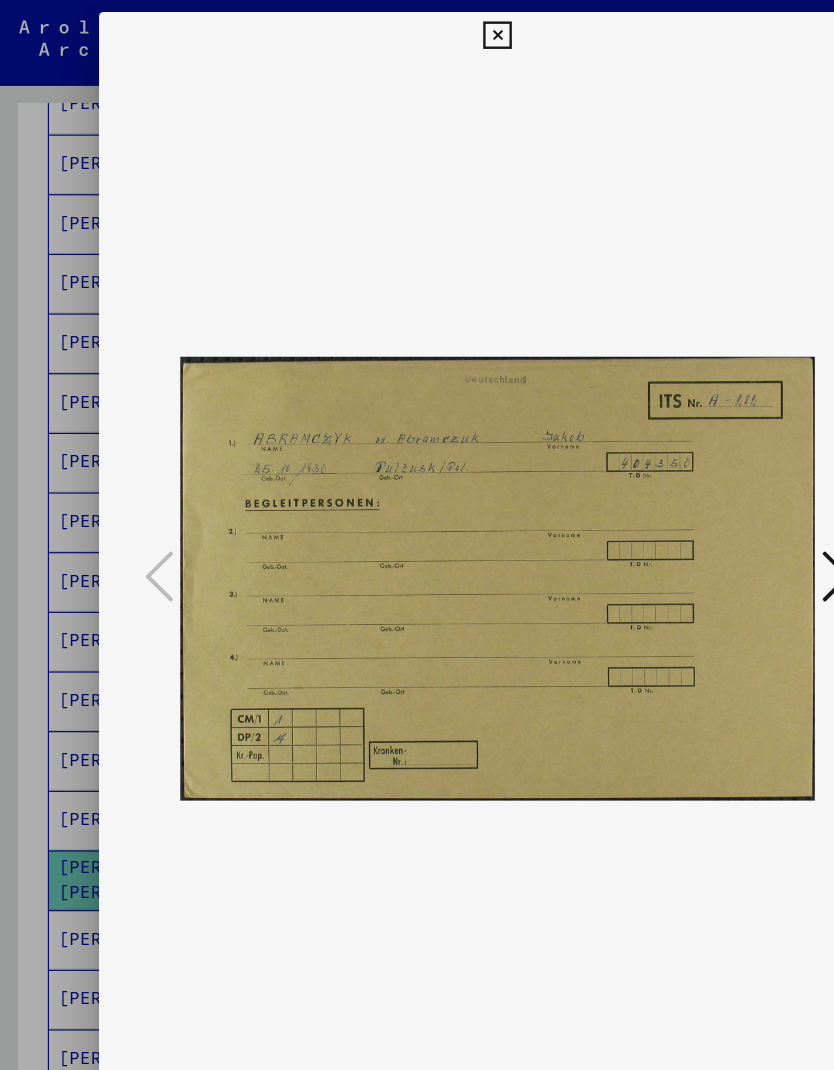 click at bounding box center [701, 483] 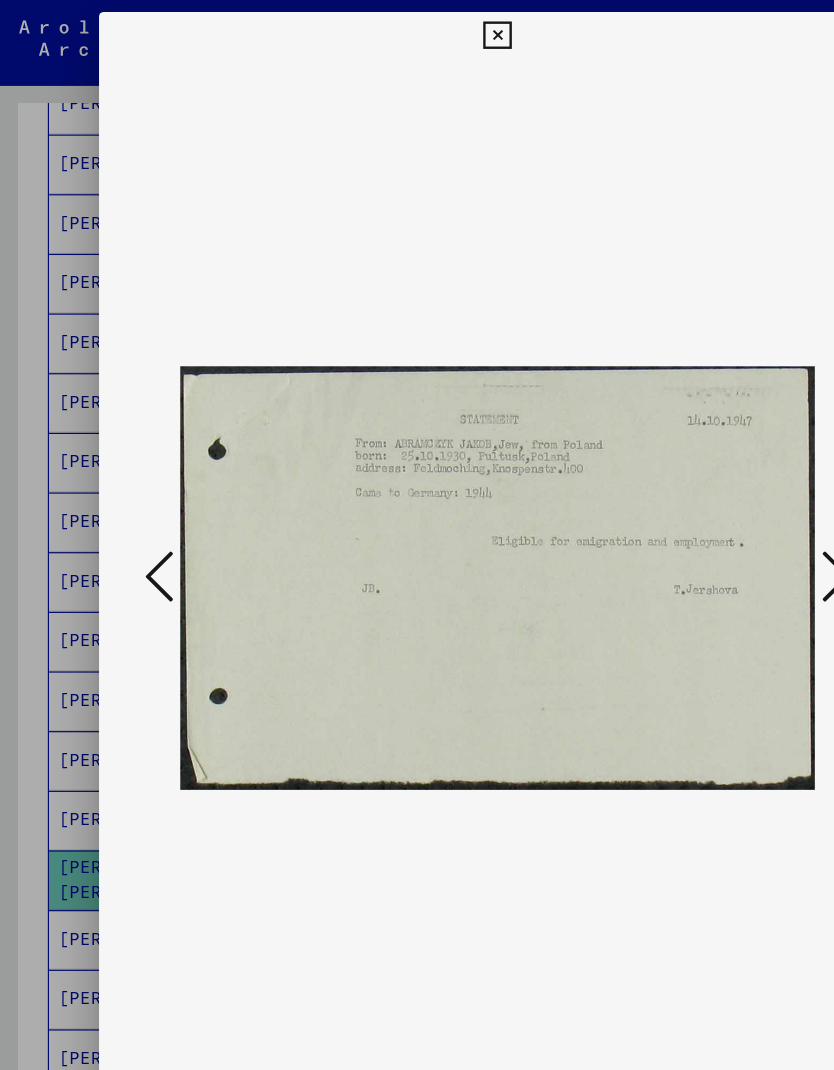 click at bounding box center (701, 483) 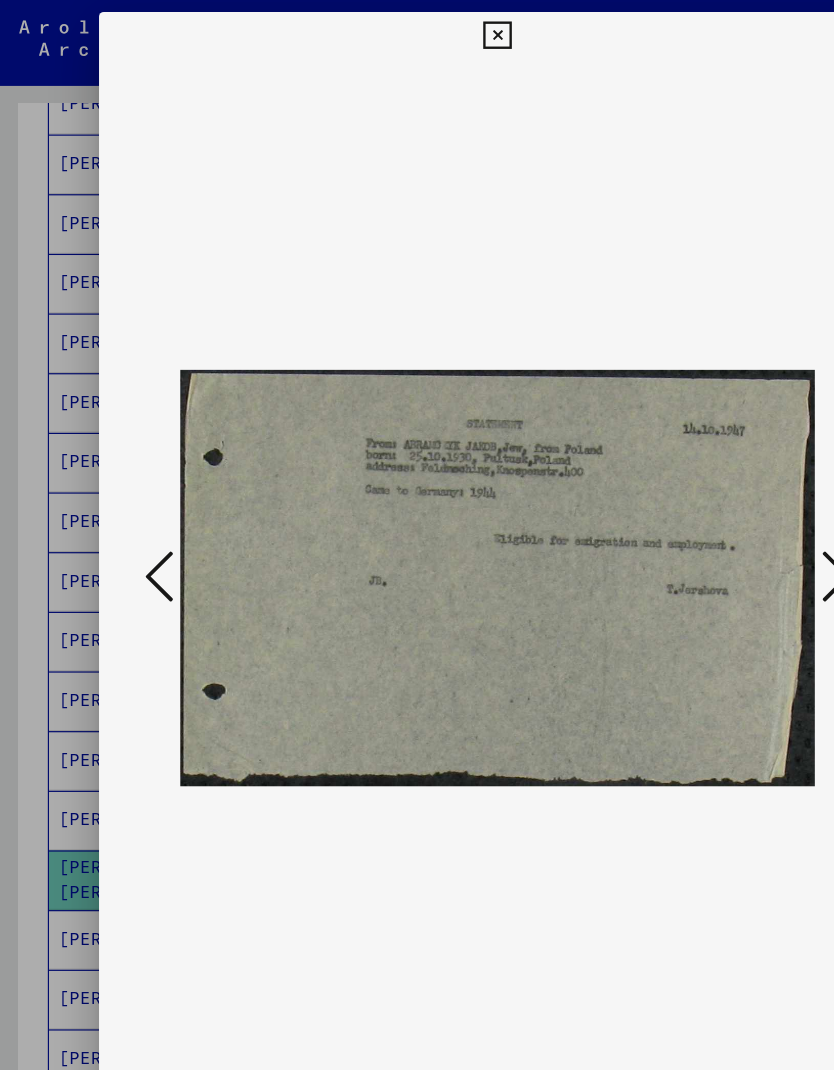 click at bounding box center [701, 483] 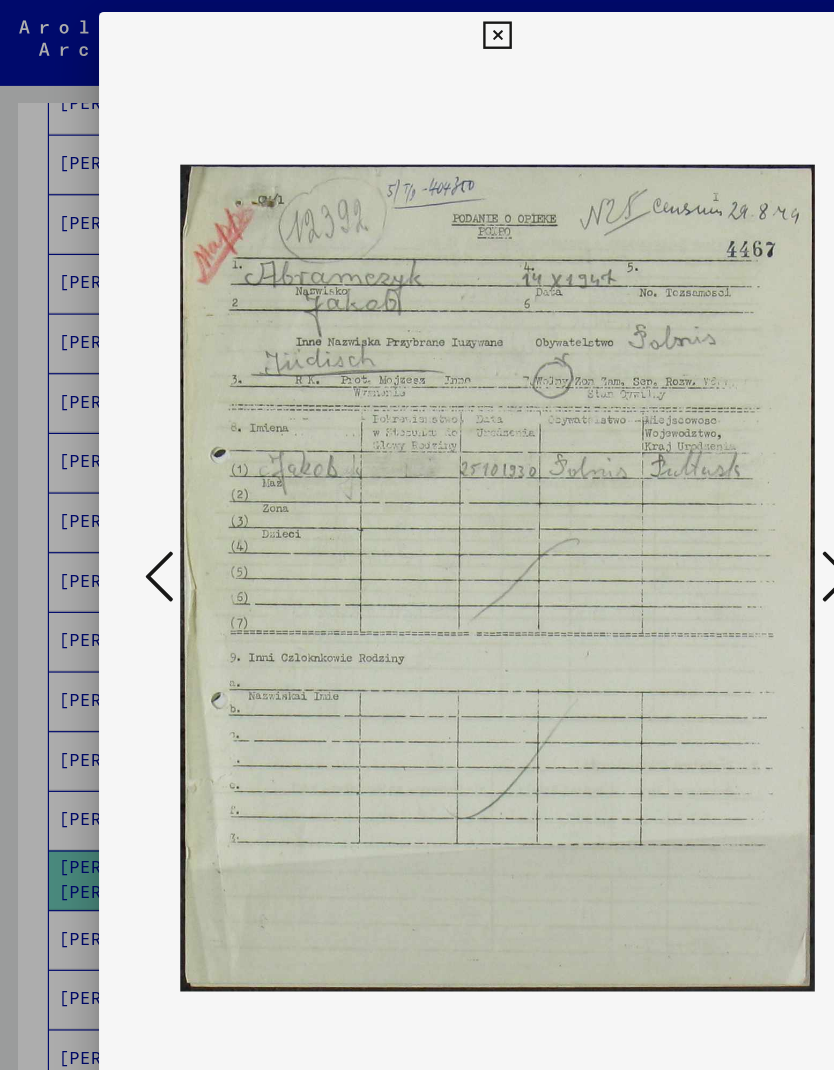click at bounding box center [133, 483] 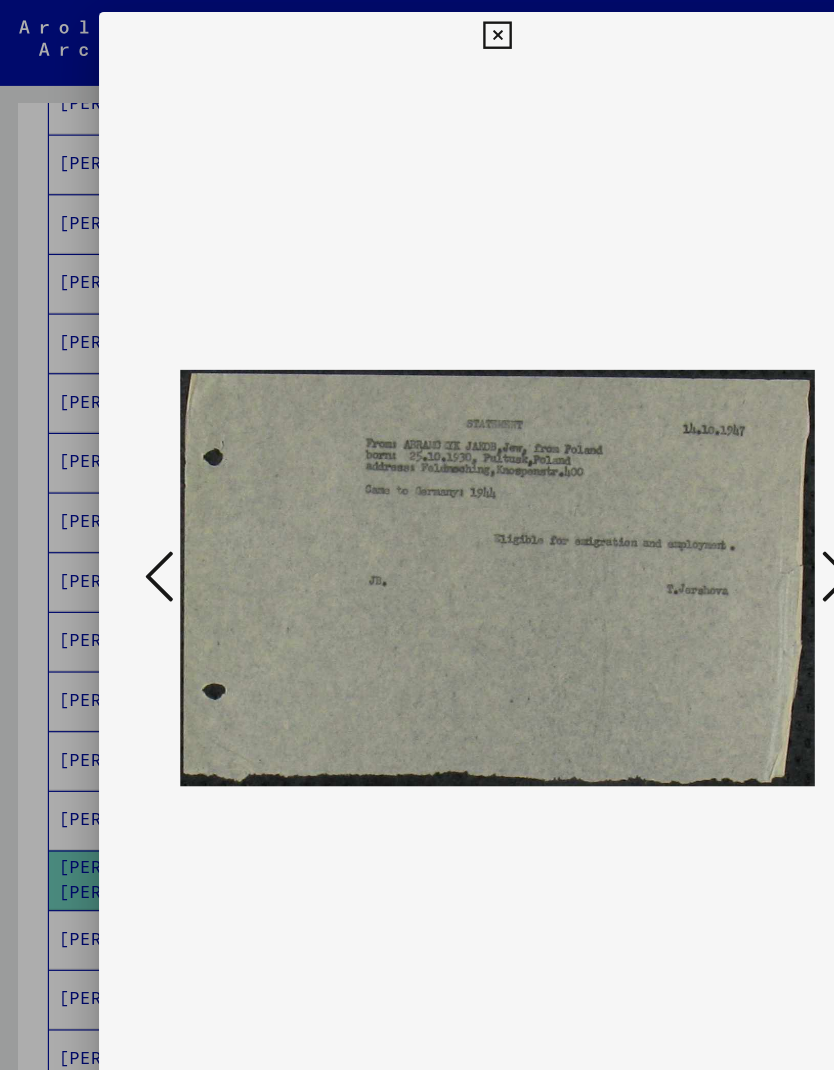click at bounding box center [133, 483] 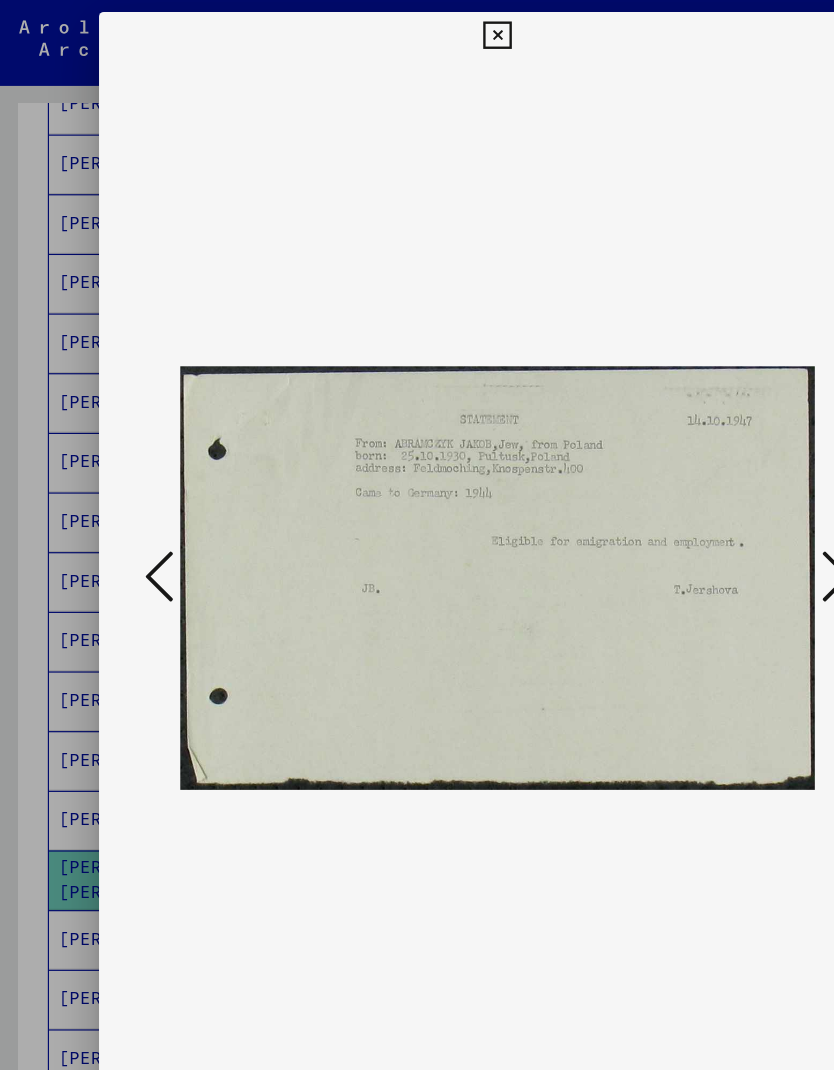click at bounding box center [133, 483] 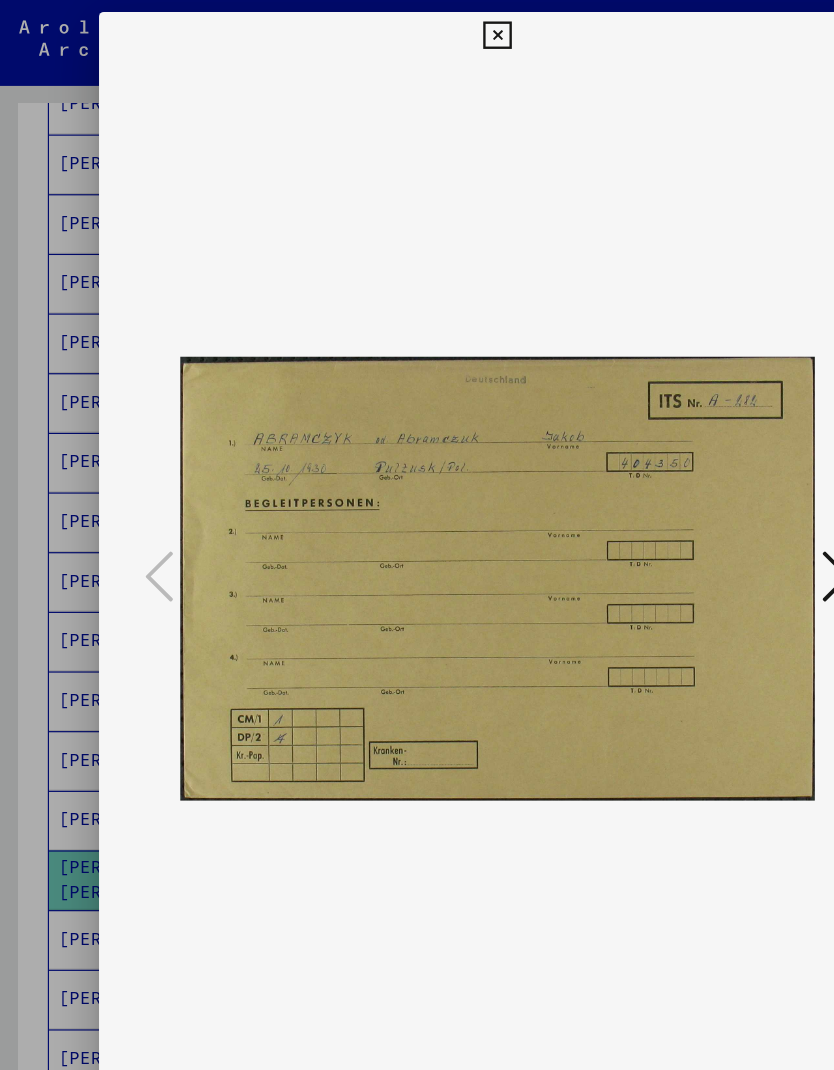 click at bounding box center [701, 483] 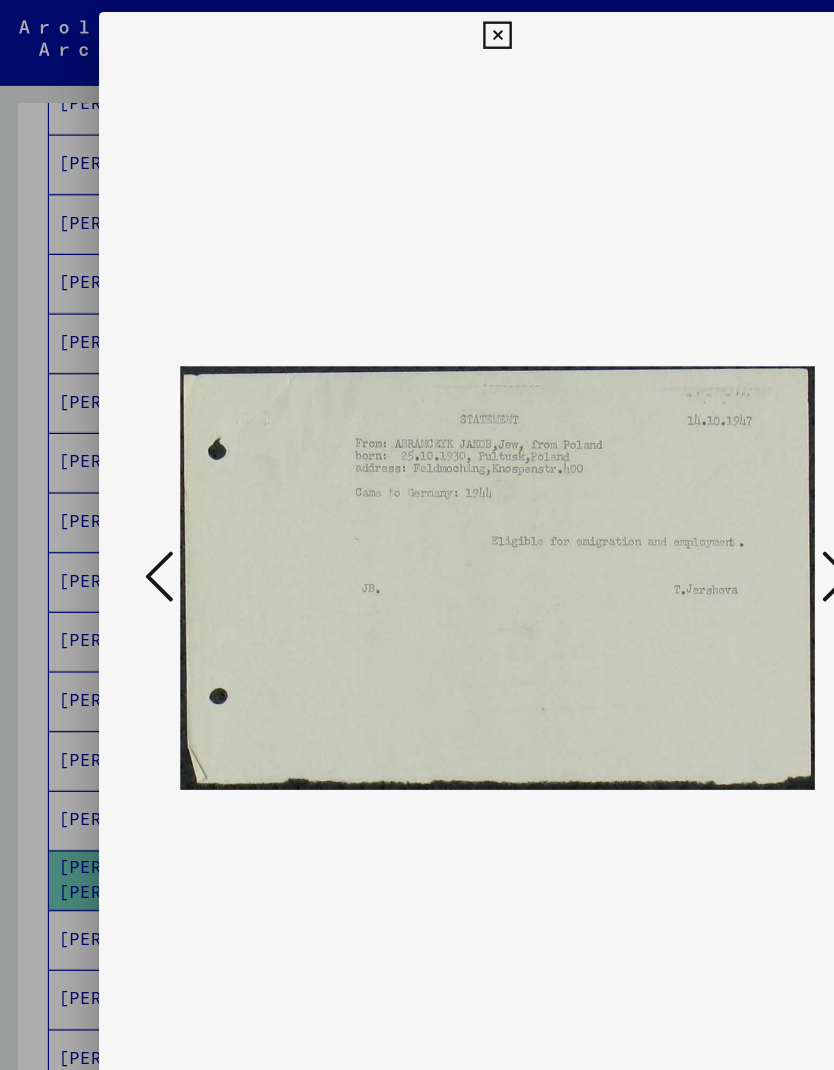 click at bounding box center (701, 483) 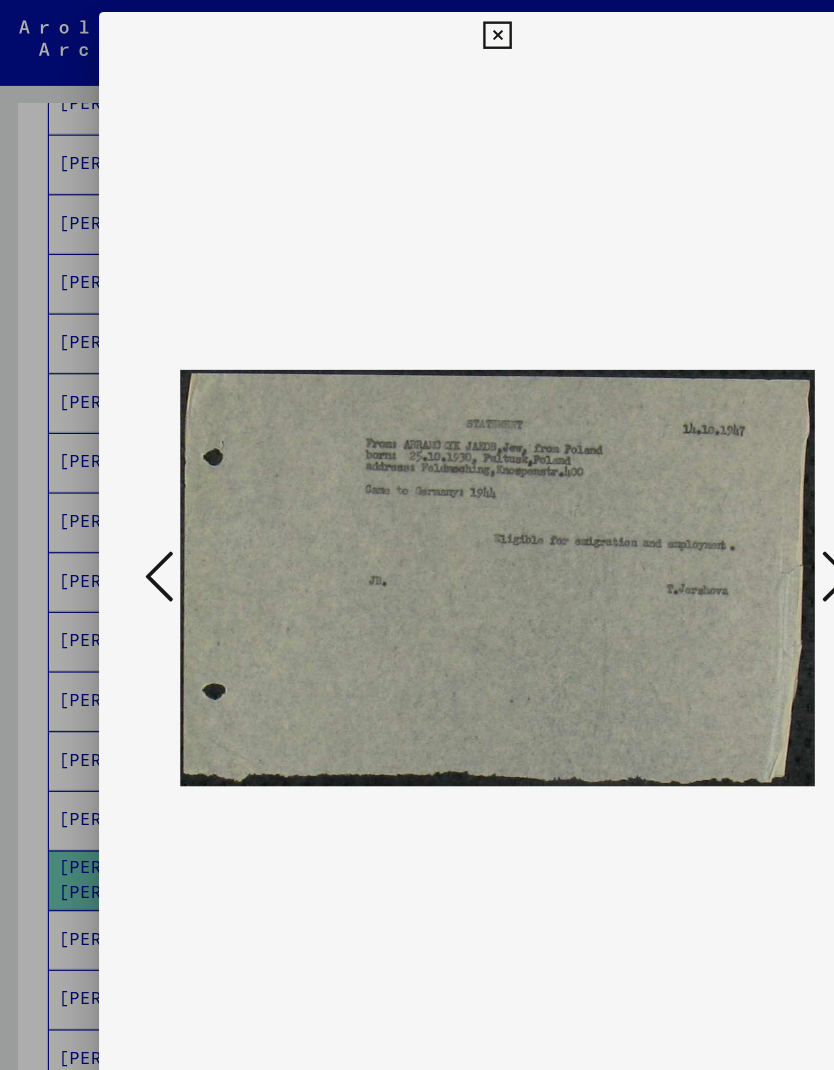 click at bounding box center [701, 483] 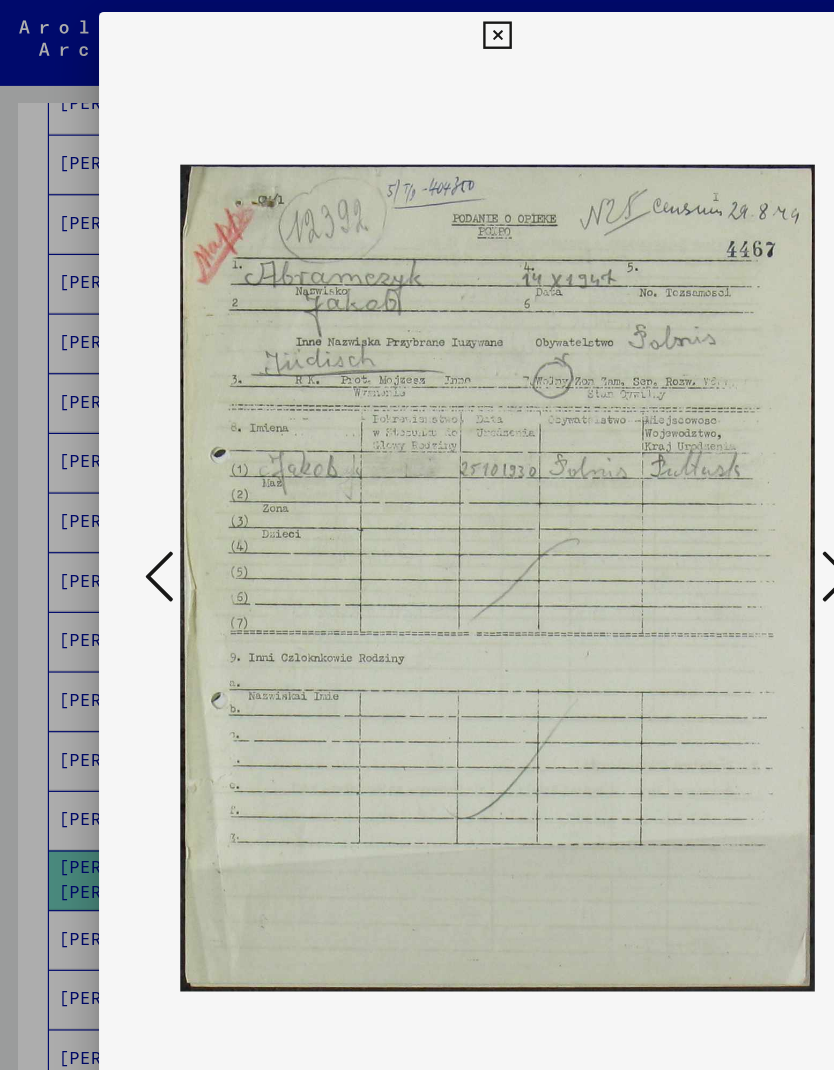 click at bounding box center [701, 483] 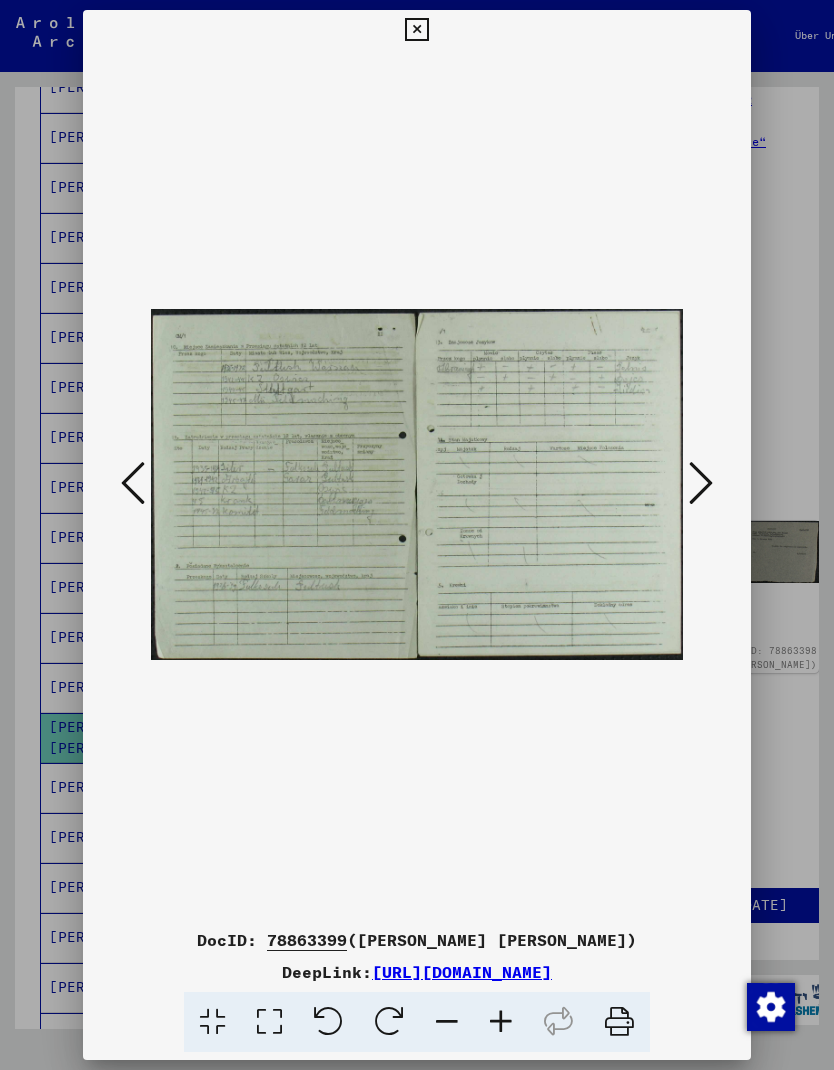 click at bounding box center (133, 483) 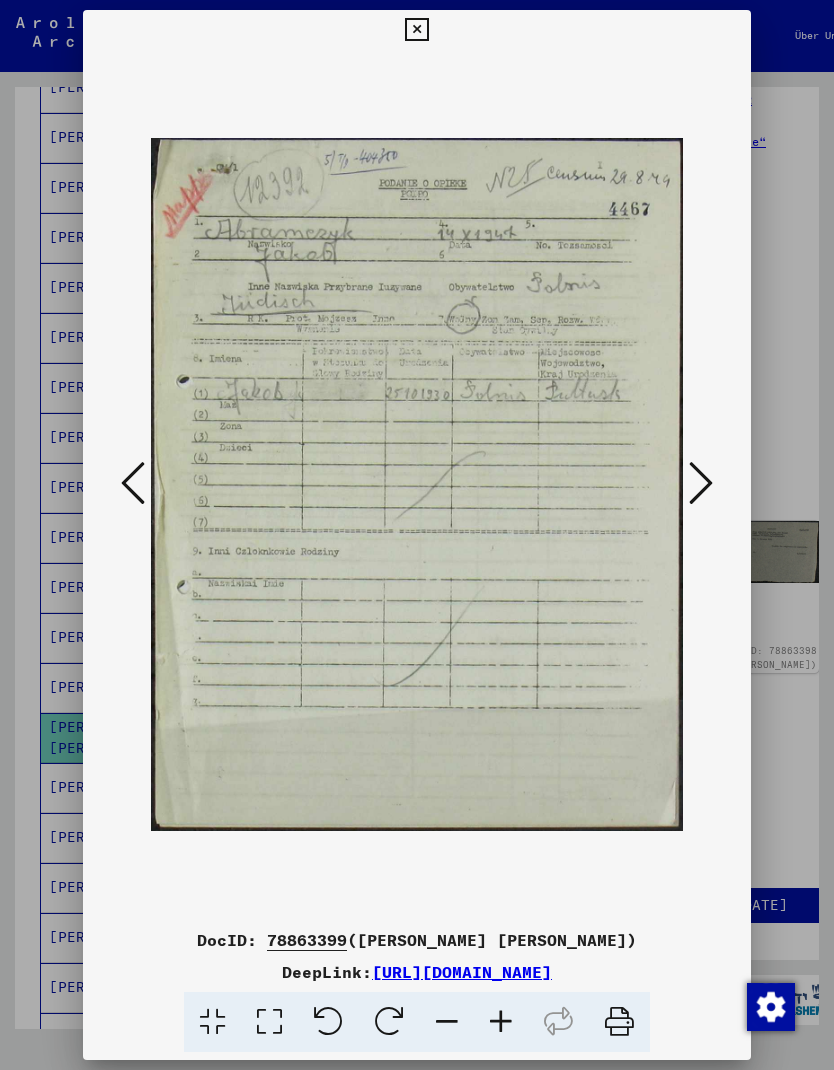 click at bounding box center [133, 483] 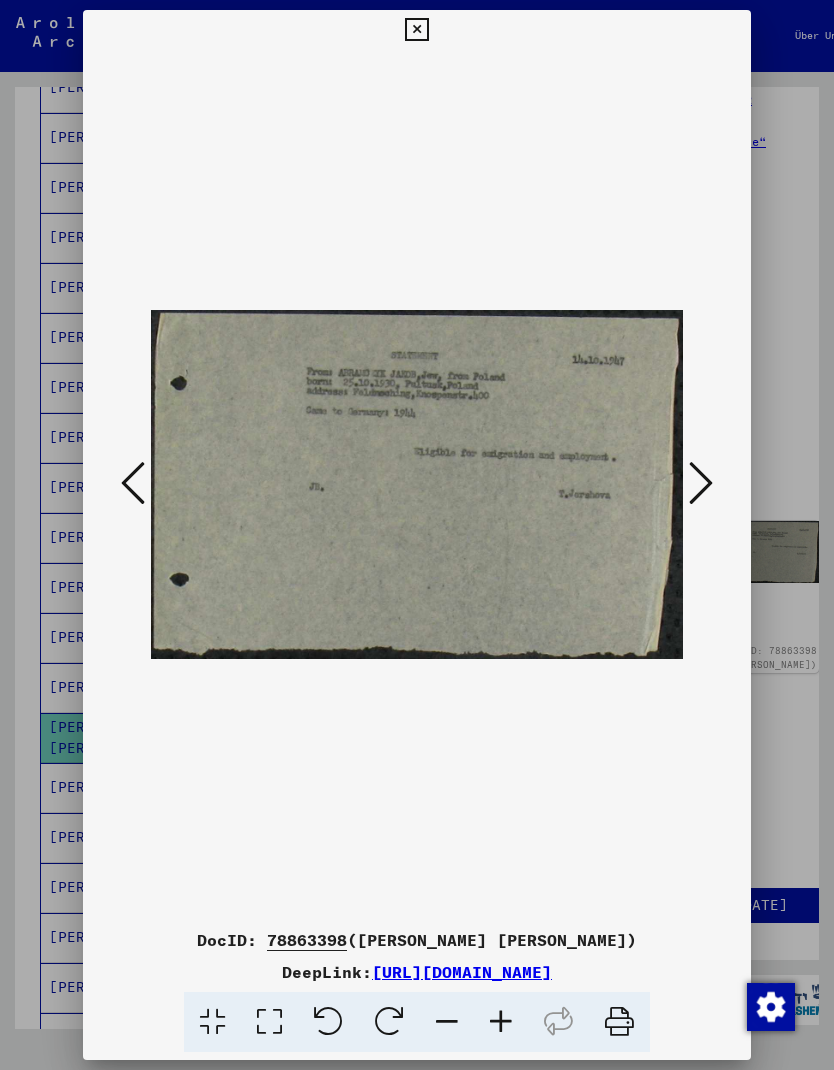 click at bounding box center (416, 485) 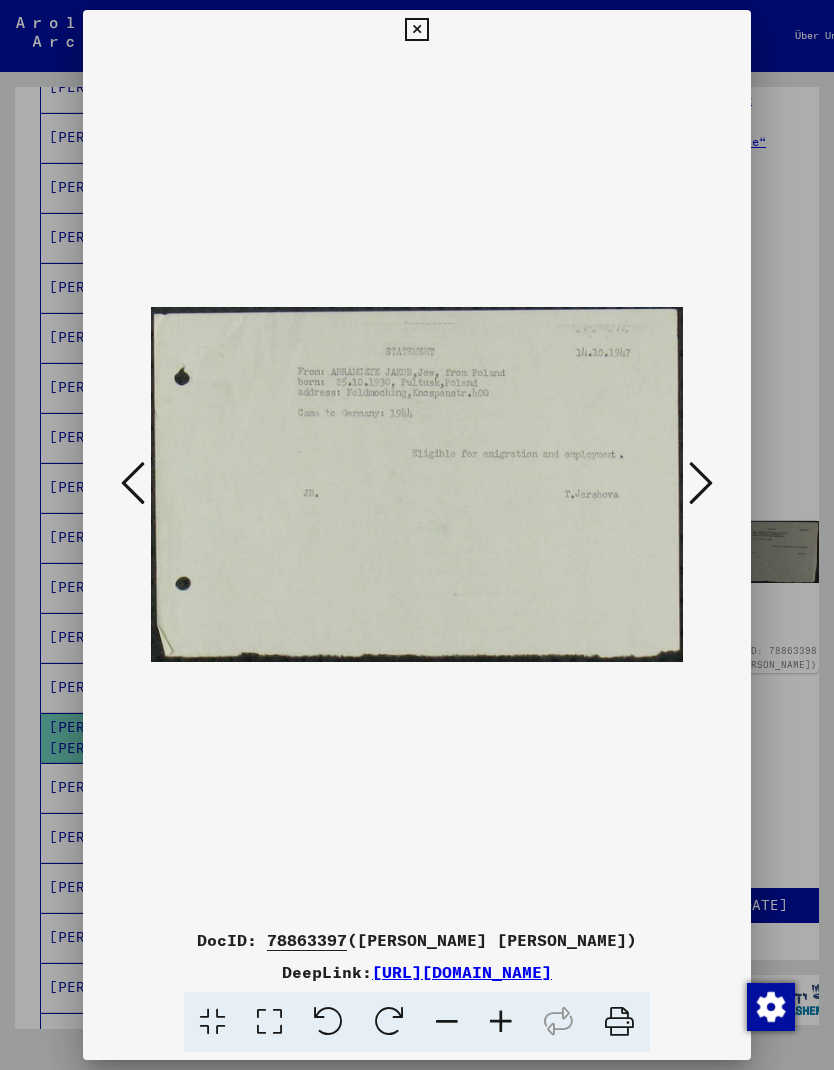 click at bounding box center [619, 1022] 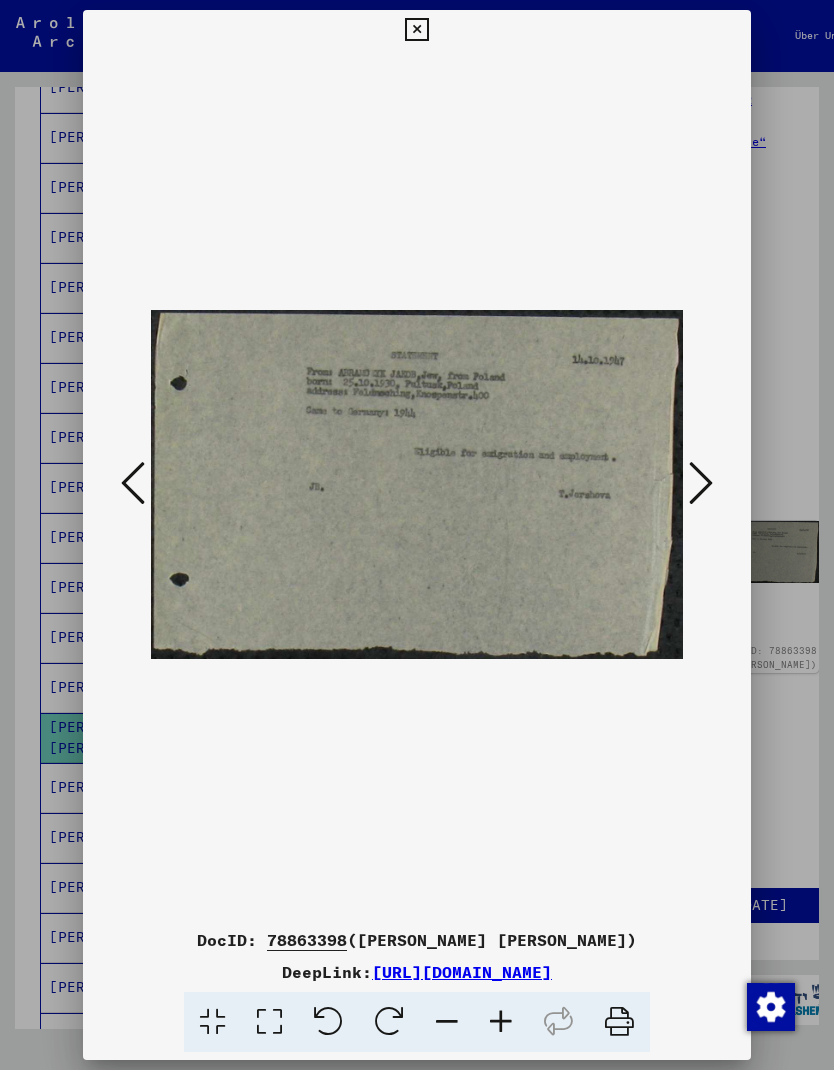 click at bounding box center [701, 483] 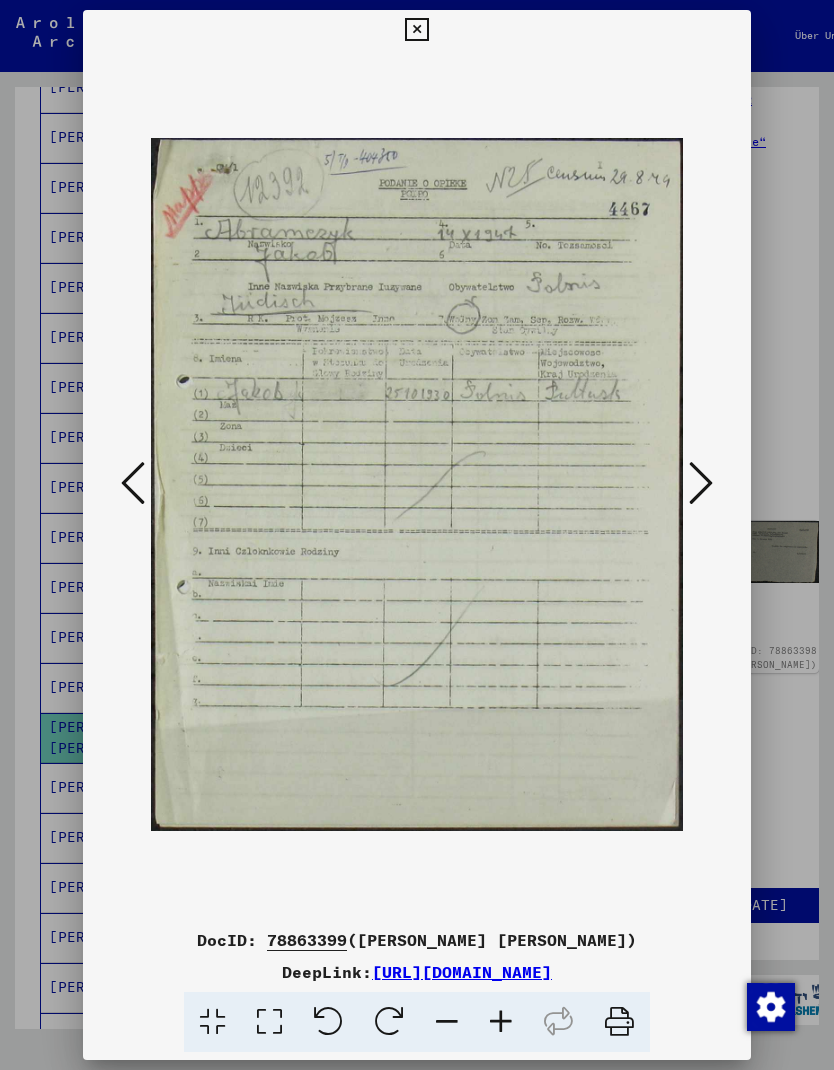click at bounding box center [133, 483] 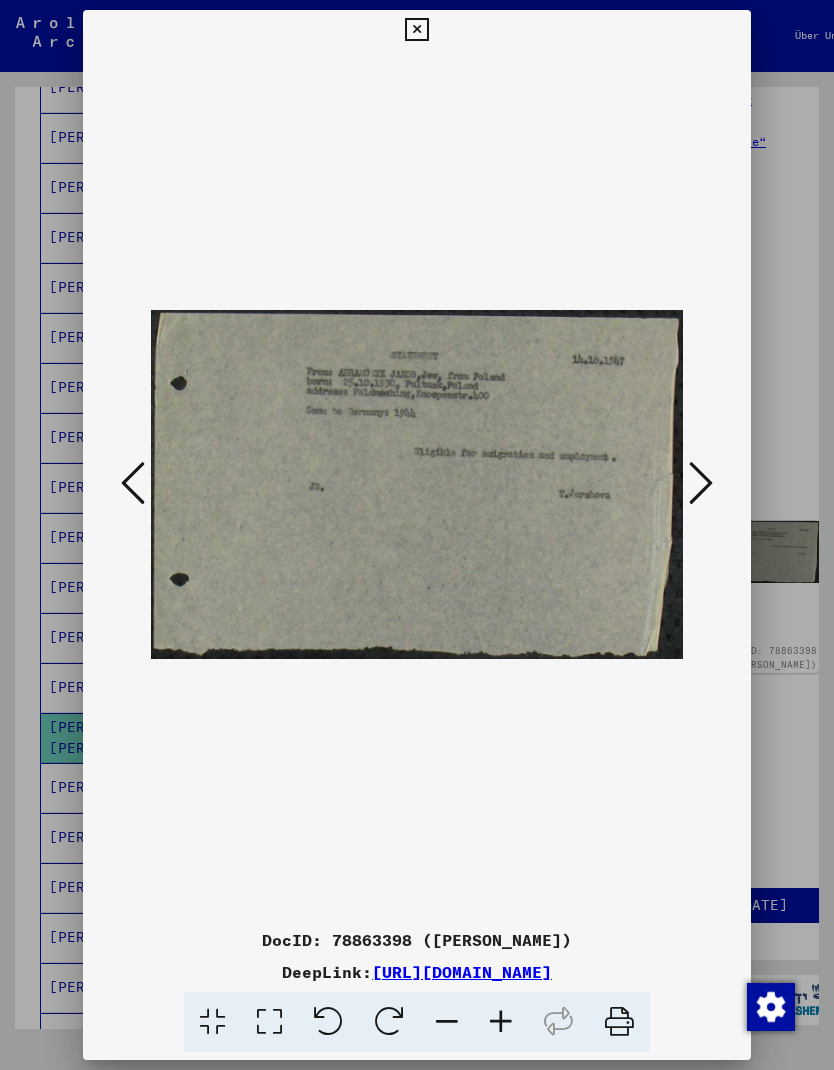 click at bounding box center (133, 483) 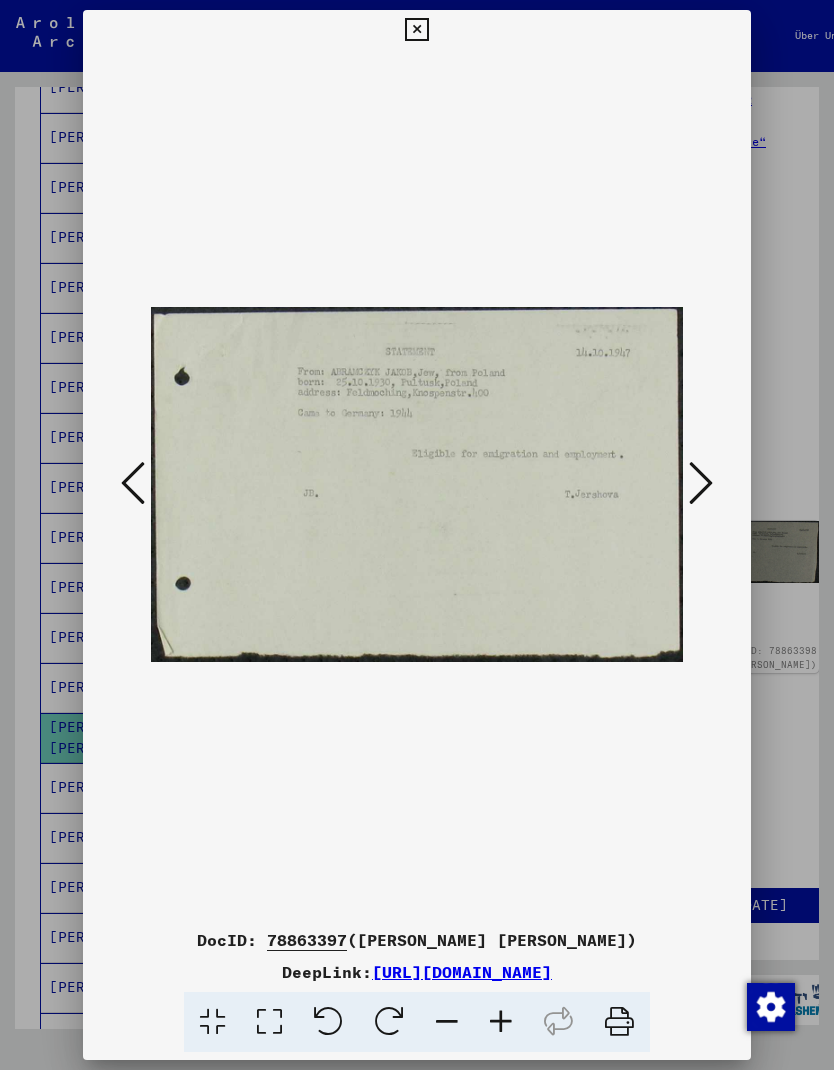 click at bounding box center (133, 483) 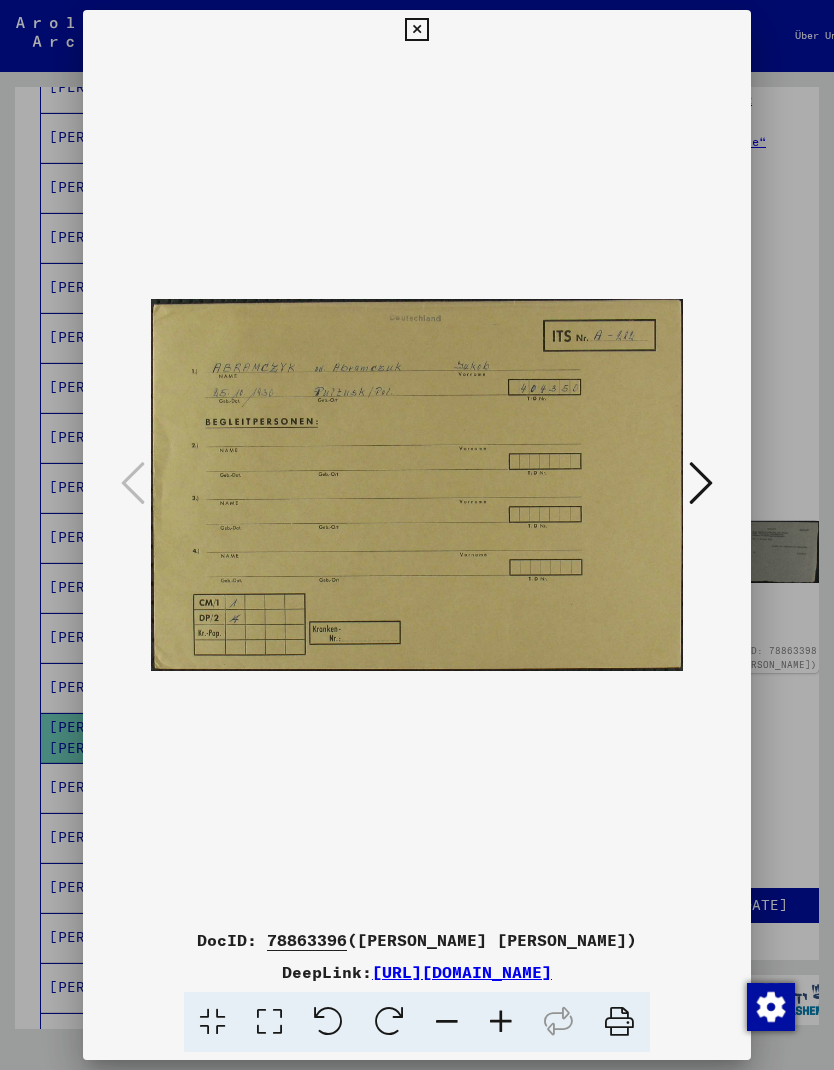 click at bounding box center [619, 1022] 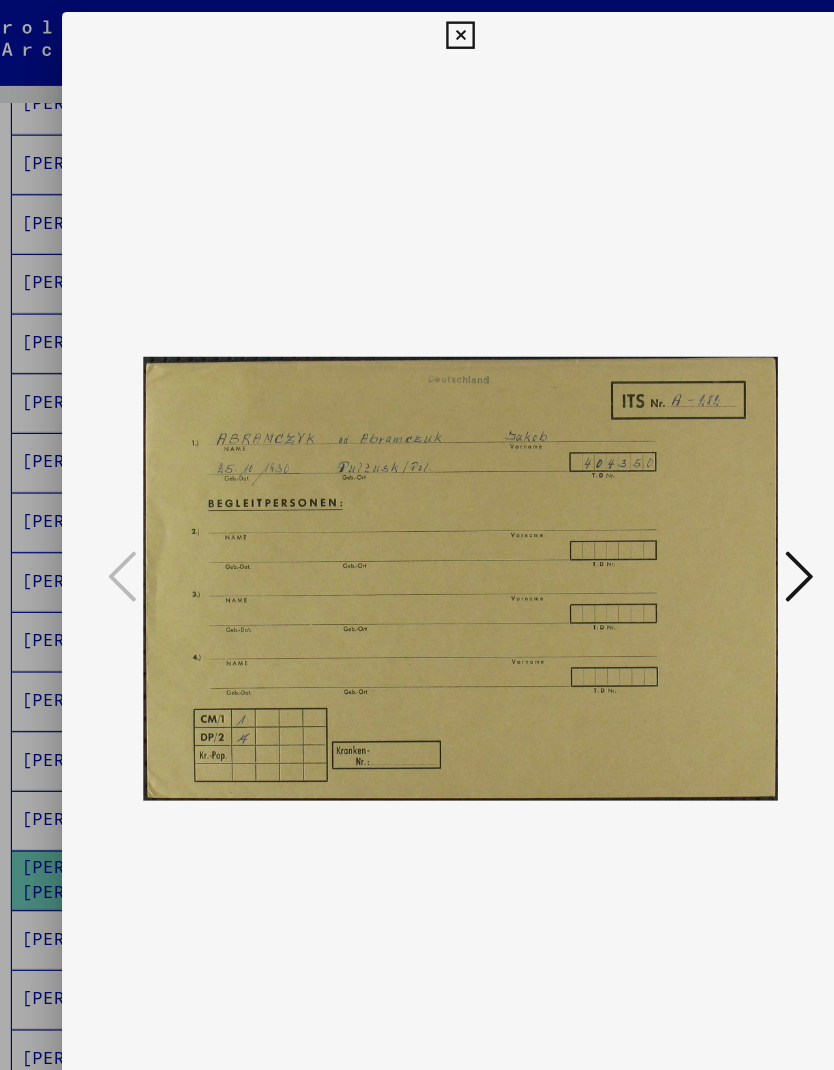 click on "DocID:   78863396  ([PERSON_NAME])" at bounding box center [416, 940] 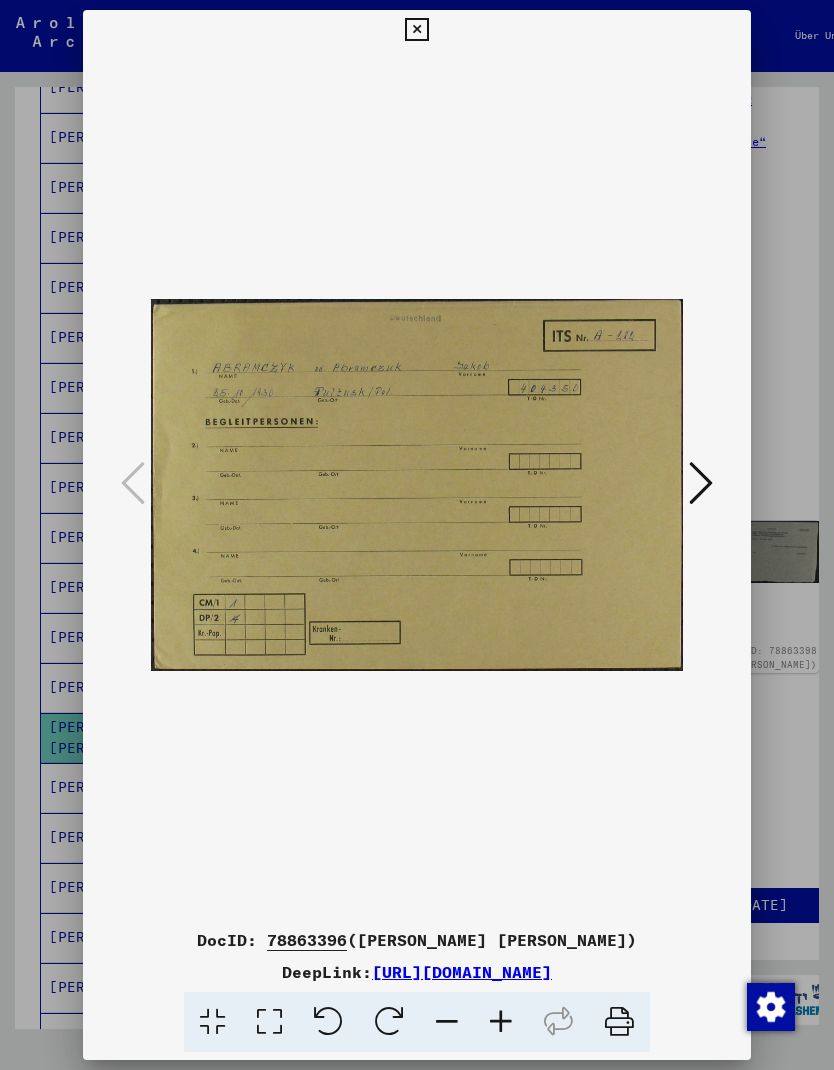 click at bounding box center [619, 1022] 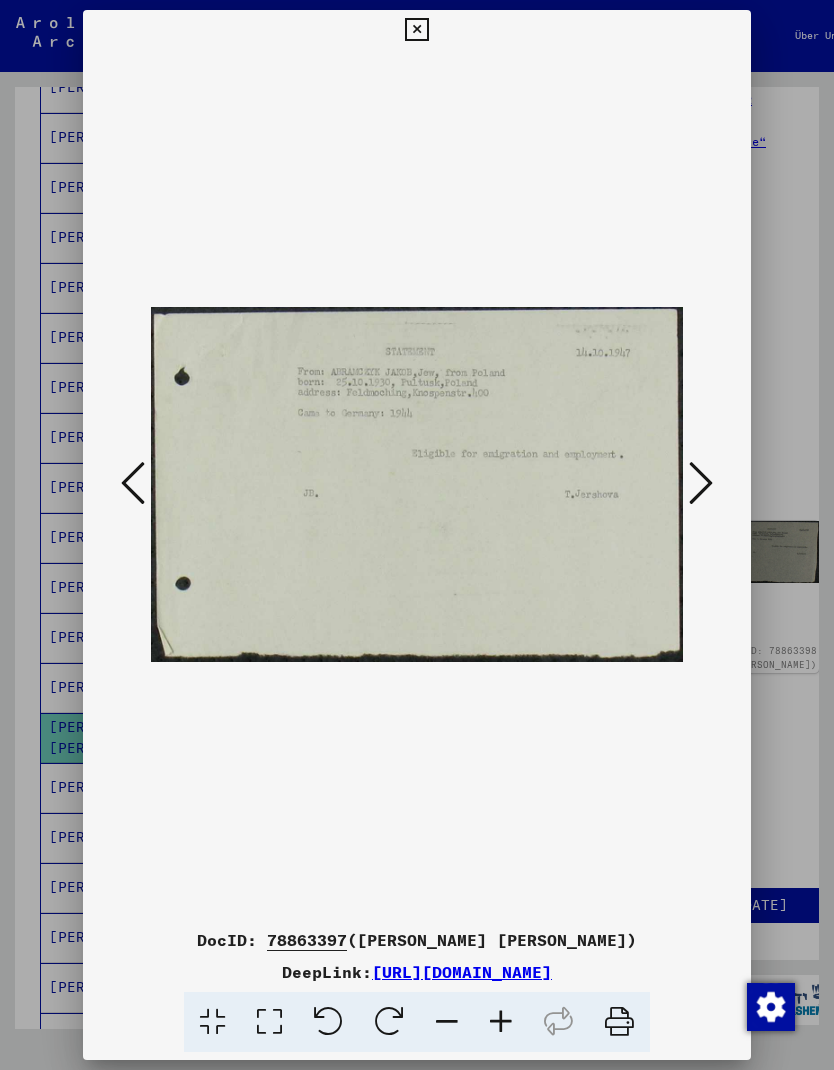 click at bounding box center (701, 483) 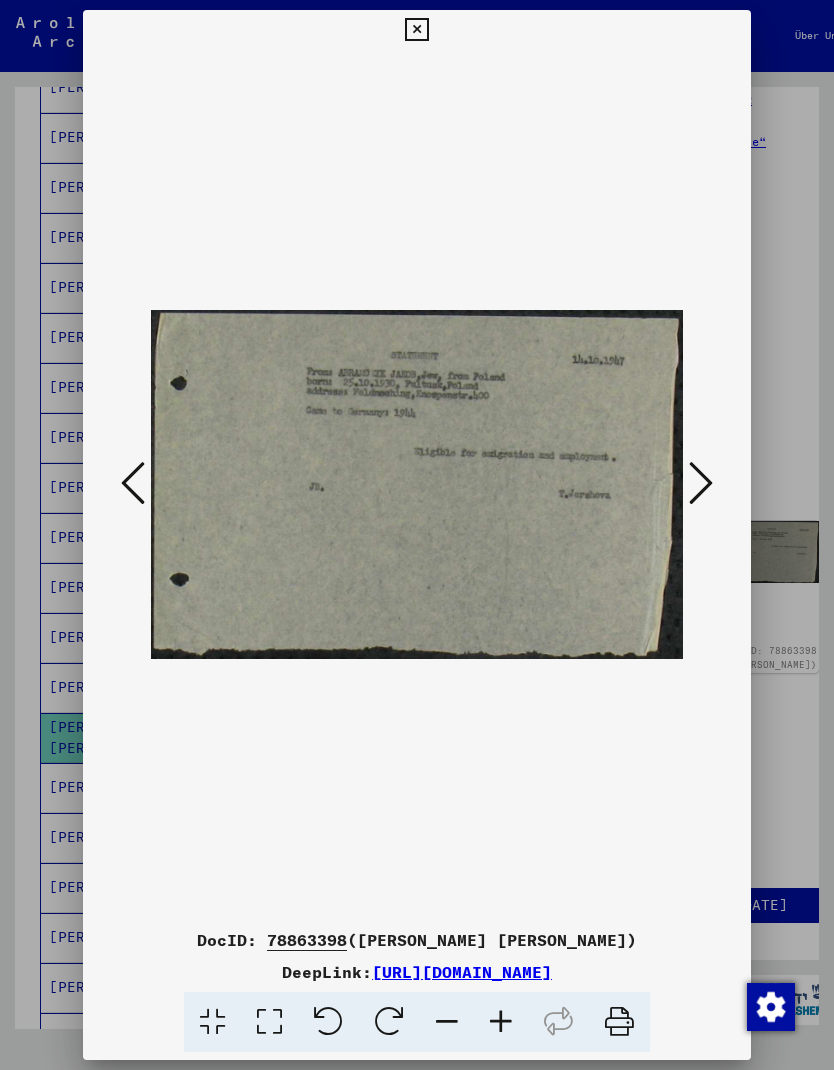 click at bounding box center (701, 483) 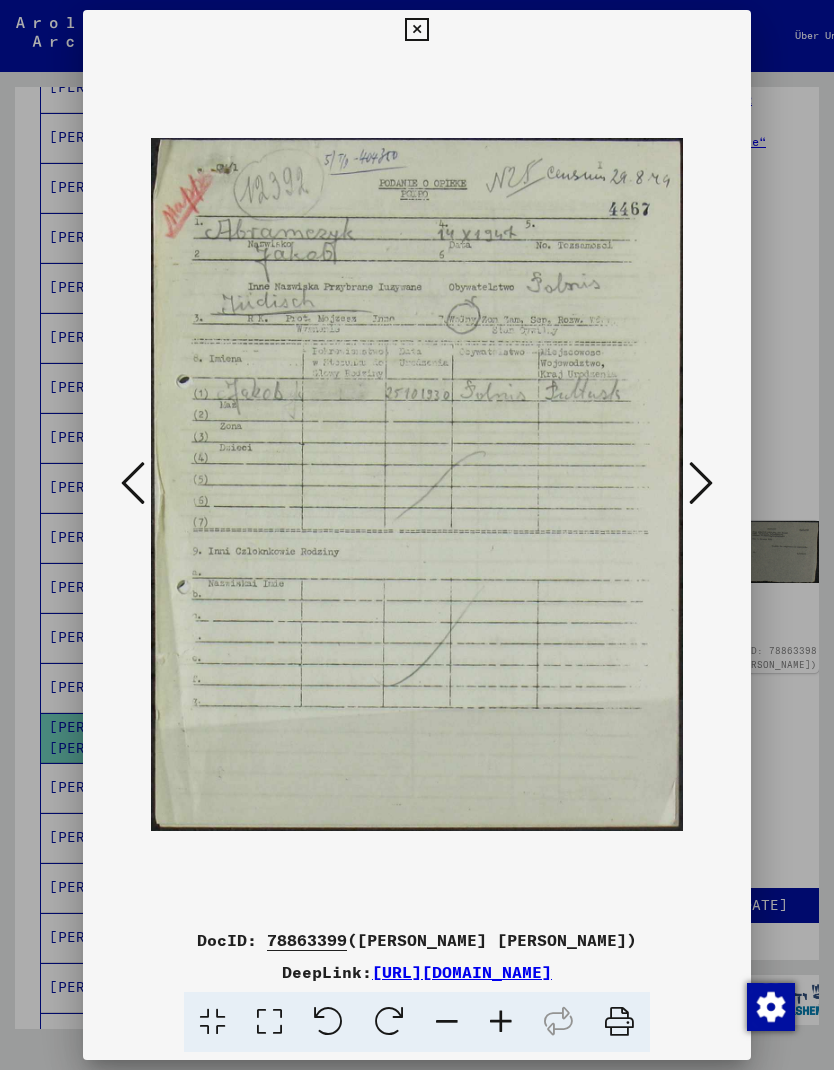 click at bounding box center (701, 483) 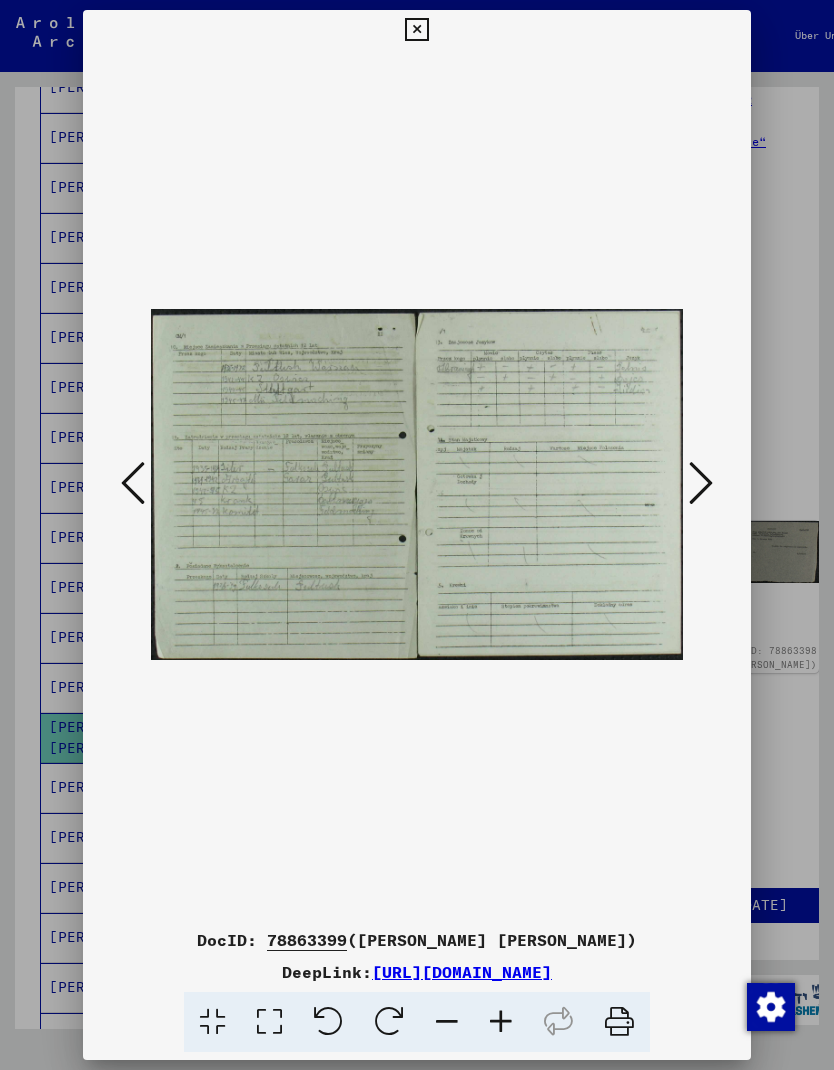 click at bounding box center (701, 483) 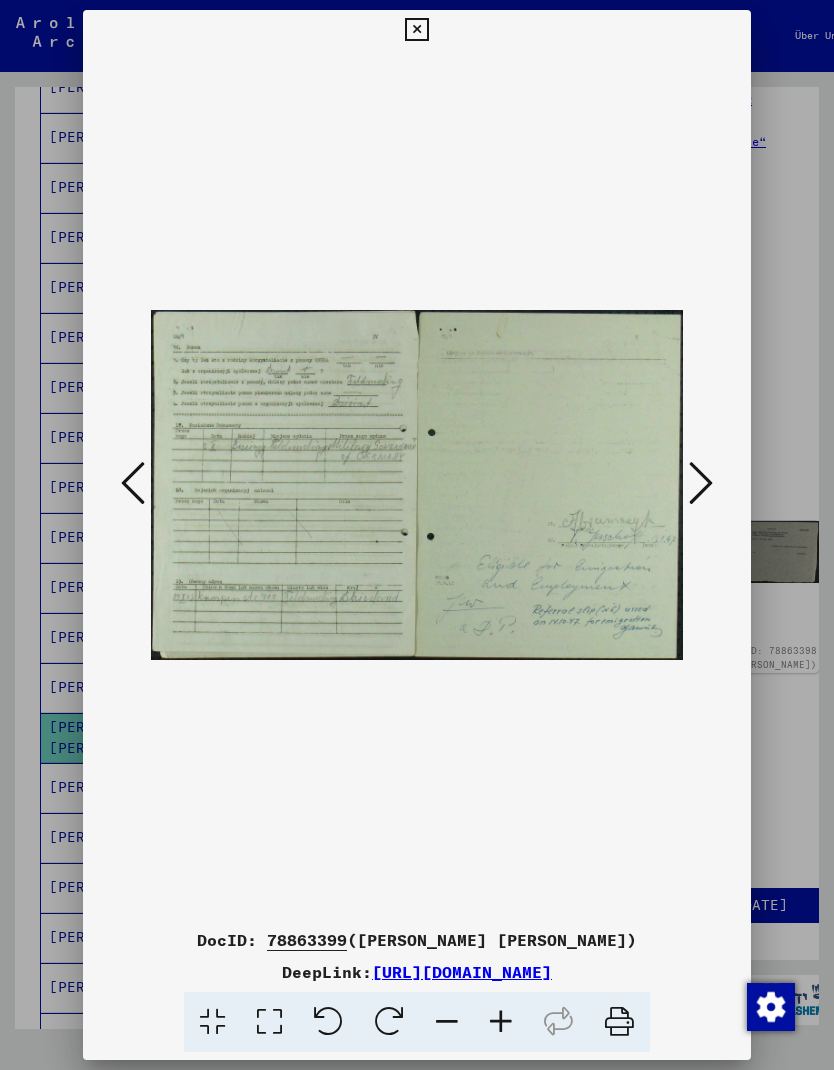 click at bounding box center [133, 483] 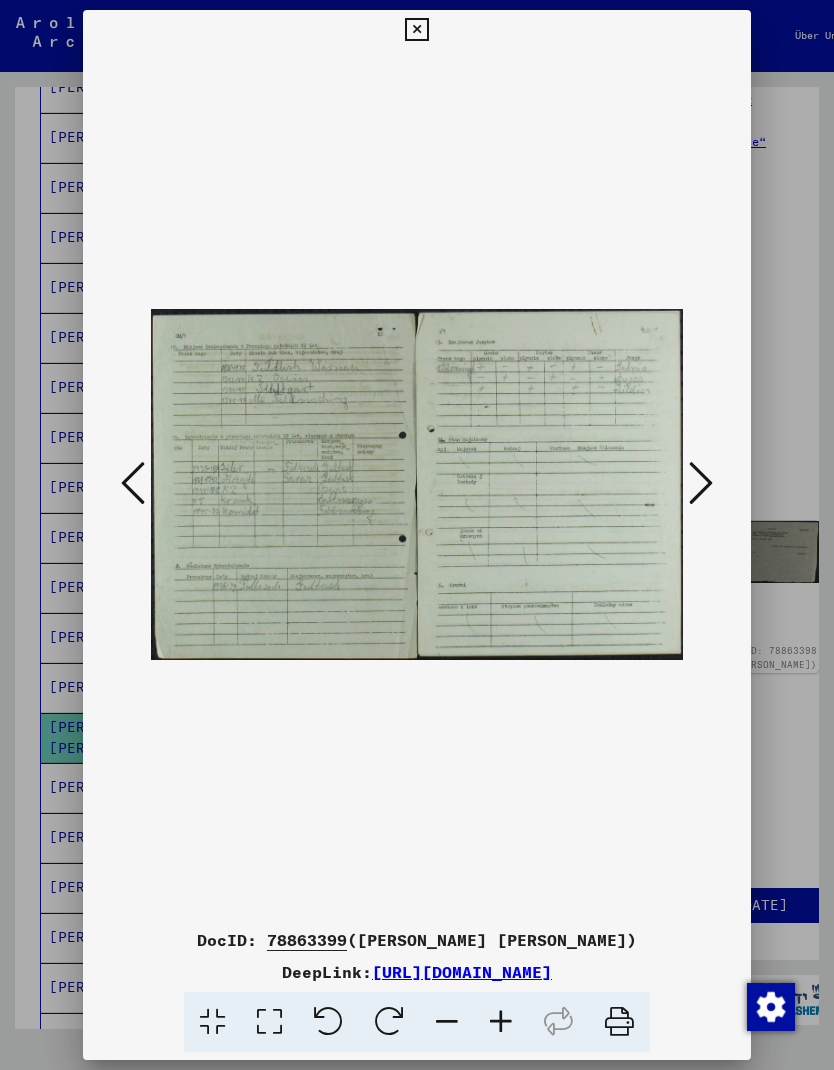 click at bounding box center (133, 483) 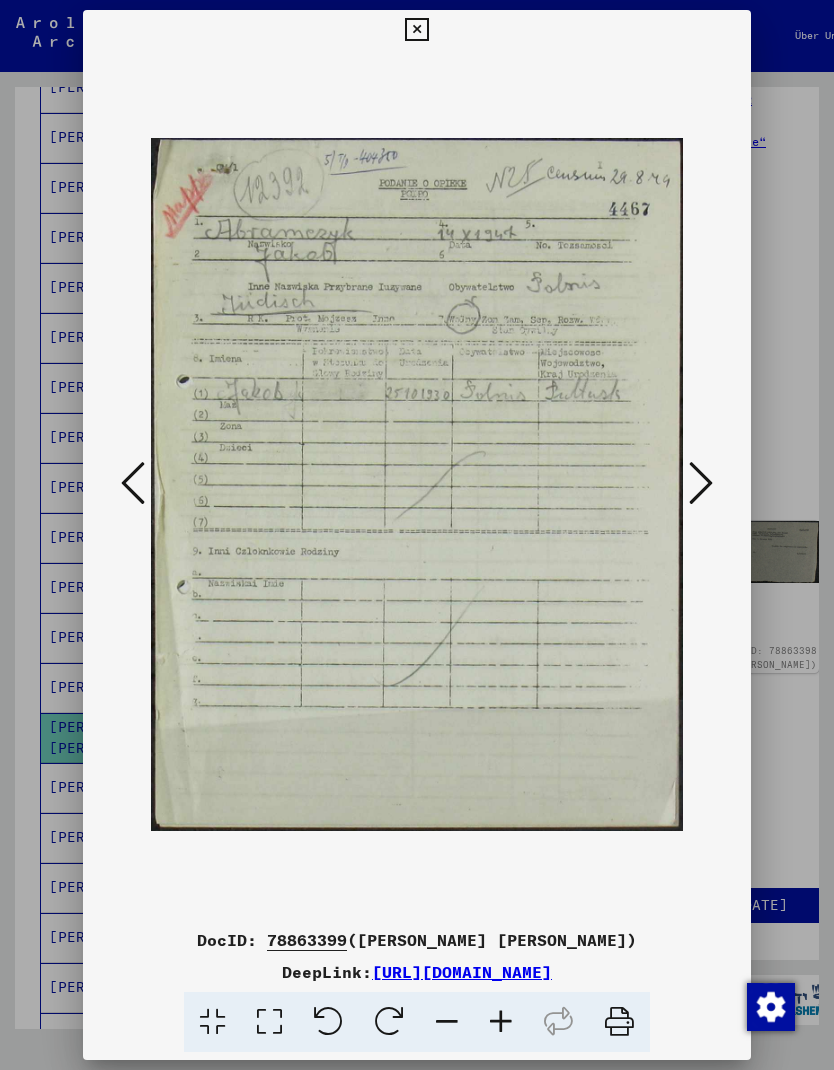 click at bounding box center (416, 485) 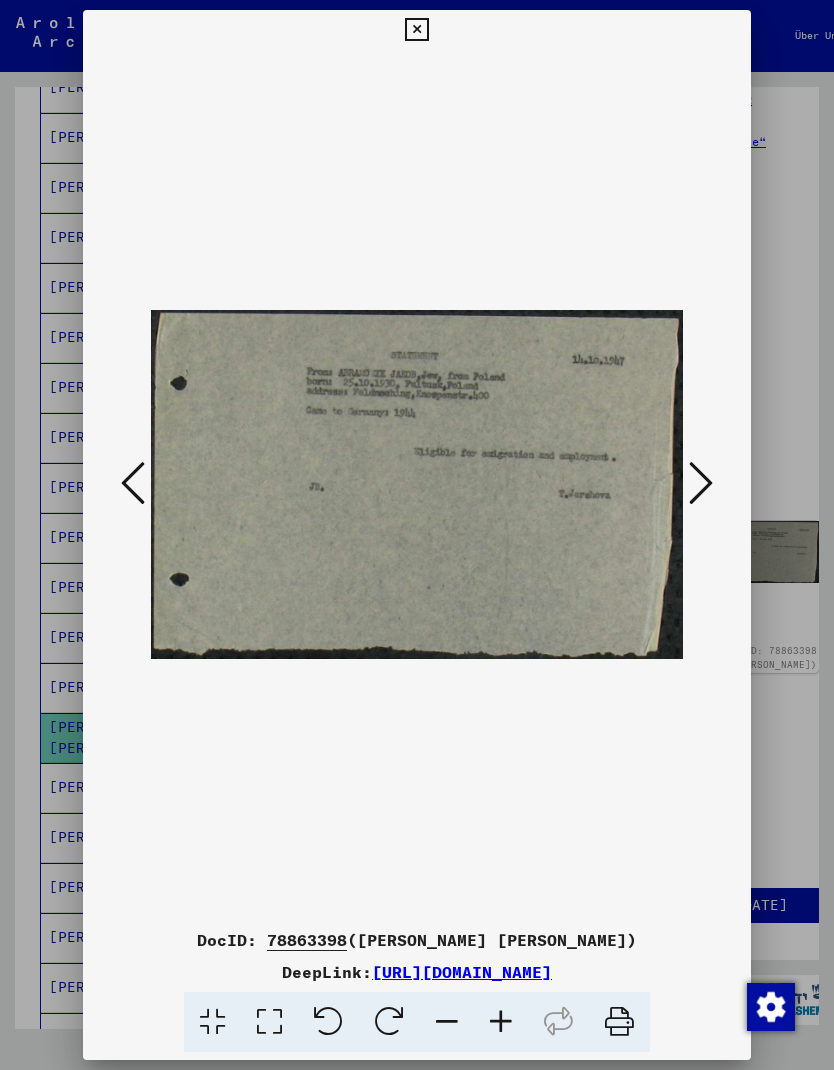 click at bounding box center (133, 483) 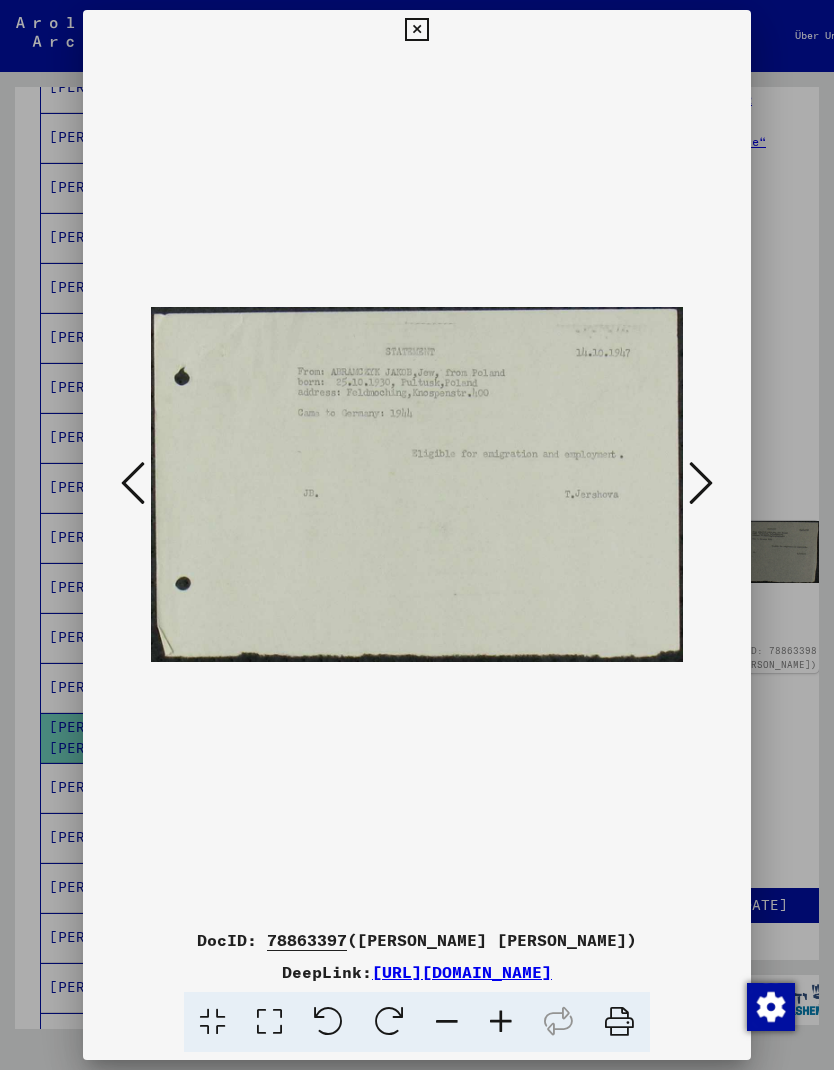 click at bounding box center (133, 484) 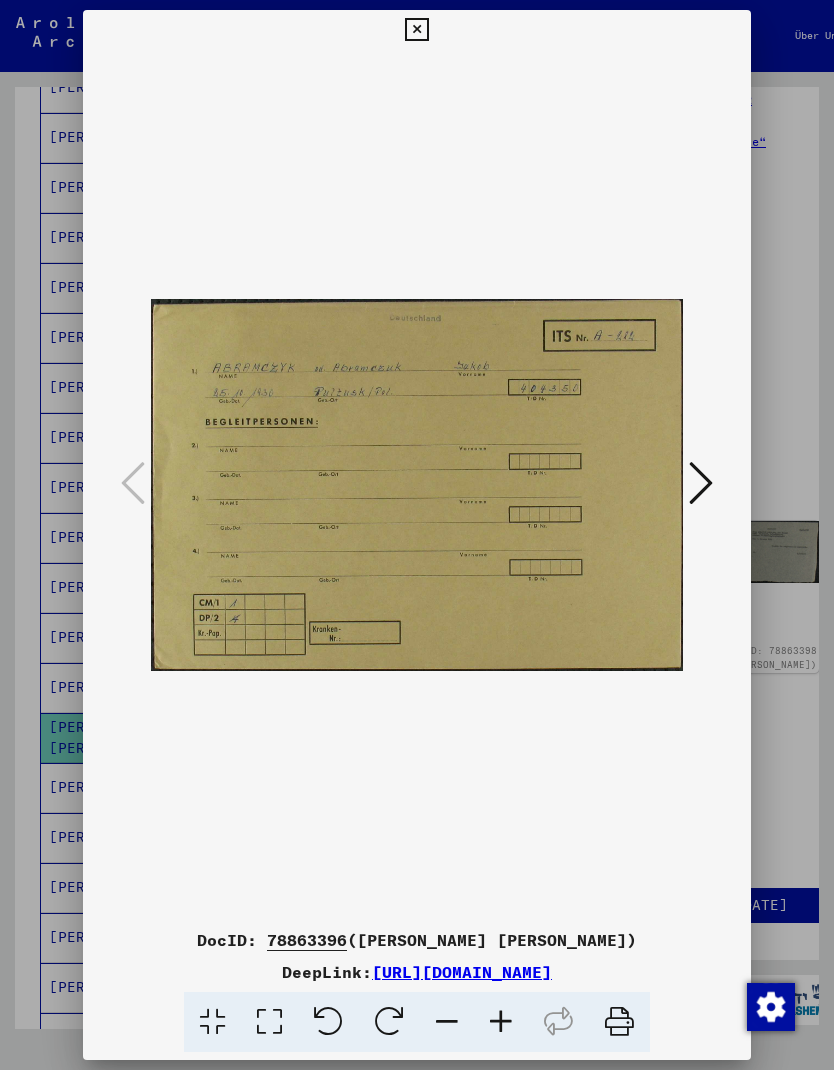 click at bounding box center (701, 484) 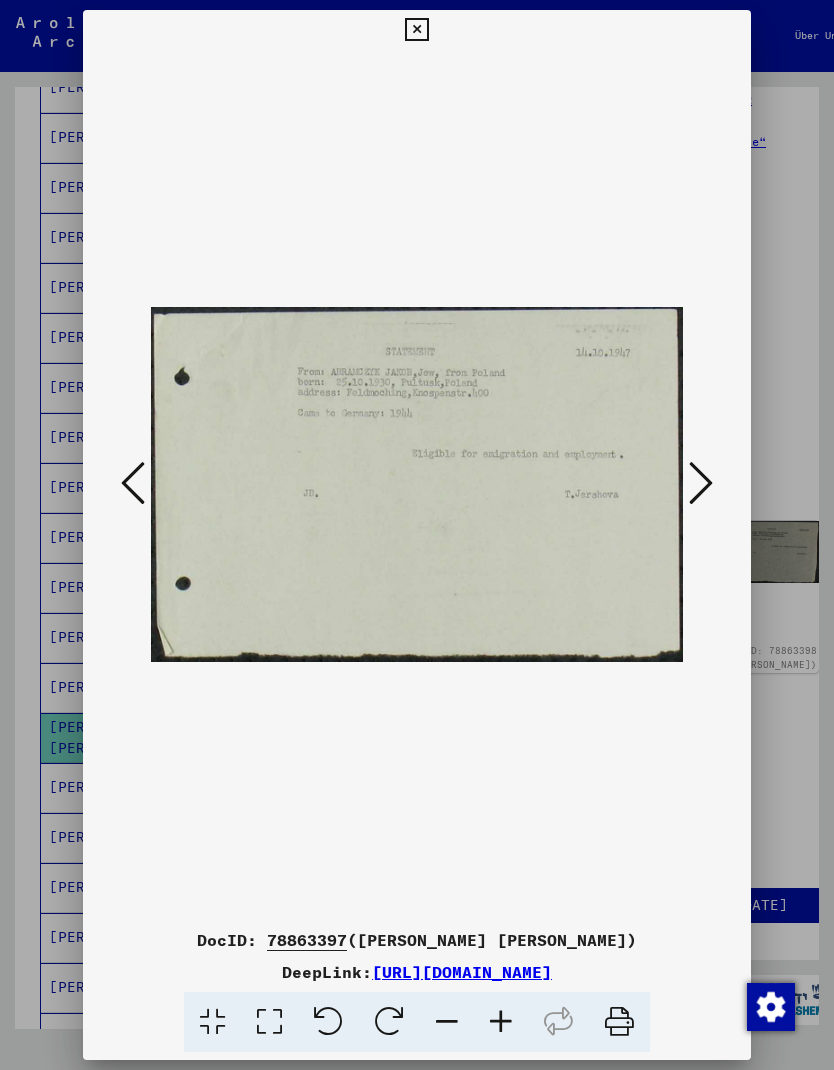 click at bounding box center [701, 483] 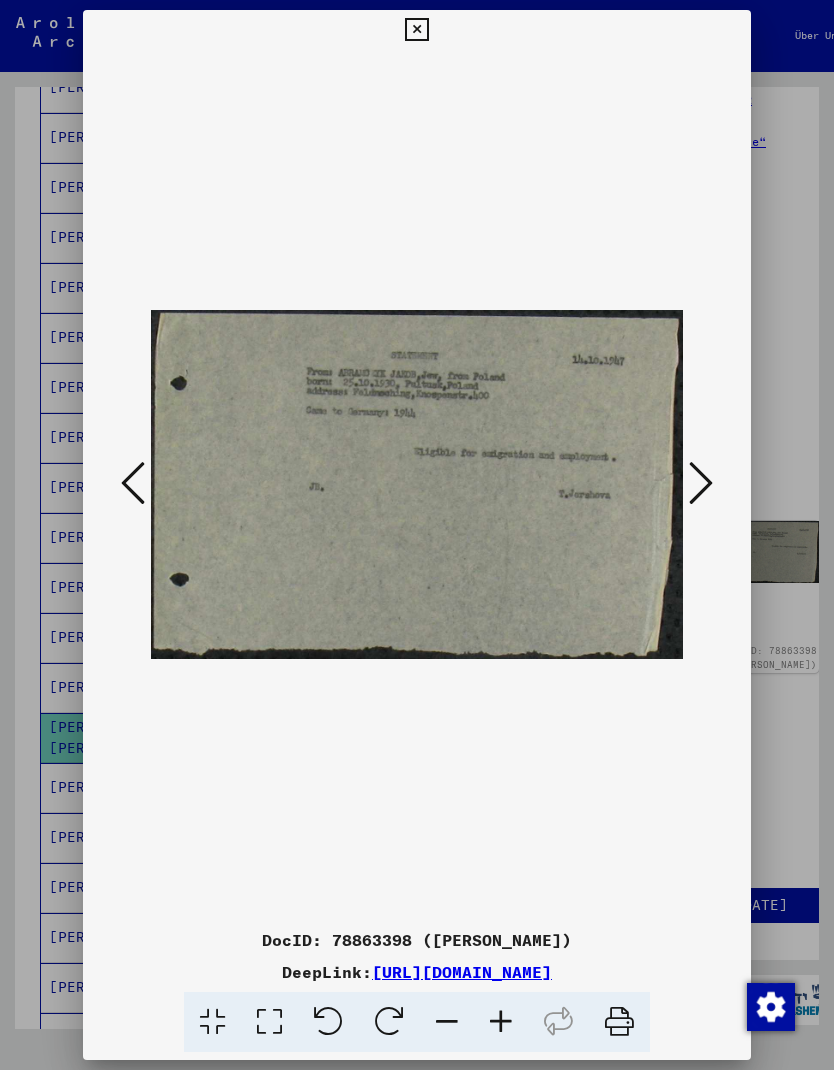 click at bounding box center [701, 483] 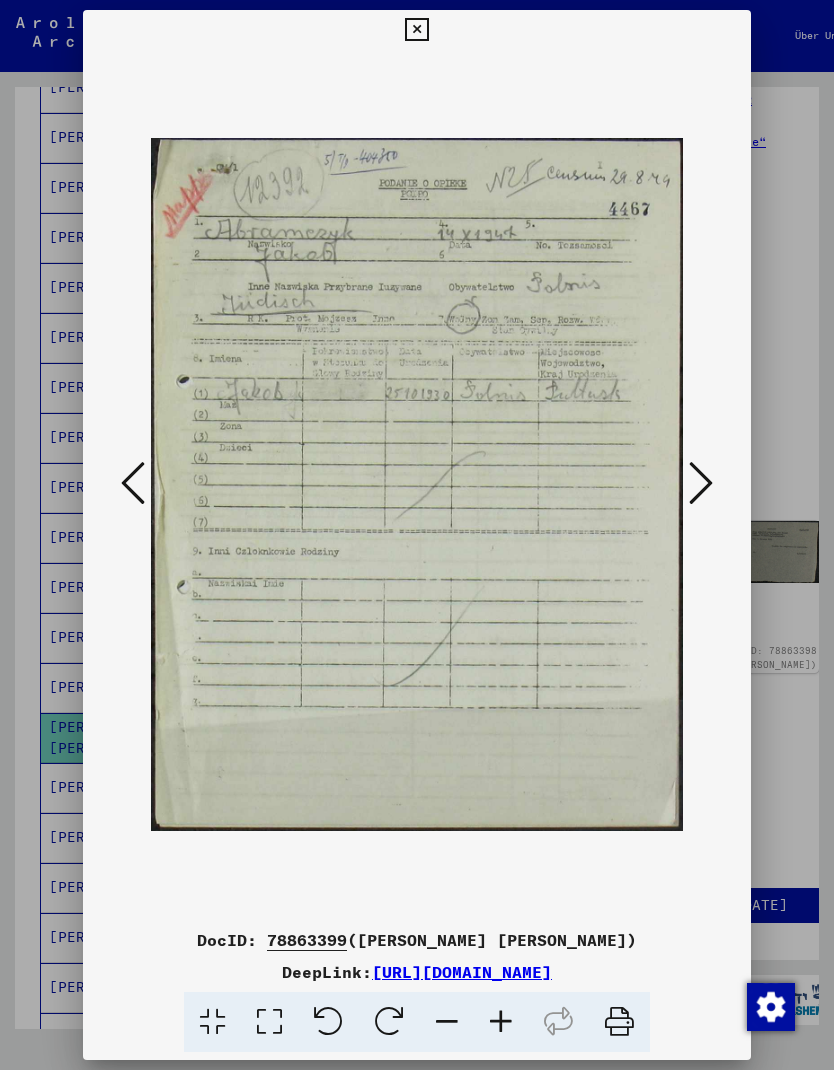 click at bounding box center (417, 535) 